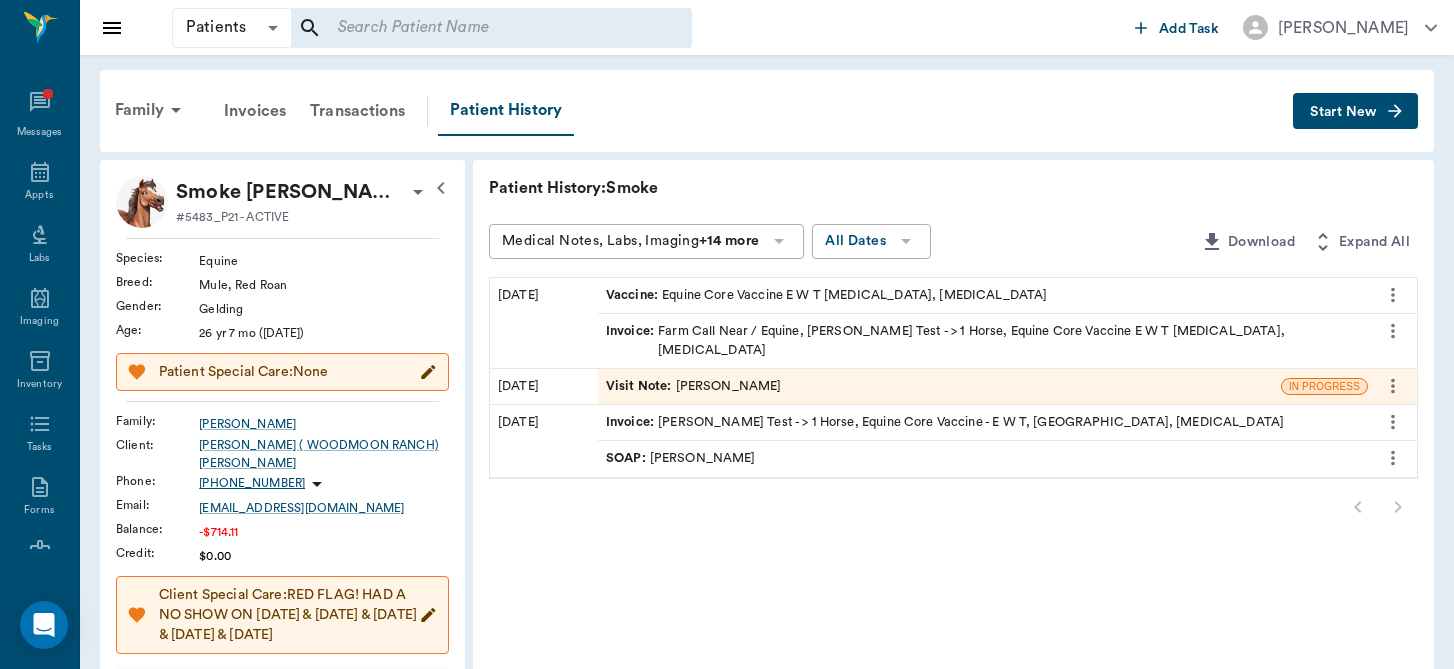 scroll, scrollTop: 129, scrollLeft: 0, axis: vertical 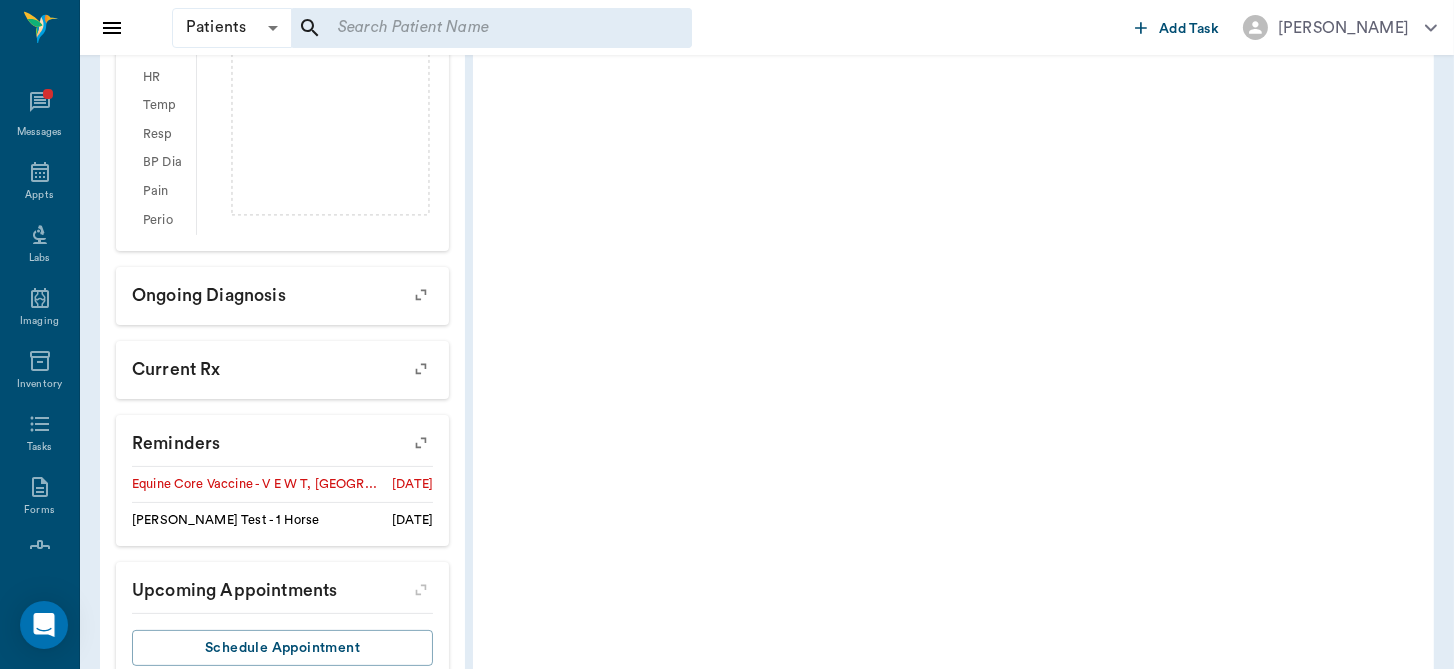 click on "[DATE]" at bounding box center (412, 484) 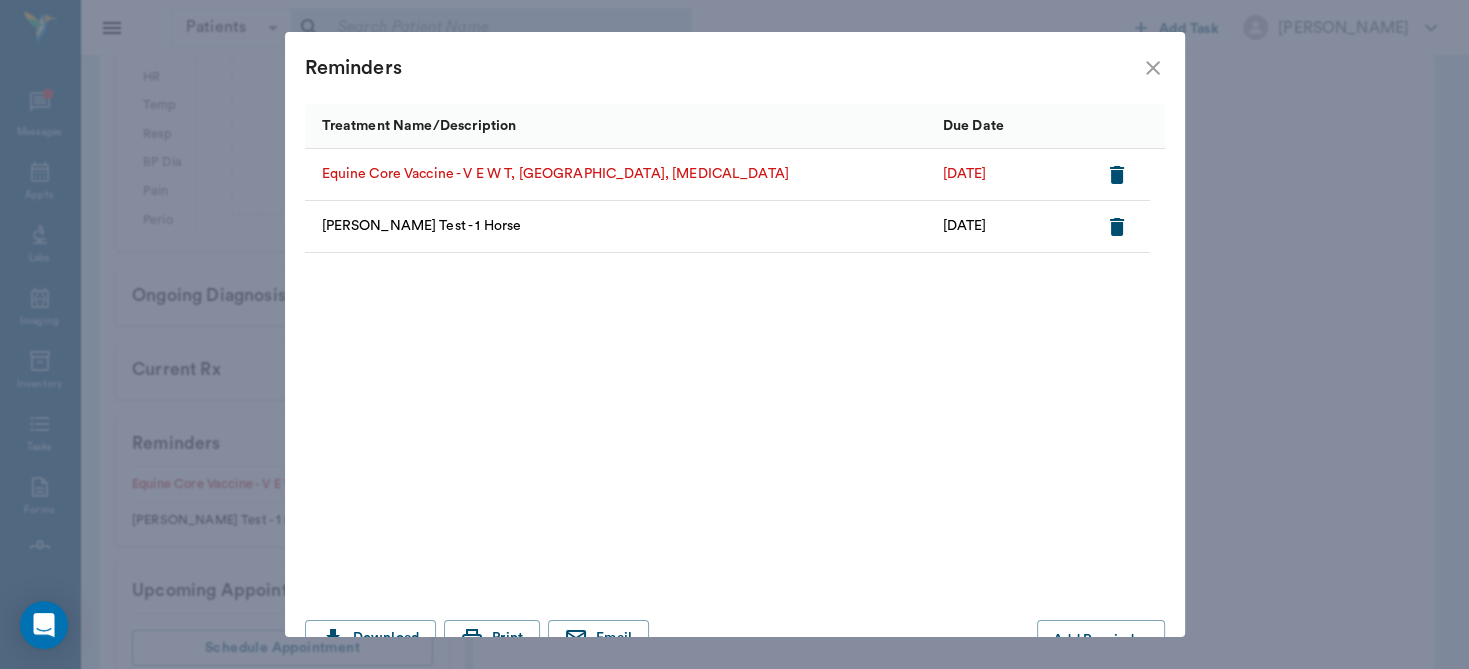 scroll, scrollTop: 43, scrollLeft: 0, axis: vertical 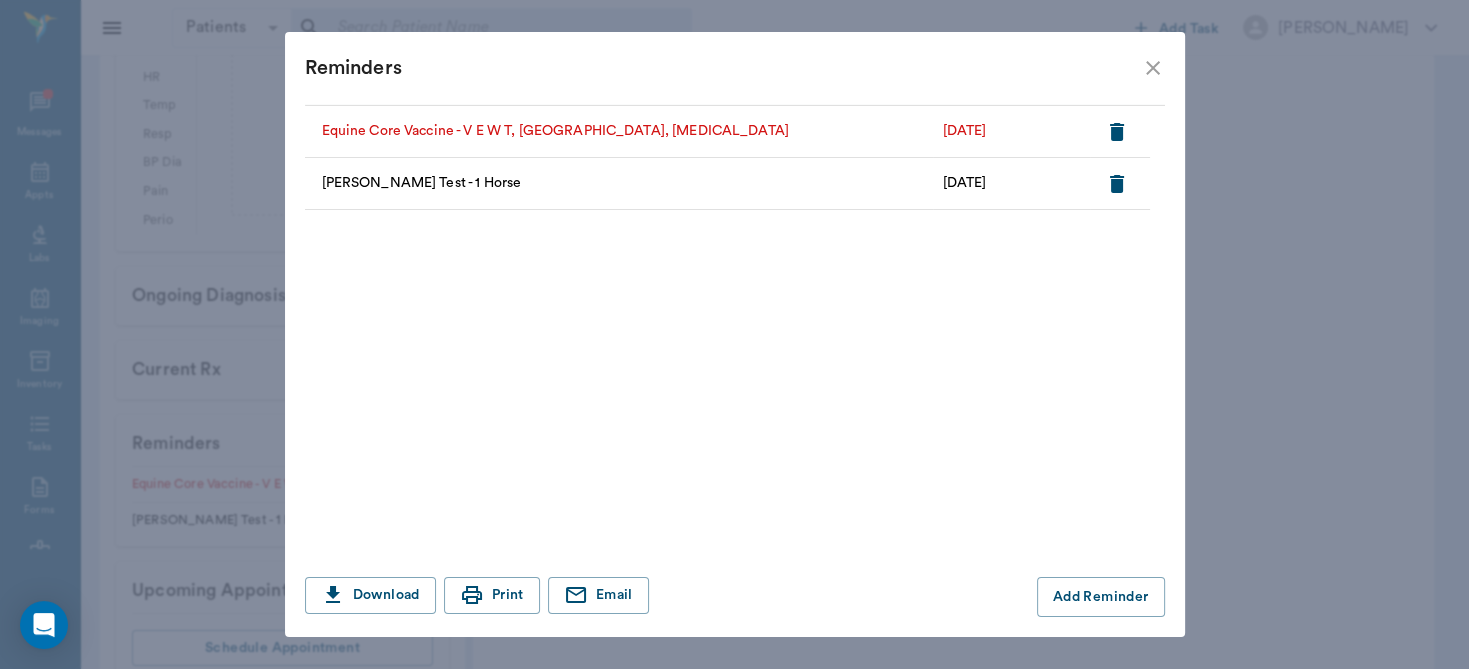 drag, startPoint x: 1071, startPoint y: 422, endPoint x: 1123, endPoint y: 532, distance: 121.67169 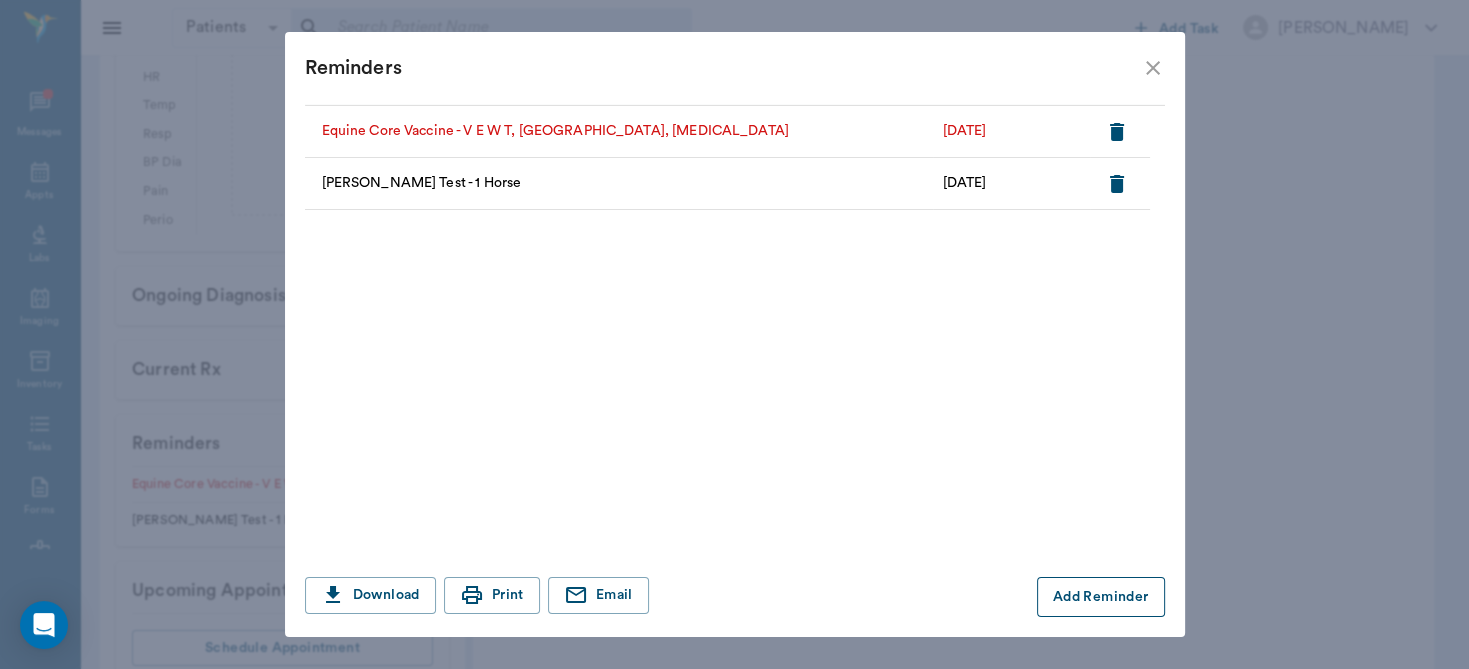 click on "Add Reminder" at bounding box center (1101, 597) 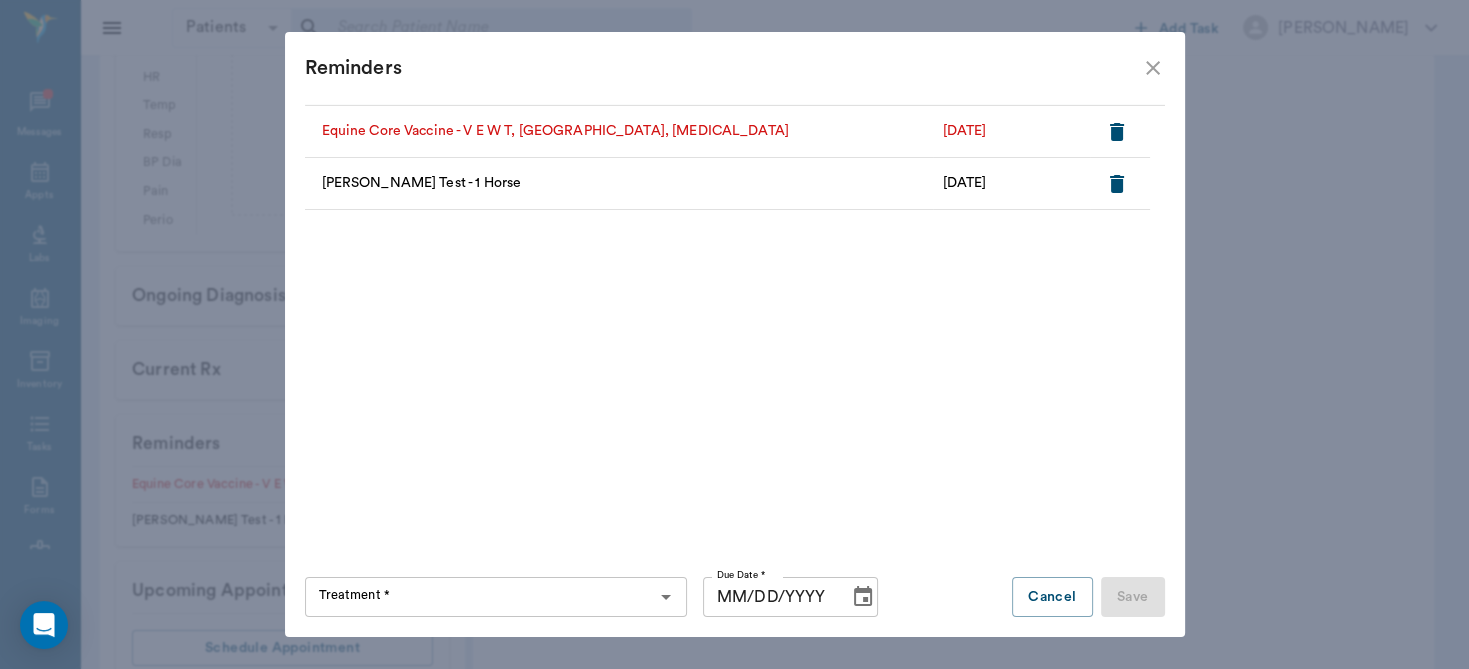 click 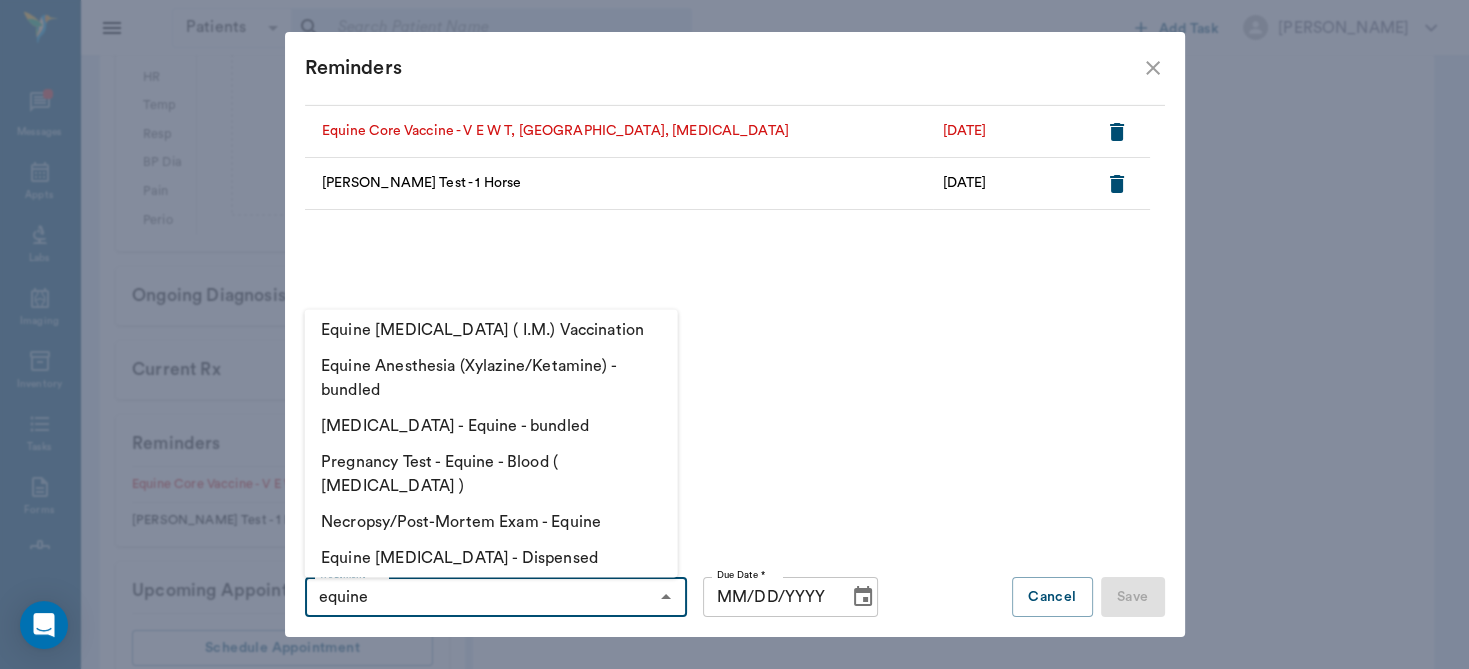 scroll, scrollTop: 1593, scrollLeft: 0, axis: vertical 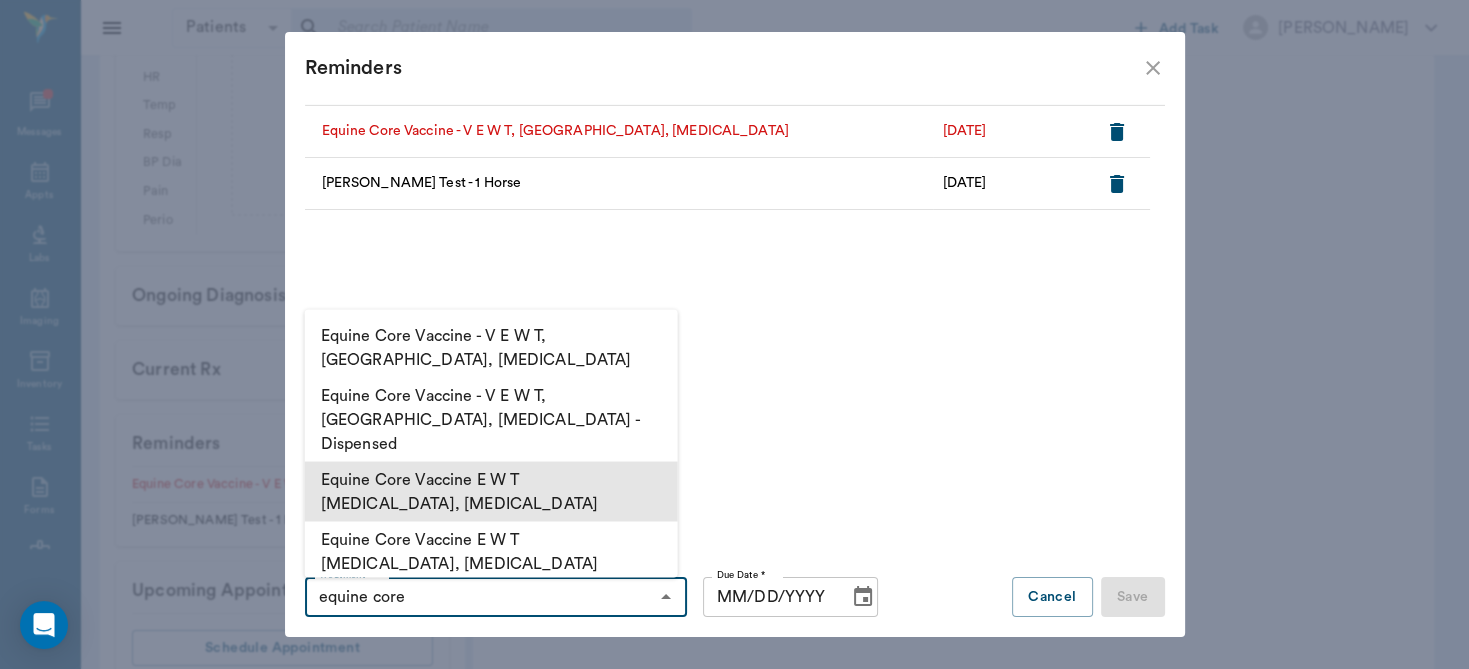 click on "Equine Core Vaccine E W T [MEDICAL_DATA], [MEDICAL_DATA]" at bounding box center [491, 492] 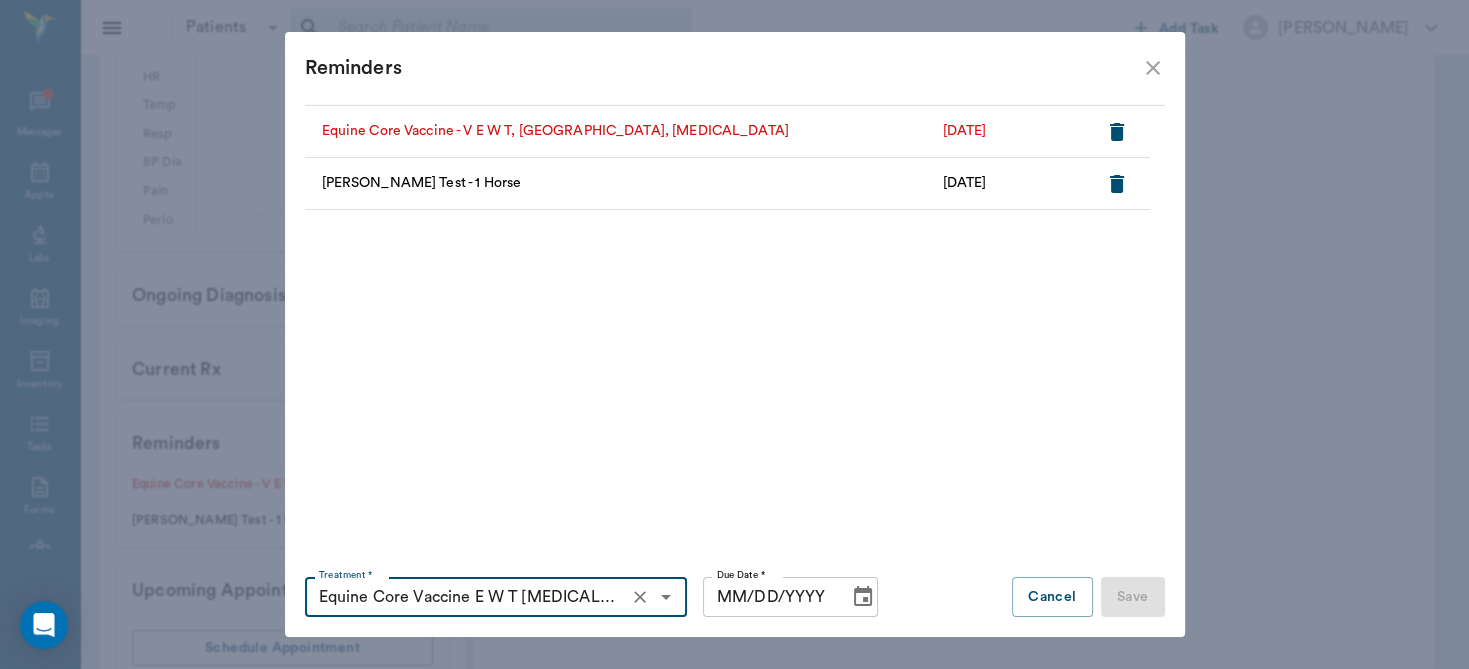 type on "Equine Core Vaccine E W T [MEDICAL_DATA], [MEDICAL_DATA]" 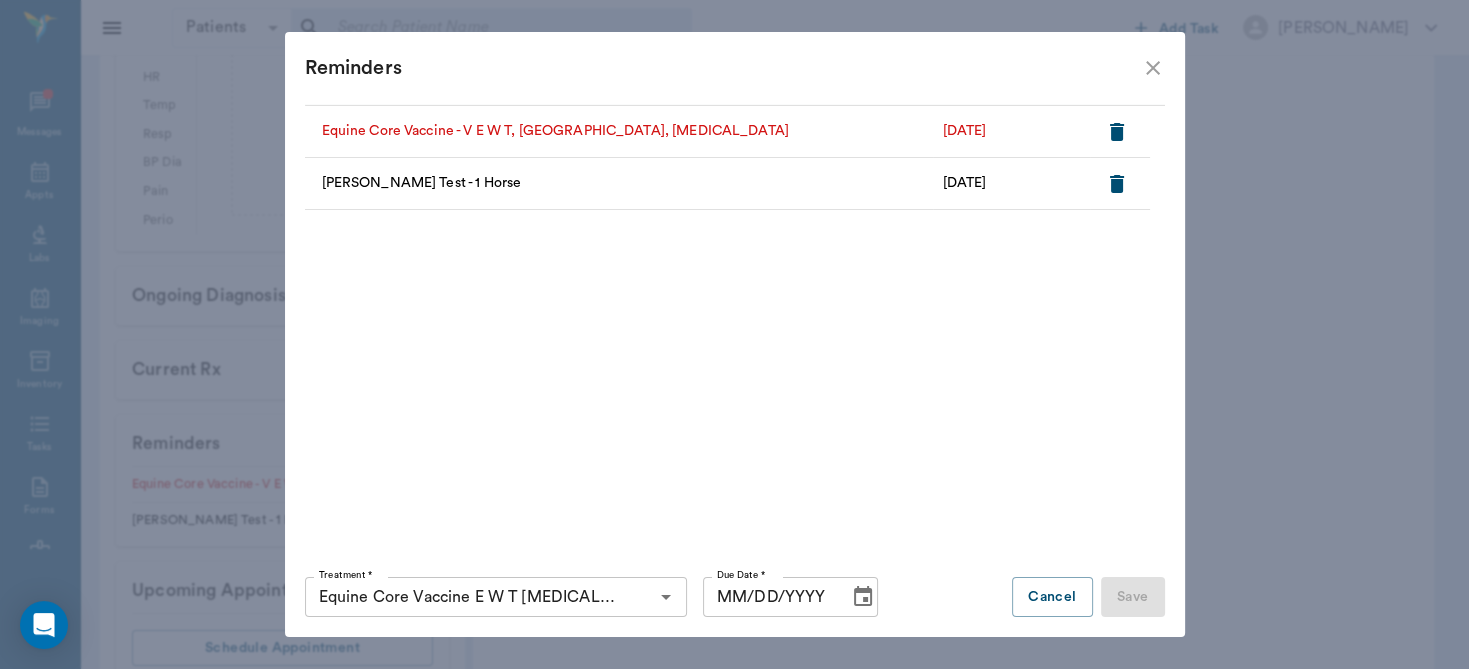 click 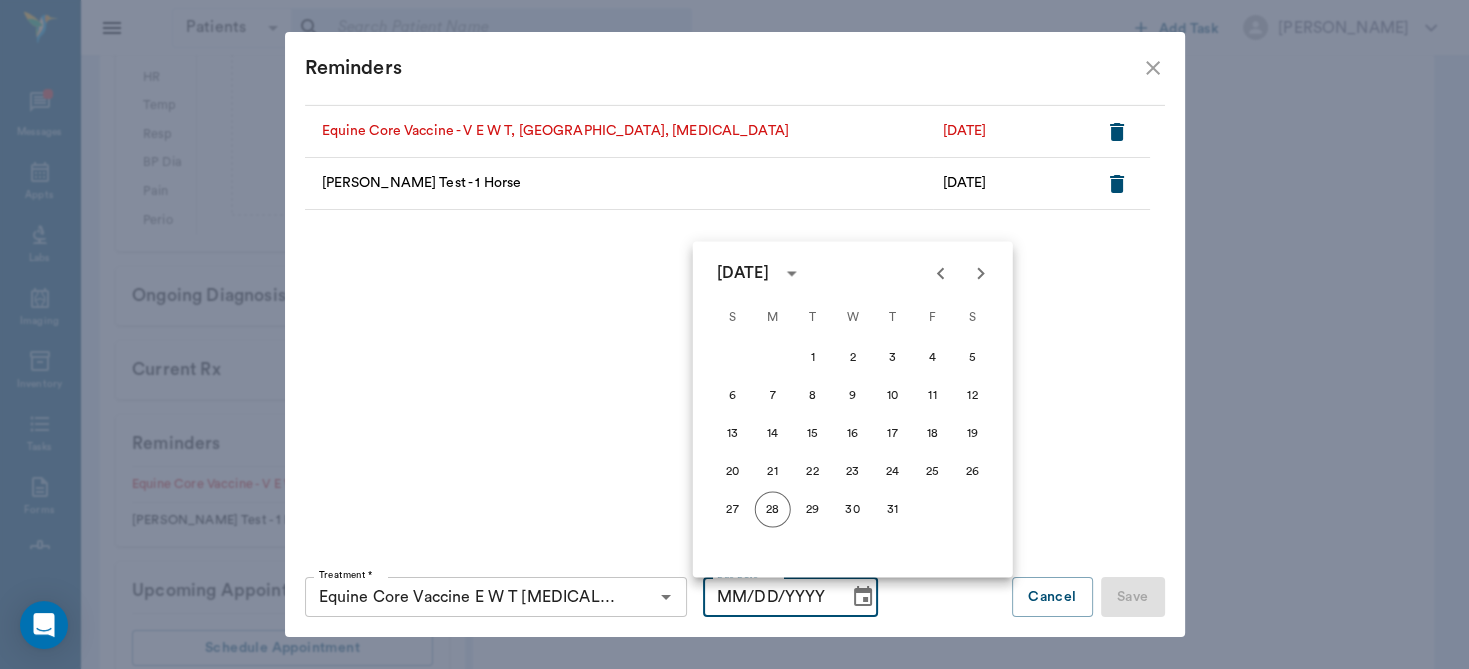 click 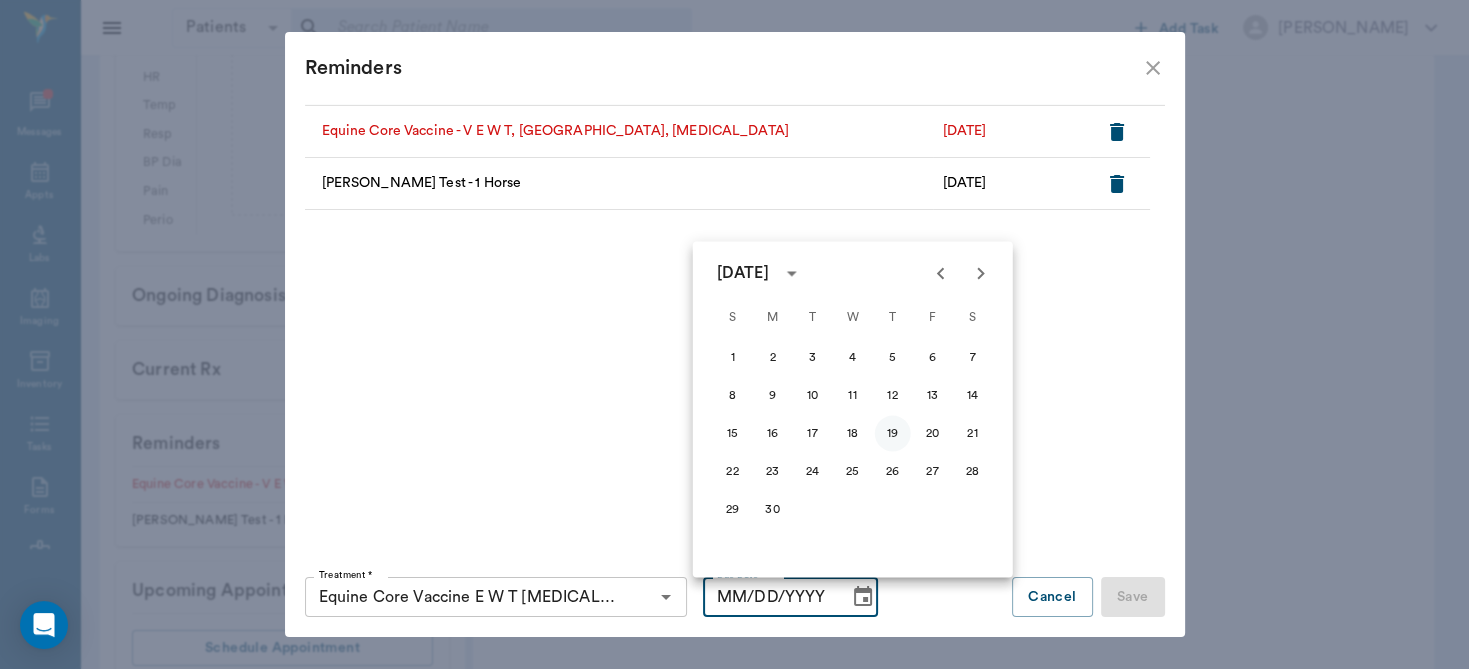 click on "19" at bounding box center [893, 433] 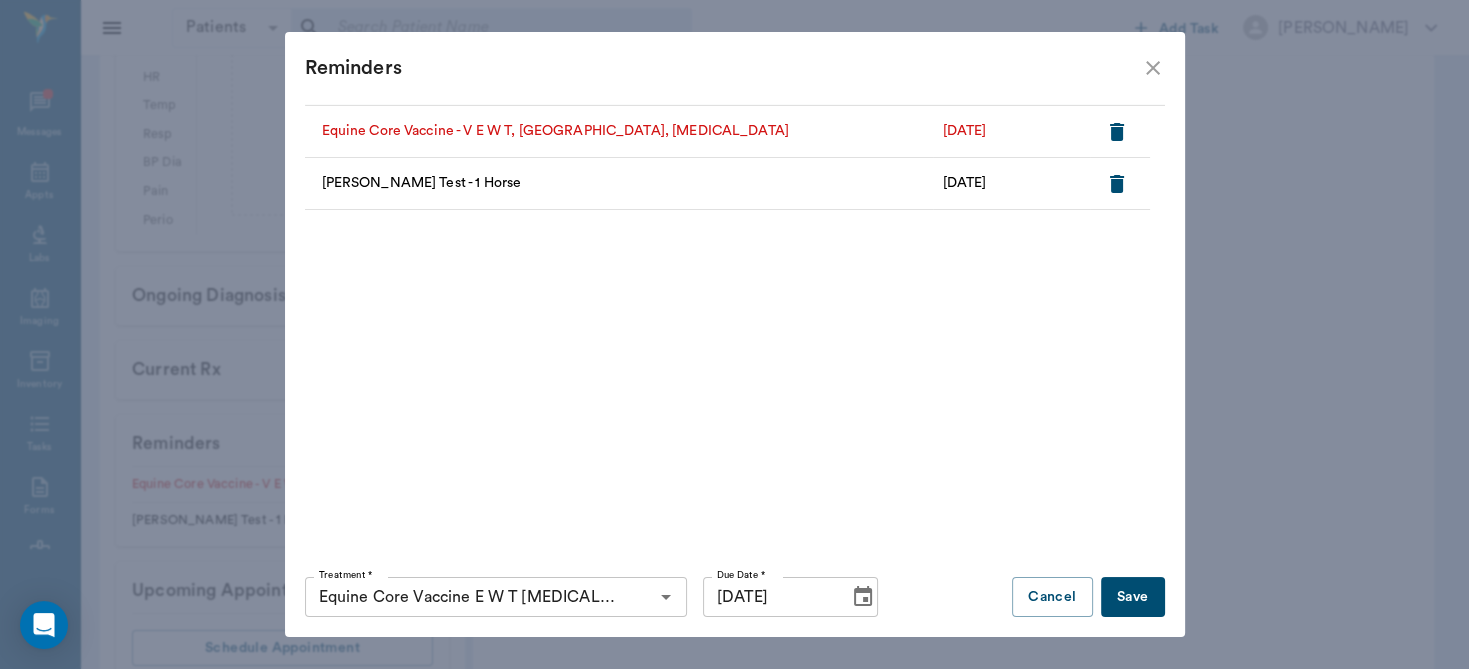 click 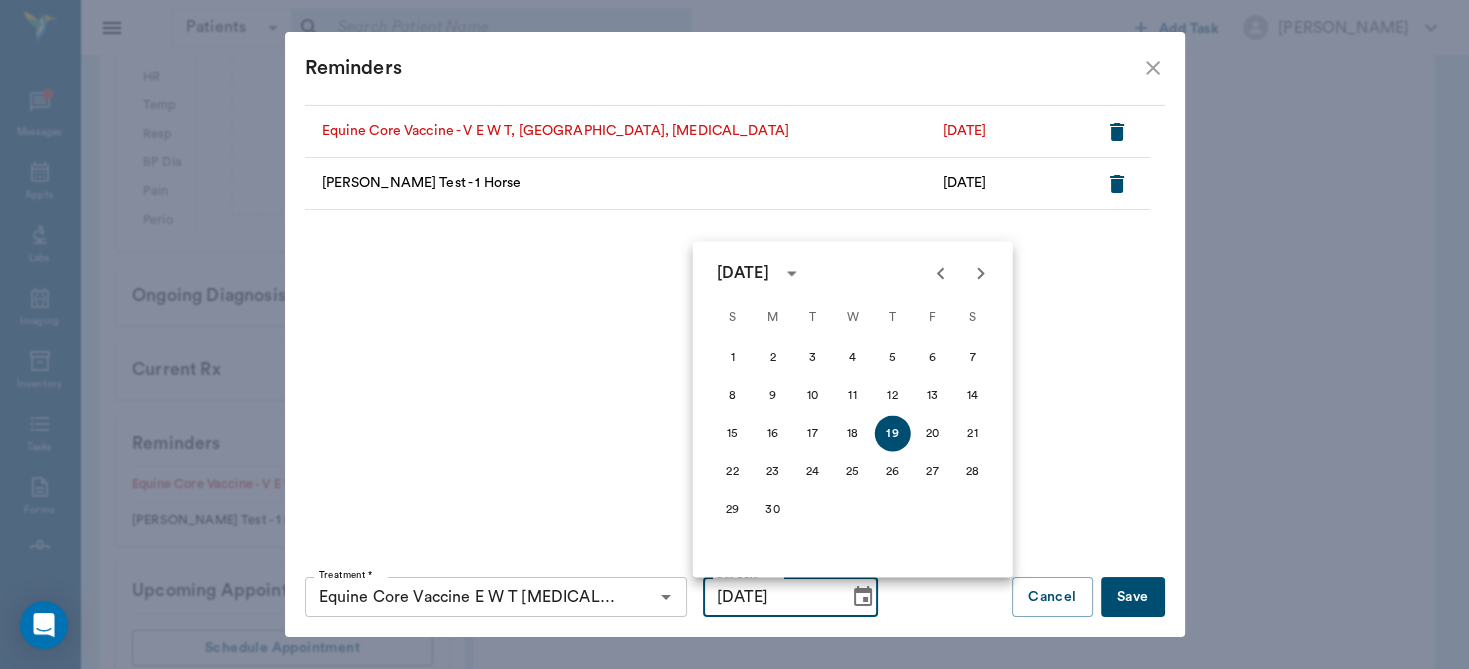 click 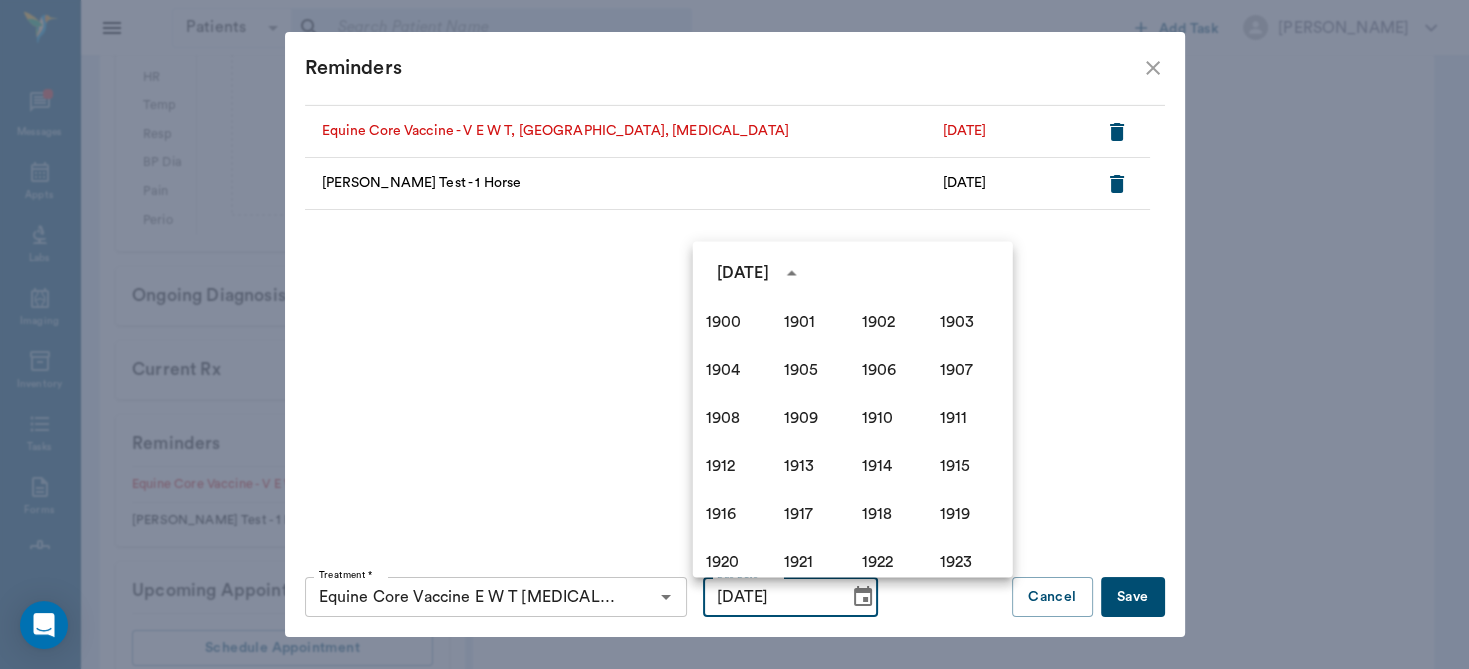 scroll, scrollTop: 1370, scrollLeft: 0, axis: vertical 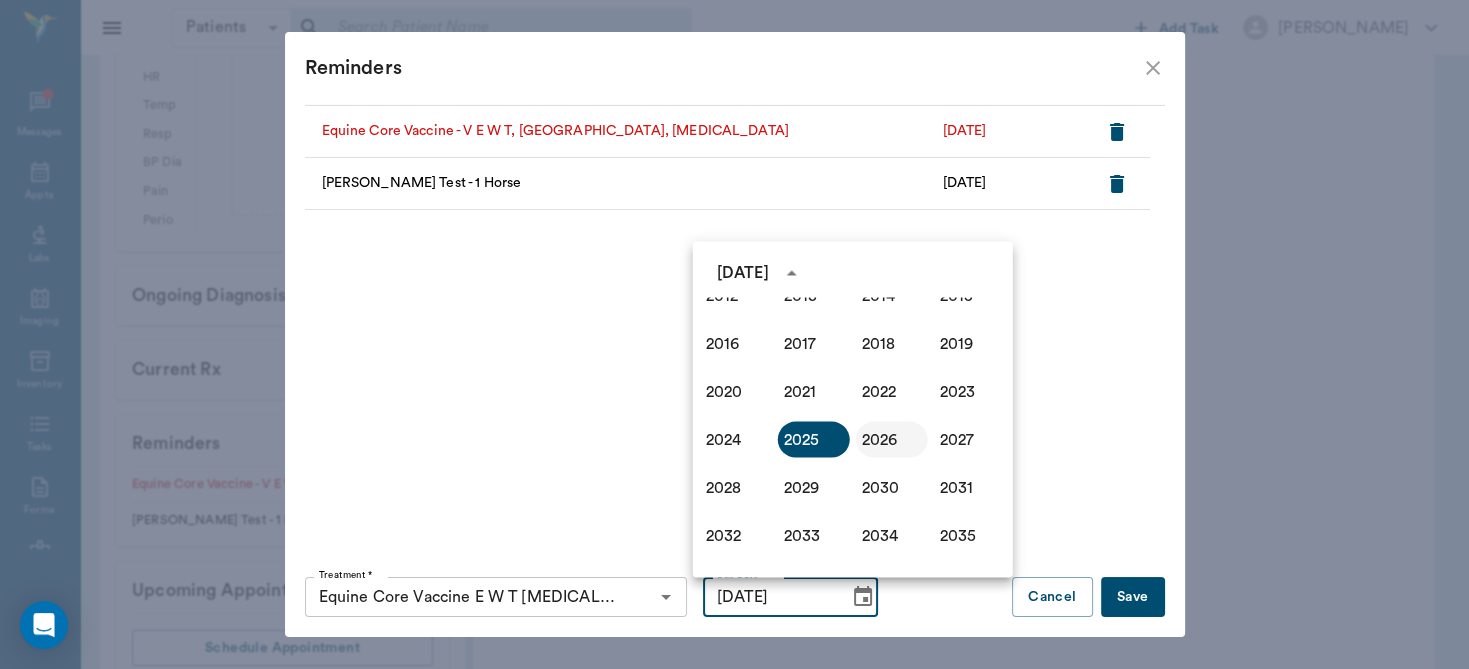 click on "2026" at bounding box center [892, 439] 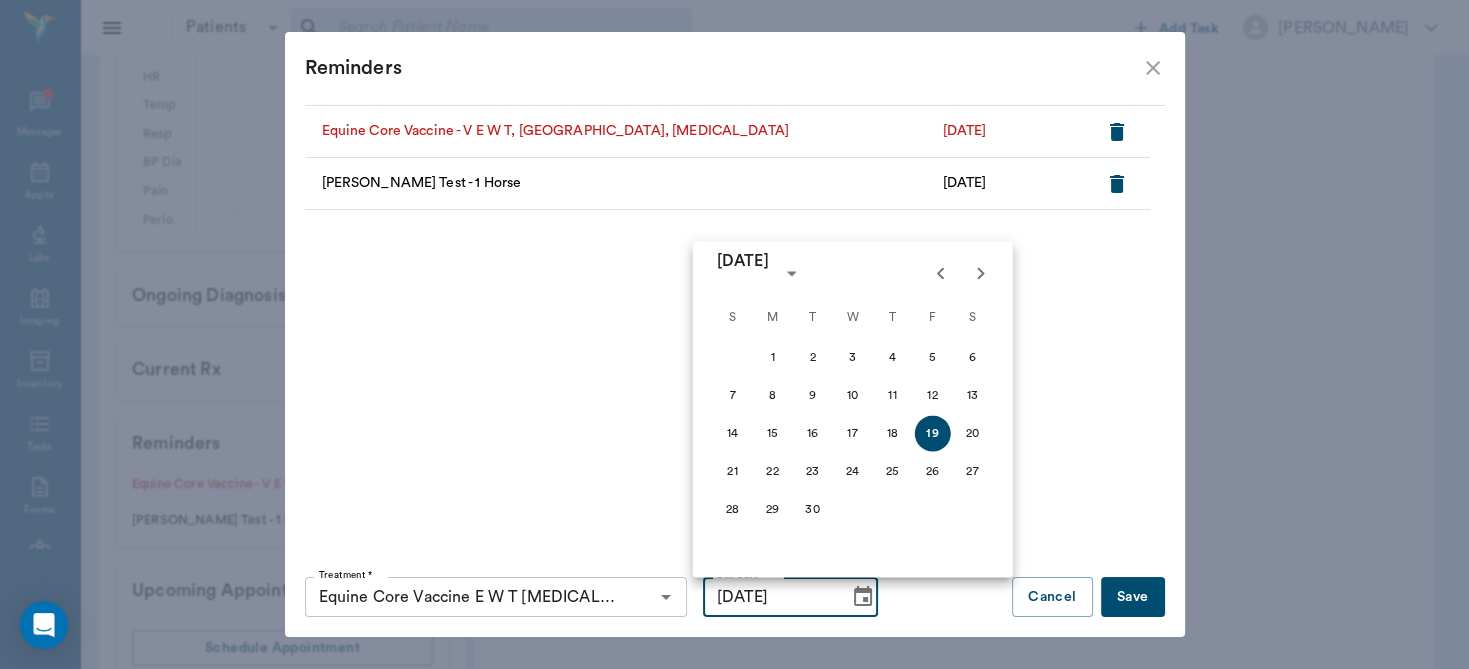 type on "[DATE]" 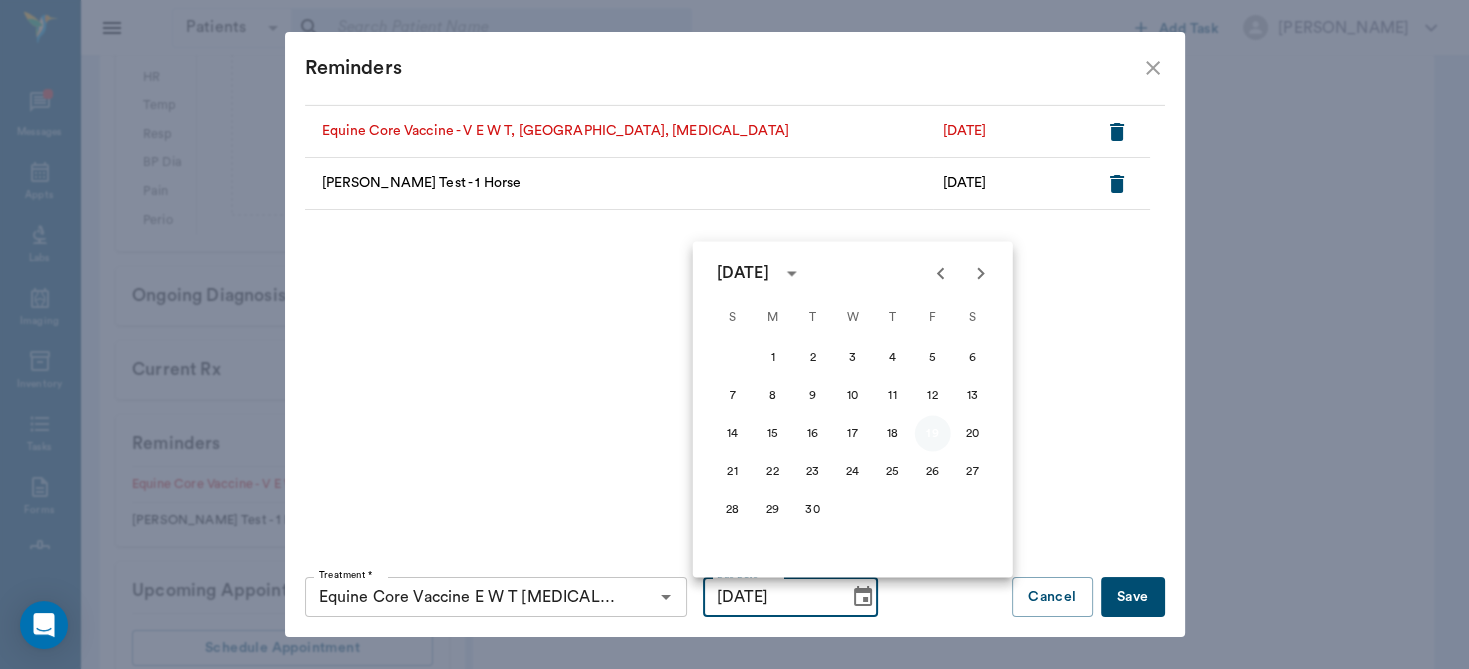 click on "19" at bounding box center (933, 433) 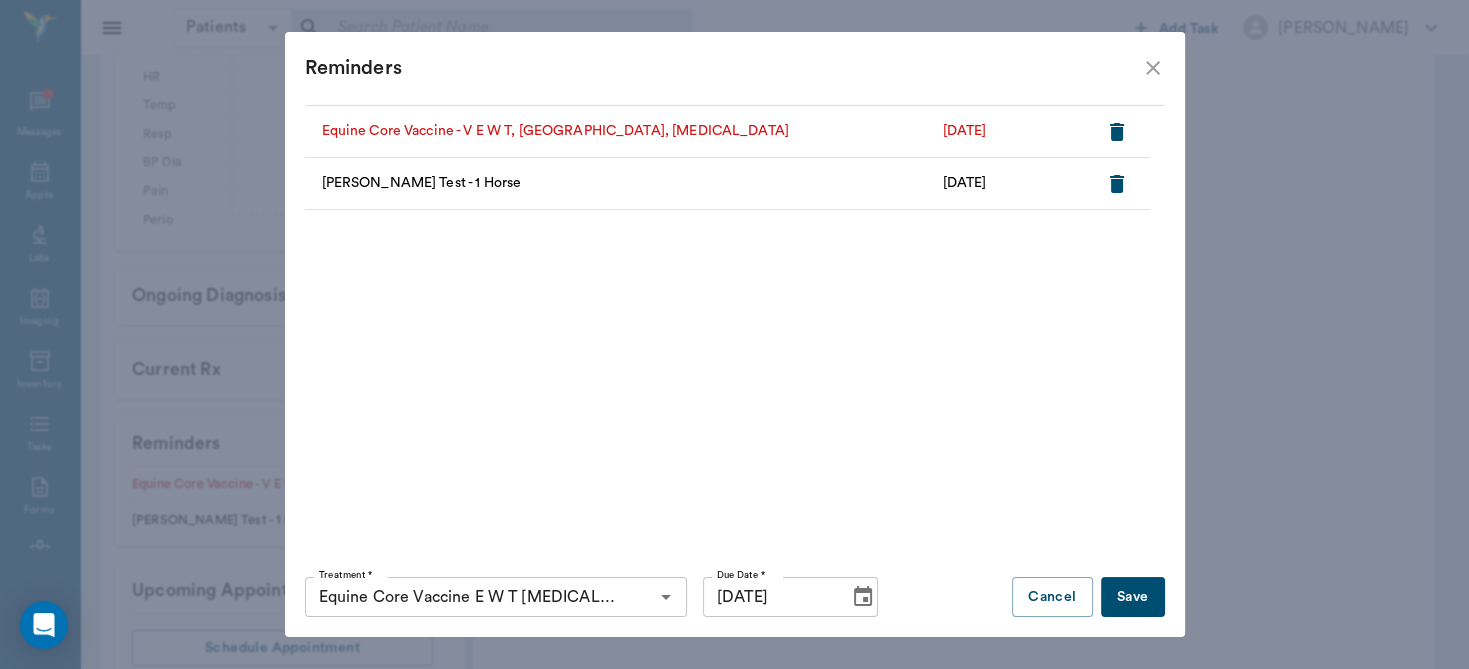 click on "Save" at bounding box center [1133, 597] 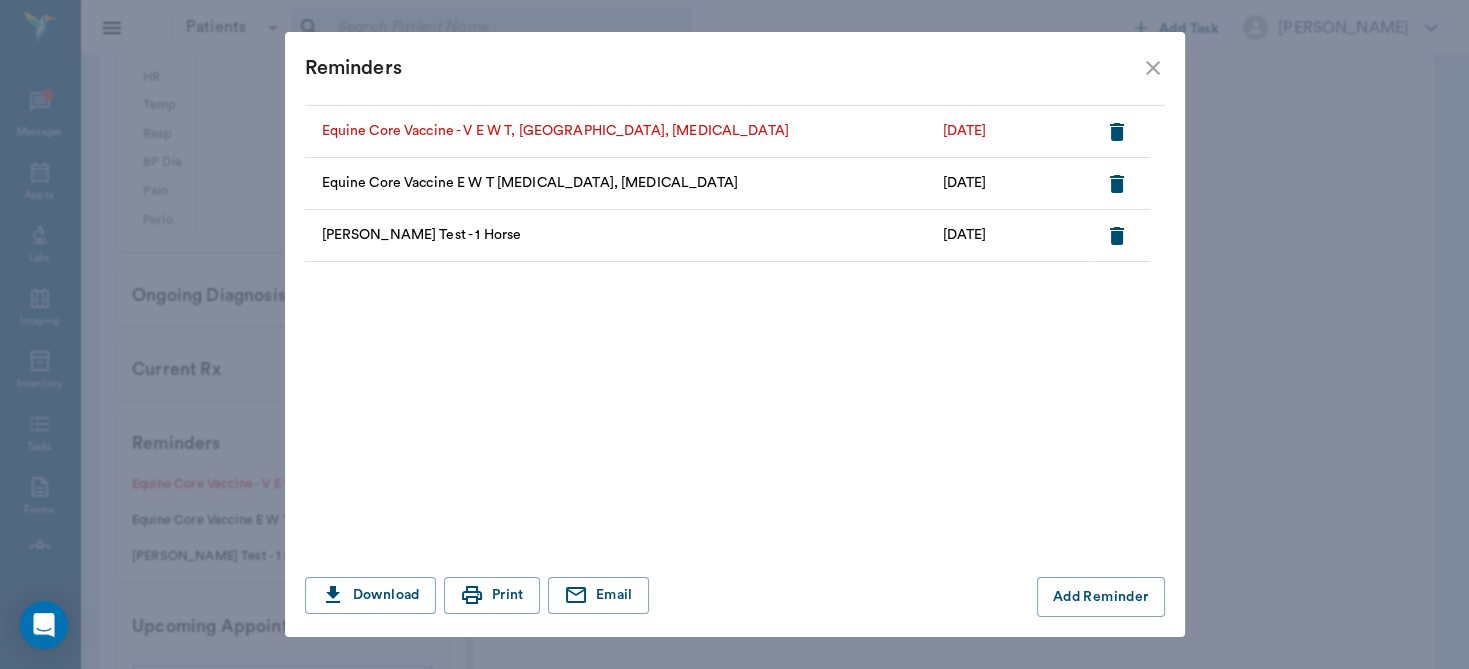 click on "Treatment Name/Description Due Date Equine Core Vaccine -  V E W T, [GEOGRAPHIC_DATA], [MEDICAL_DATA] [DATE] Equine Core Vaccine E W T [MEDICAL_DATA], [MEDICAL_DATA] [DATE] [PERSON_NAME] Test - 1 Horse [DATE]" at bounding box center [735, 311] 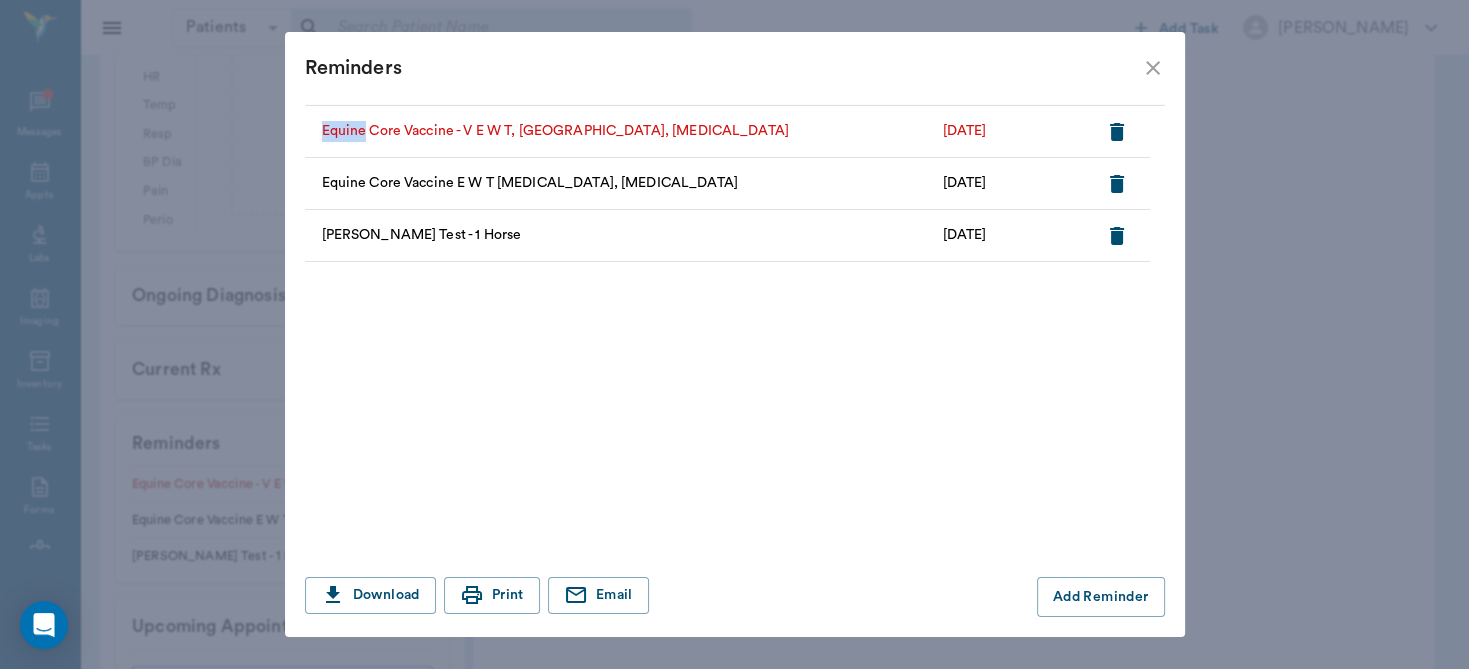drag, startPoint x: 717, startPoint y: 536, endPoint x: 729, endPoint y: 357, distance: 179.40178 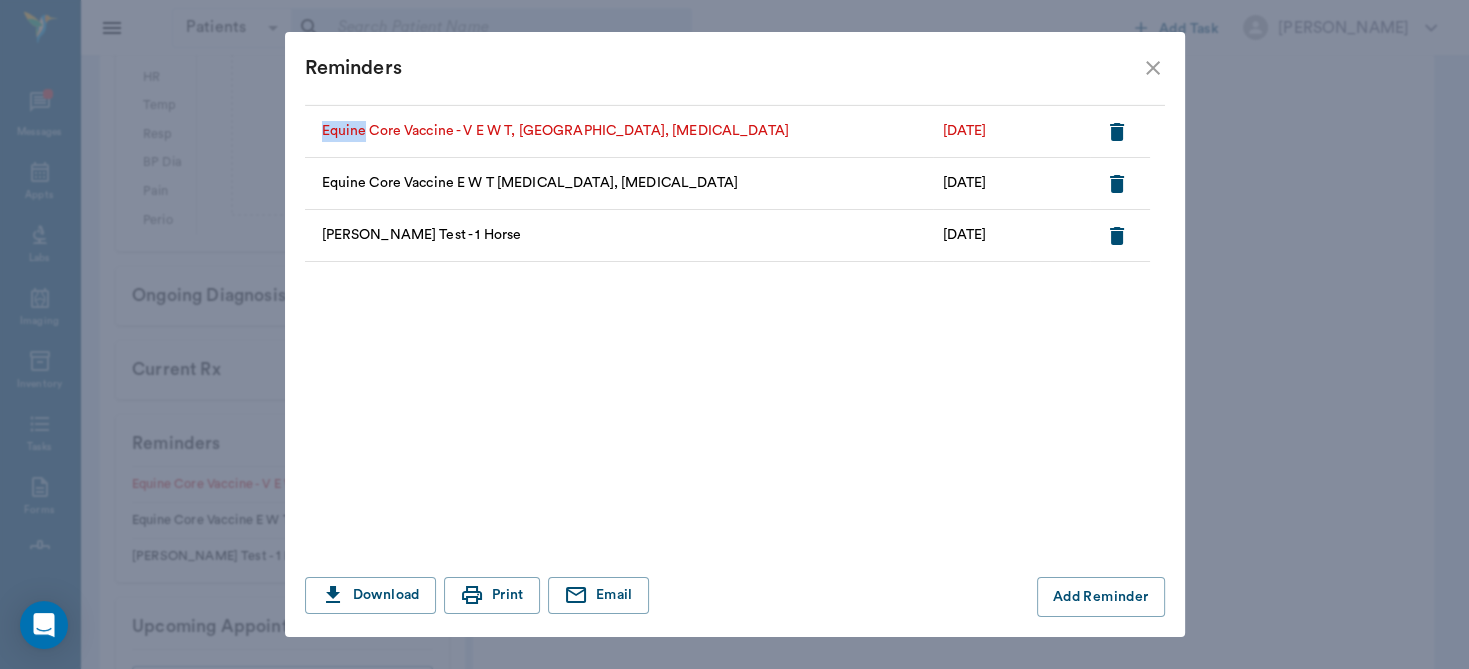 click on "Treatment Name/Description Due Date Equine Core Vaccine -  V E W T, [GEOGRAPHIC_DATA], [MEDICAL_DATA] [DATE] Equine Core Vaccine E W T [MEDICAL_DATA], [MEDICAL_DATA] [DATE] [PERSON_NAME] Test - 1 Horse [DATE]" at bounding box center (735, 311) 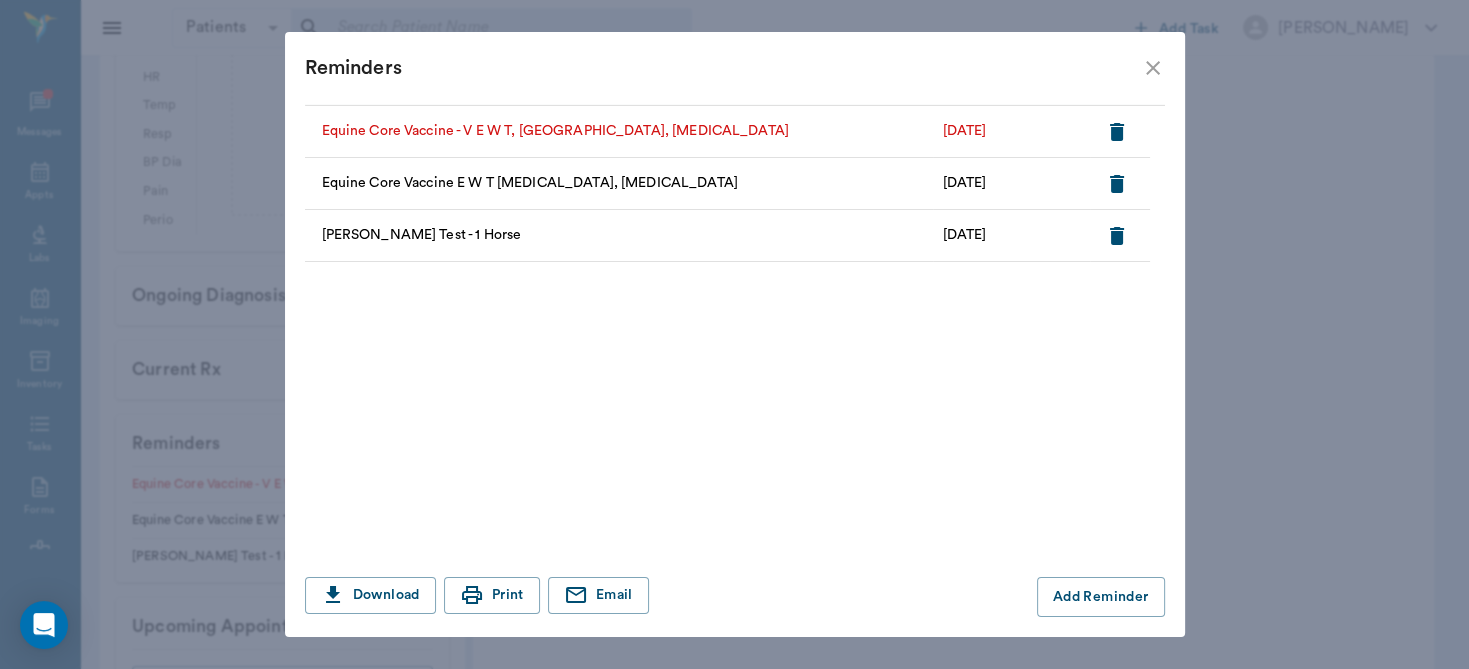 click on "[PERSON_NAME] Test - 1 Horse" at bounding box center [619, 236] 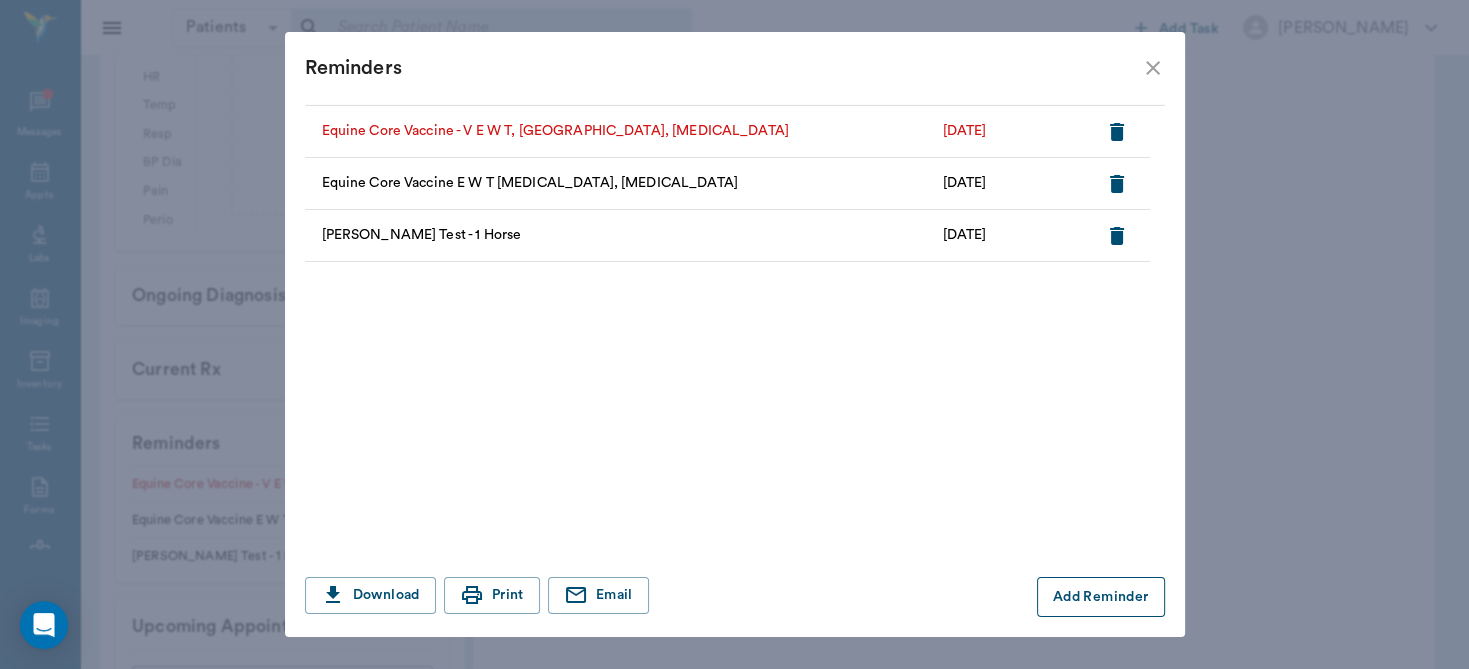 click on "Add Reminder" at bounding box center [1101, 597] 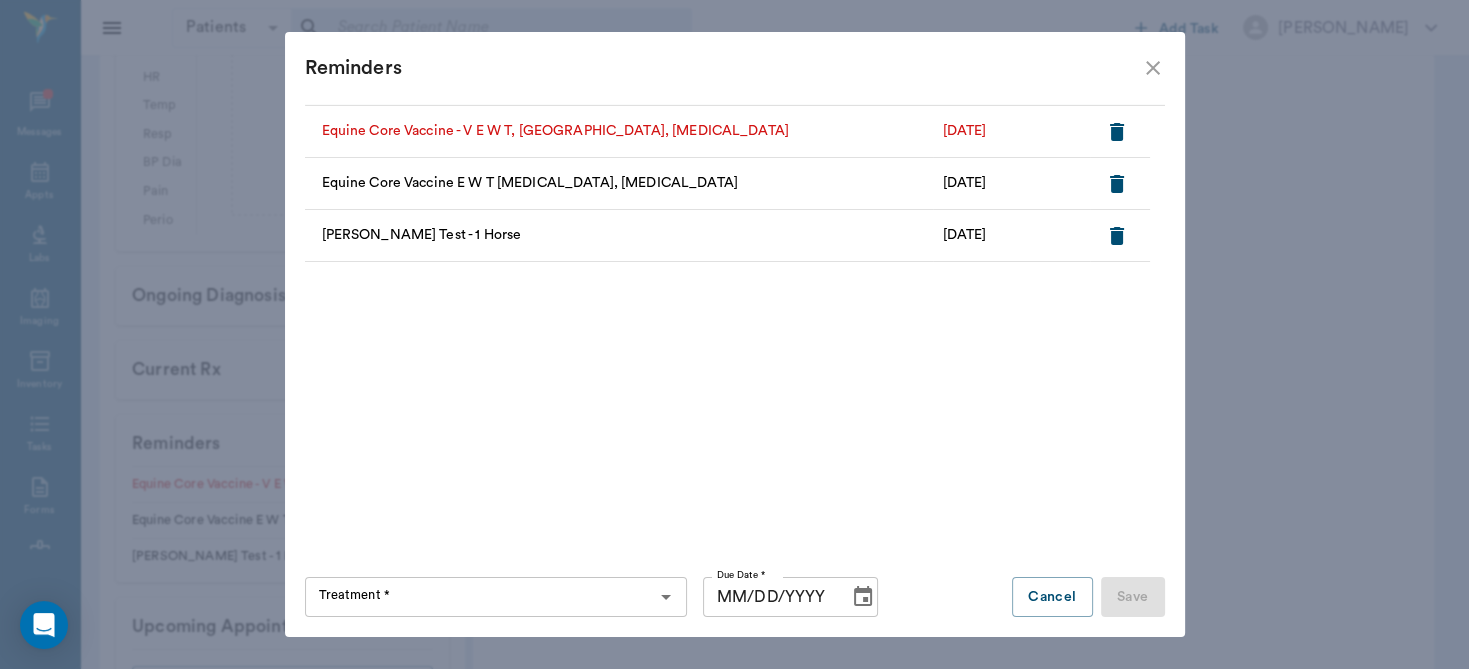 drag, startPoint x: 570, startPoint y: 587, endPoint x: 555, endPoint y: 598, distance: 18.601076 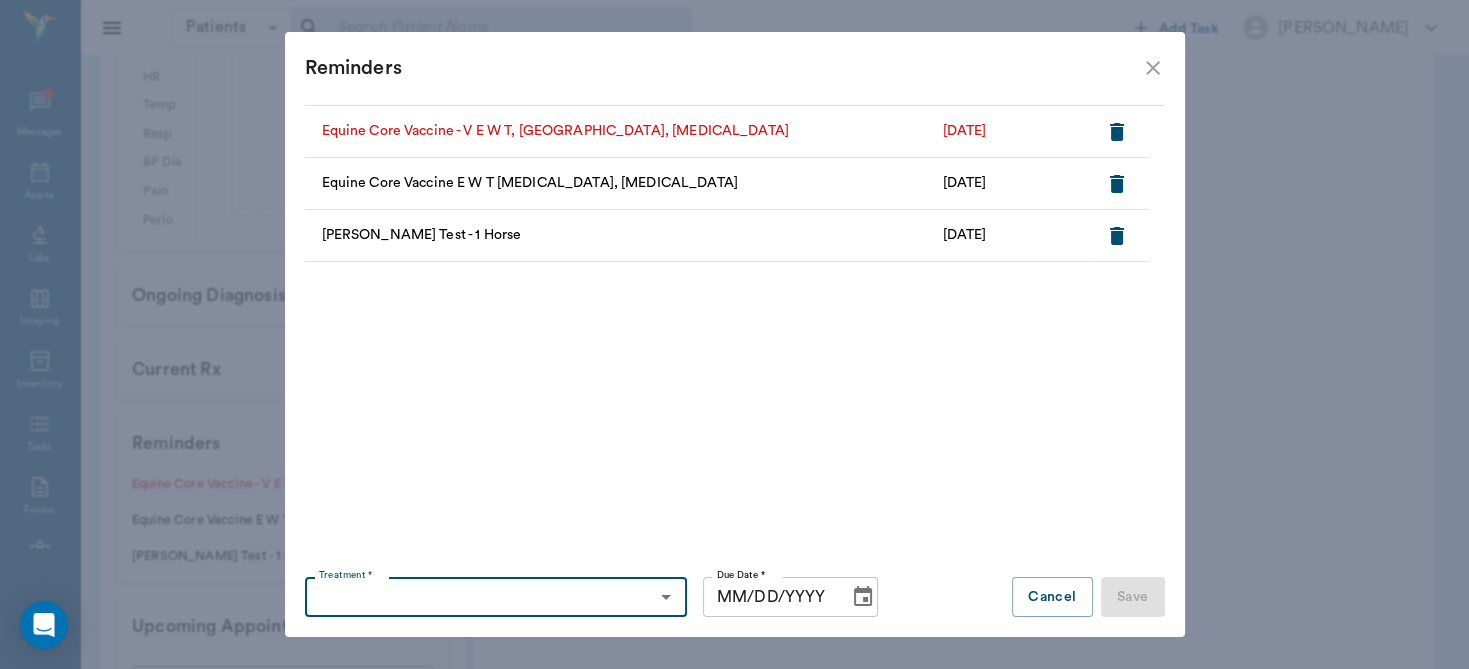 click on "Treatment *" at bounding box center (479, 597) 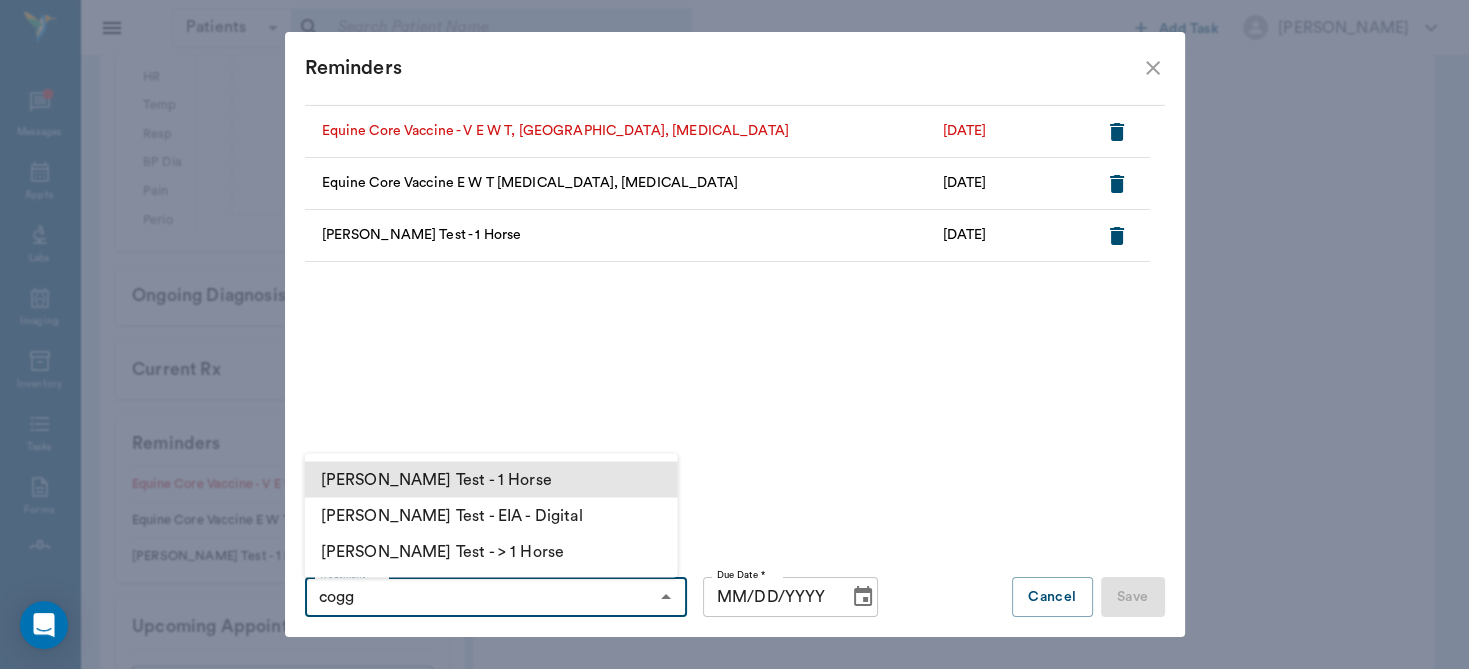 click on "[PERSON_NAME] Test - 1 Horse" at bounding box center (491, 479) 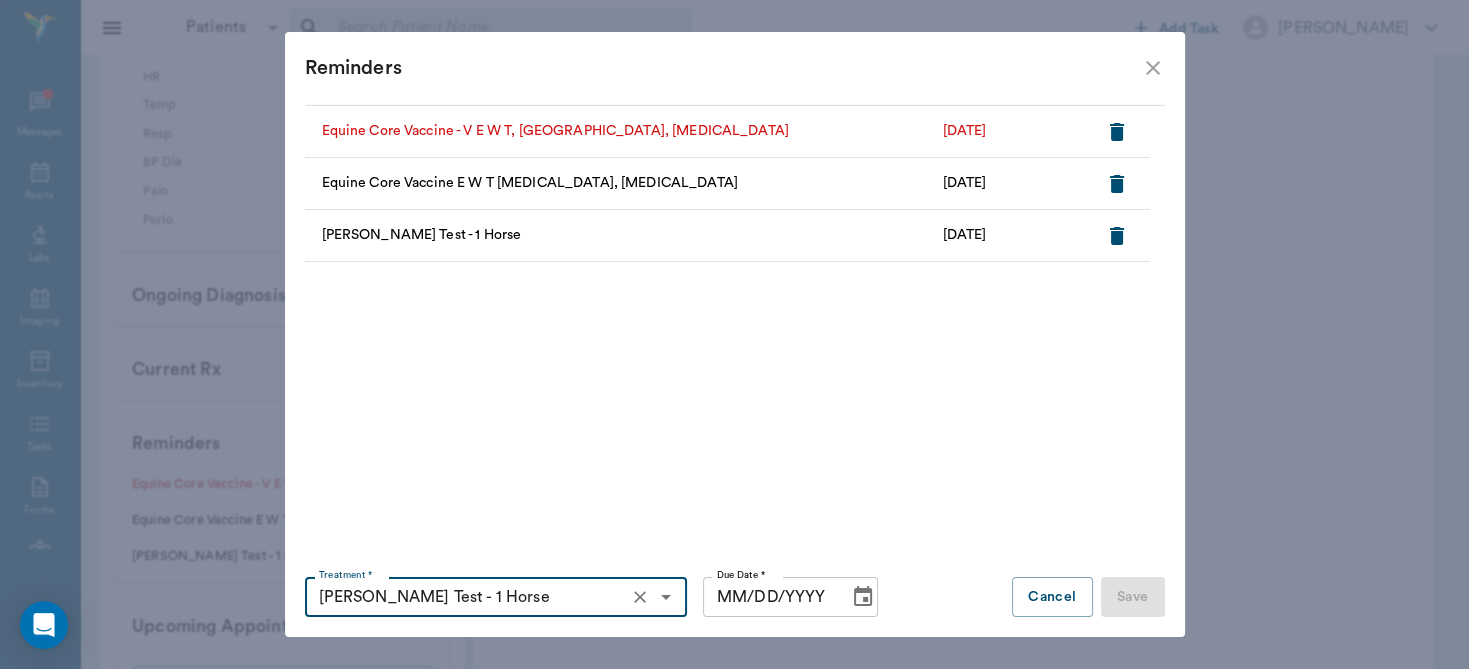 type on "[PERSON_NAME] Test - 1 Horse" 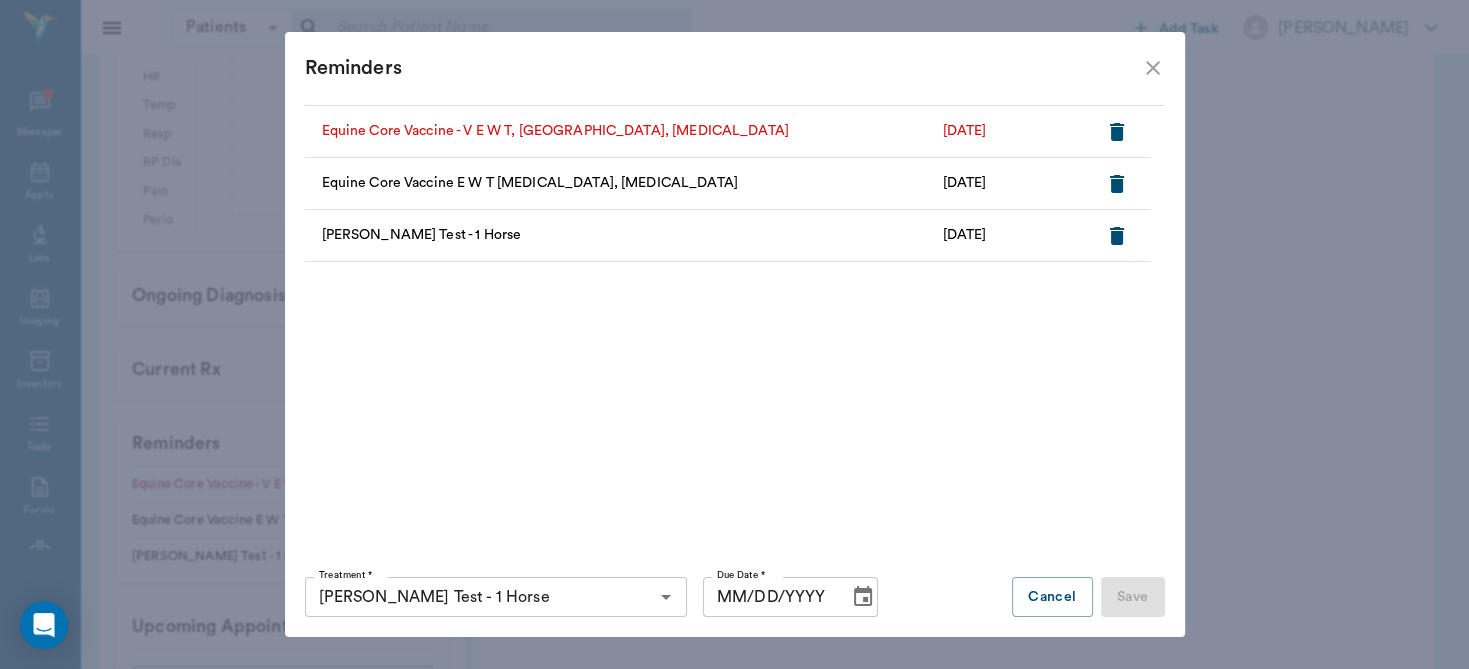 click 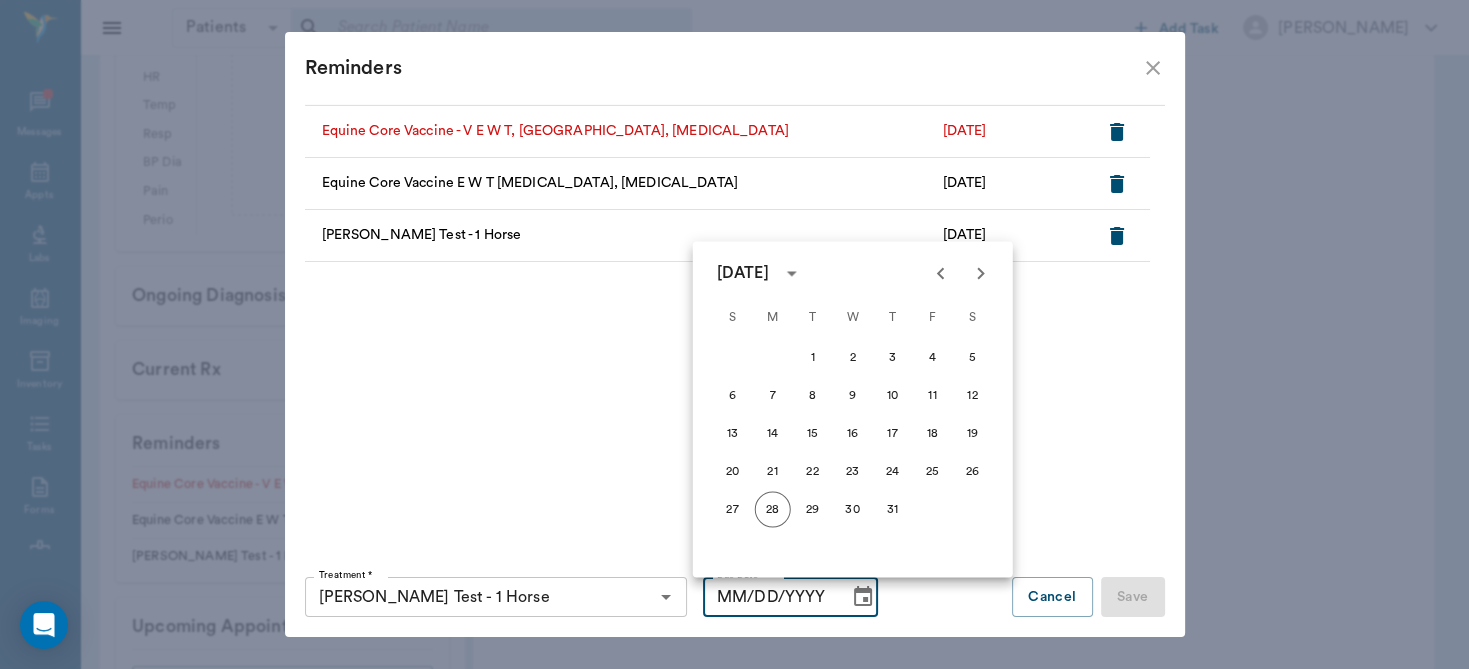 click 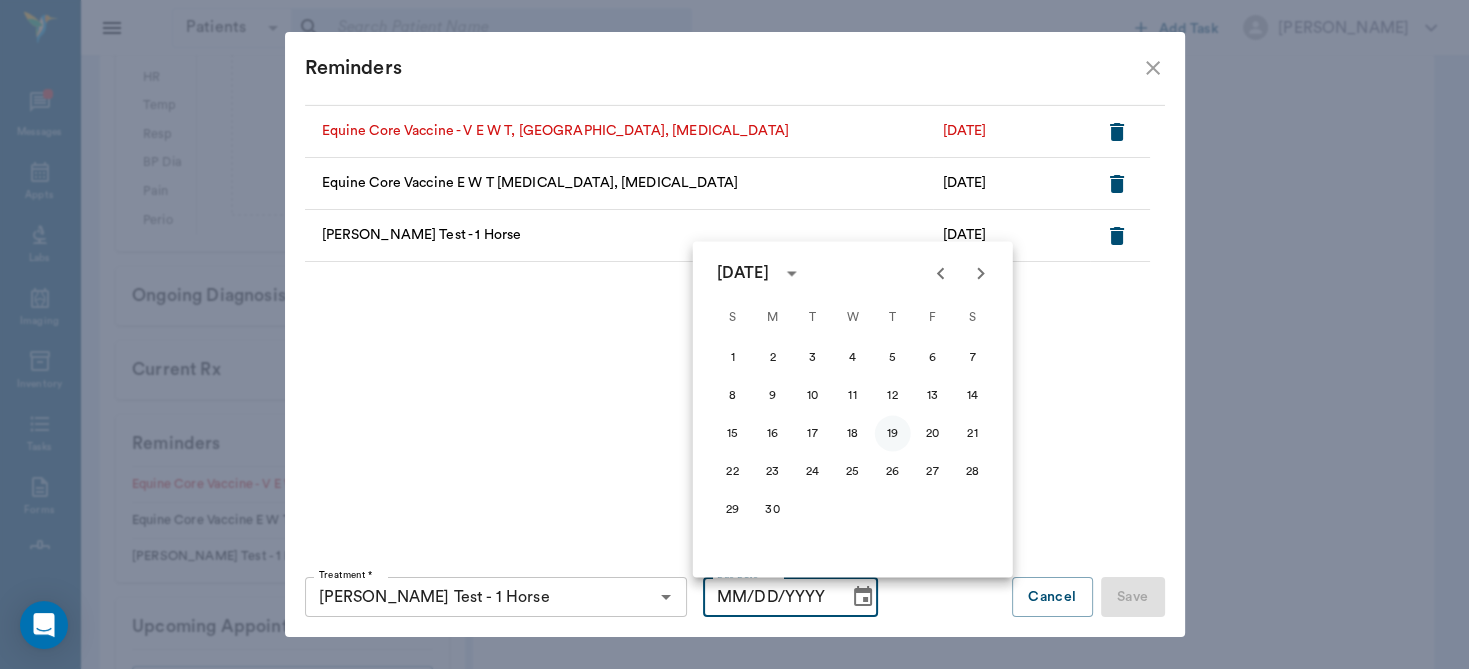 click on "19" at bounding box center [893, 433] 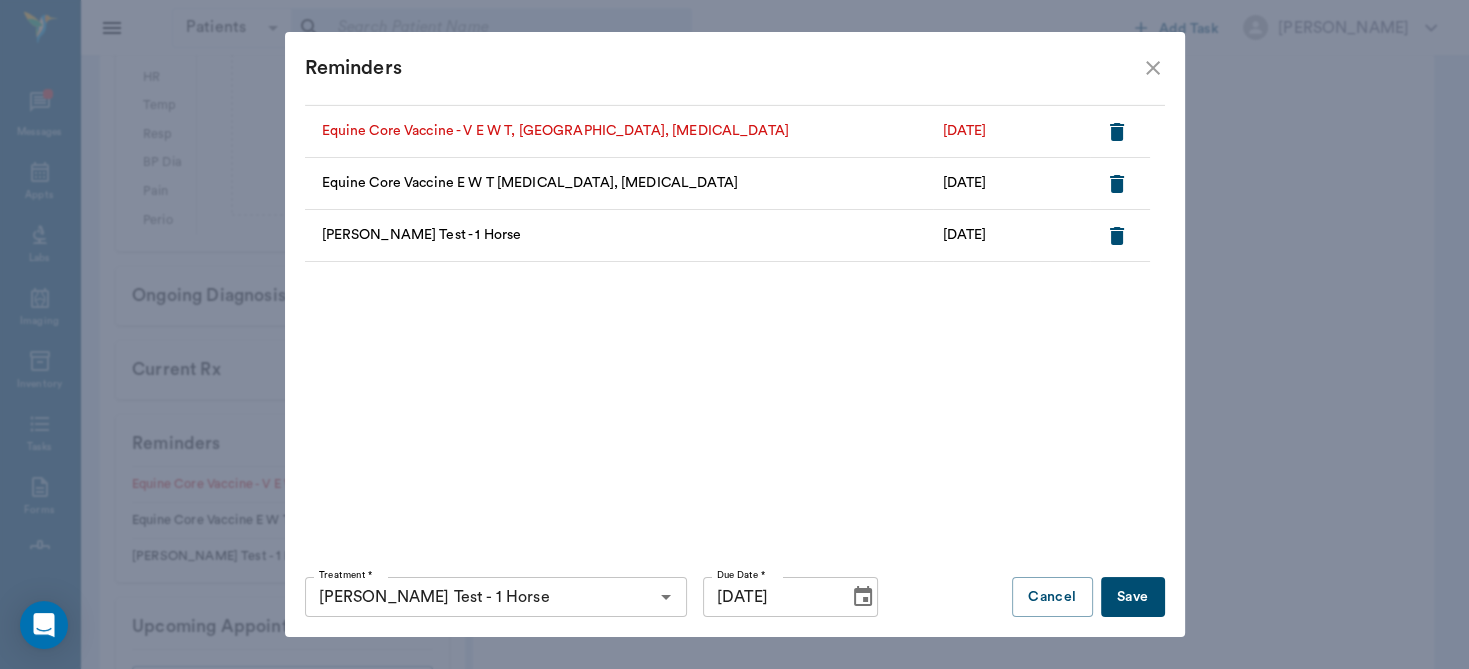 click on "Save" at bounding box center [1133, 597] 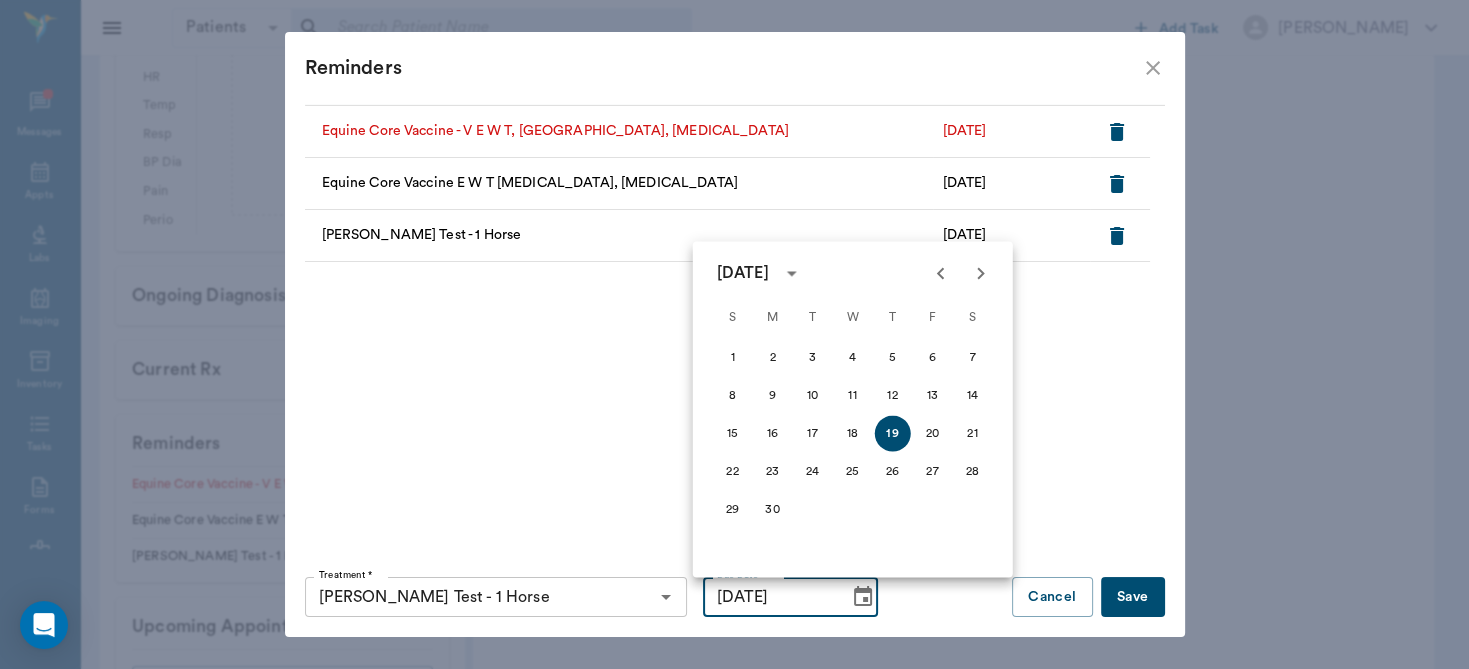 click 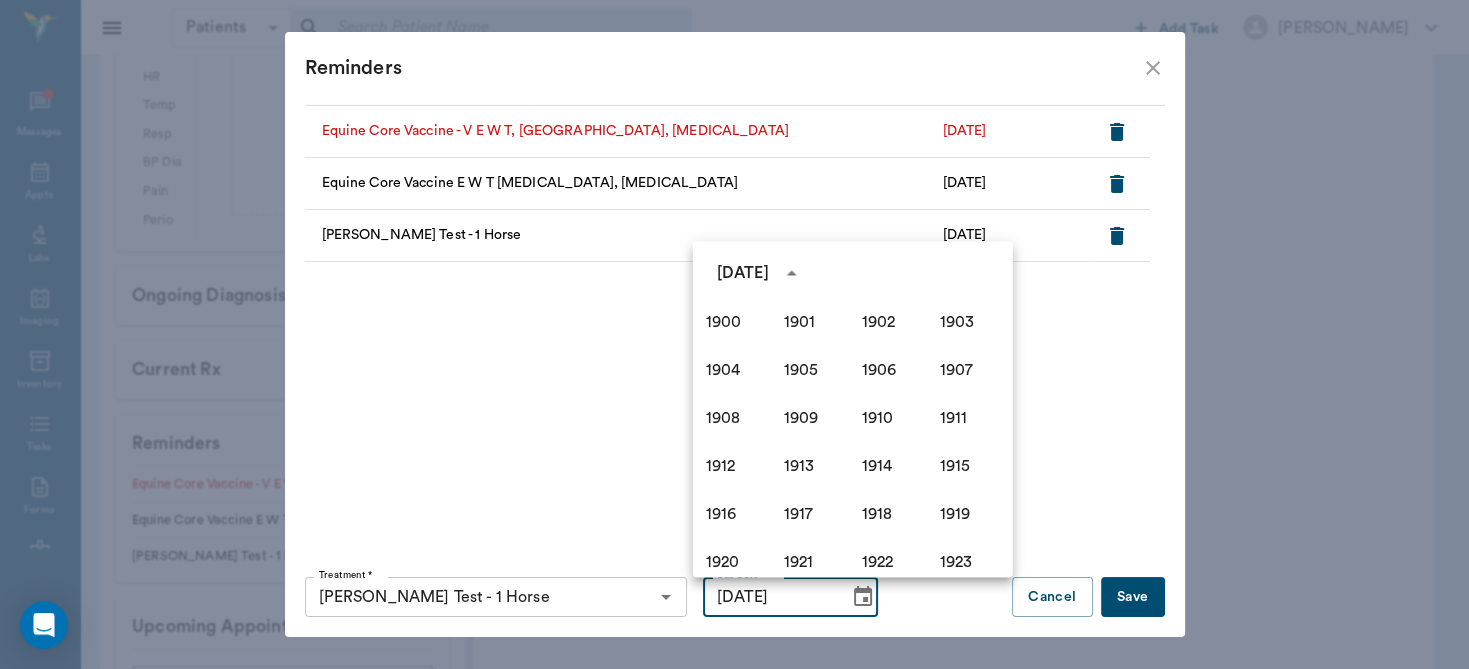 scroll, scrollTop: 1370, scrollLeft: 0, axis: vertical 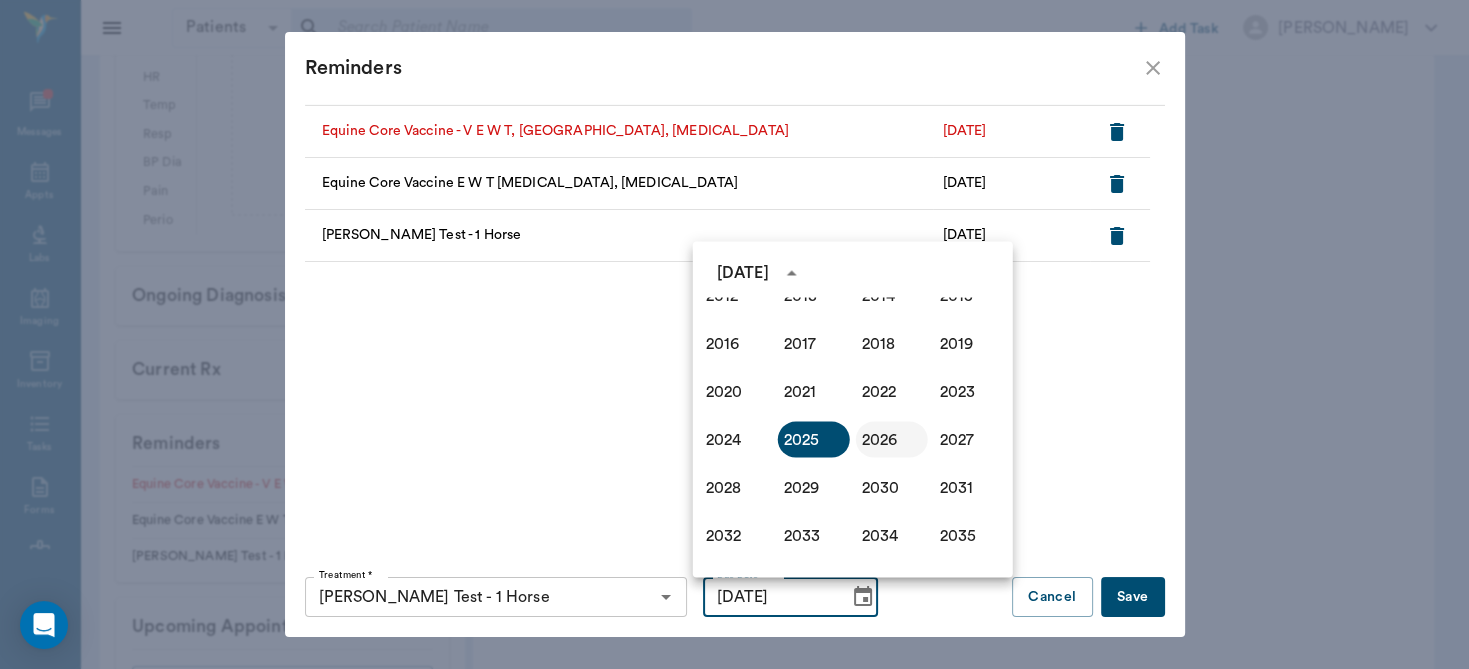 click on "2026" at bounding box center (892, 439) 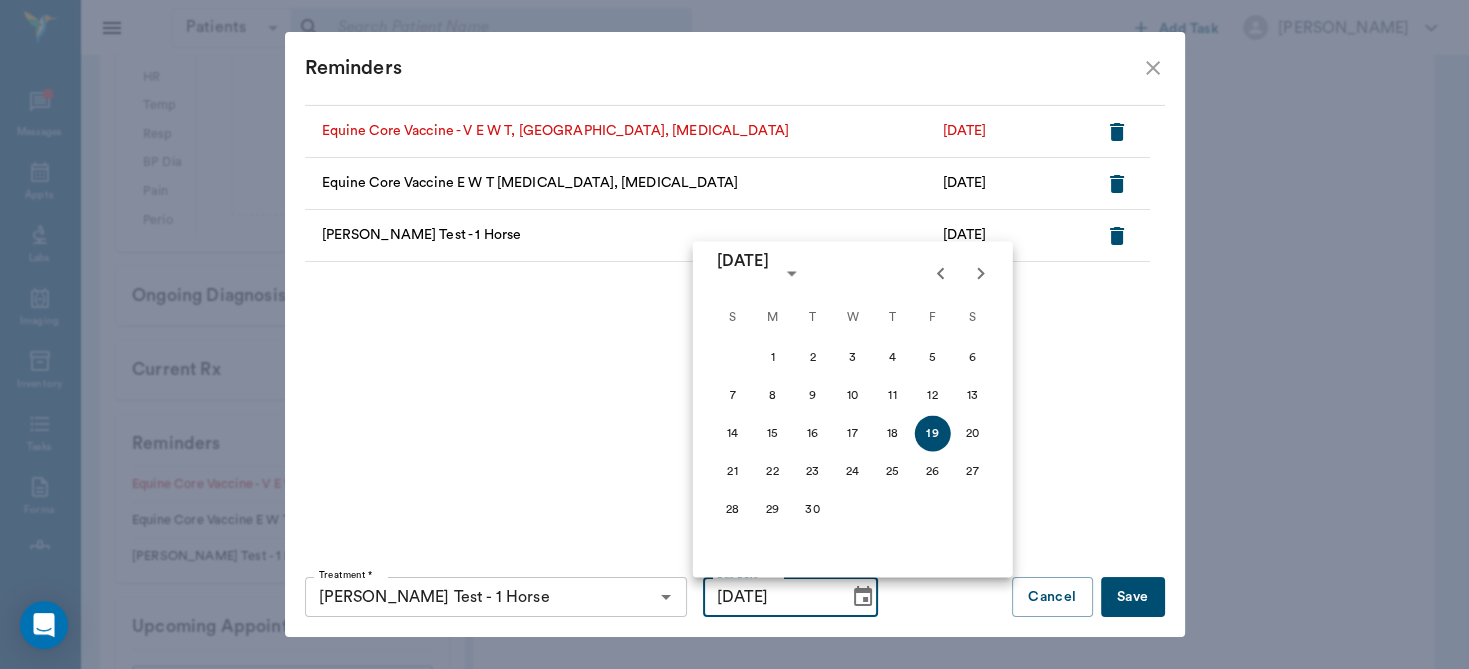type on "[DATE]" 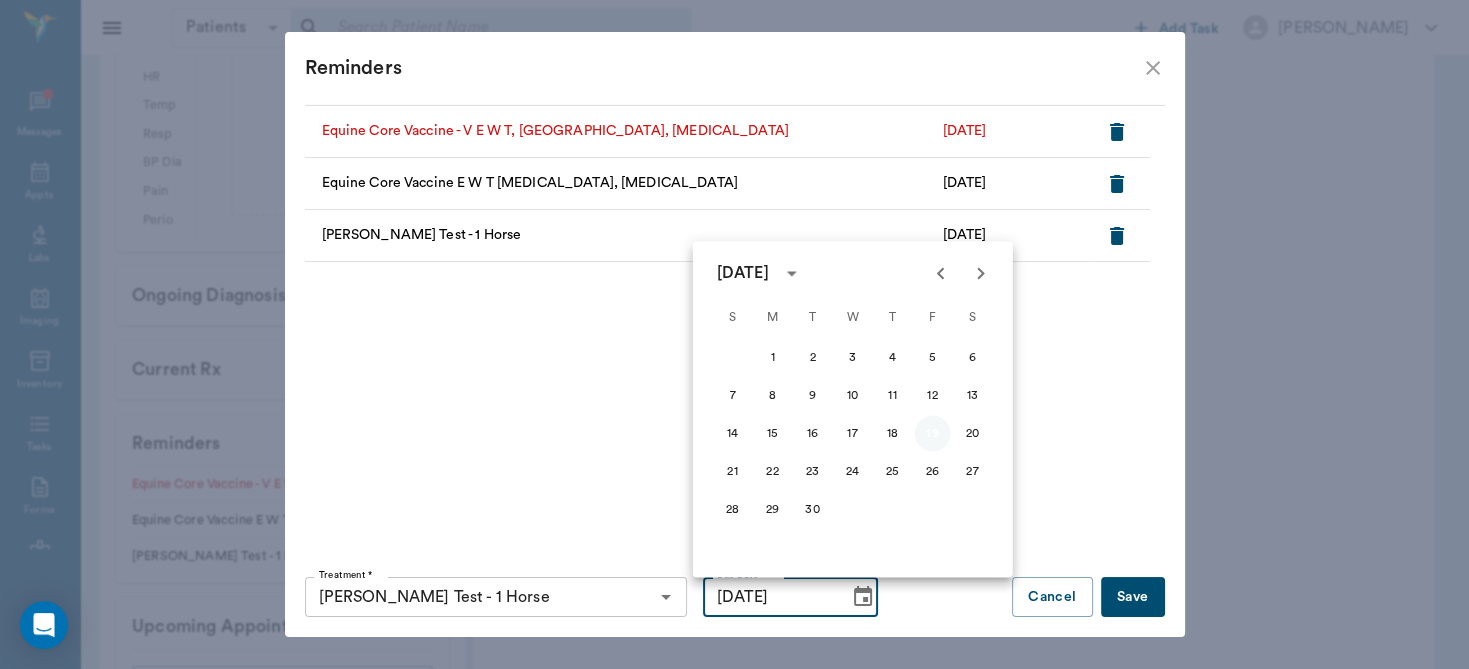 click on "19" at bounding box center (933, 433) 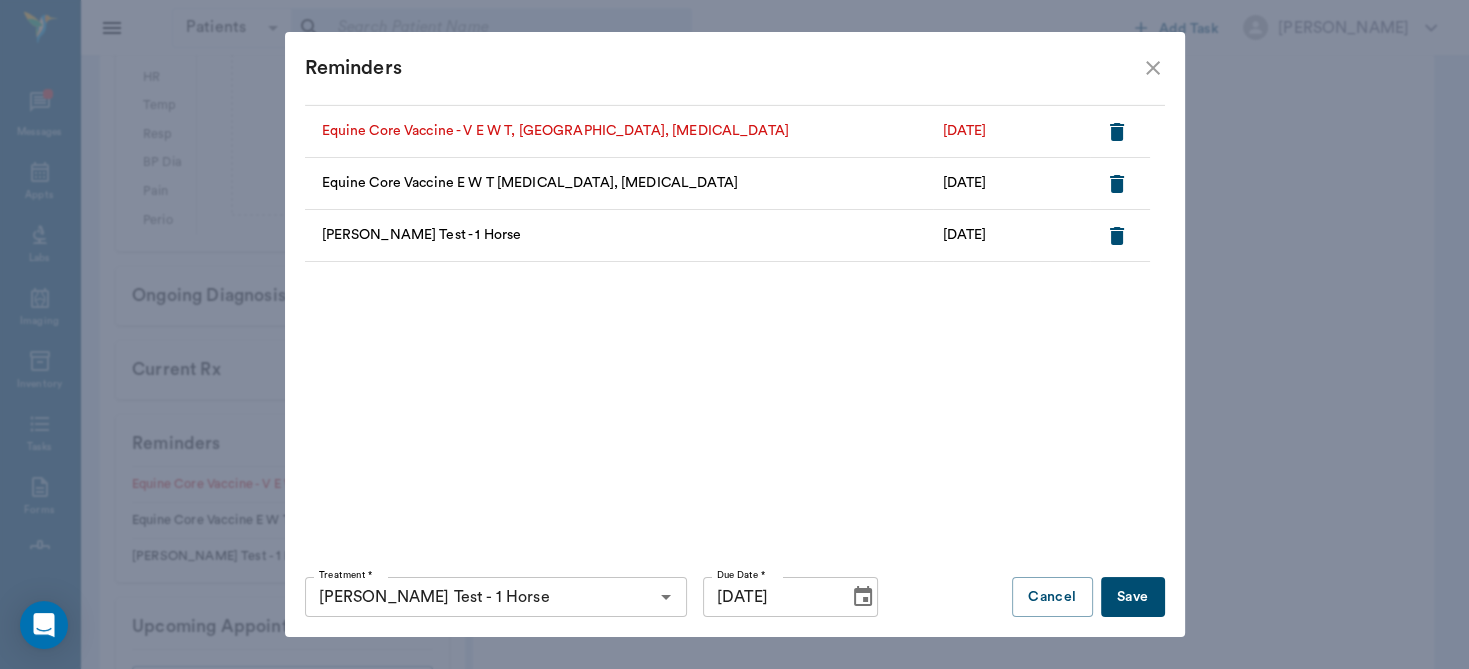 click 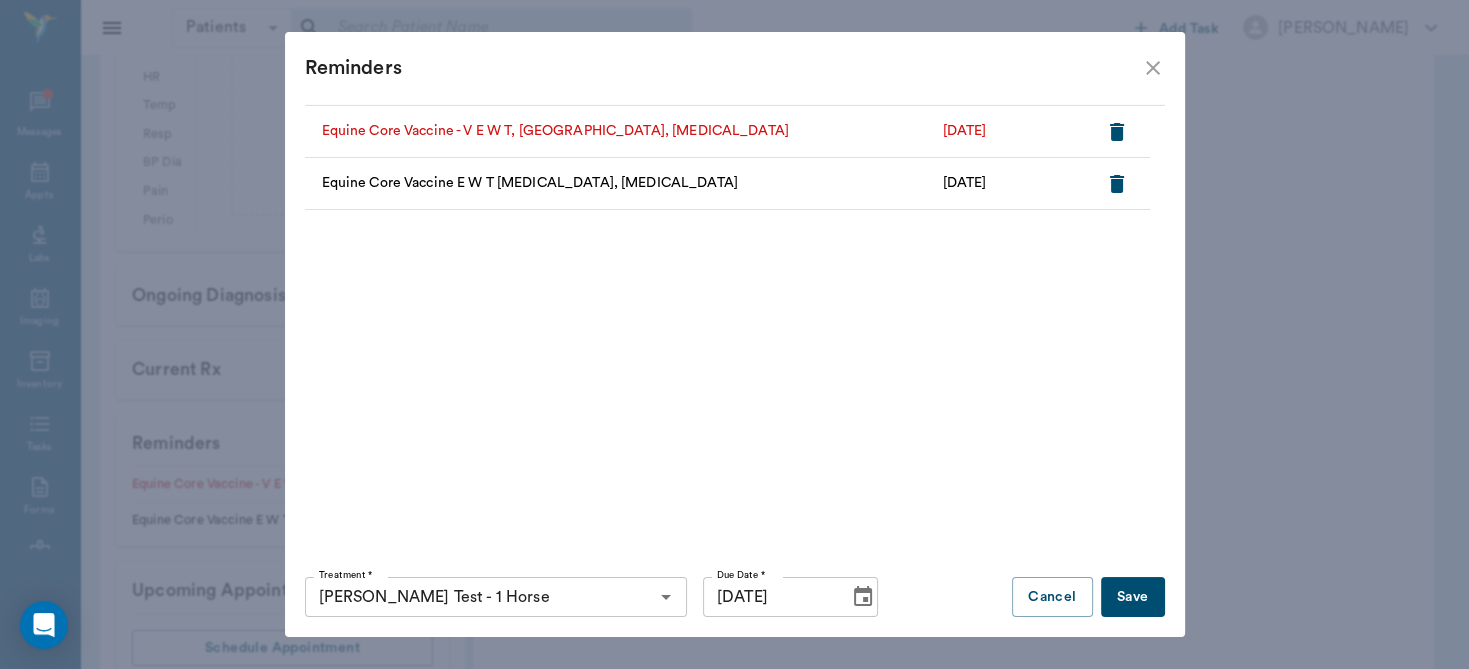 click on "Save" at bounding box center (1133, 597) 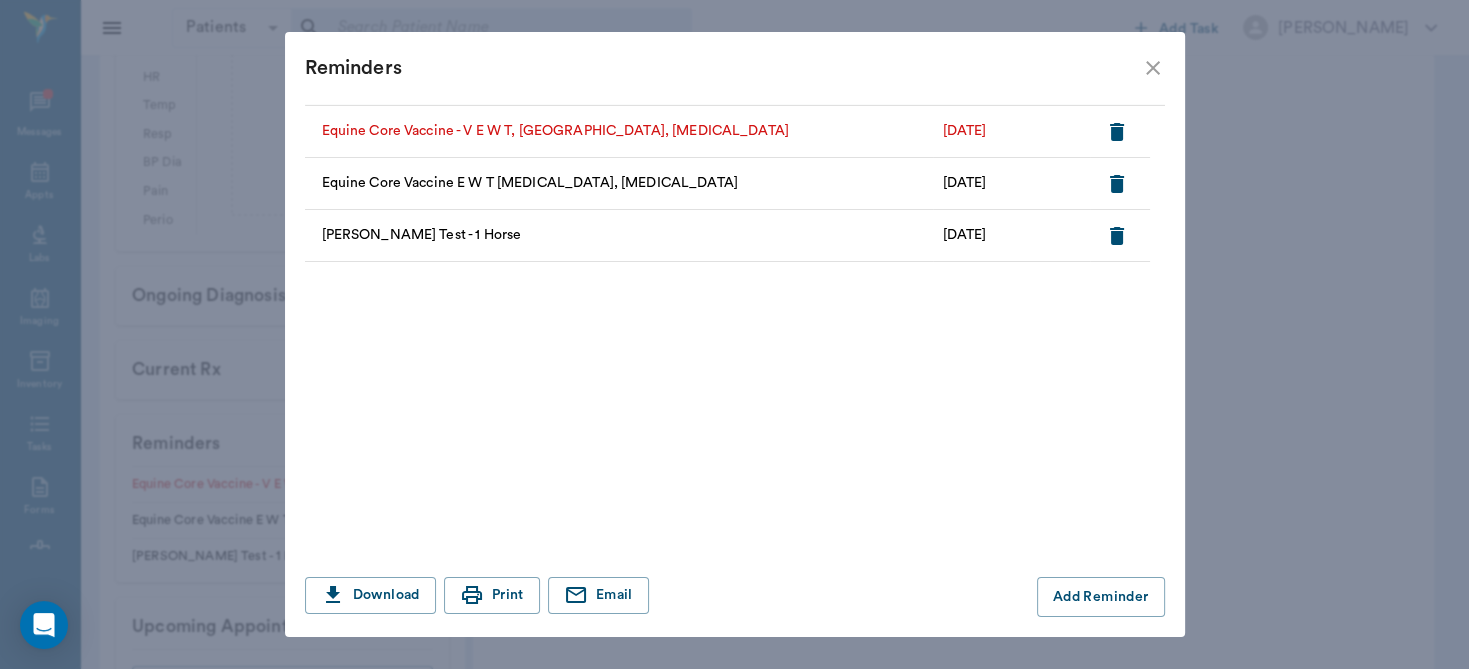click 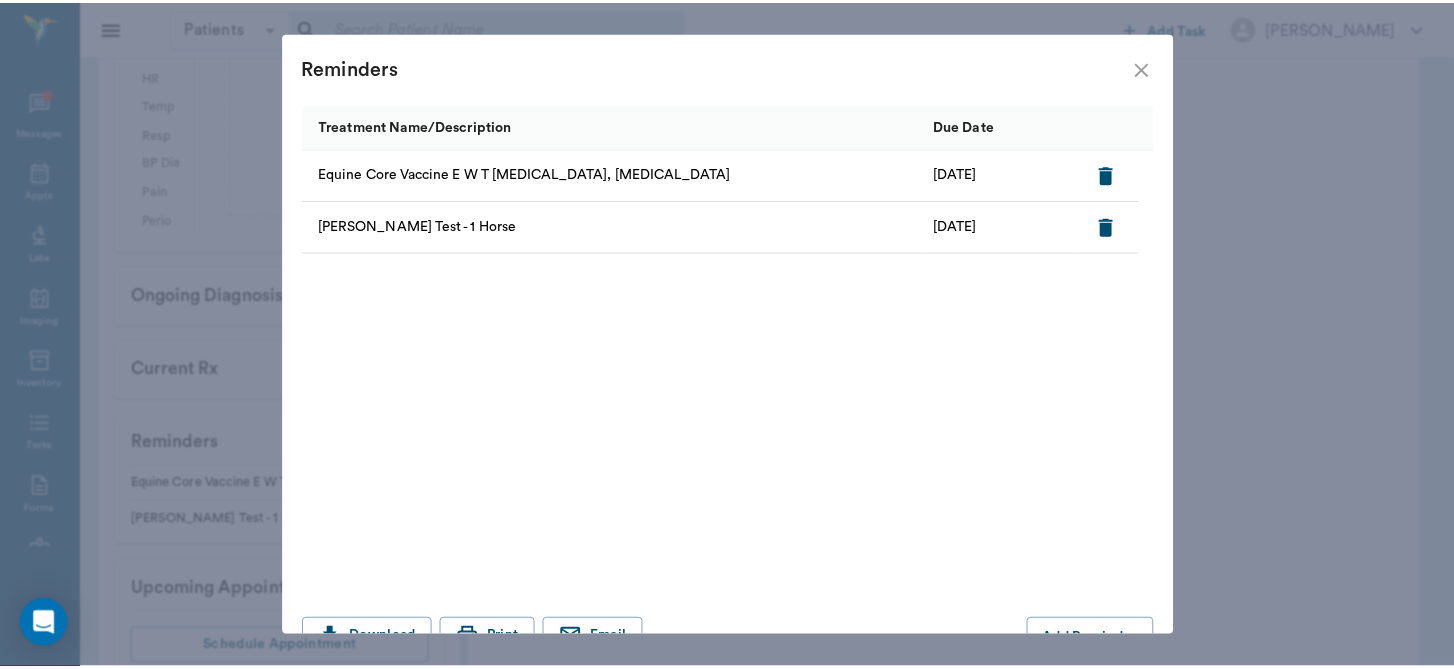scroll, scrollTop: 43, scrollLeft: 0, axis: vertical 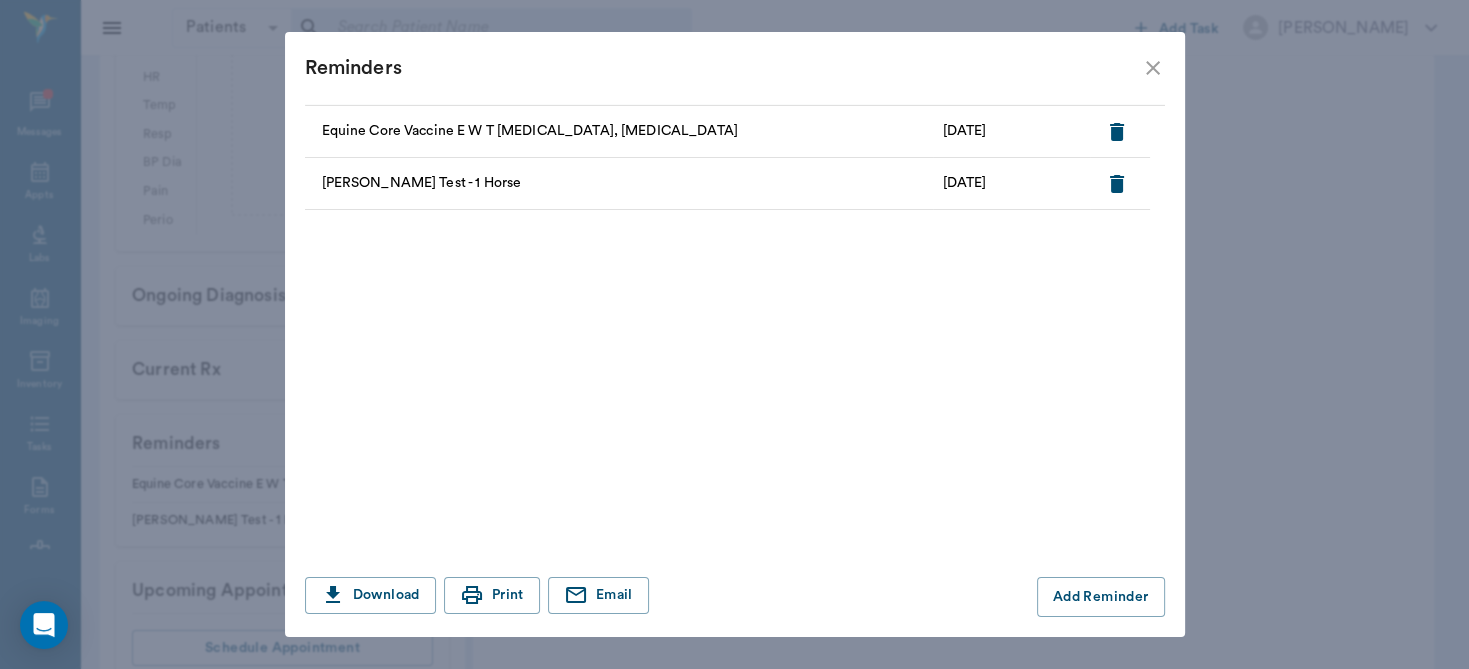 click 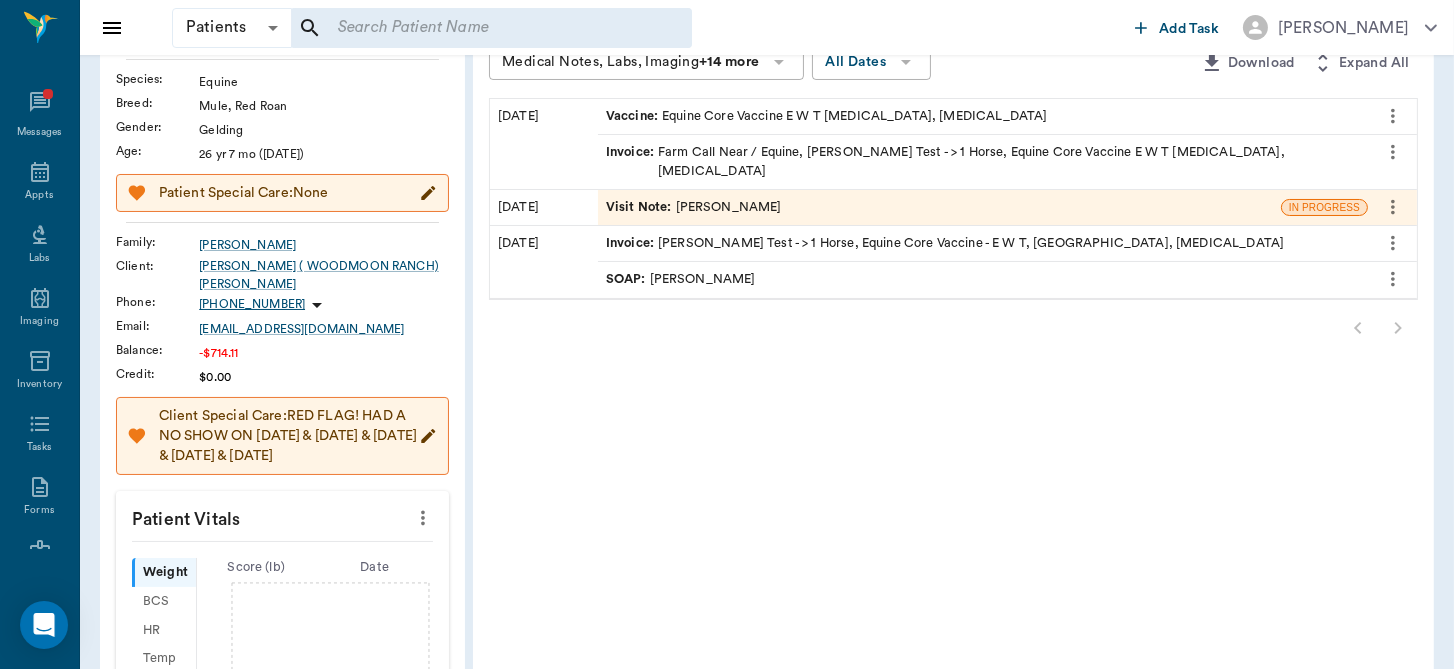 scroll, scrollTop: 0, scrollLeft: 0, axis: both 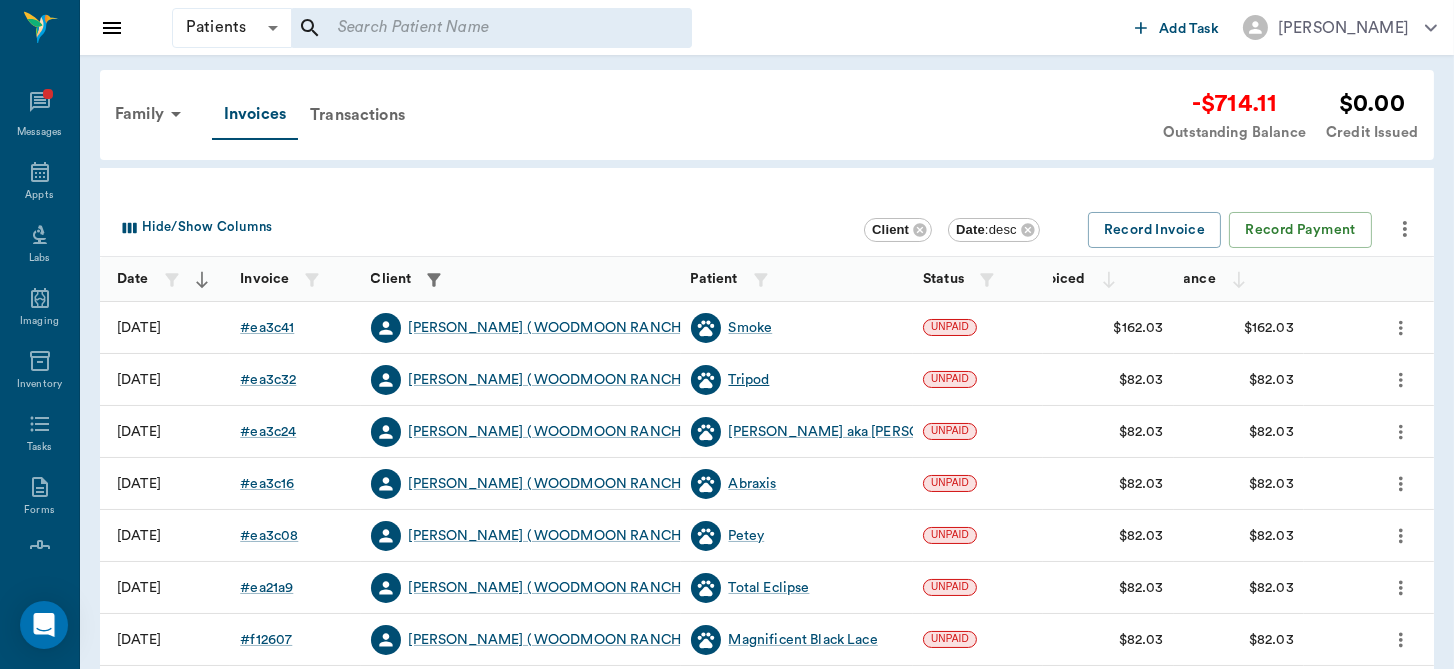 click on "Tripod" at bounding box center [749, 380] 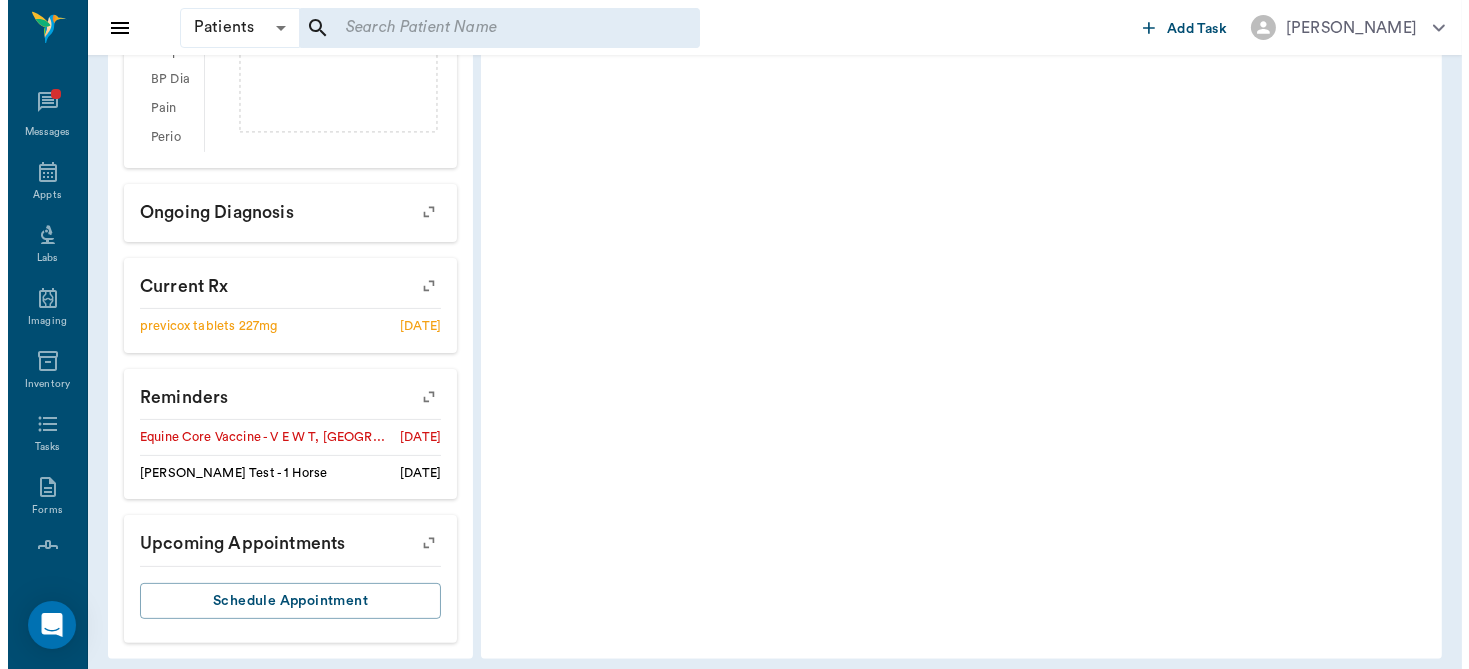 scroll, scrollTop: 812, scrollLeft: 0, axis: vertical 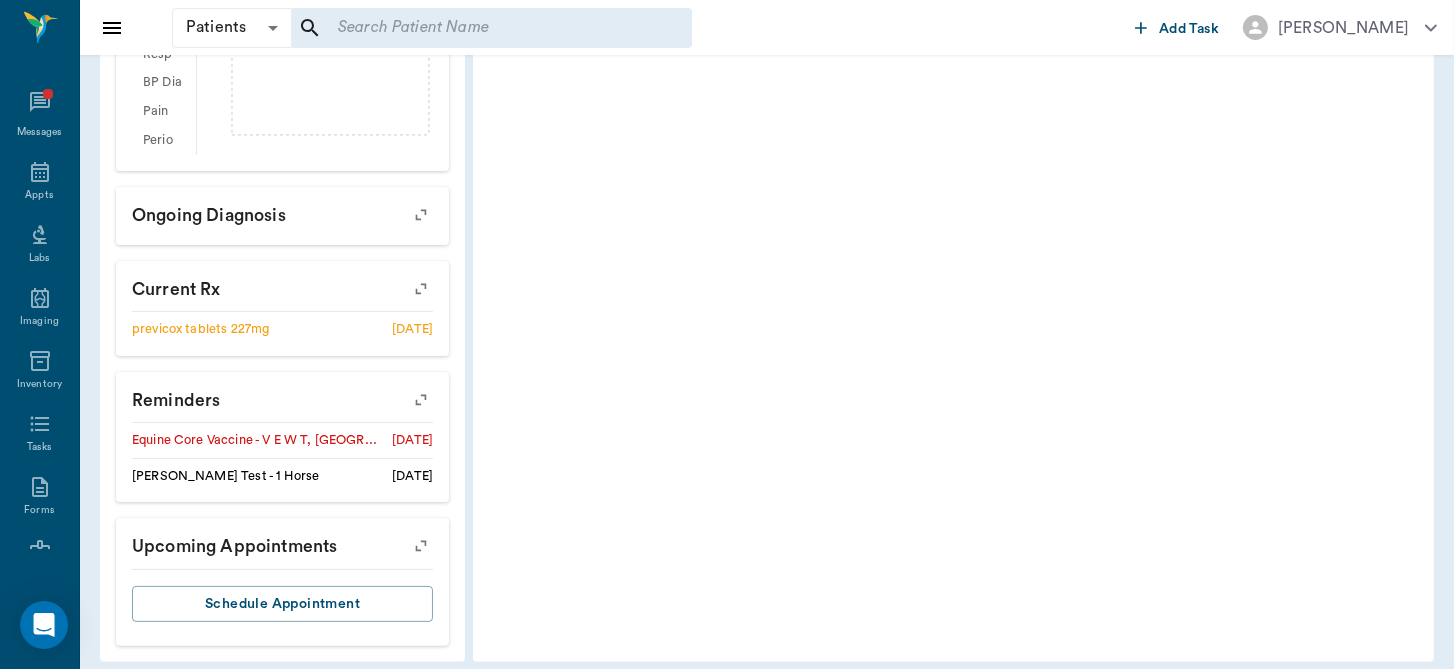 click on "Equine Core Vaccine -  V E W T, [GEOGRAPHIC_DATA], [MEDICAL_DATA] [DATE] [PERSON_NAME] Test - 1 Horse [DATE]" at bounding box center [282, 462] 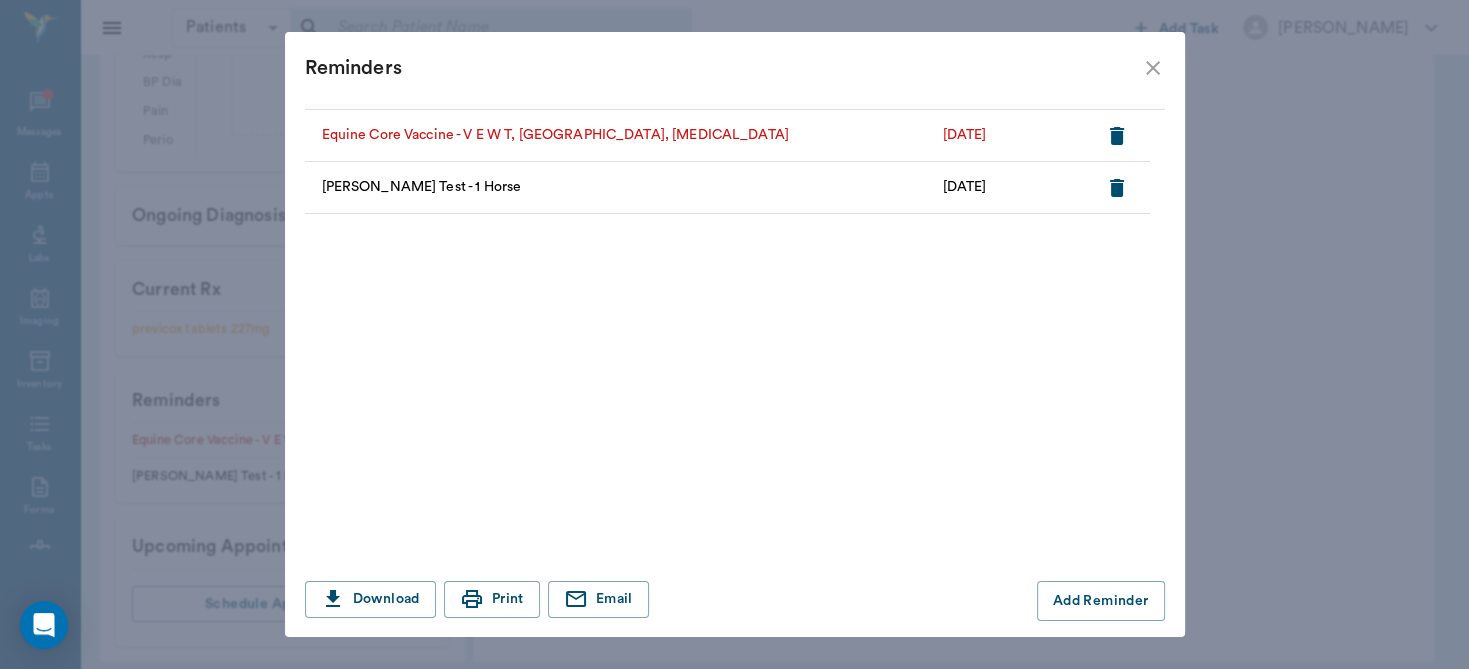 scroll, scrollTop: 43, scrollLeft: 0, axis: vertical 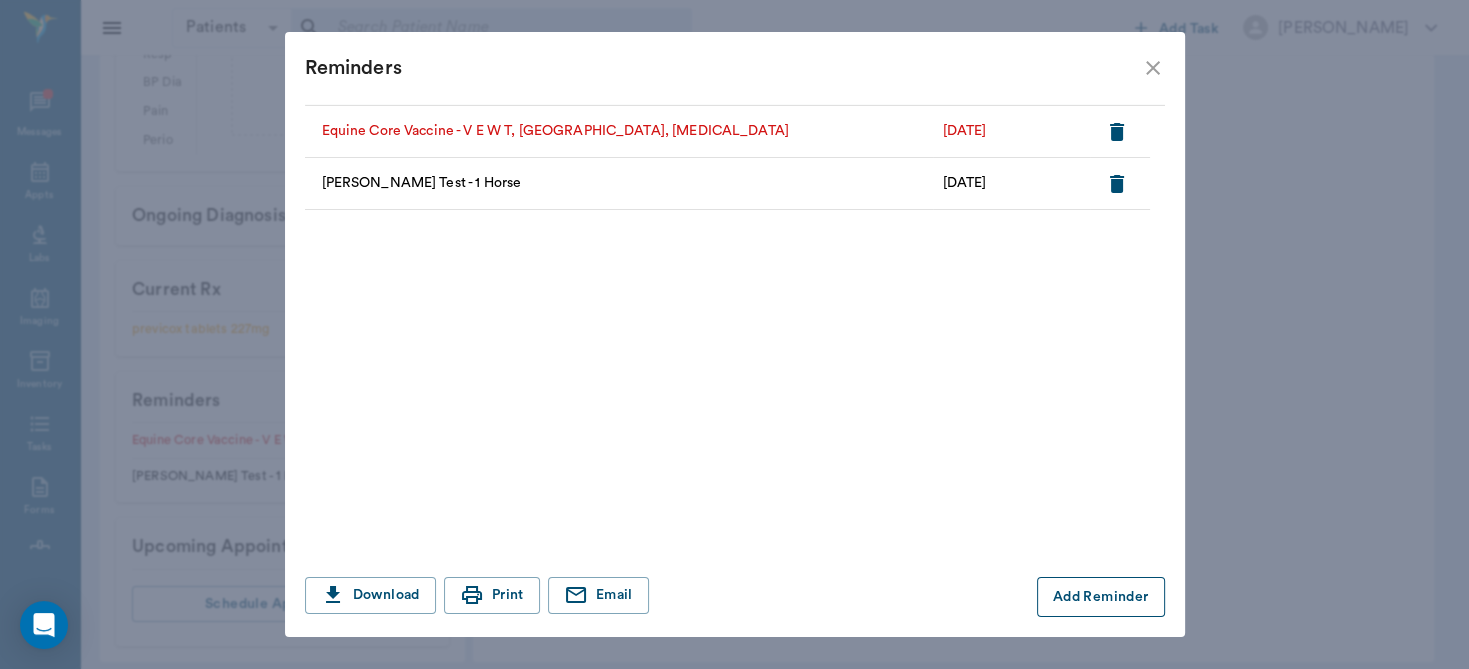 click on "Add Reminder" at bounding box center [1101, 597] 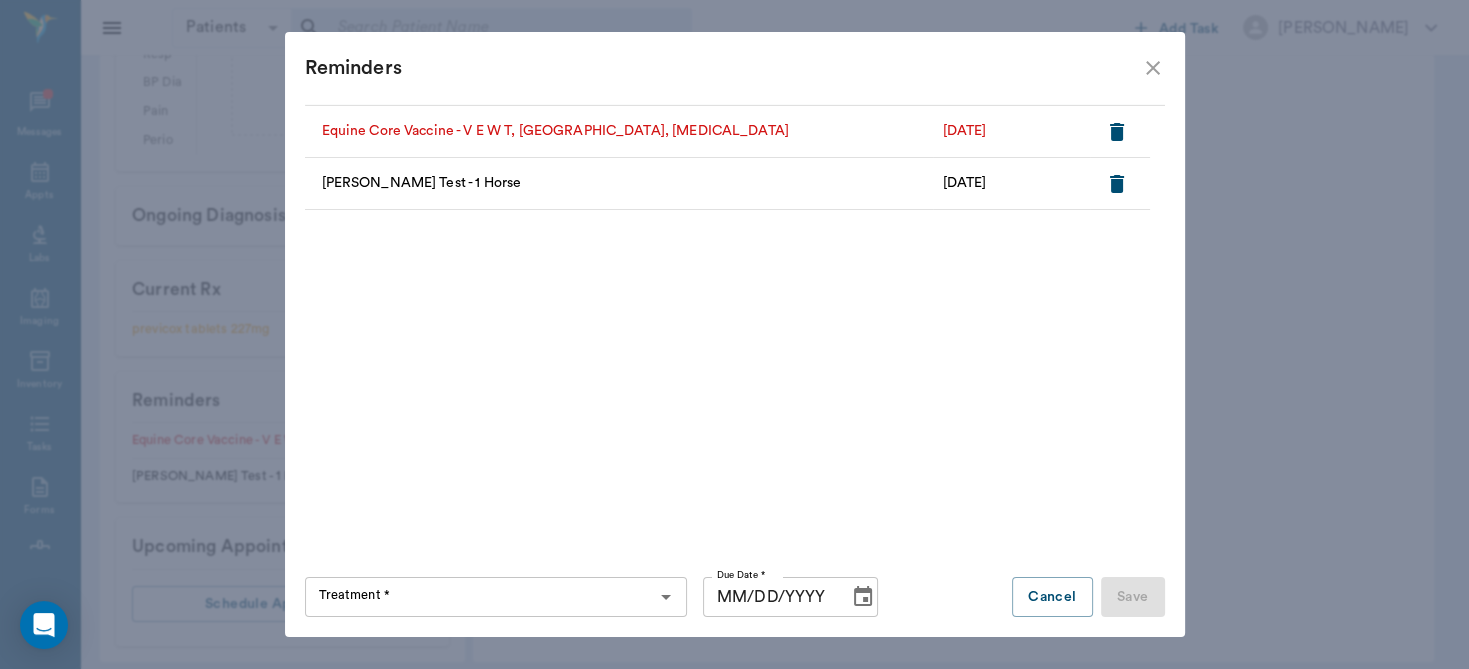 click on "Treatment *" at bounding box center [479, 597] 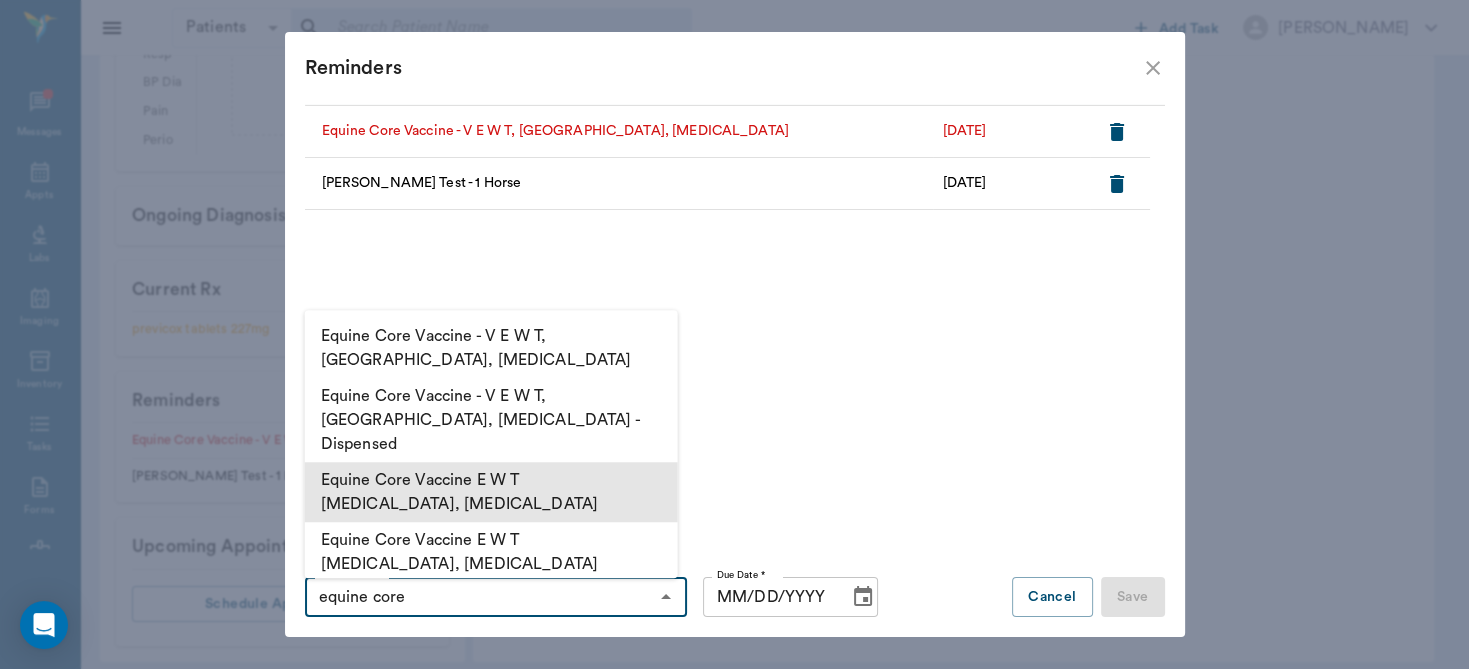 click on "Equine Core Vaccine E W T [MEDICAL_DATA], [MEDICAL_DATA]" at bounding box center (491, 493) 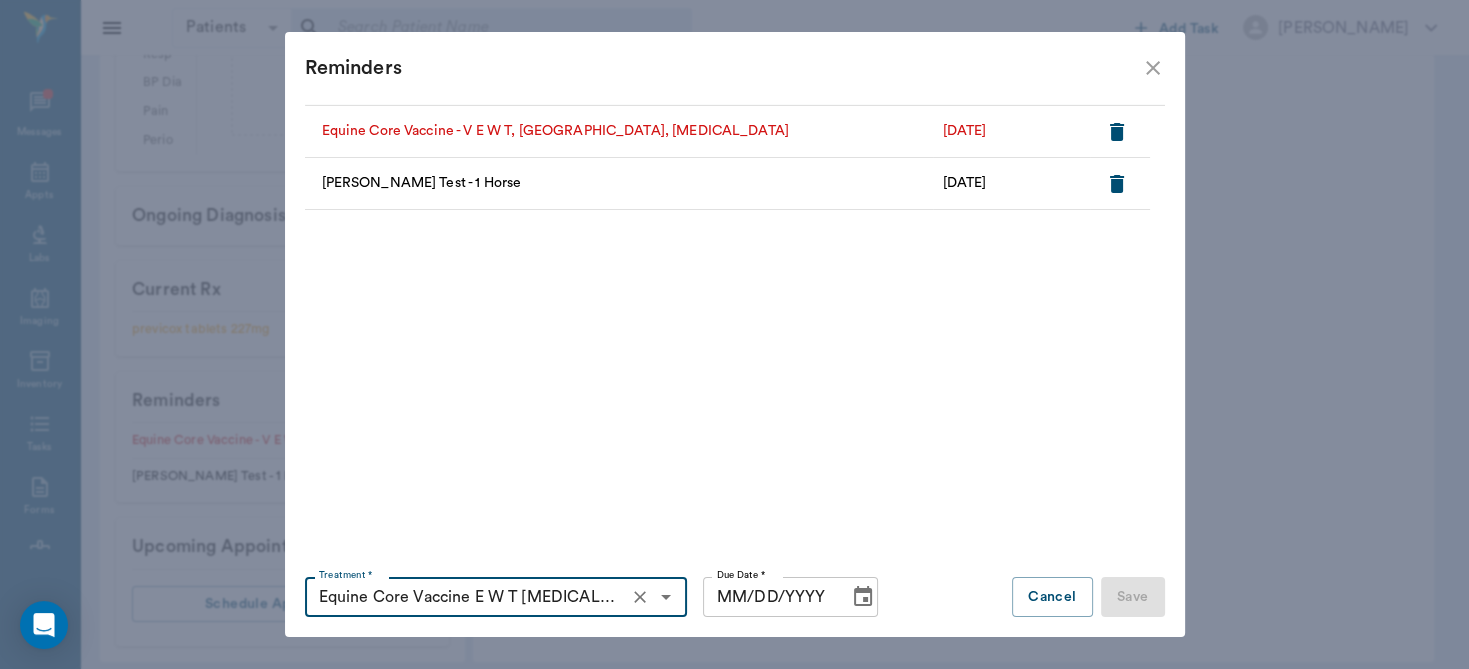 type on "Equine Core Vaccine E W T [MEDICAL_DATA], [MEDICAL_DATA]" 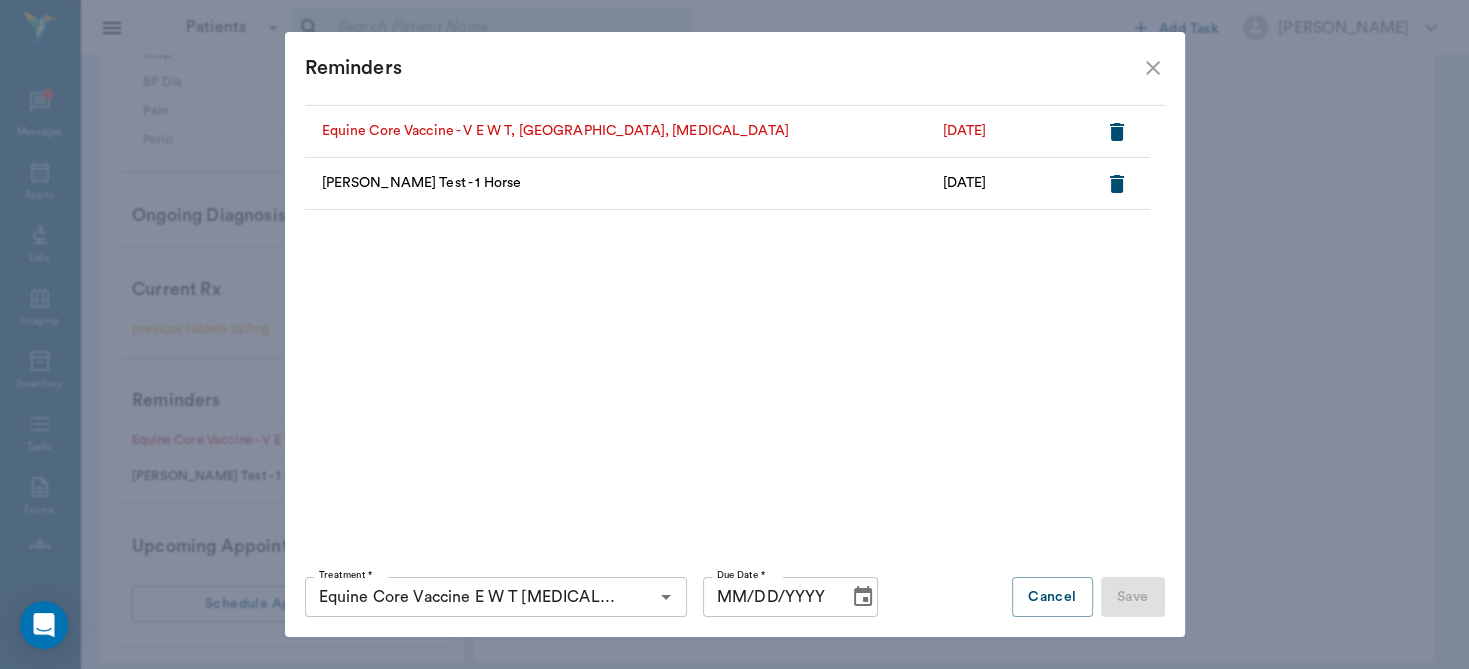 click 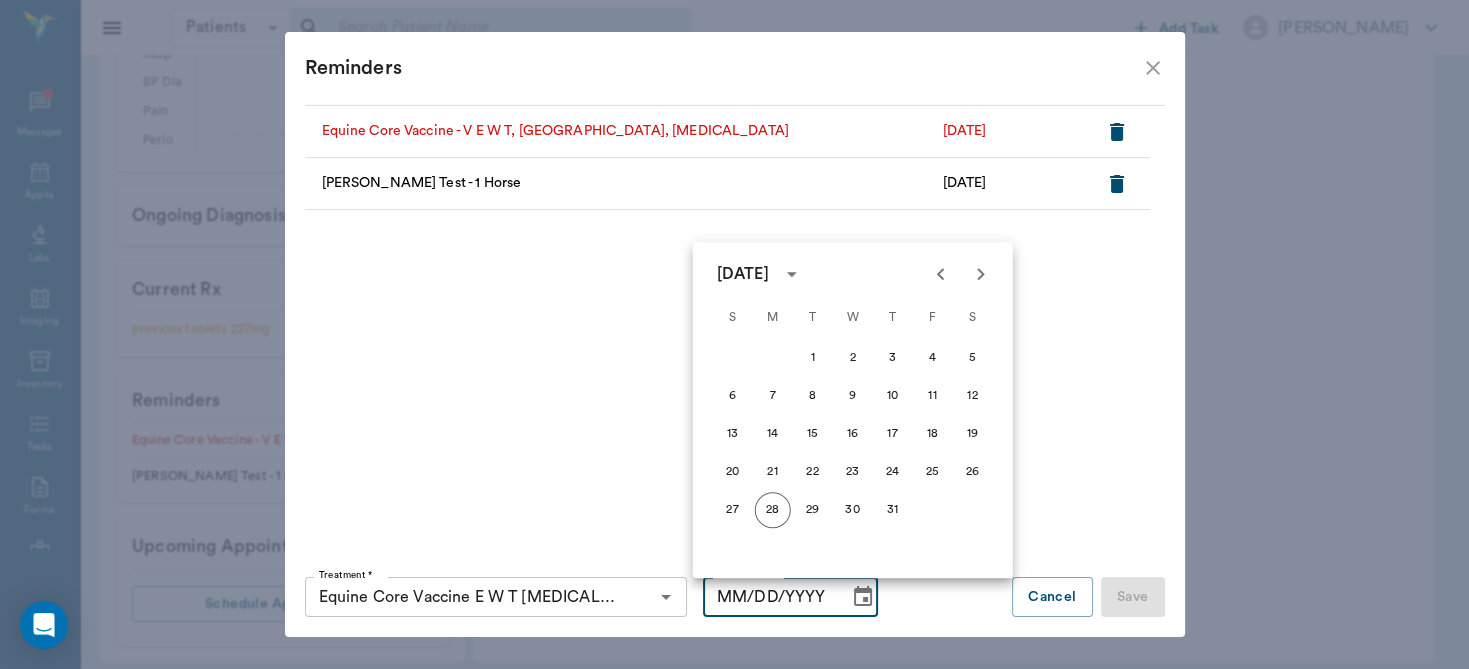click 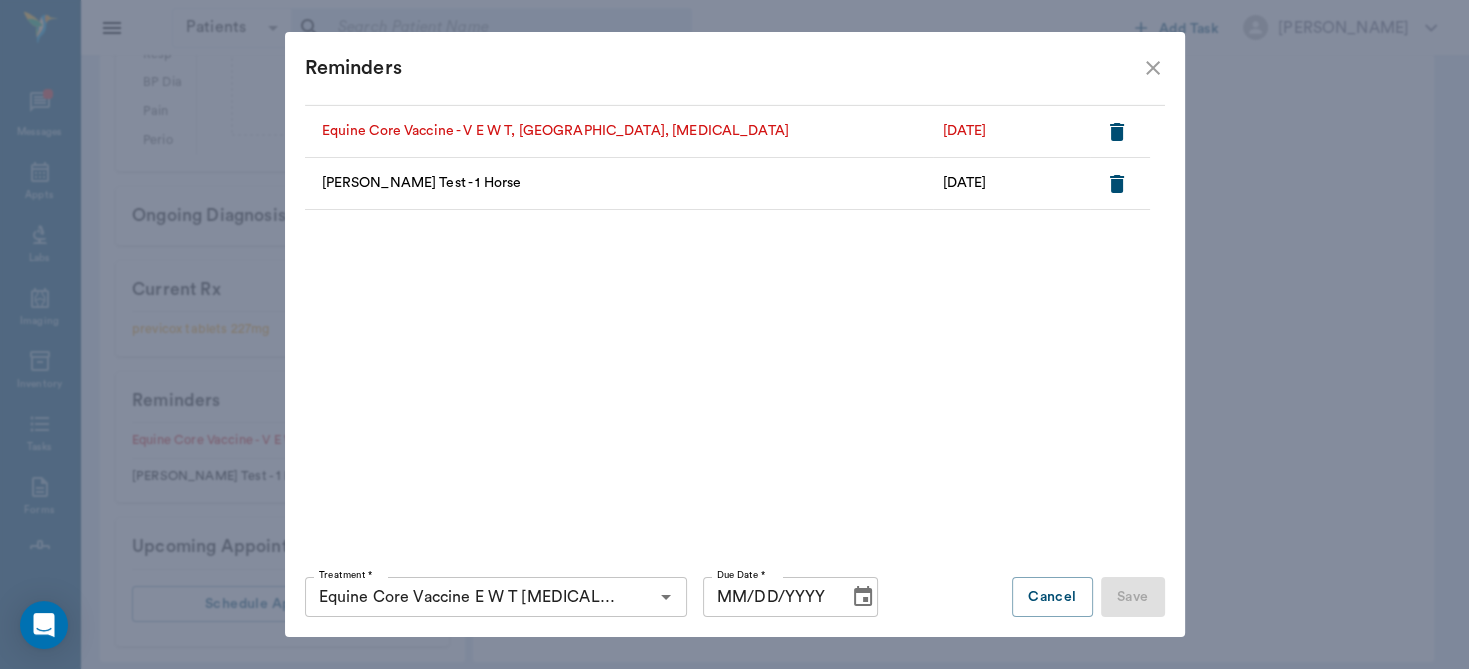click 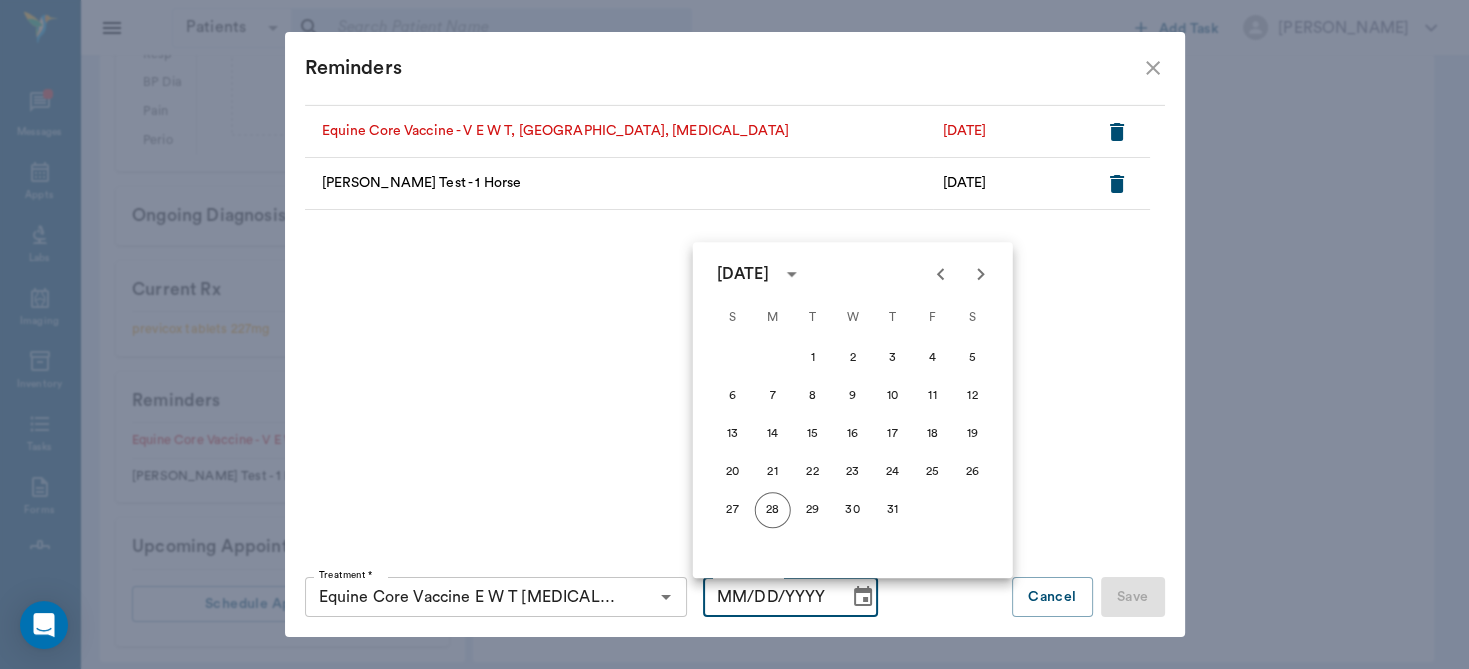 click 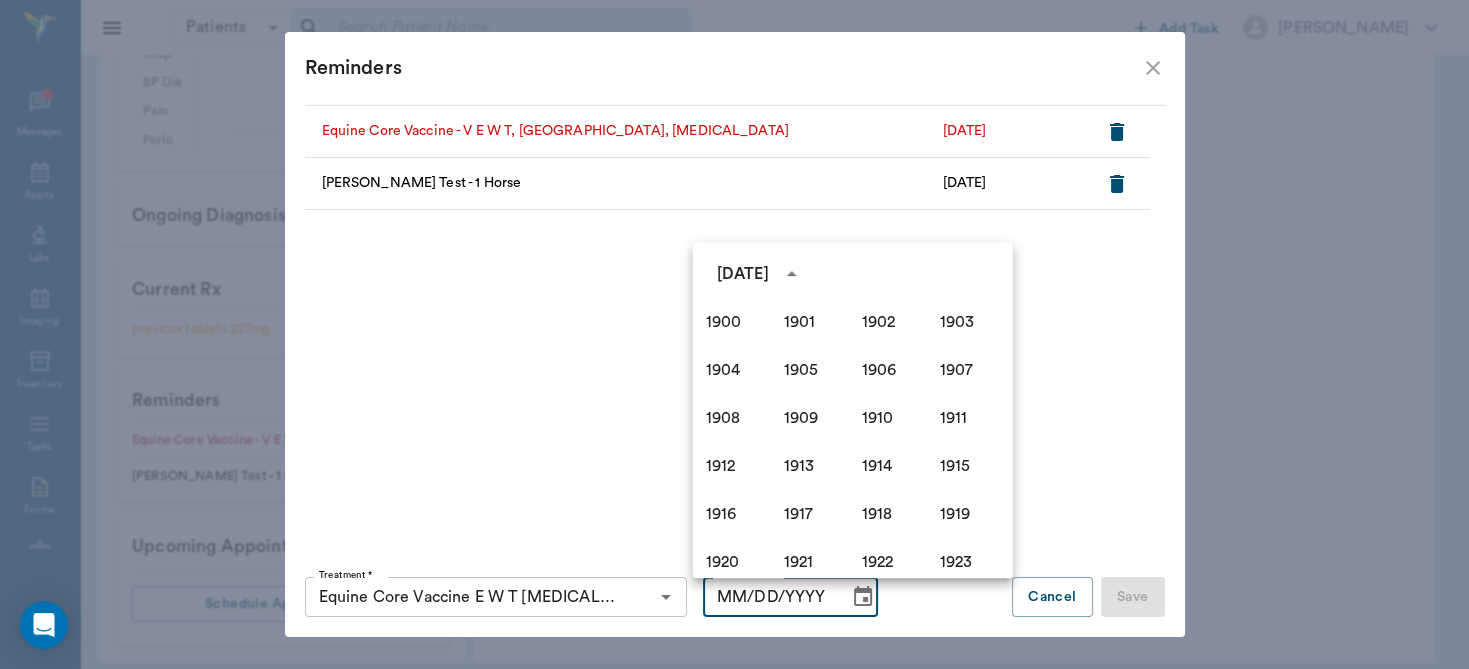 scroll, scrollTop: 1370, scrollLeft: 0, axis: vertical 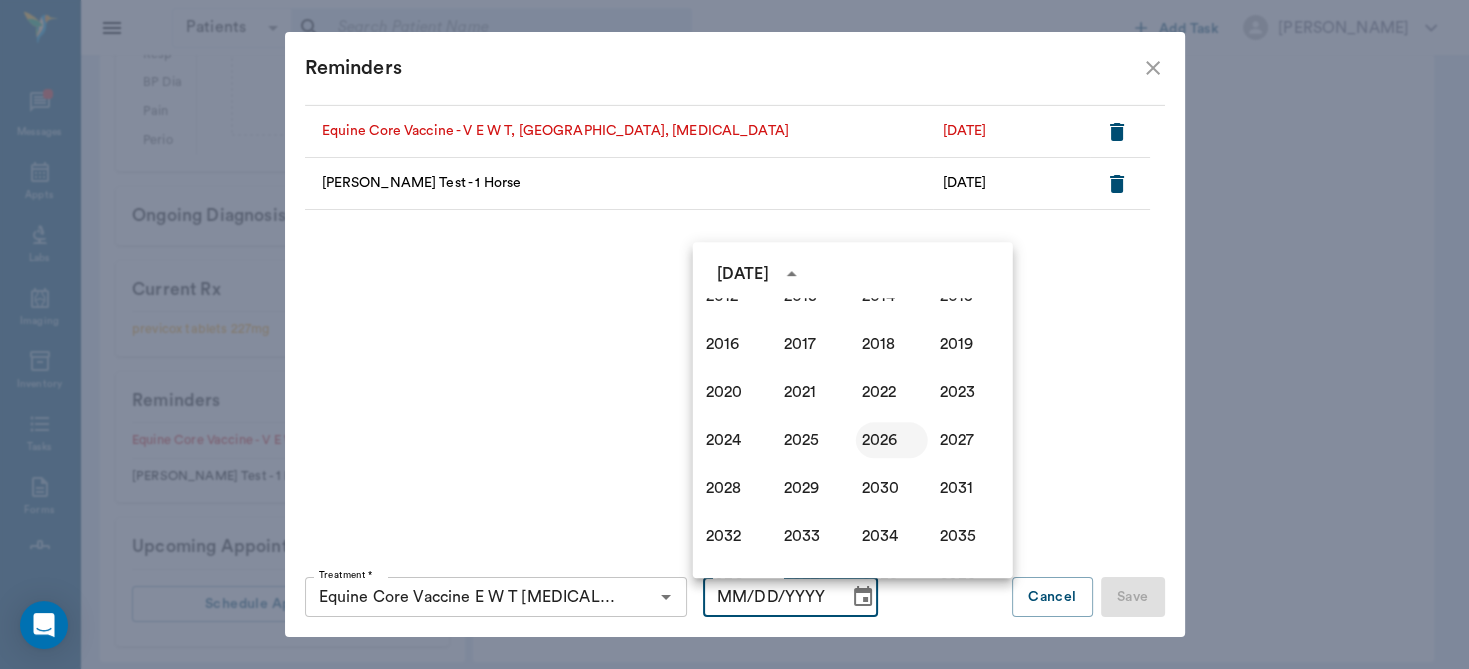 click on "2026" at bounding box center [892, 440] 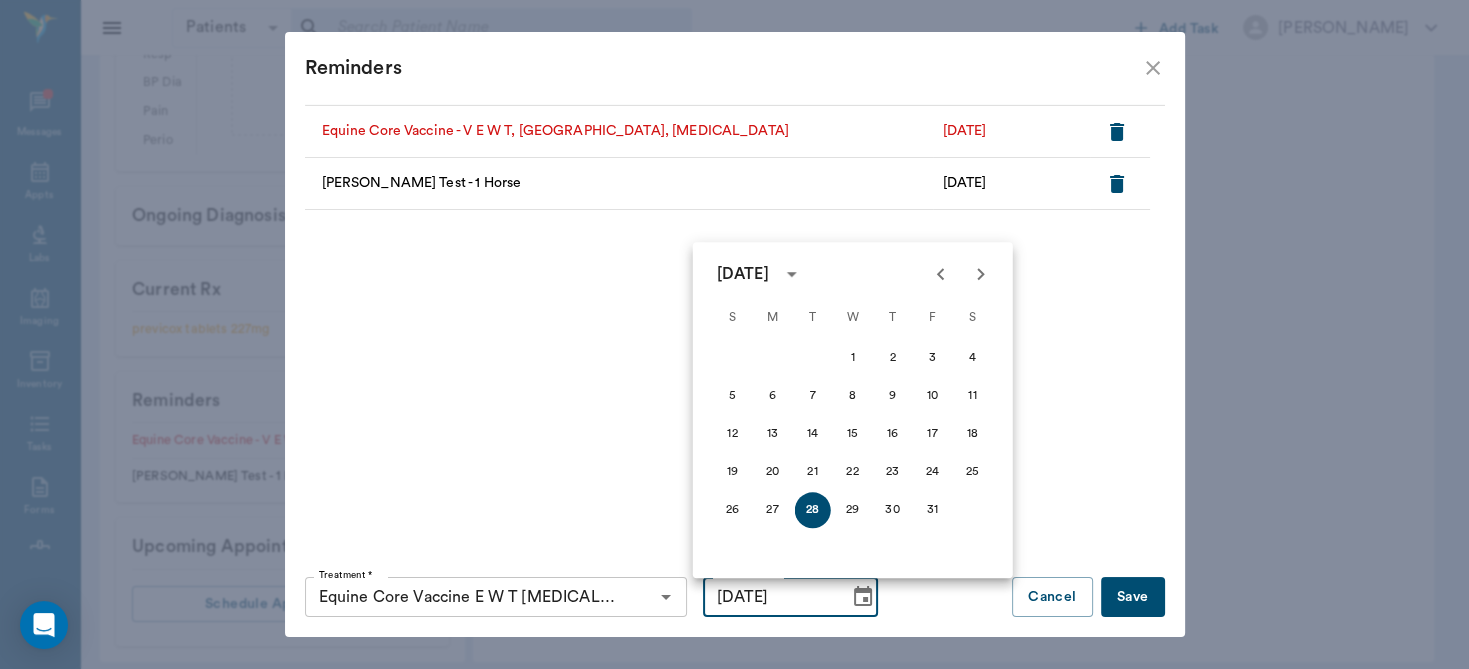 click 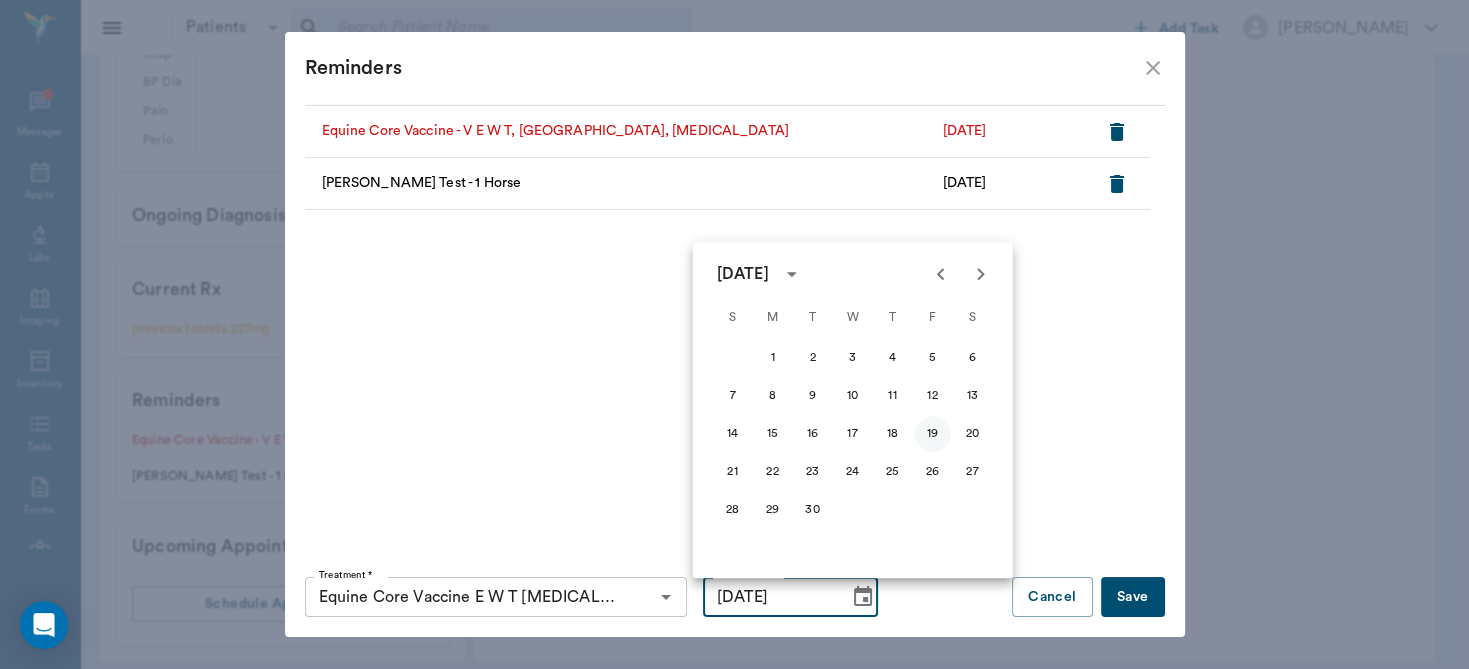 click on "19" at bounding box center (933, 434) 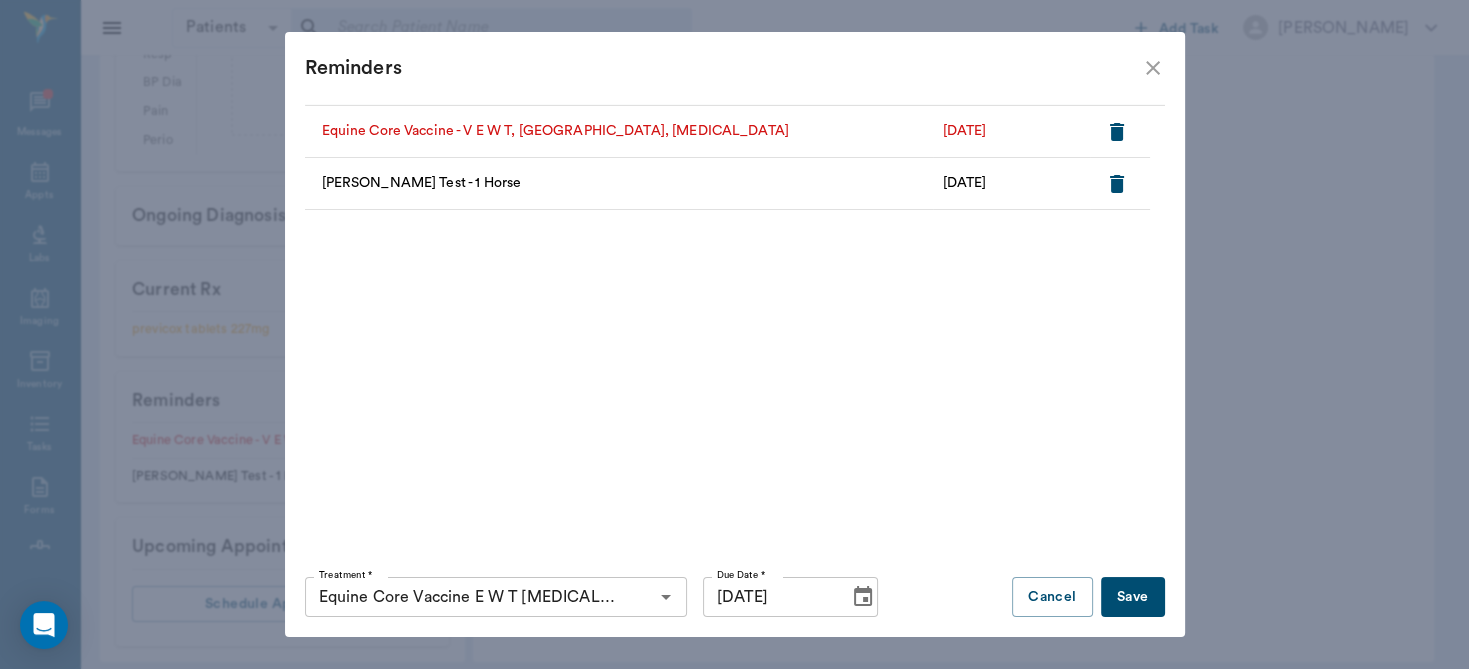 click on "Equine Core Vaccine -  V E W T, [GEOGRAPHIC_DATA], [MEDICAL_DATA] [DATE] [PERSON_NAME] Test - 1 Horse [DATE]" at bounding box center (727, 305) 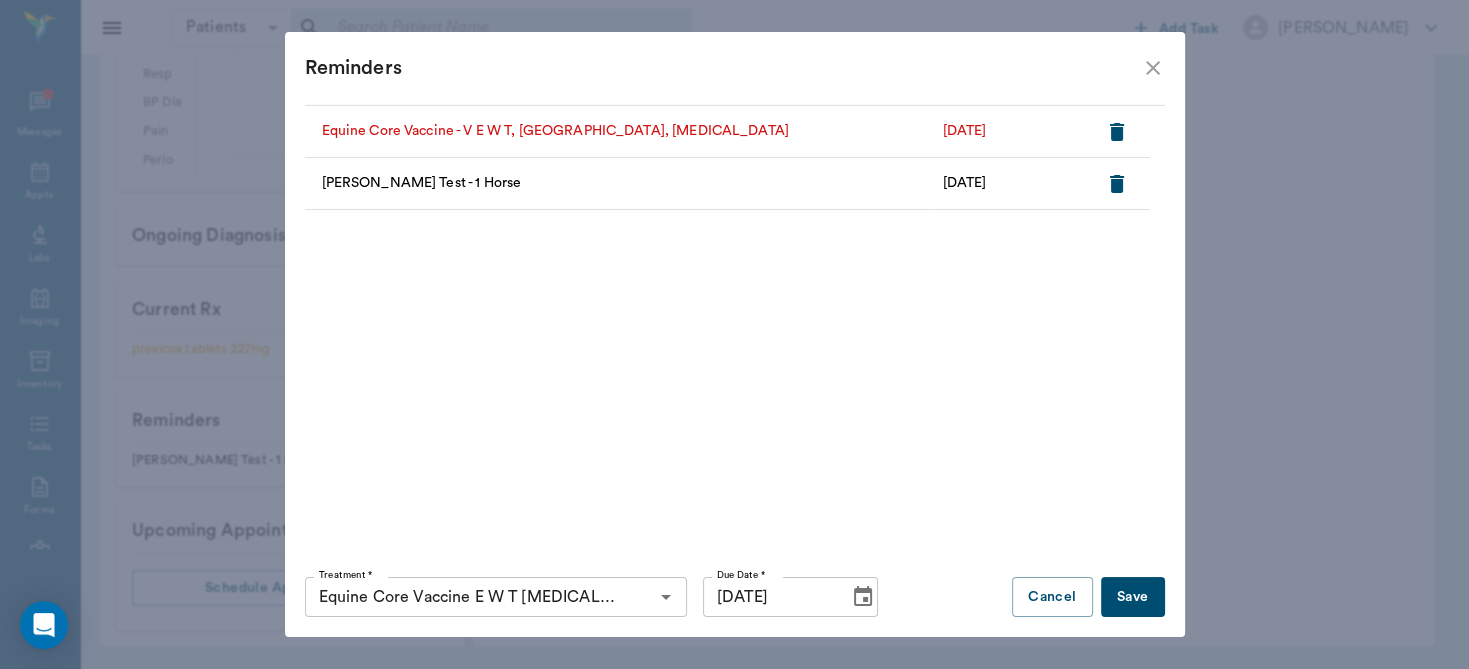 scroll, scrollTop: 778, scrollLeft: 0, axis: vertical 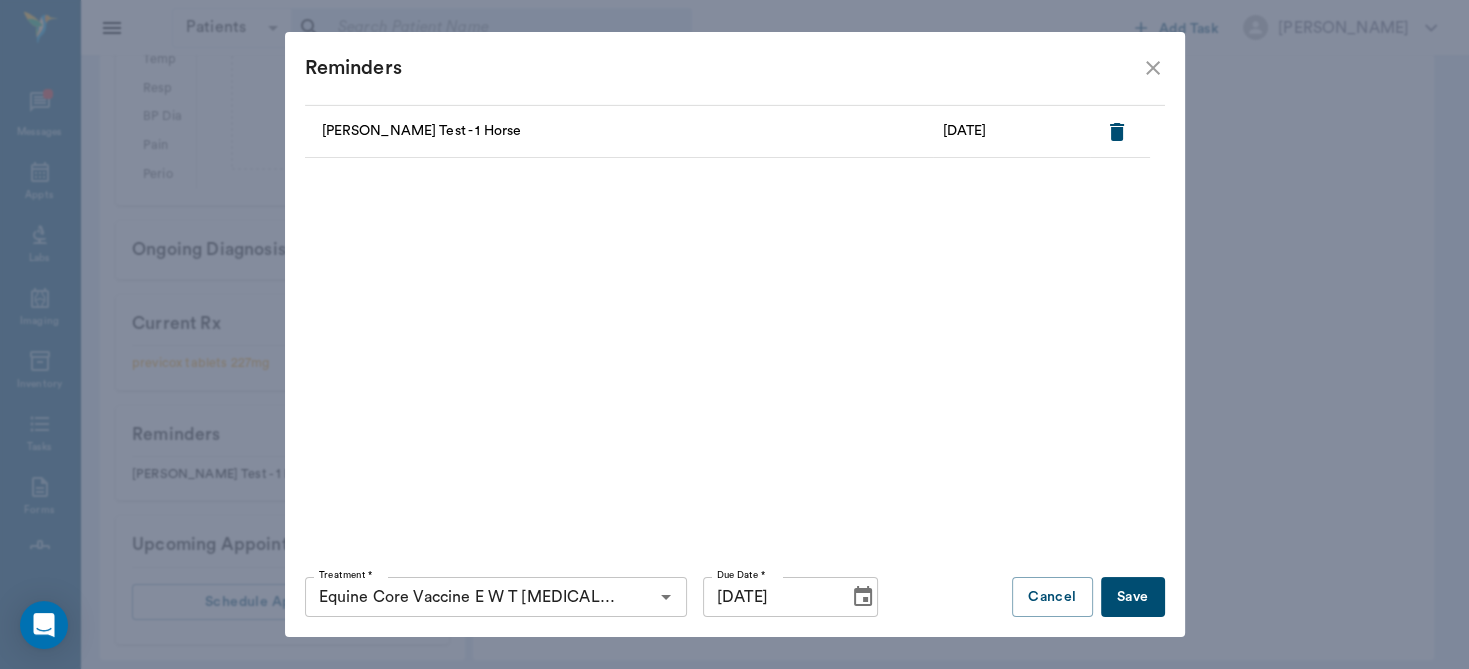 click on "Save" at bounding box center (1133, 597) 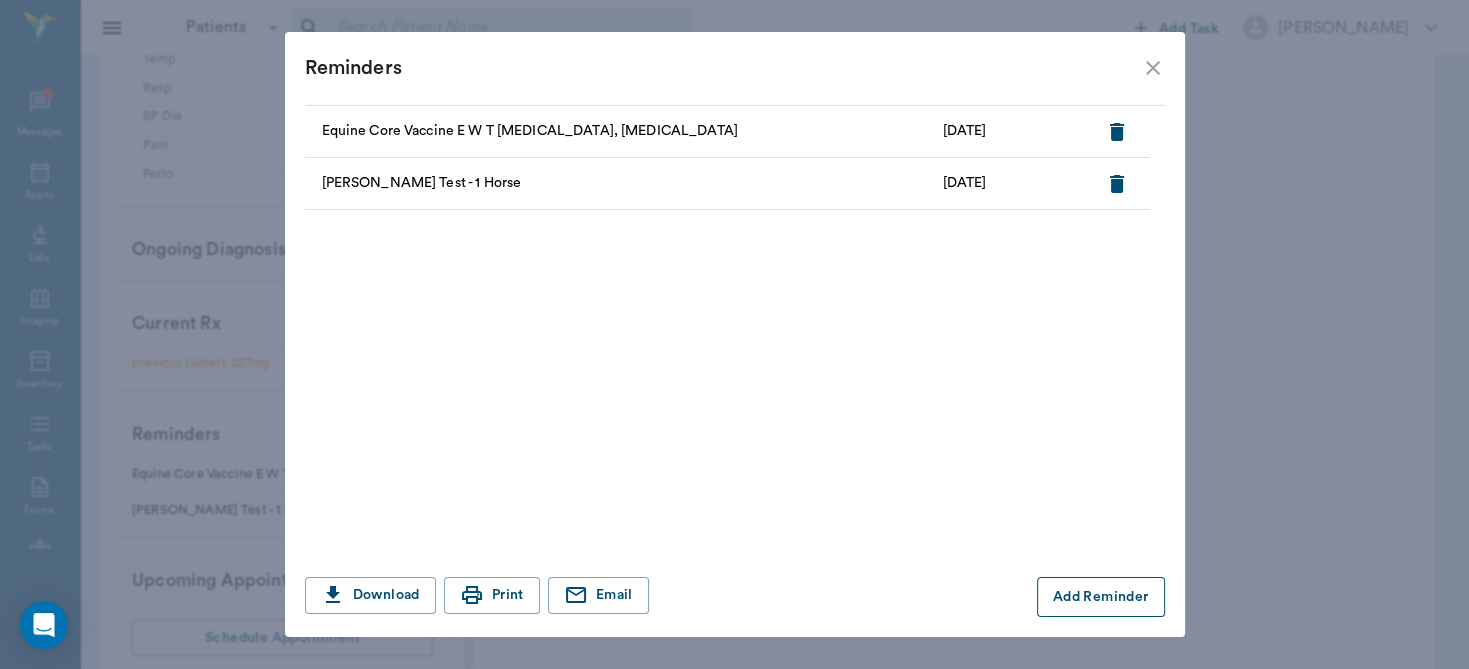 click on "Add Reminder" at bounding box center [1101, 597] 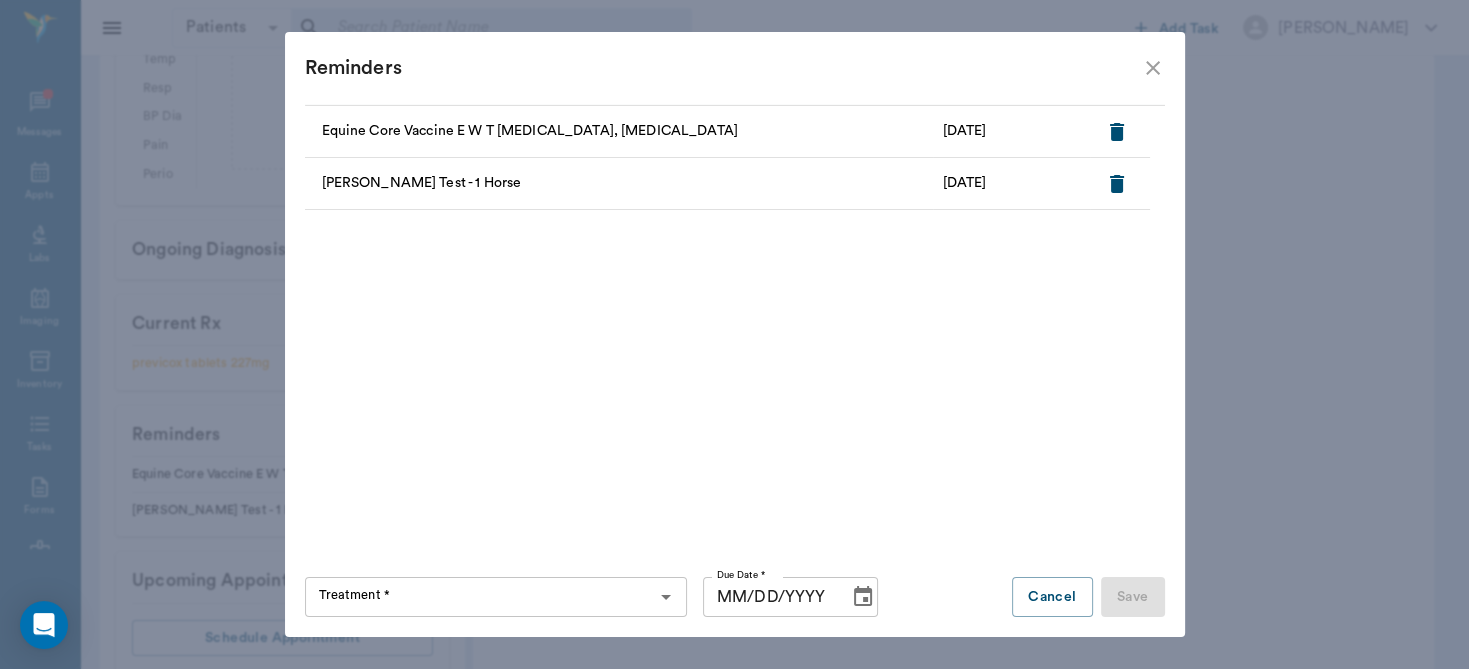 click on "Treatment *" at bounding box center [479, 597] 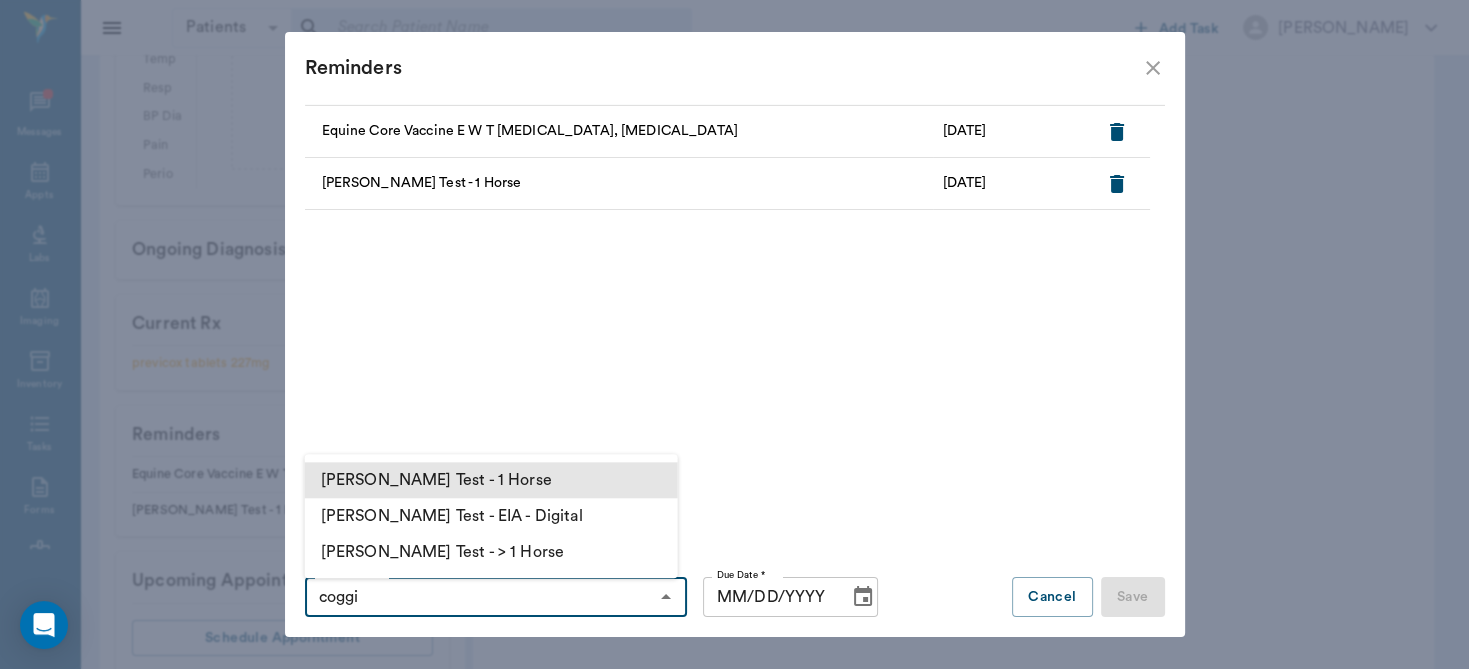 click on "[PERSON_NAME] Test - 1 Horse" at bounding box center (491, 480) 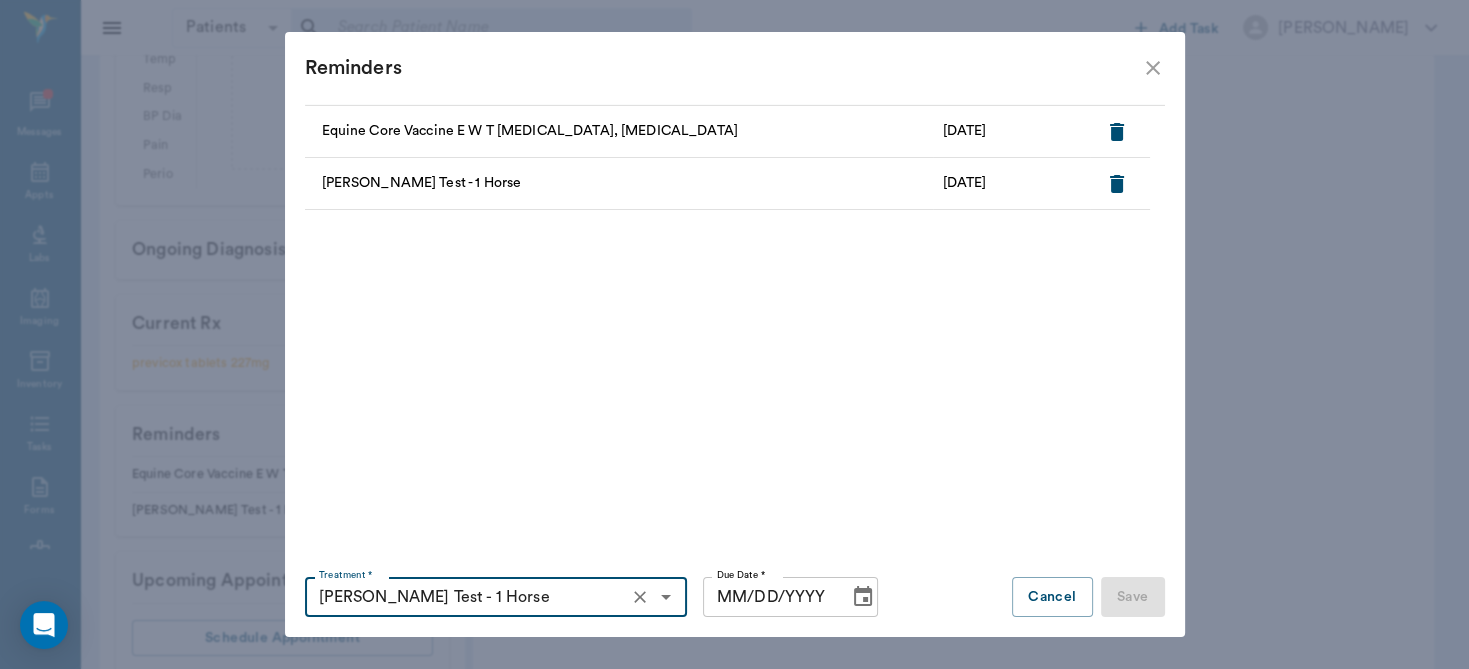type on "[PERSON_NAME] Test - 1 Horse" 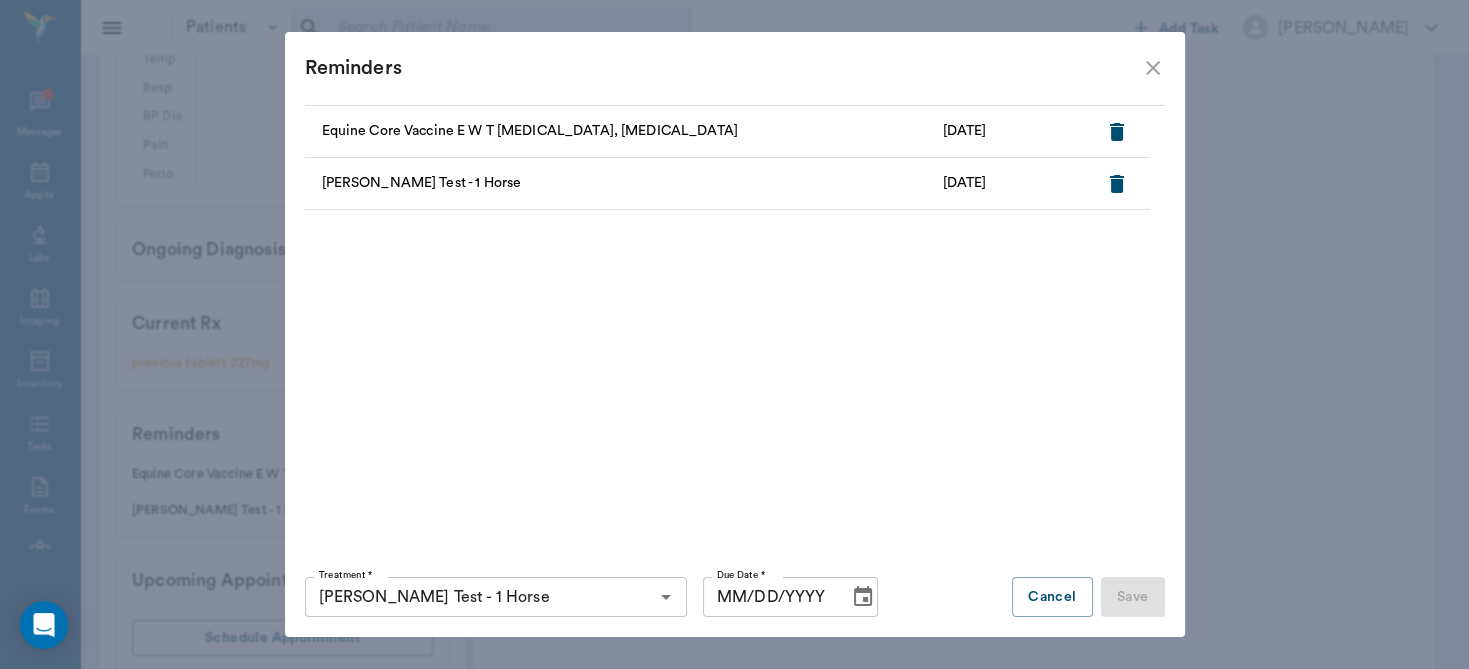 click on "MM/DD/YYYY Due Date *" at bounding box center [790, 597] 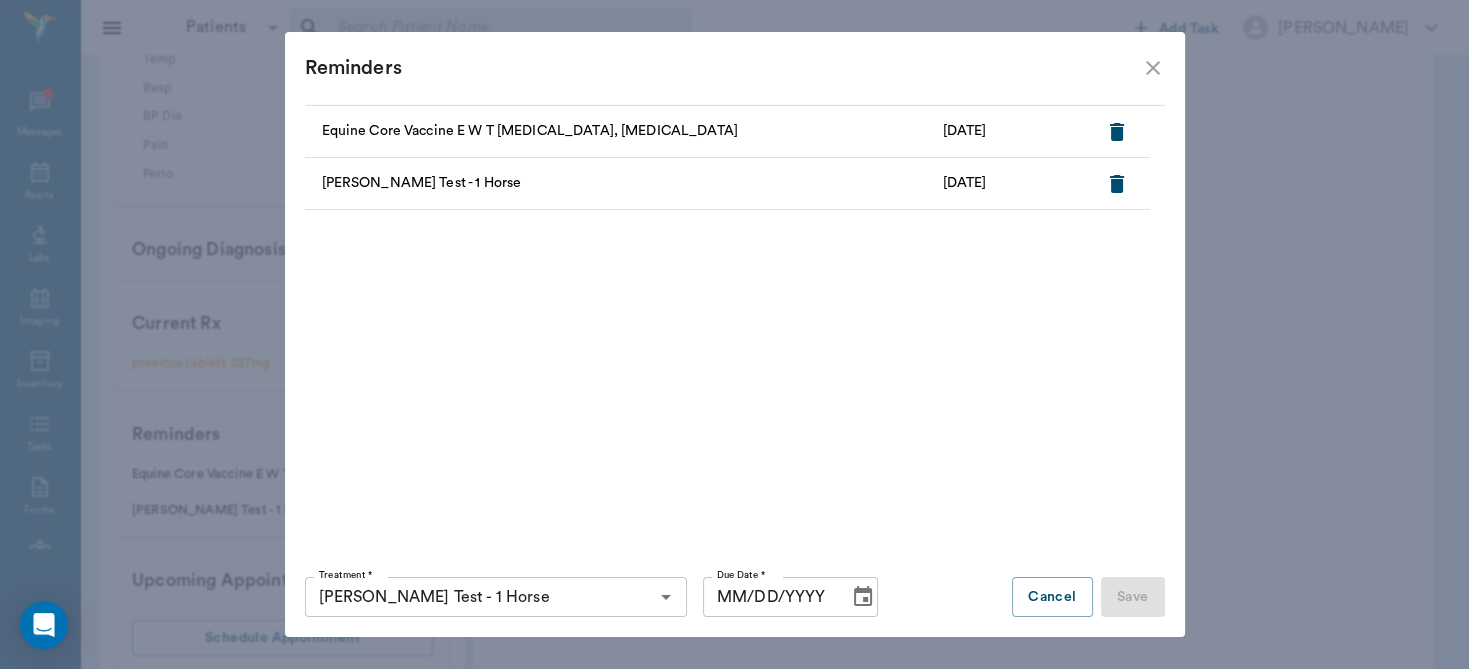 click 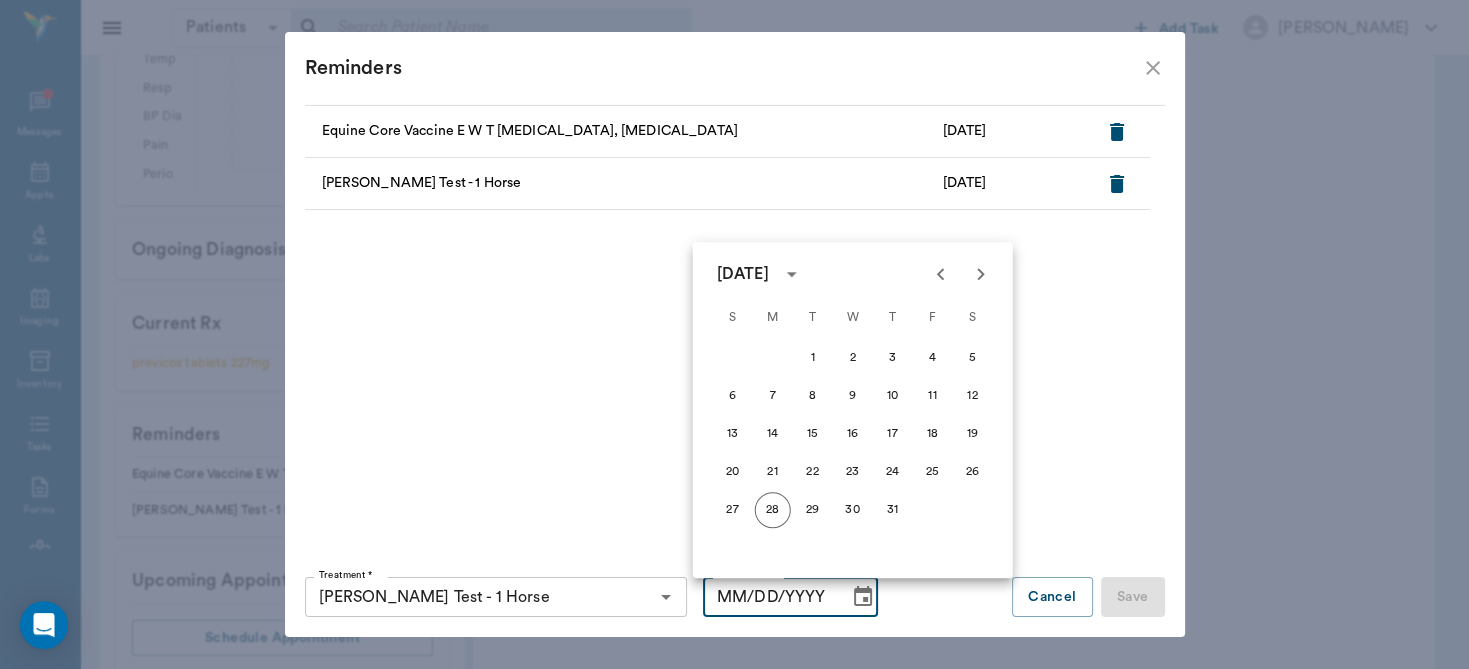click 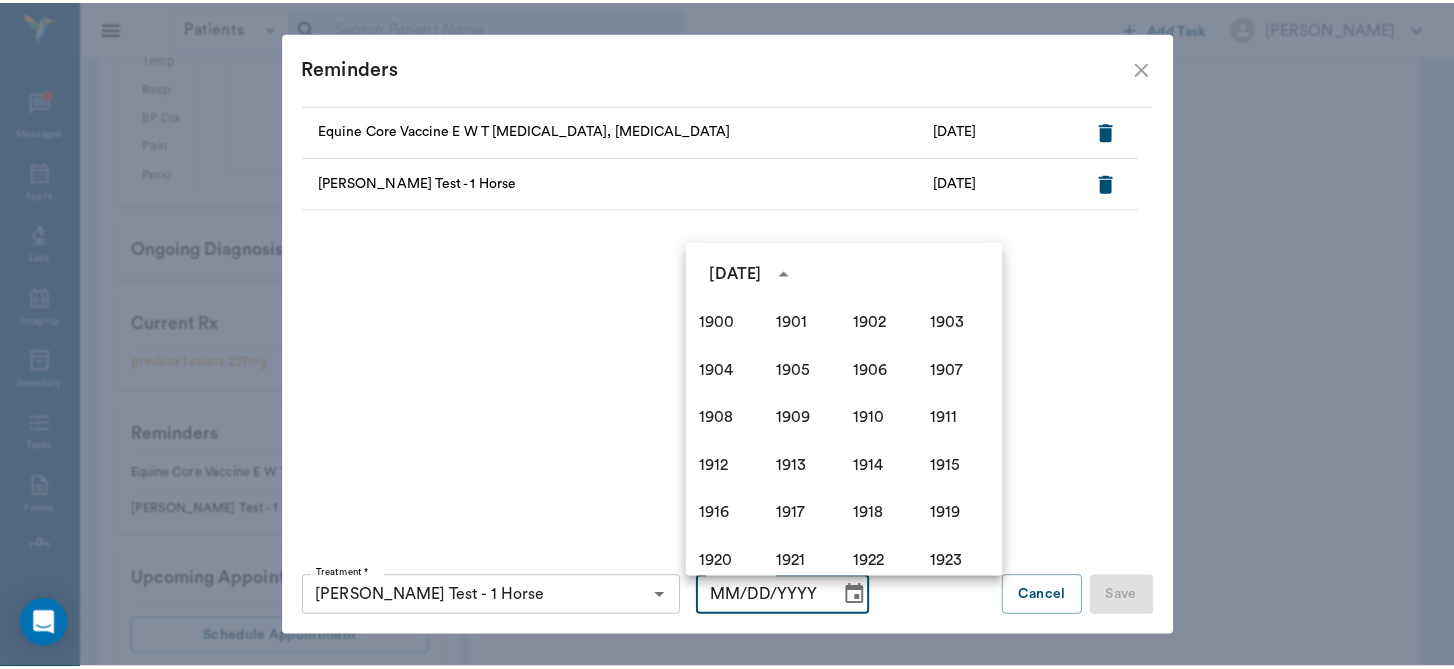 scroll, scrollTop: 1370, scrollLeft: 0, axis: vertical 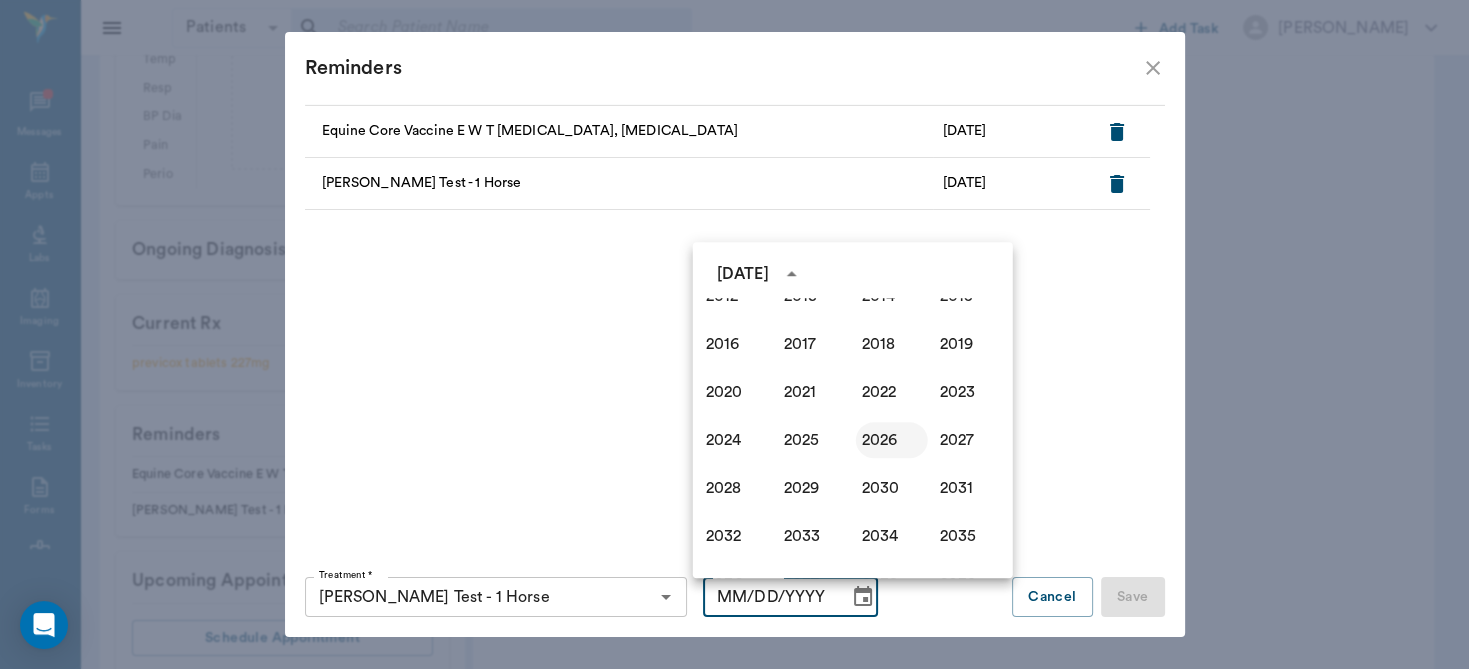 click on "2026" at bounding box center (892, 440) 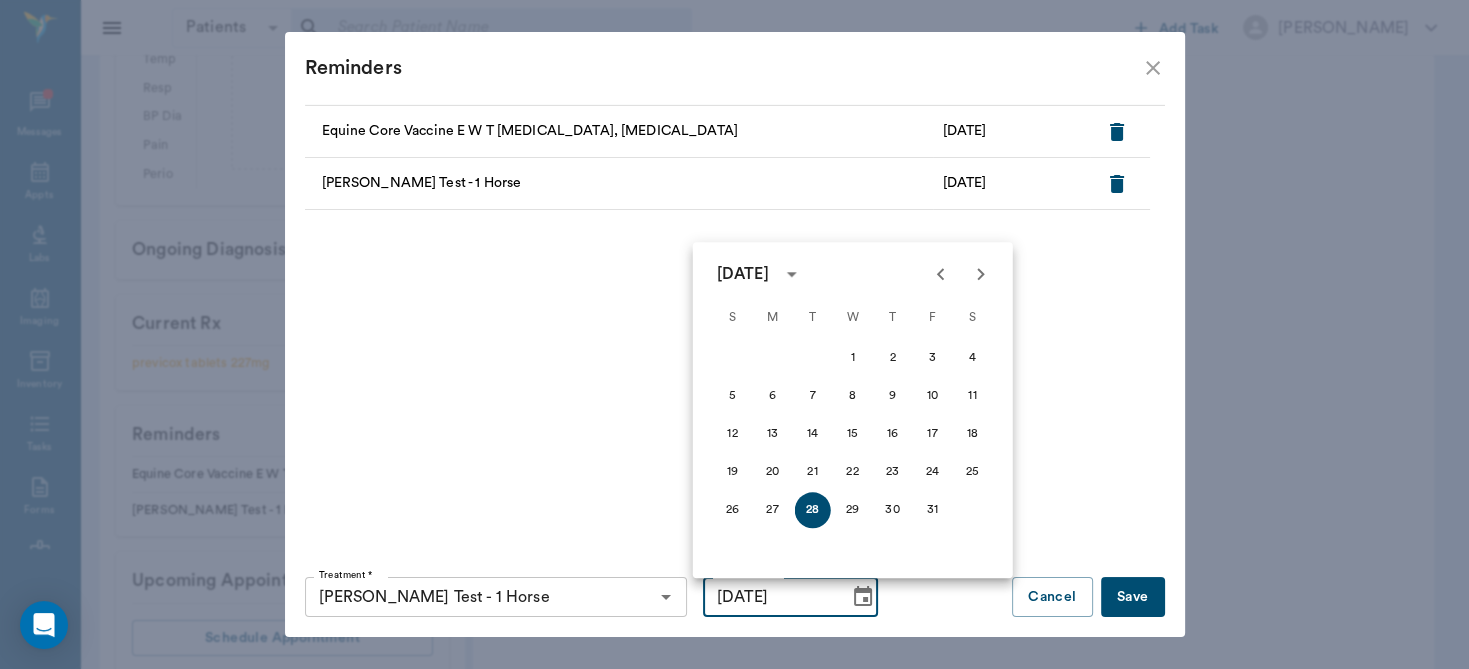 click 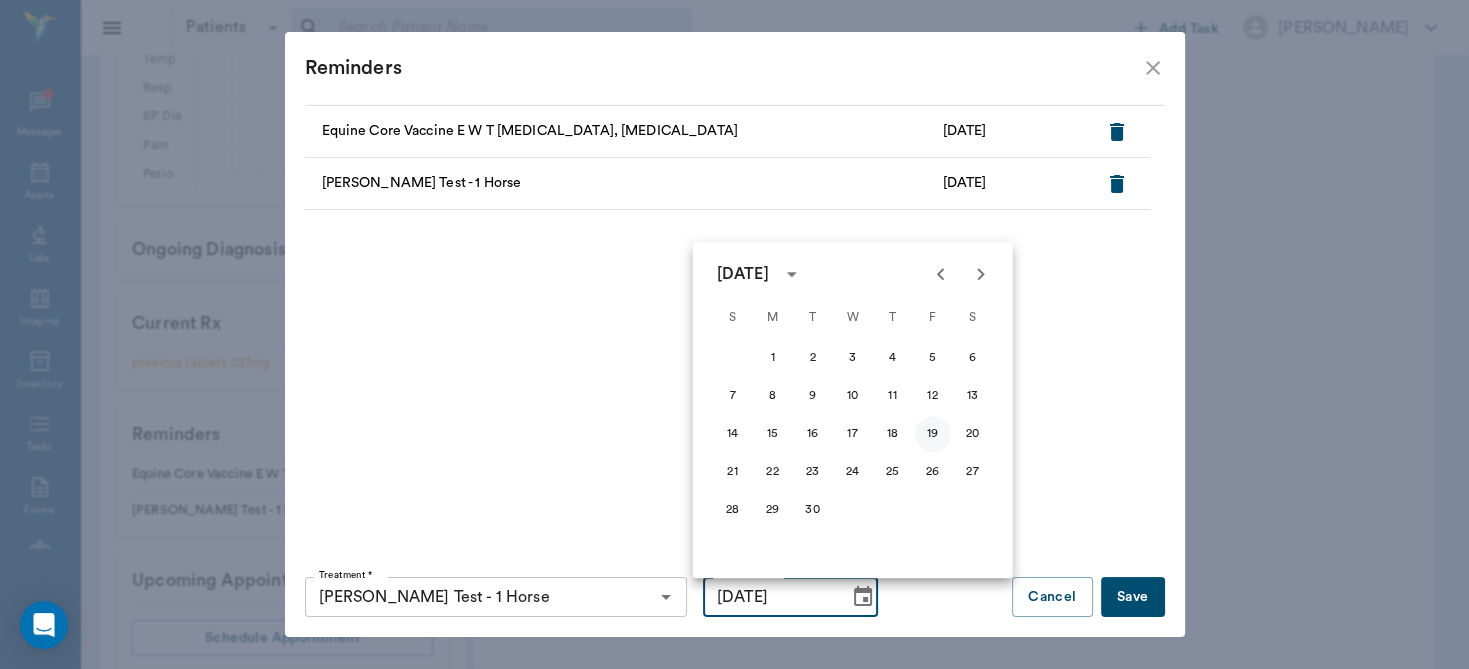 click on "19" at bounding box center (933, 434) 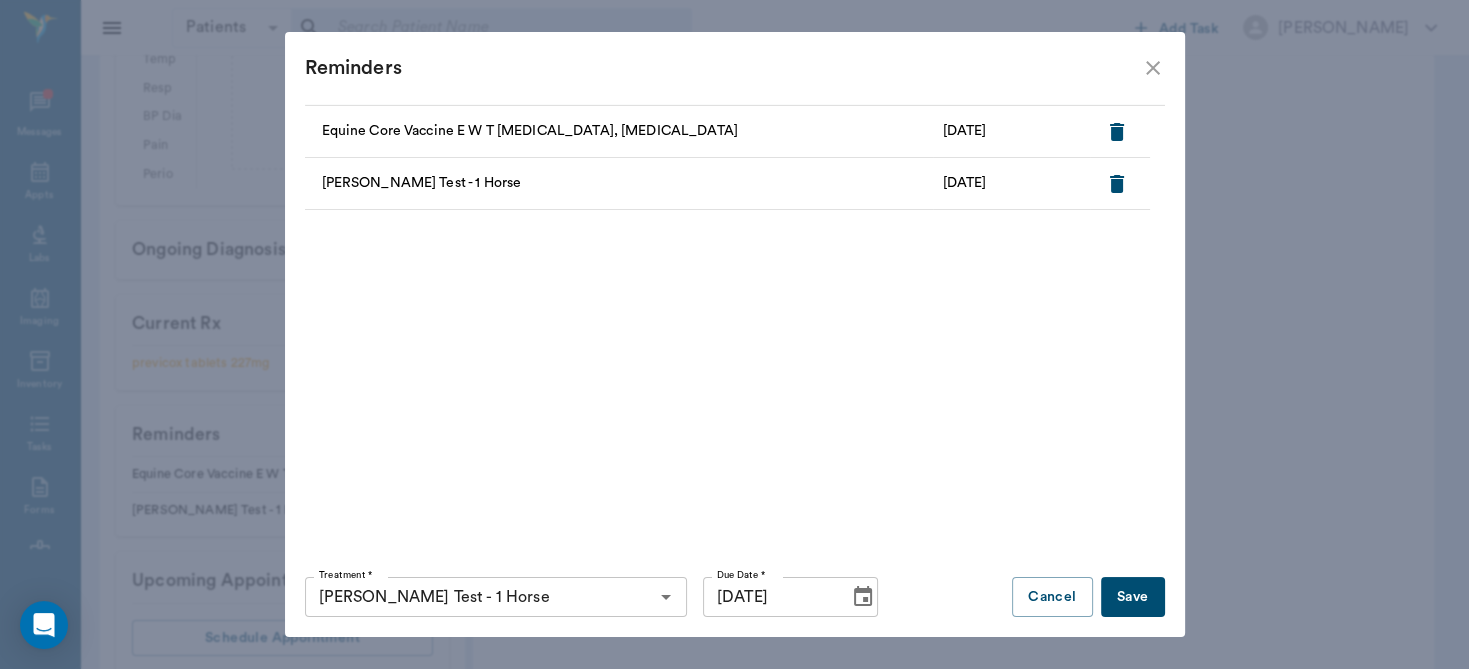 click 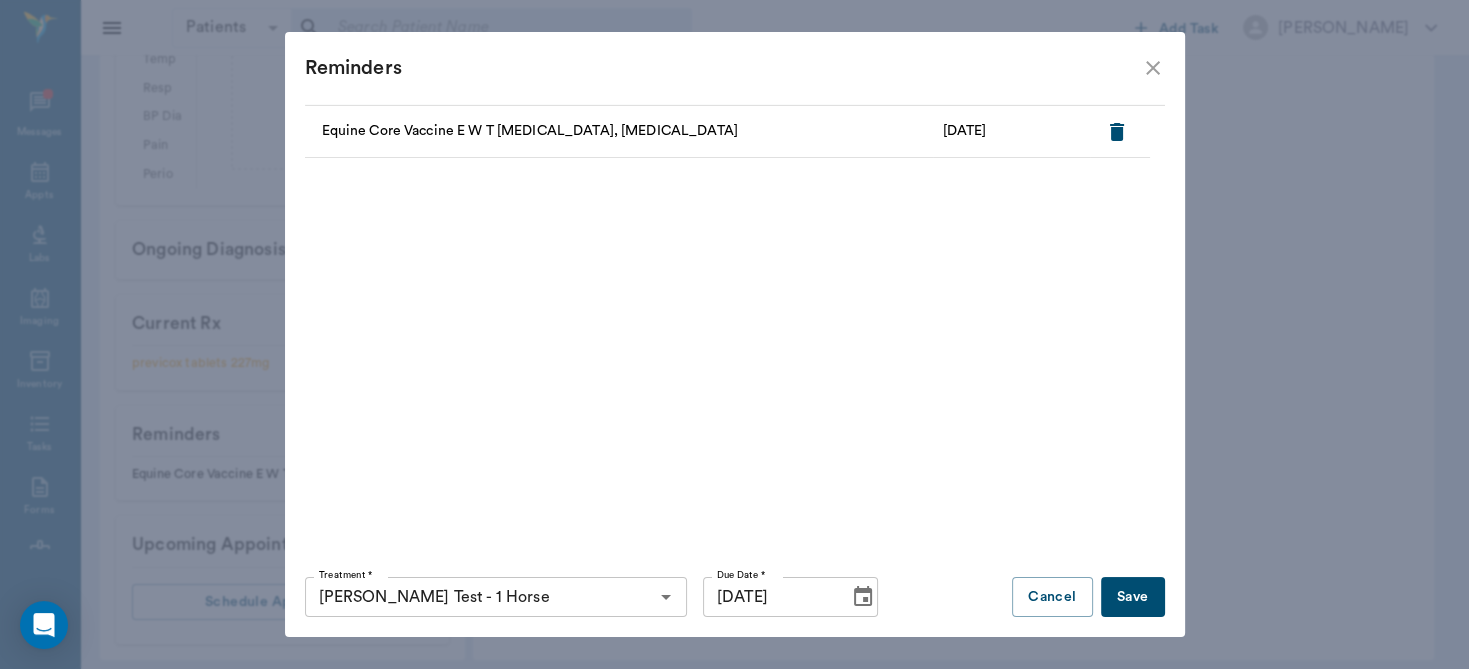 click on "Save" at bounding box center [1133, 597] 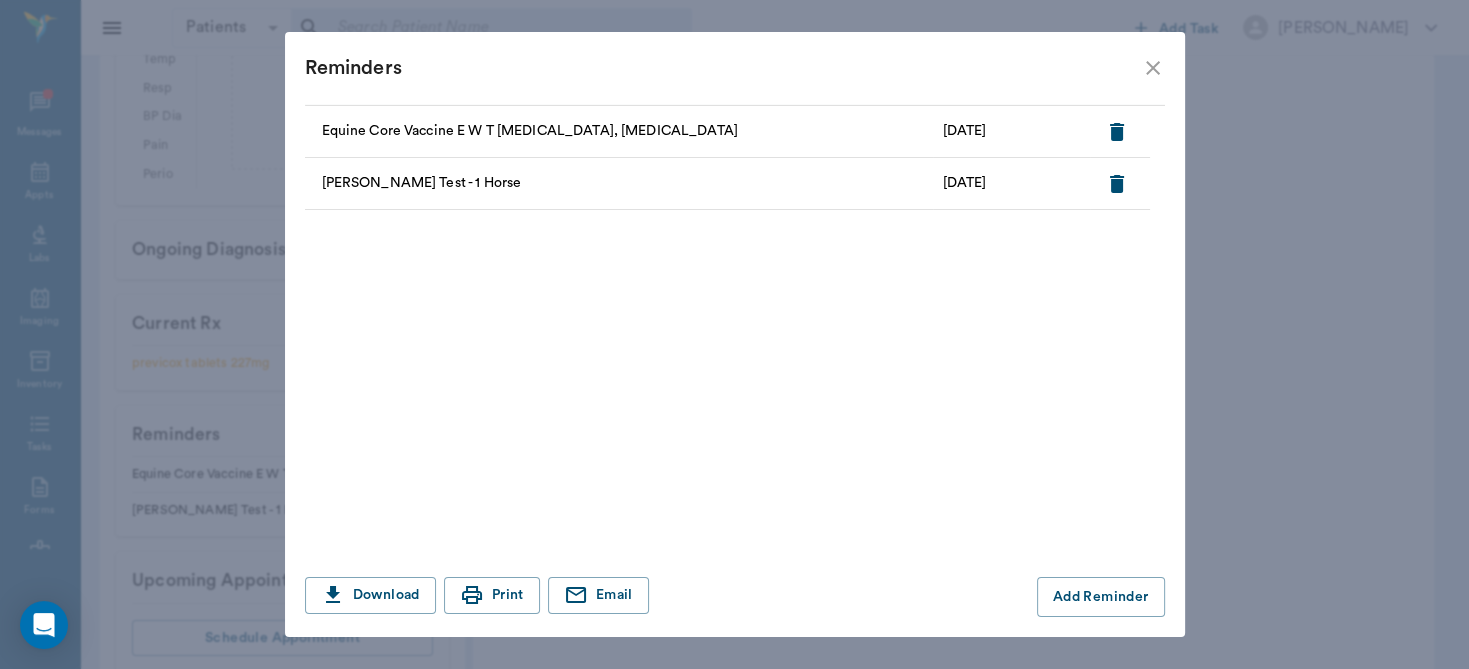 click 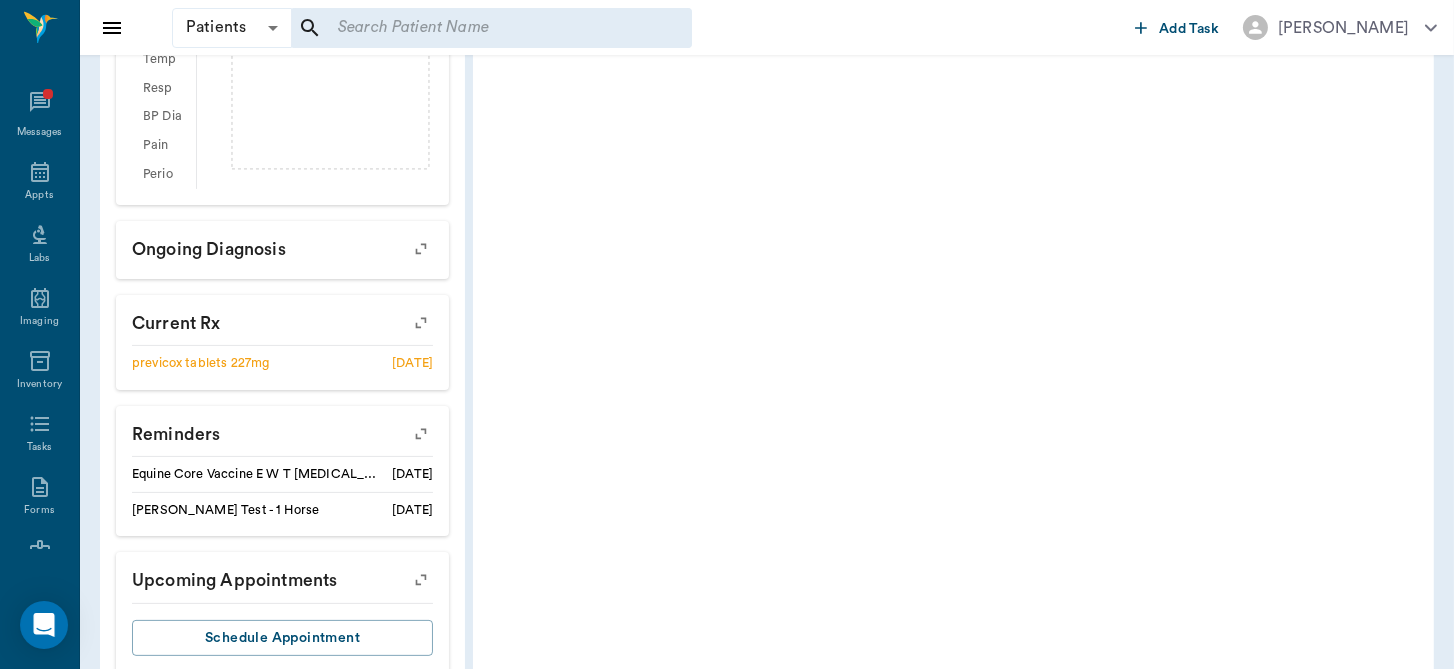 scroll, scrollTop: 771, scrollLeft: 0, axis: vertical 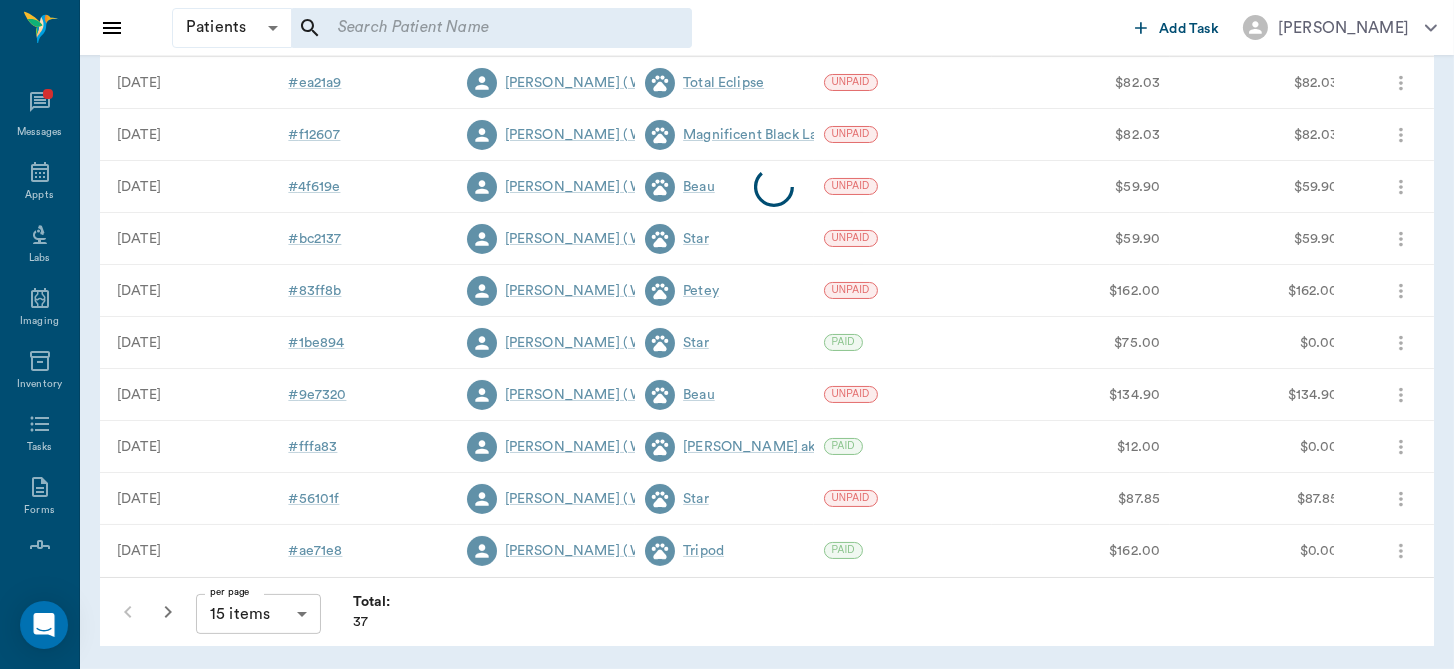 click at bounding box center [774, 187] 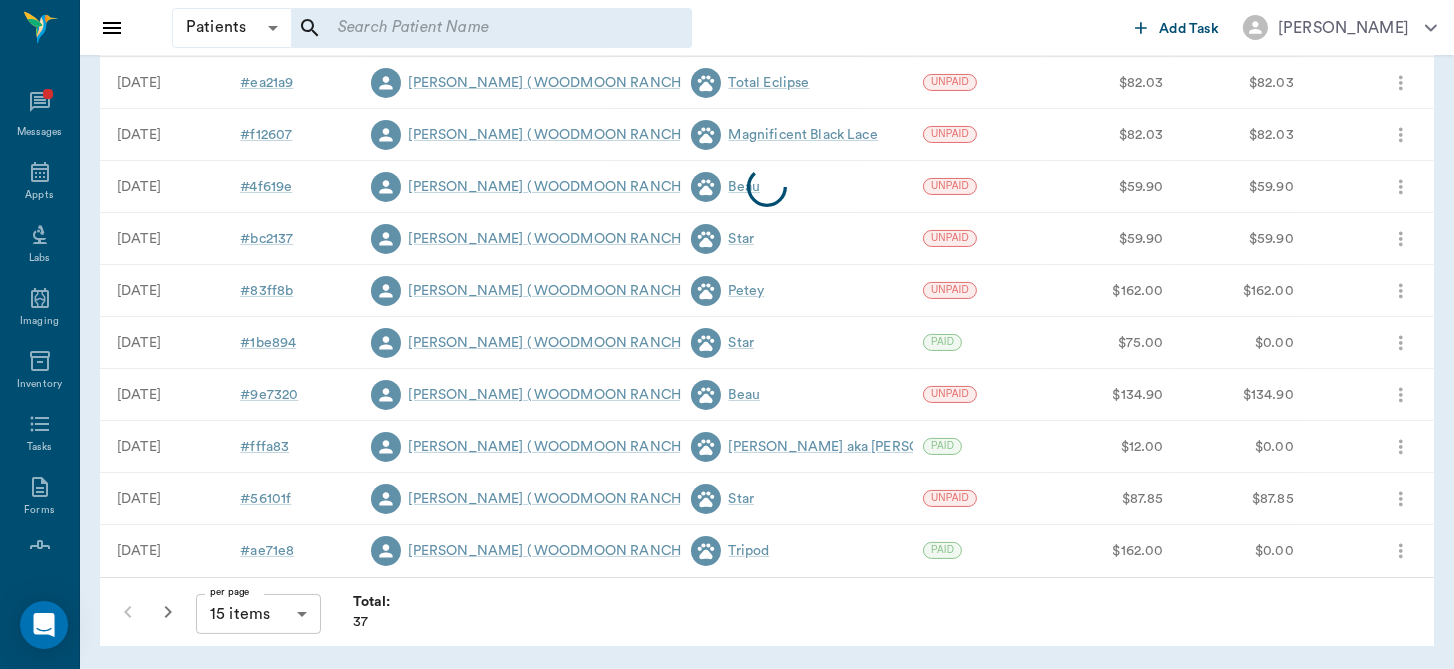 scroll, scrollTop: 0, scrollLeft: 0, axis: both 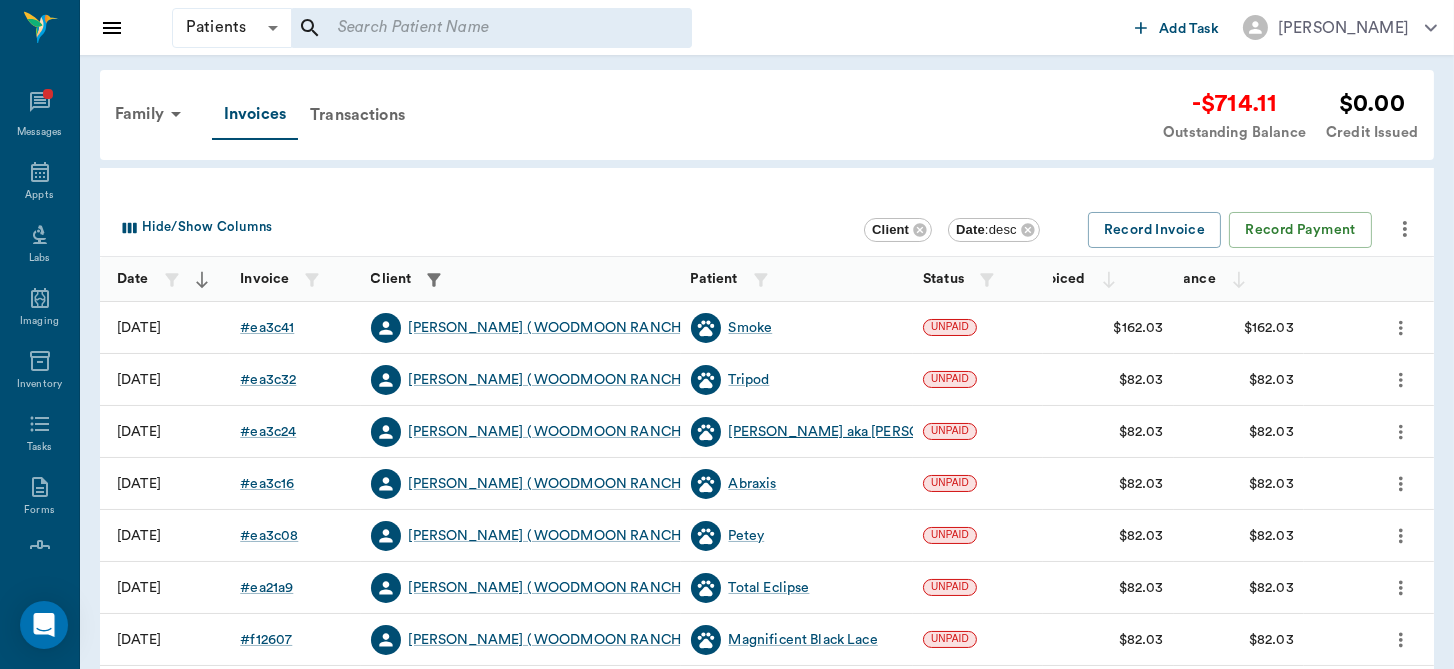 click on "[PERSON_NAME] aka [PERSON_NAME]" at bounding box center (858, 432) 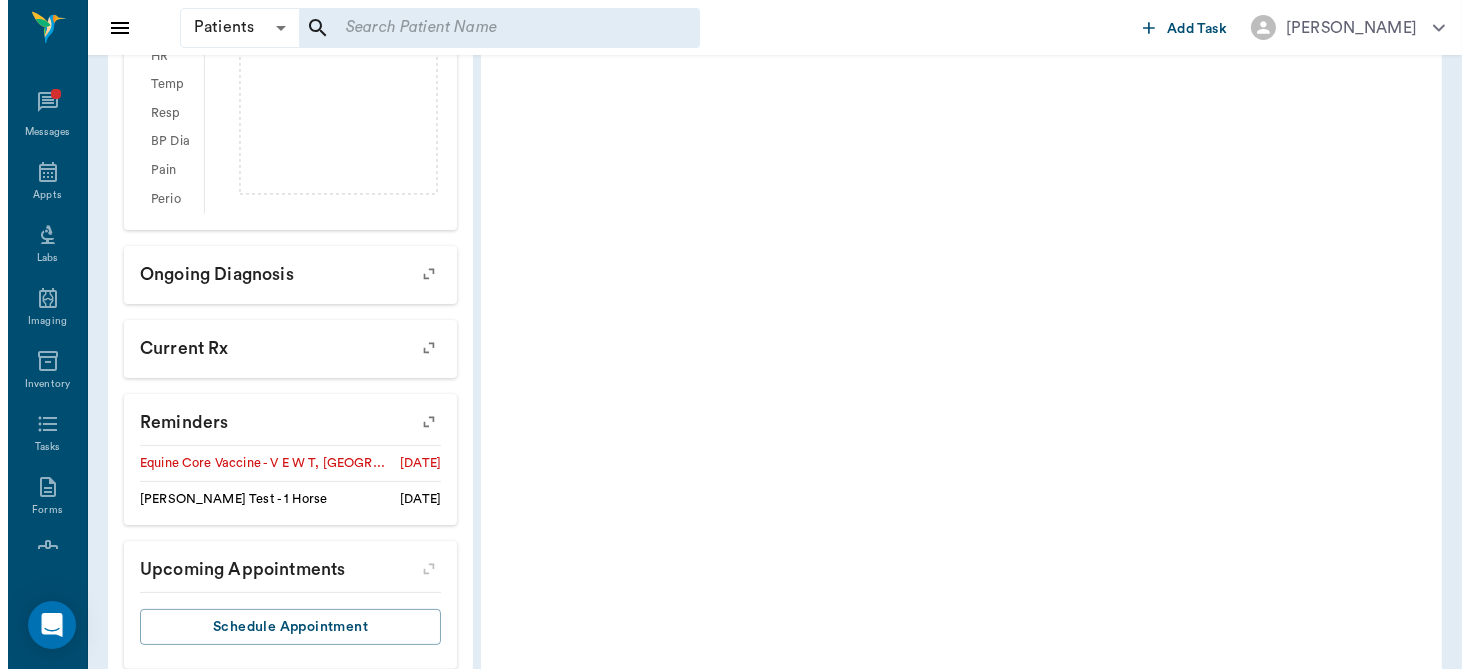 scroll, scrollTop: 778, scrollLeft: 0, axis: vertical 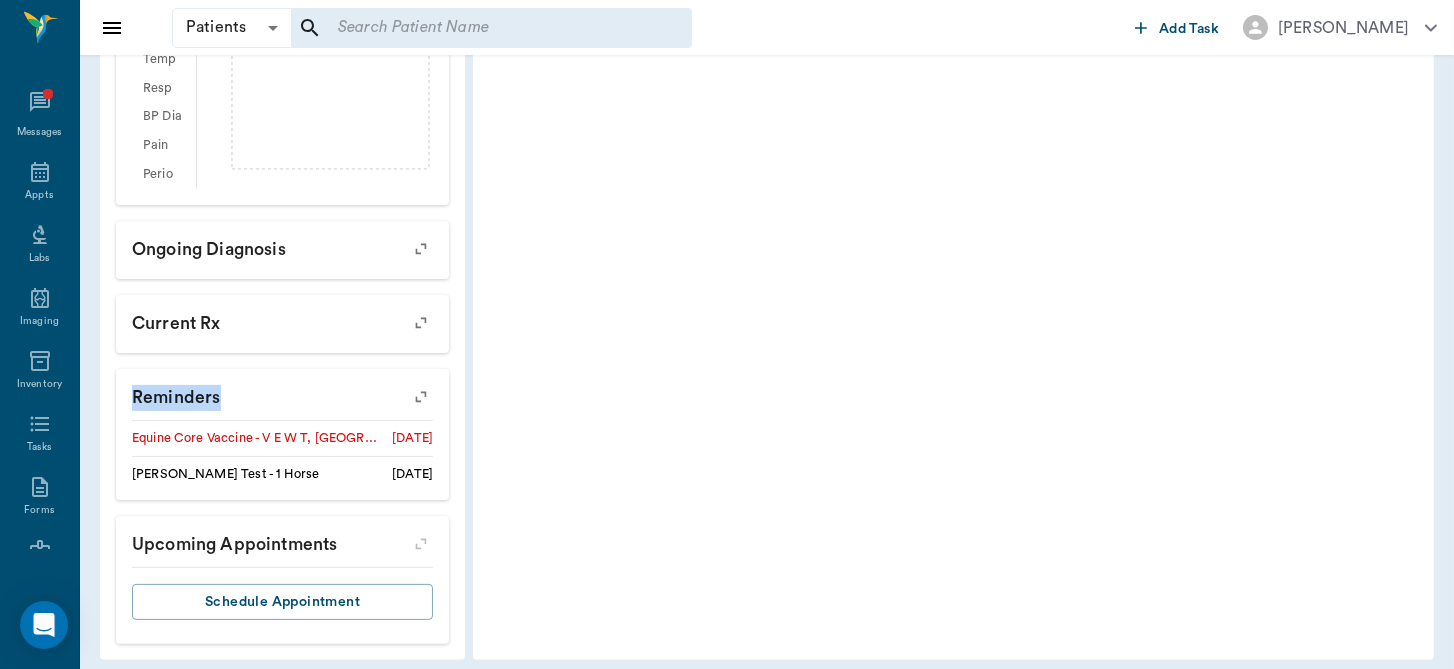 drag, startPoint x: 361, startPoint y: 388, endPoint x: 414, endPoint y: 388, distance: 53 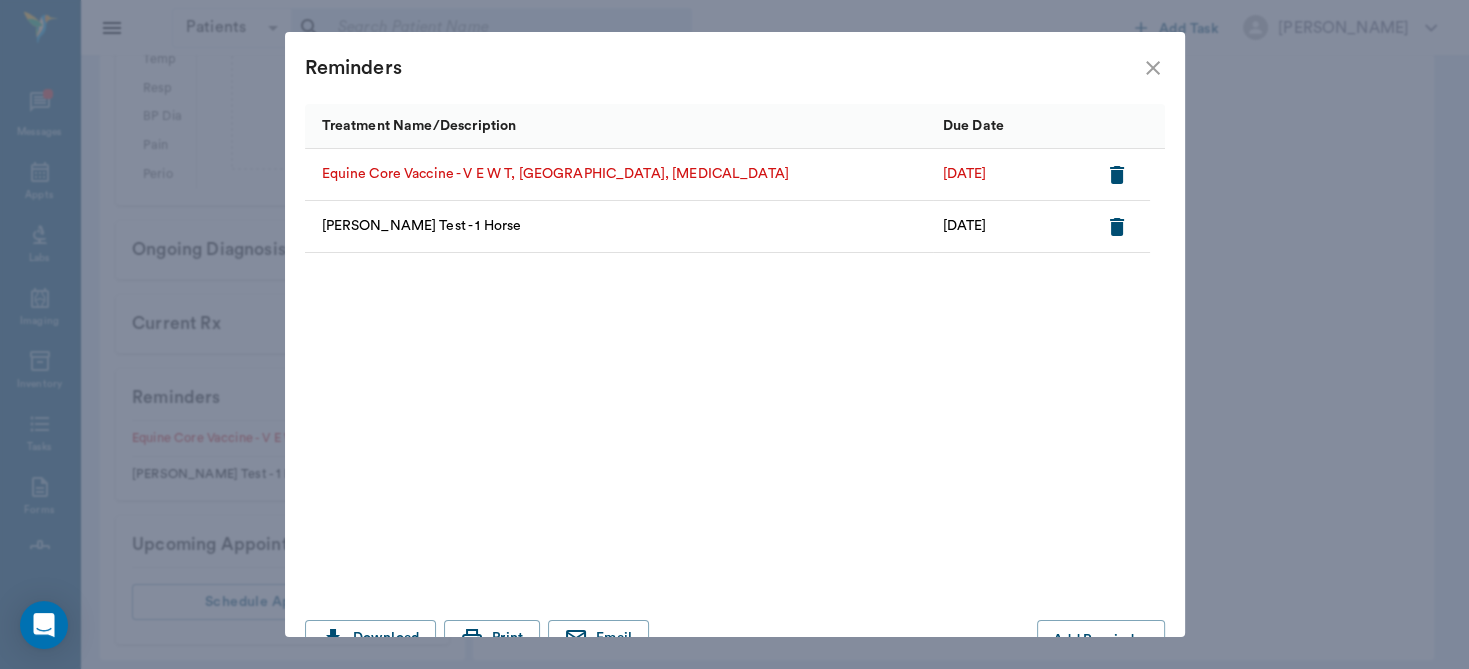 drag, startPoint x: 1085, startPoint y: 420, endPoint x: 1082, endPoint y: 350, distance: 70.064255 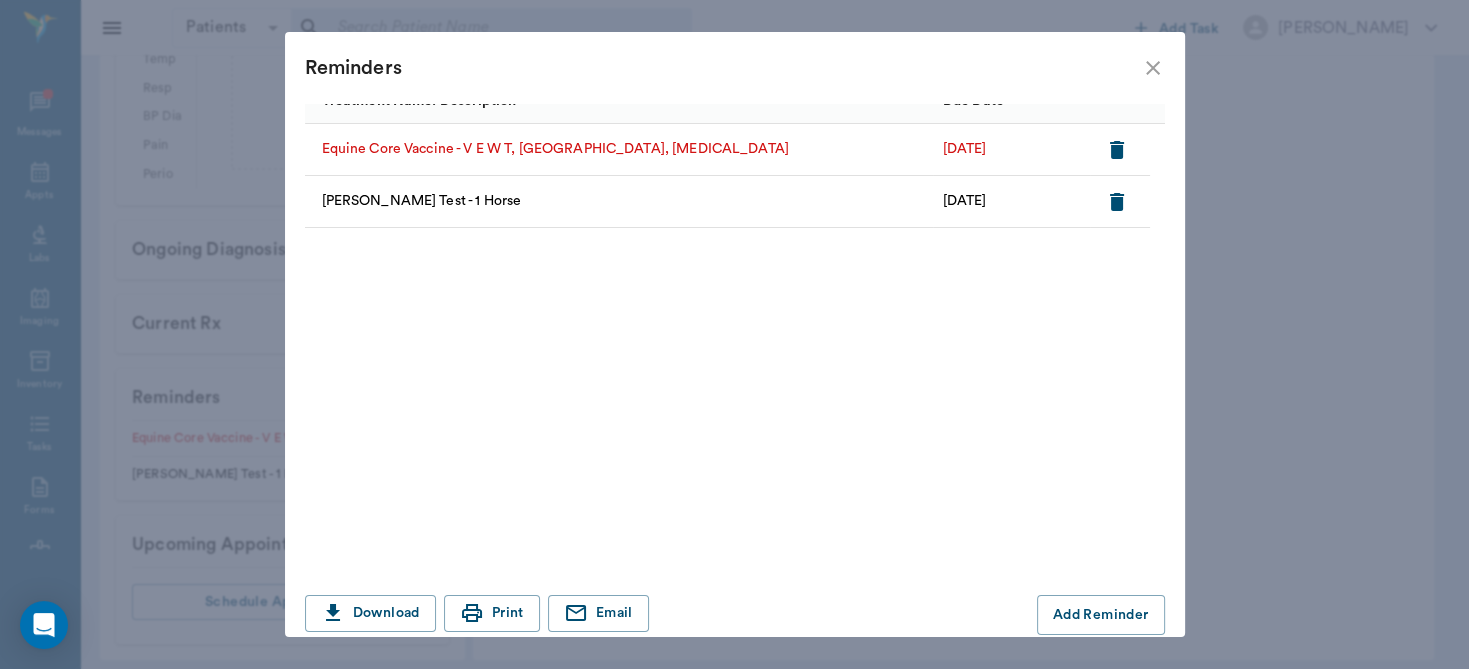 scroll, scrollTop: 43, scrollLeft: 0, axis: vertical 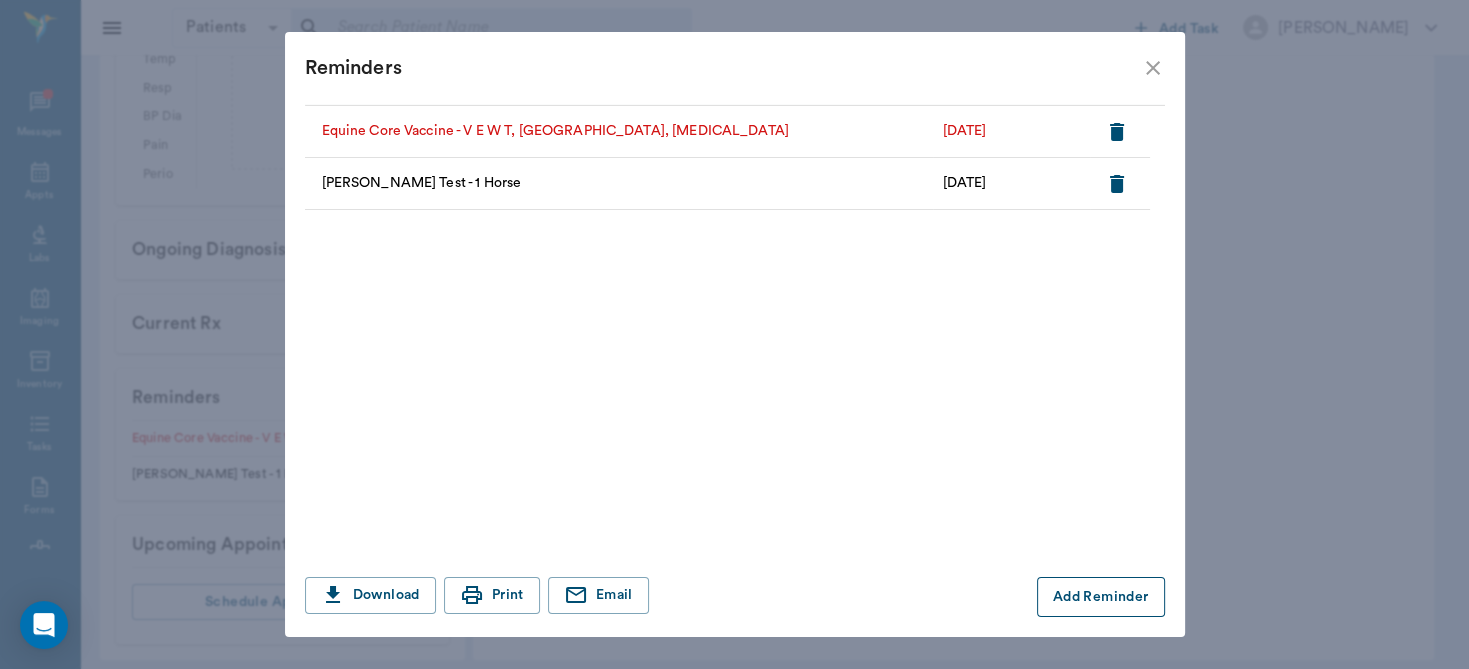 click on "Add Reminder" at bounding box center (1101, 597) 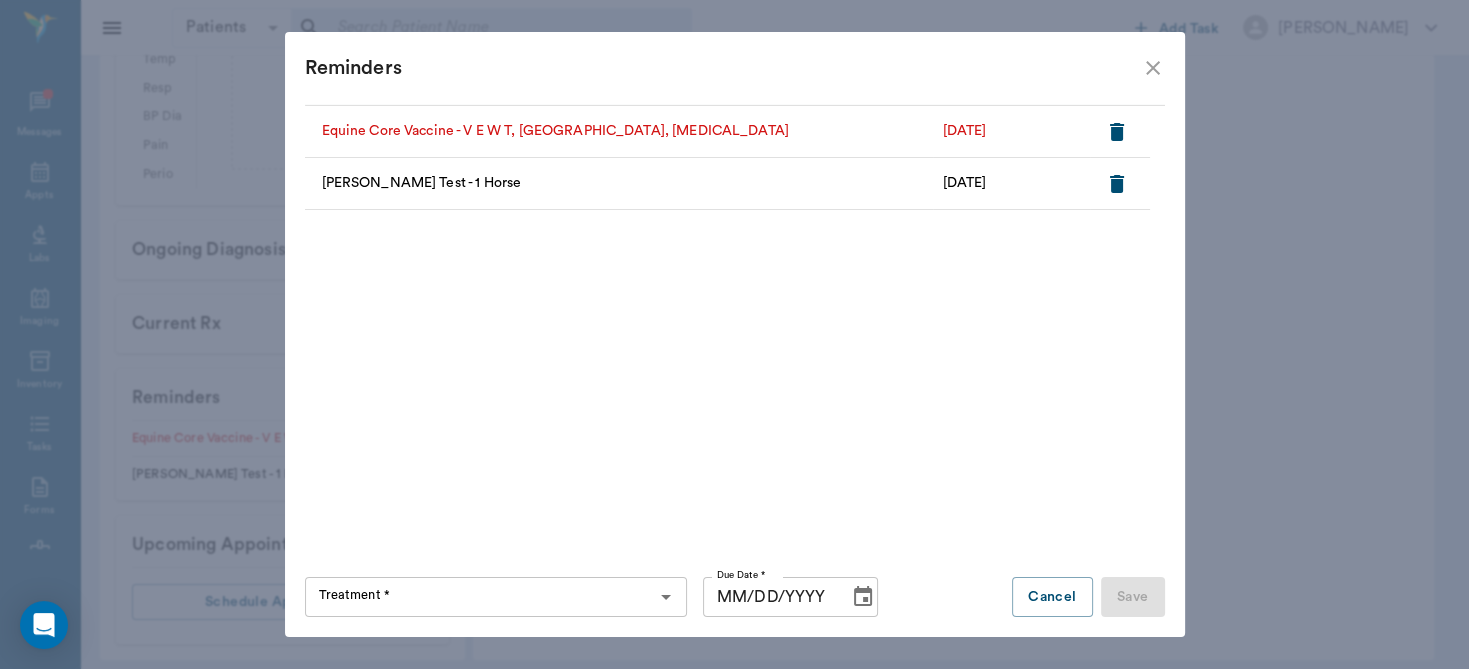 click on "Treatment *" at bounding box center (479, 597) 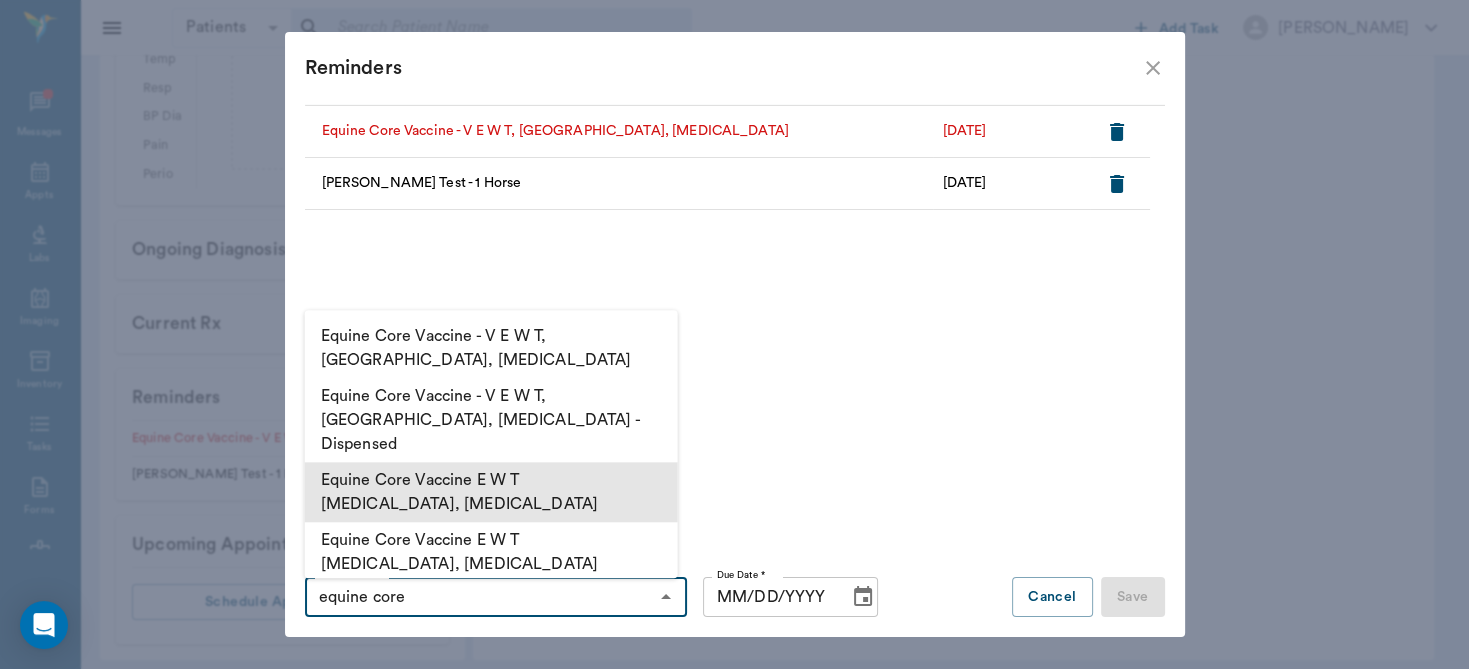 click on "Equine Core Vaccine E W T [MEDICAL_DATA], [MEDICAL_DATA]" at bounding box center (491, 493) 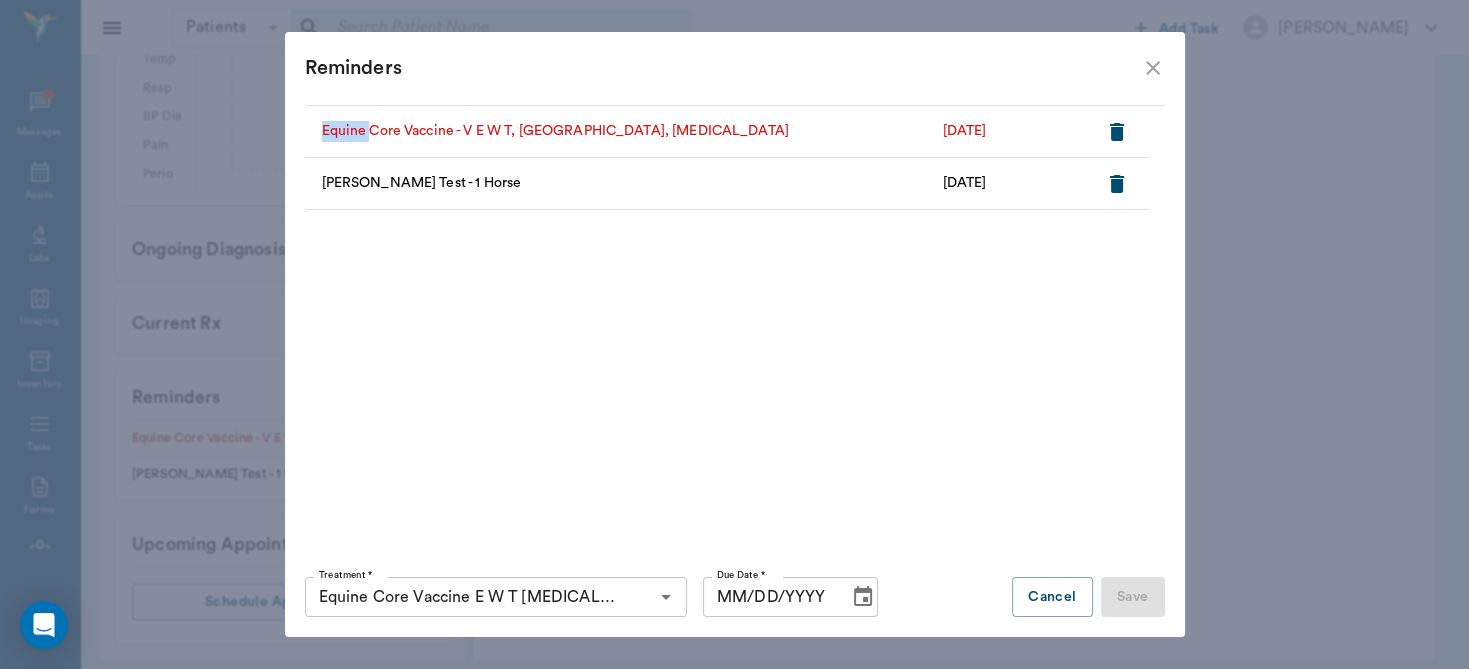 click on "Equine Core Vaccine -  V E W T, [GEOGRAPHIC_DATA], [MEDICAL_DATA] [DATE] [PERSON_NAME] Test - 1 Horse [DATE]" at bounding box center [727, 305] 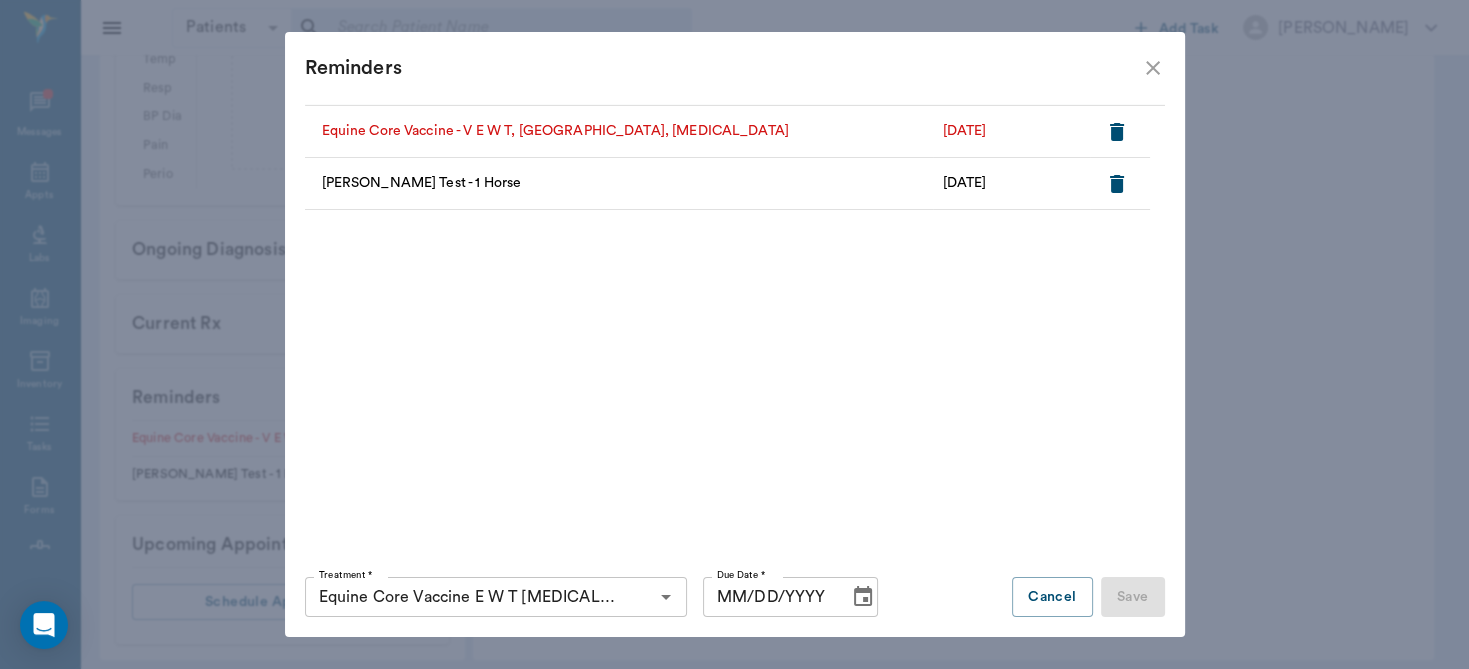 click on "MM/DD/YYYY" at bounding box center (769, 597) 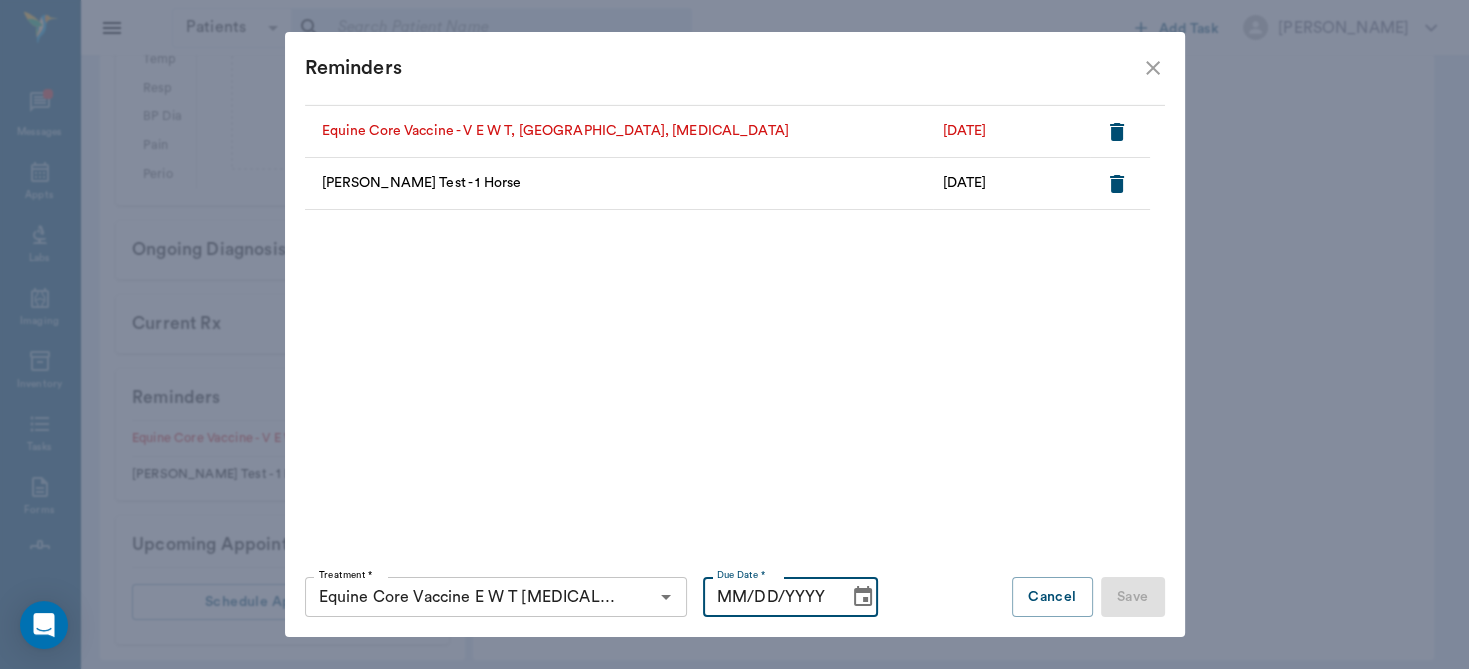 click 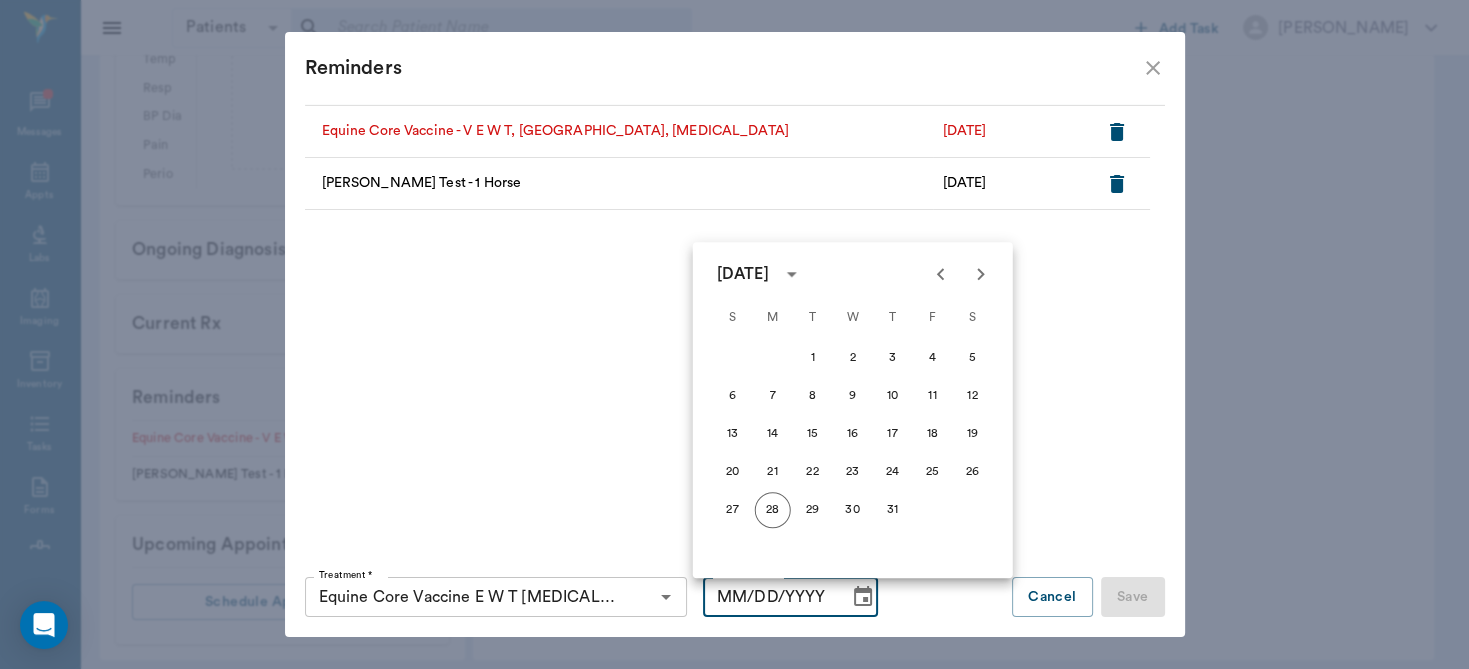 click 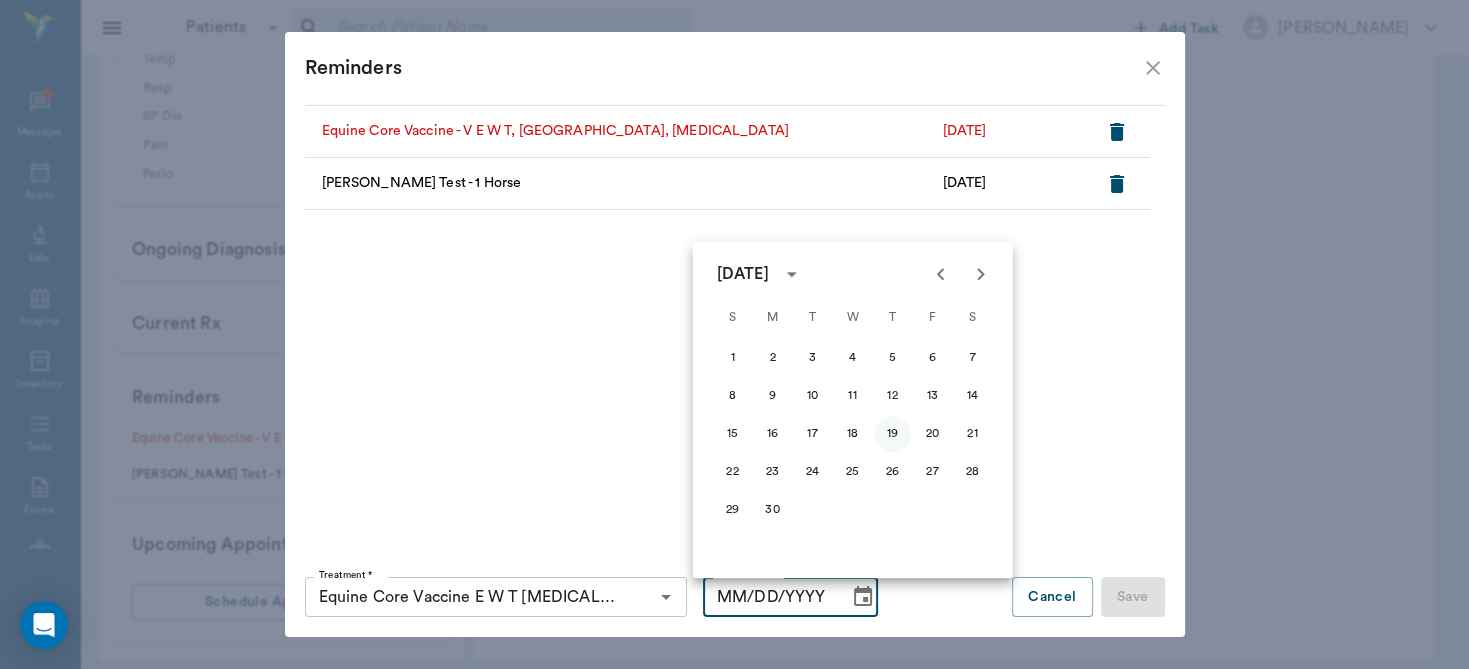 click on "19" at bounding box center (893, 434) 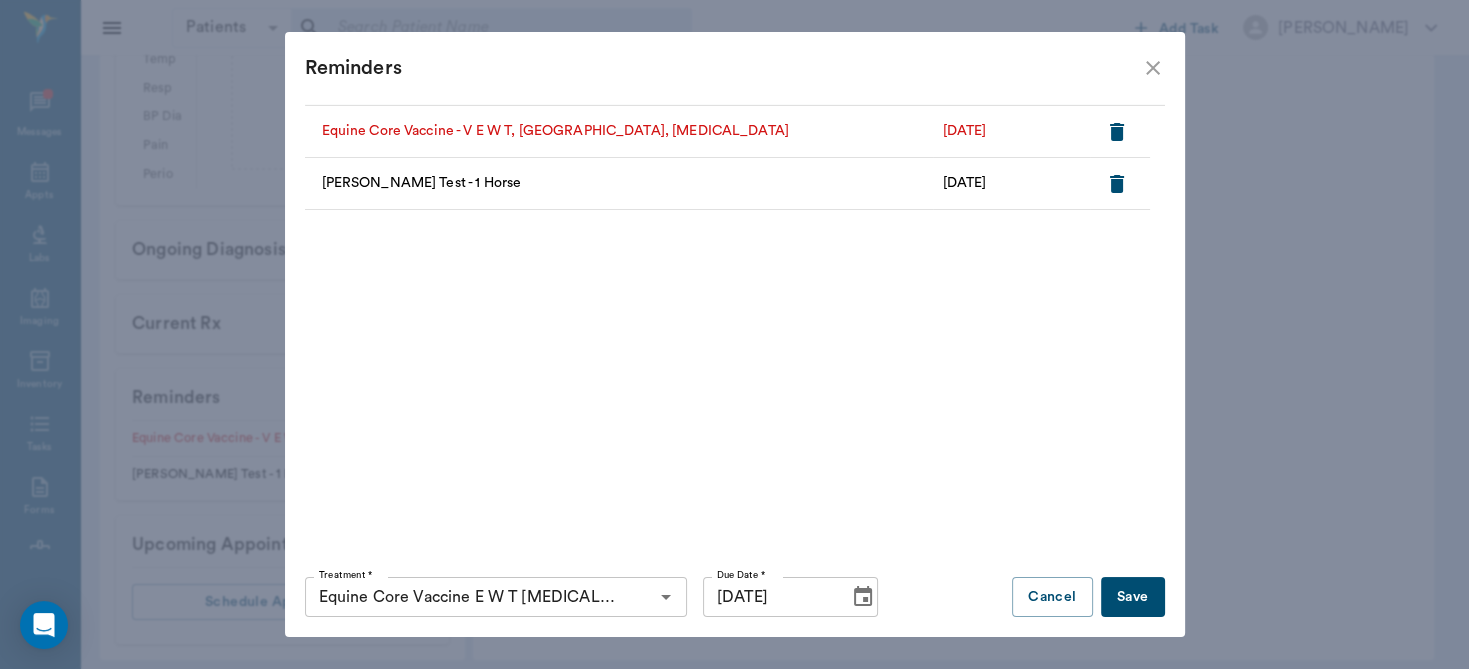 click 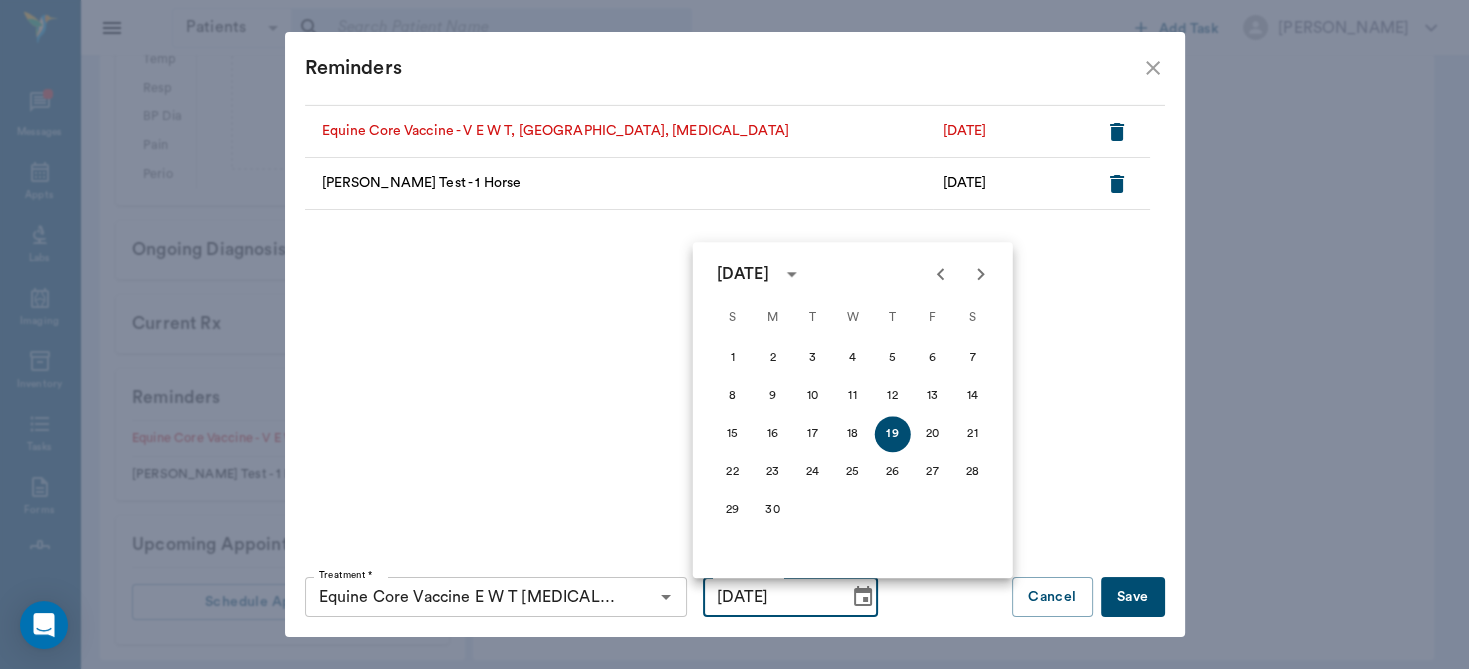 click 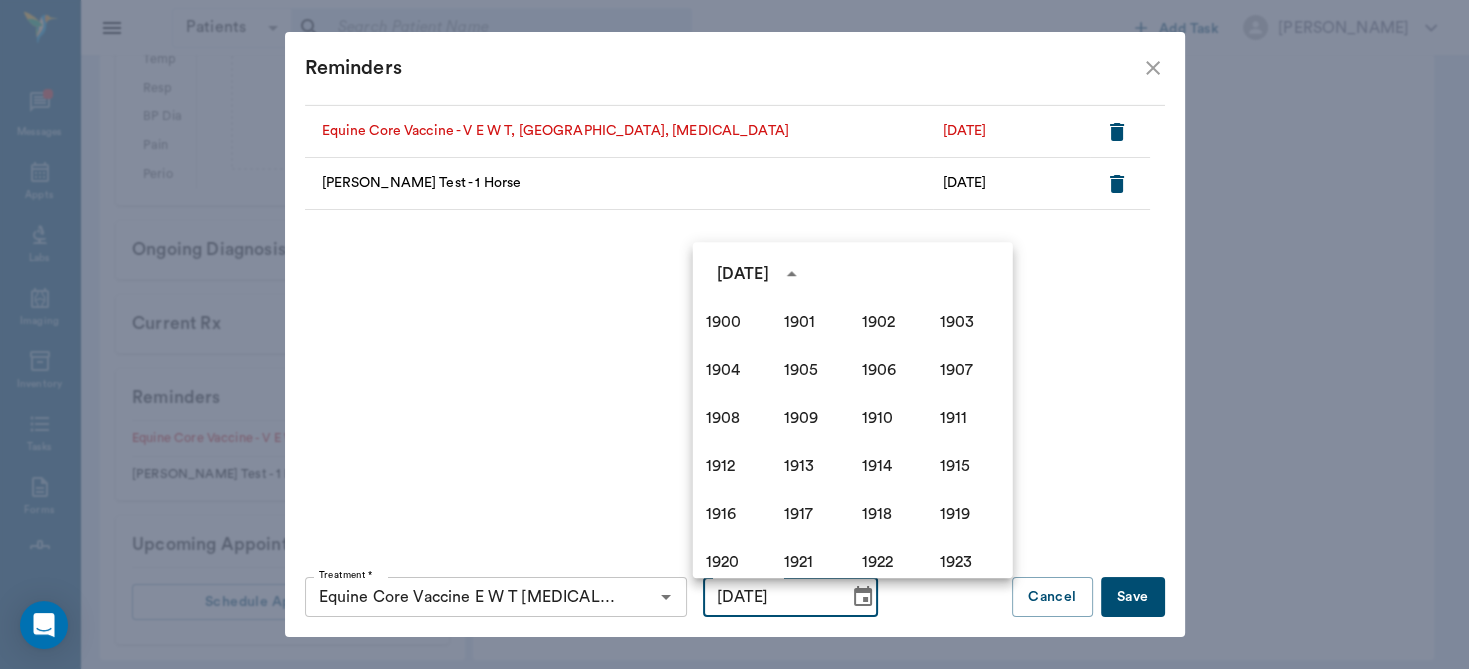 scroll, scrollTop: 1370, scrollLeft: 0, axis: vertical 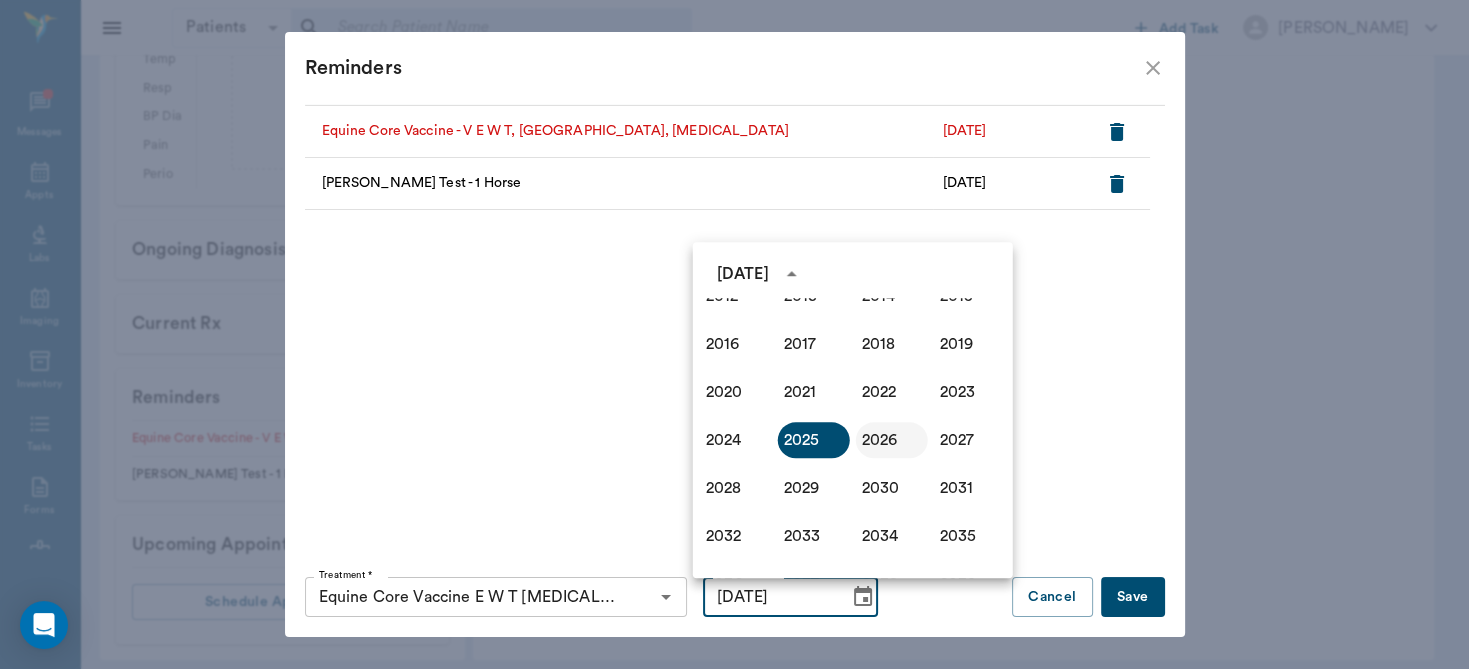click on "2026" at bounding box center (892, 440) 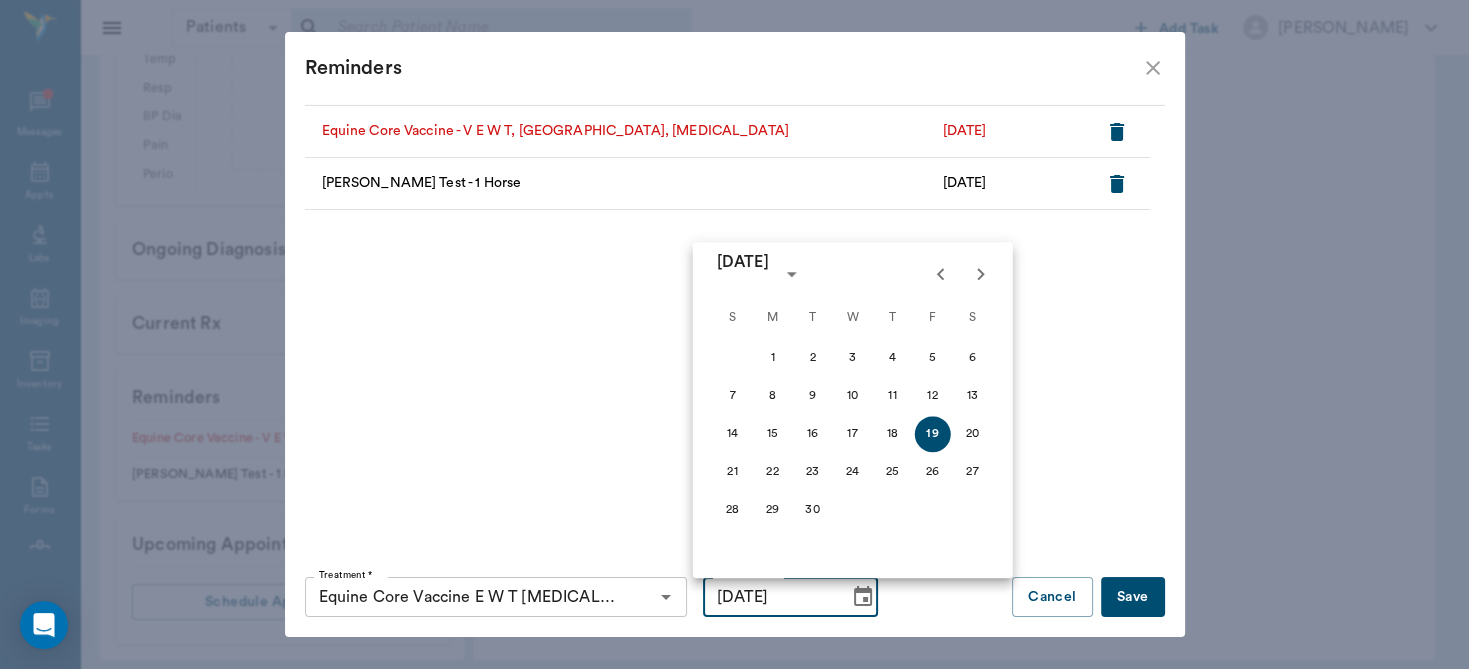 type on "[DATE]" 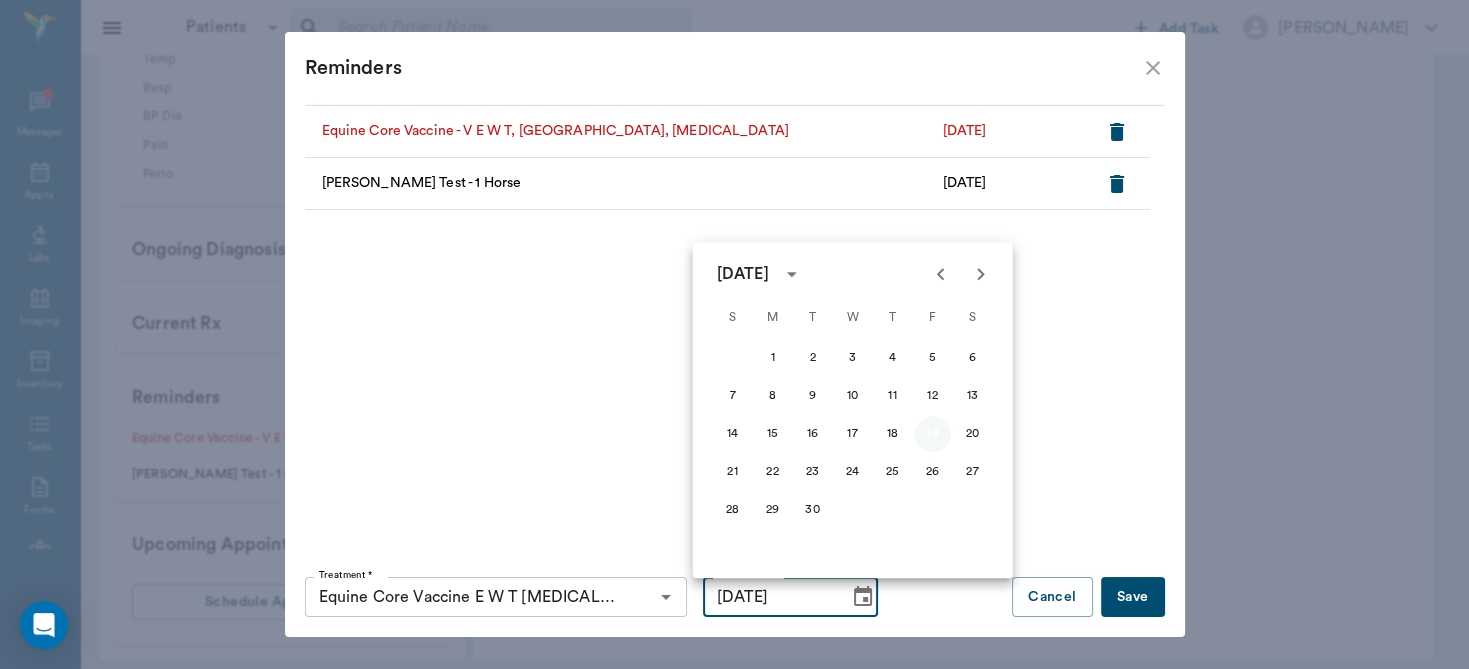 click on "19" at bounding box center (933, 434) 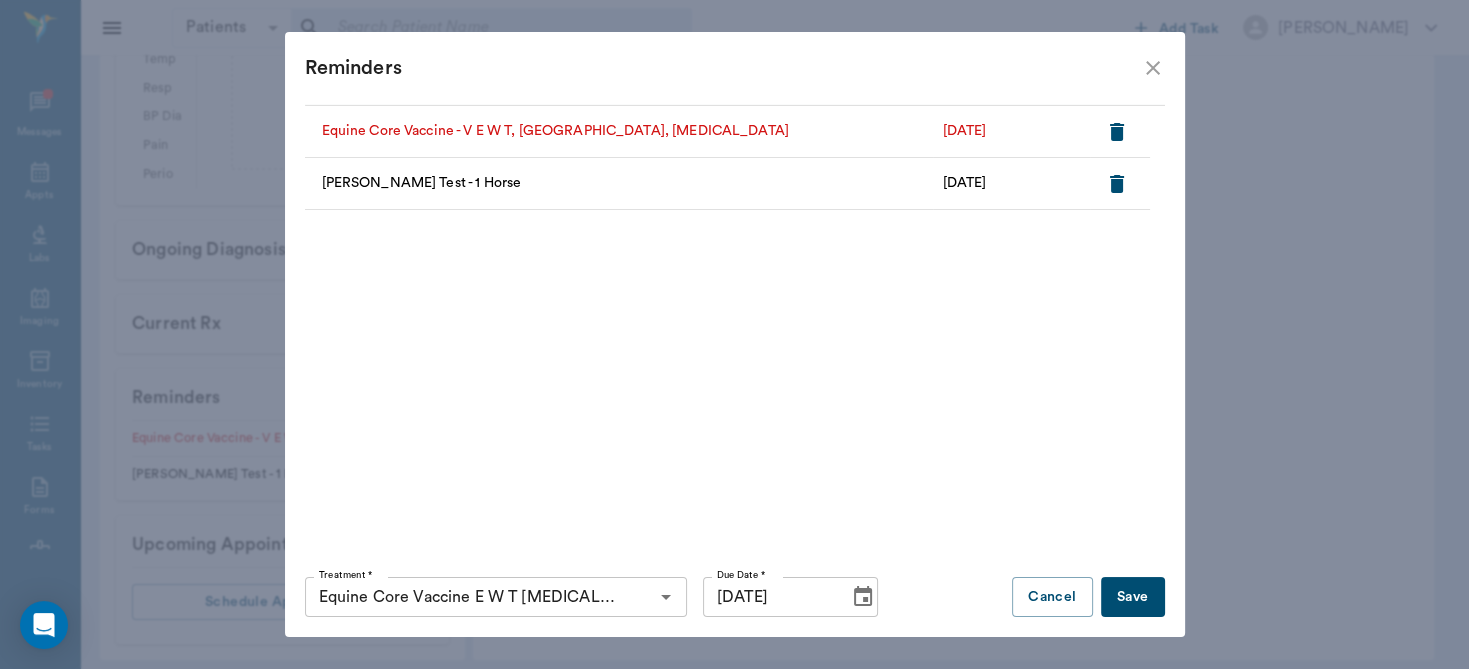 click 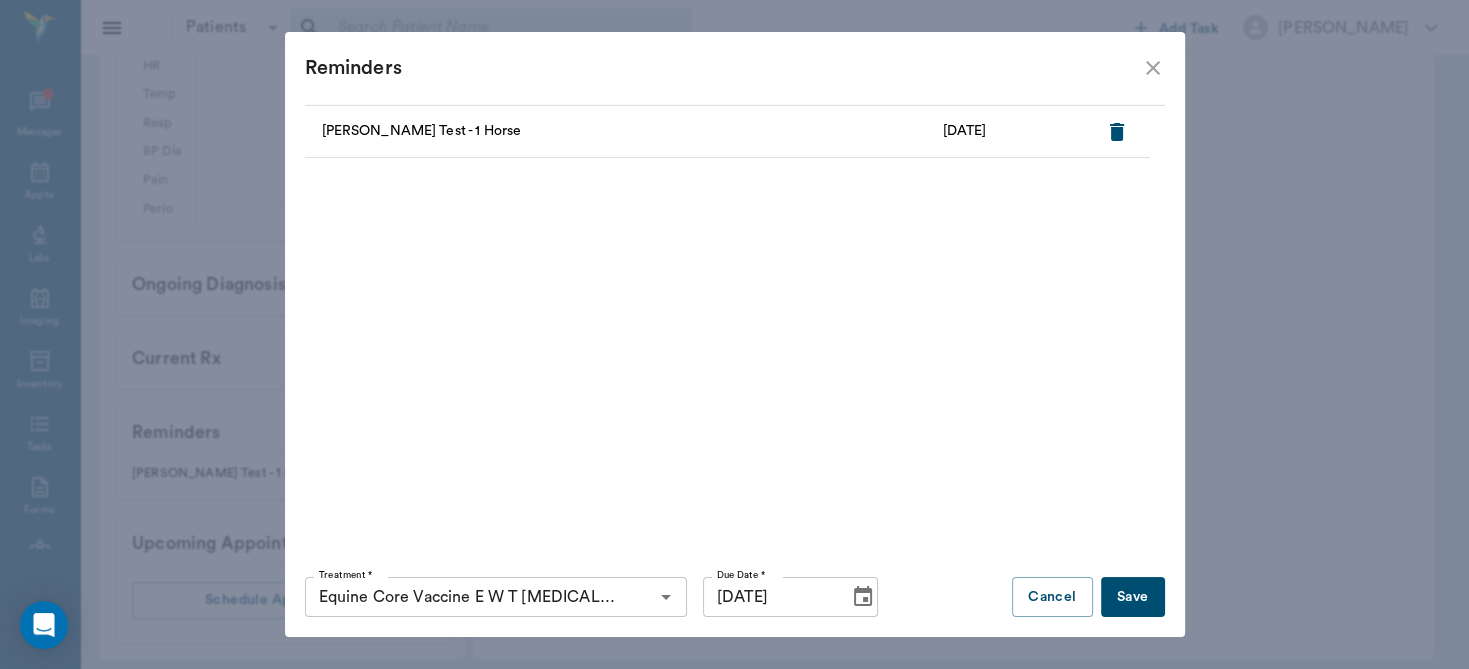 click on "Save" at bounding box center [1133, 597] 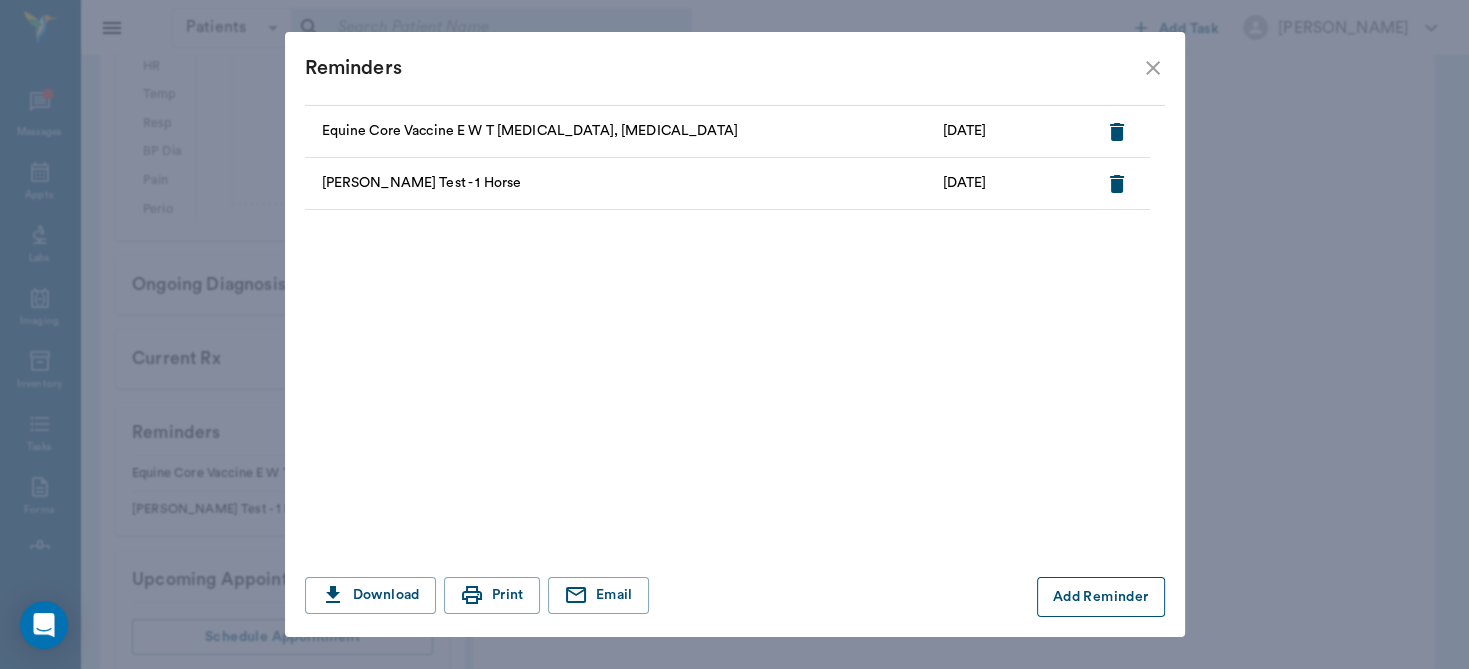 click on "Add Reminder" at bounding box center [1101, 597] 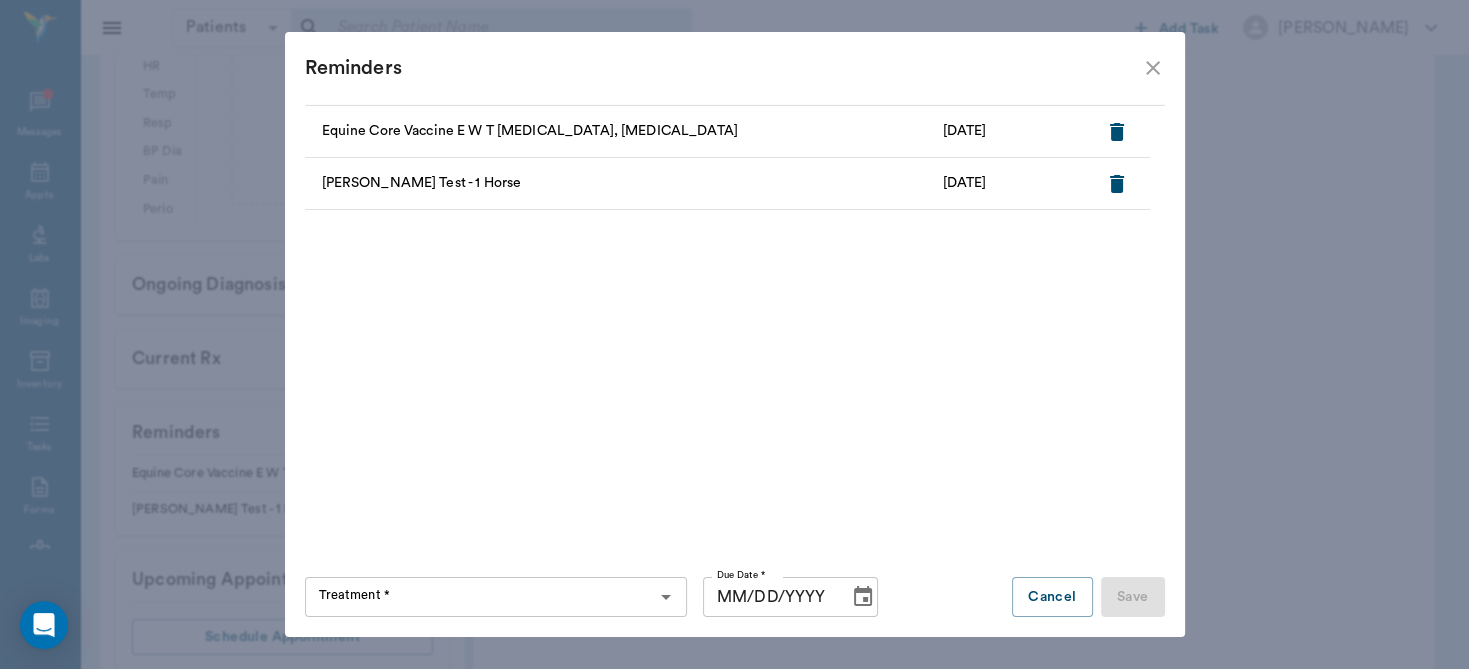 click on "Treatment *" at bounding box center [479, 597] 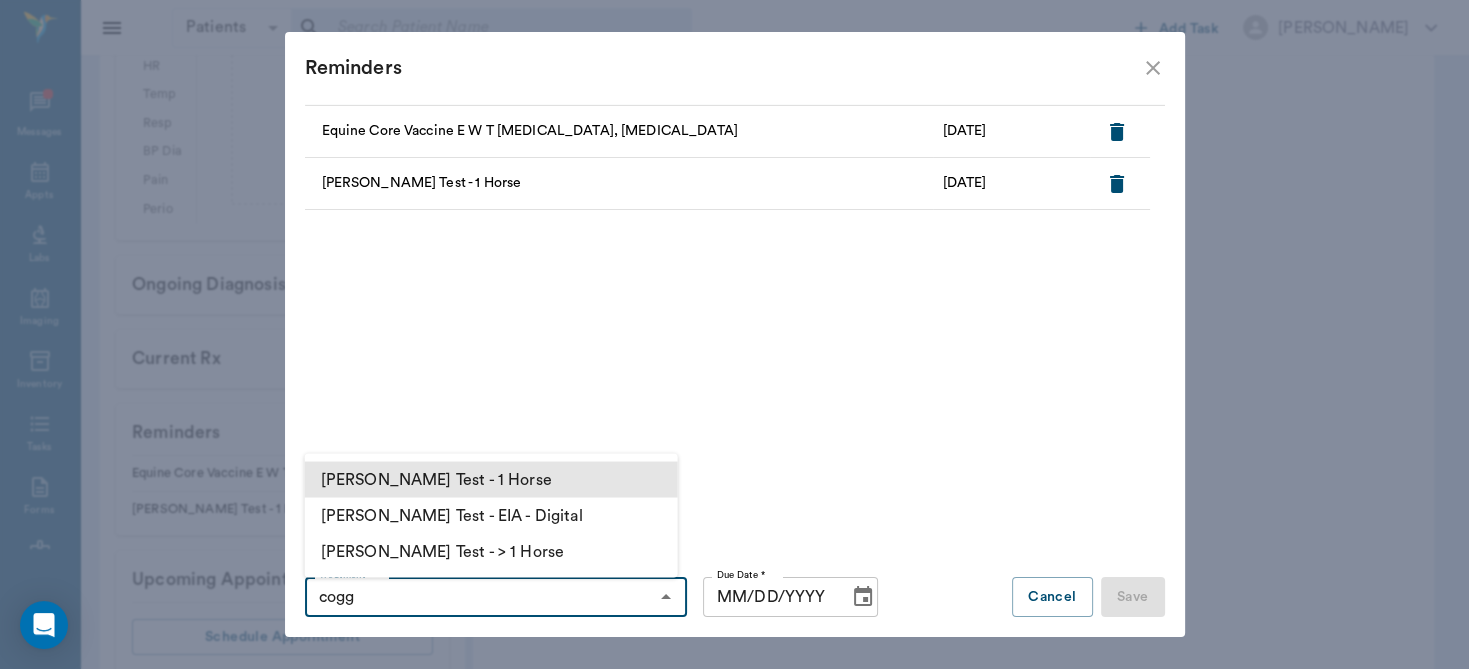 click on "[PERSON_NAME] Test - 1 Horse" at bounding box center [491, 479] 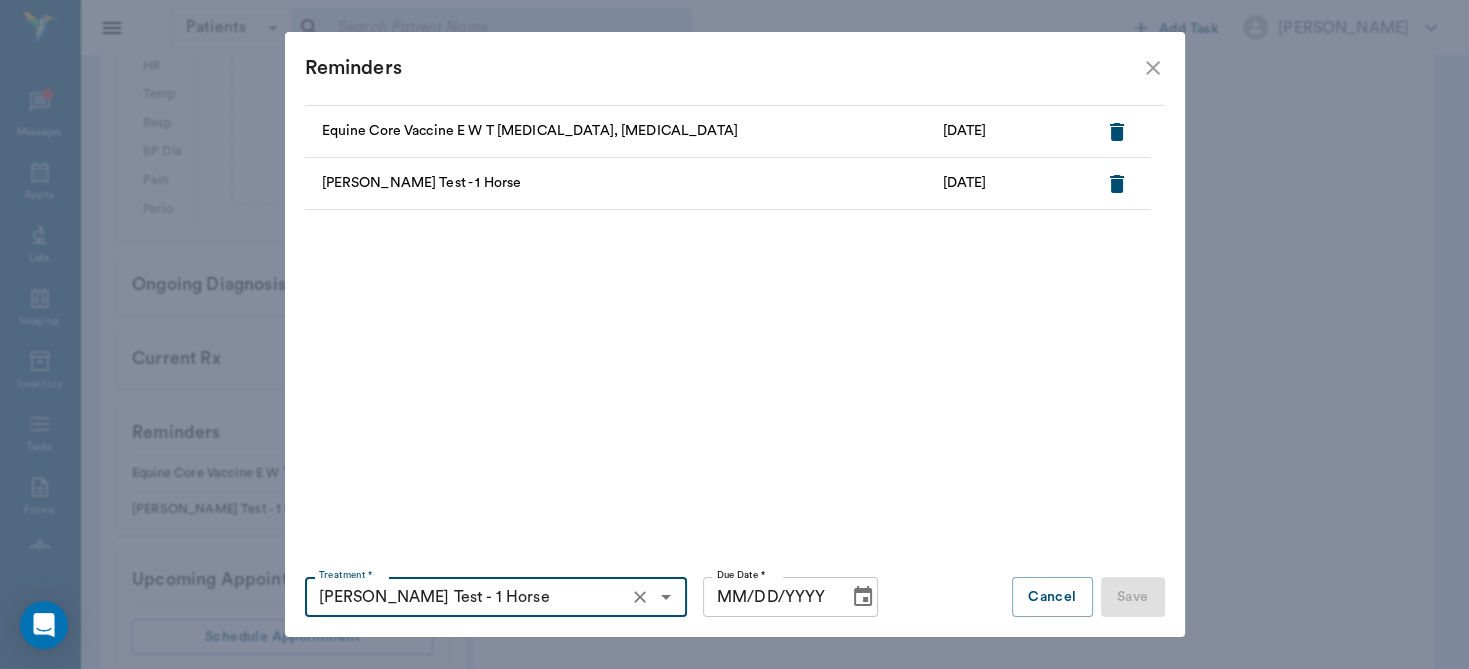 type on "[PERSON_NAME] Test - 1 Horse" 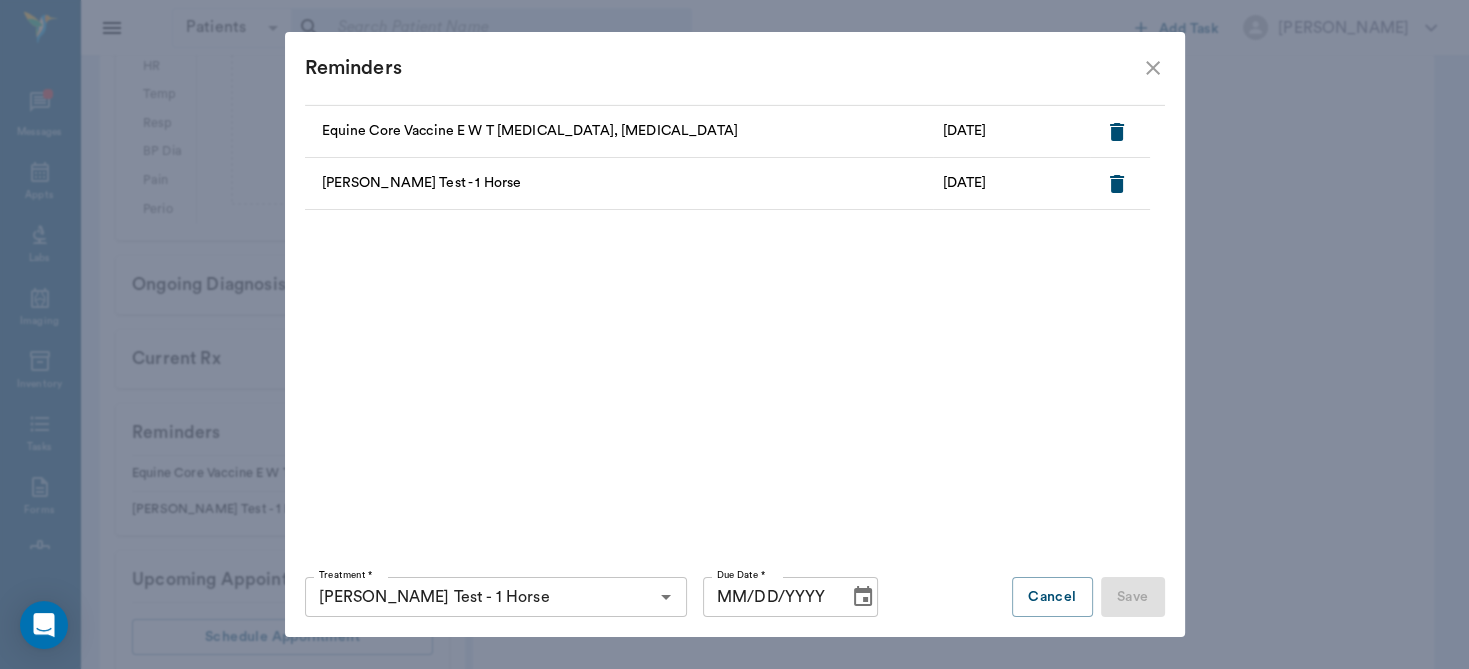 click 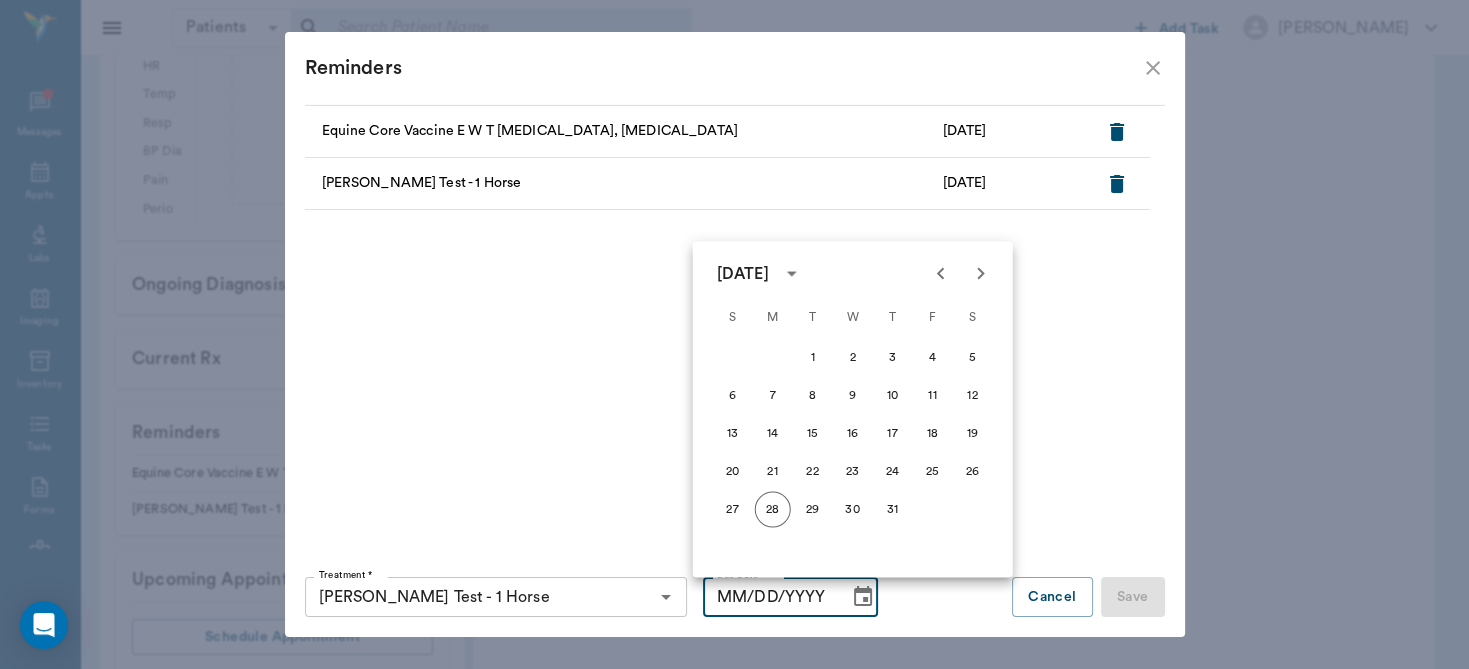 click 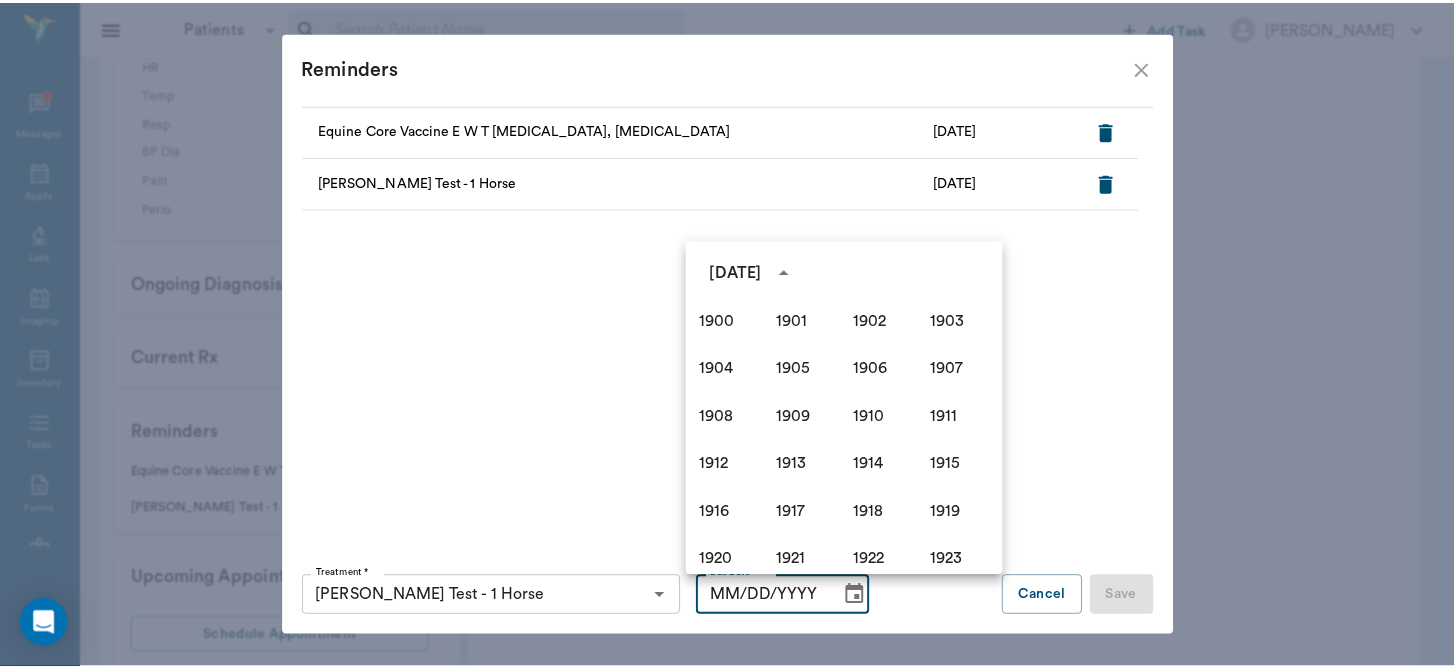 scroll, scrollTop: 1370, scrollLeft: 0, axis: vertical 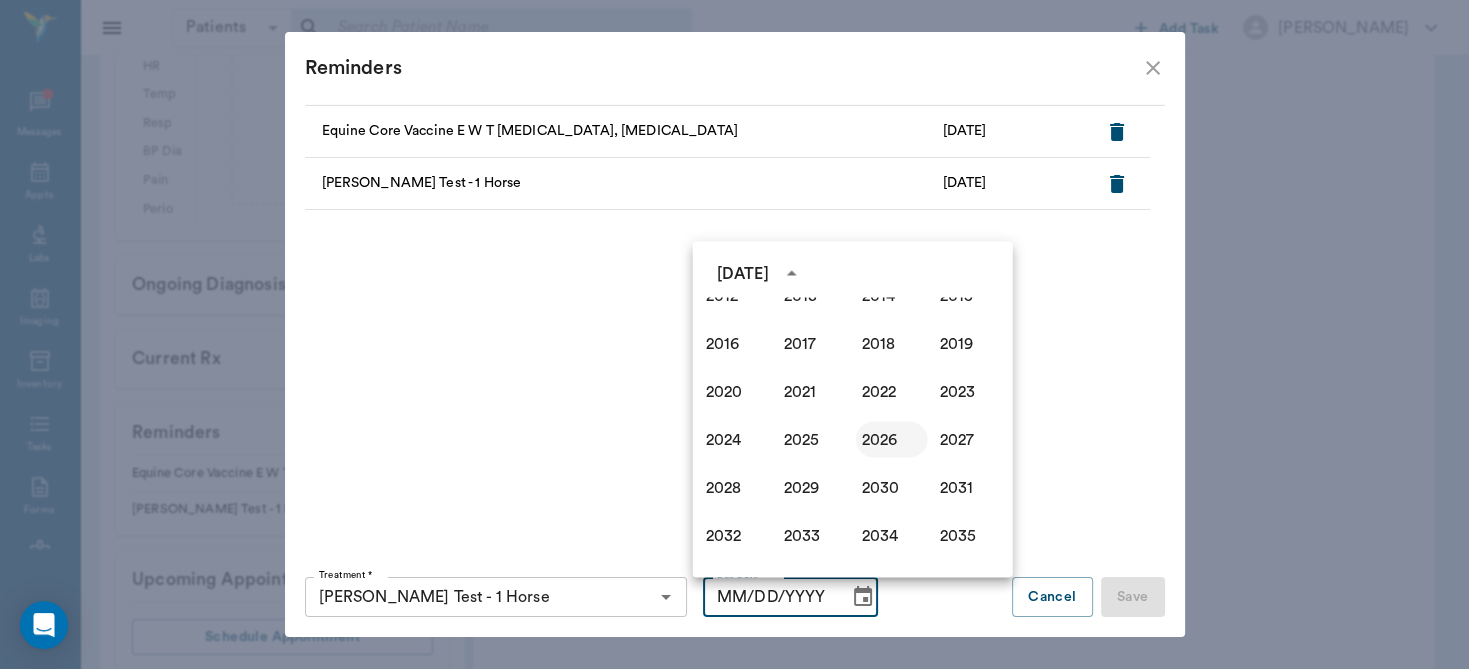 click on "2026" at bounding box center [892, 439] 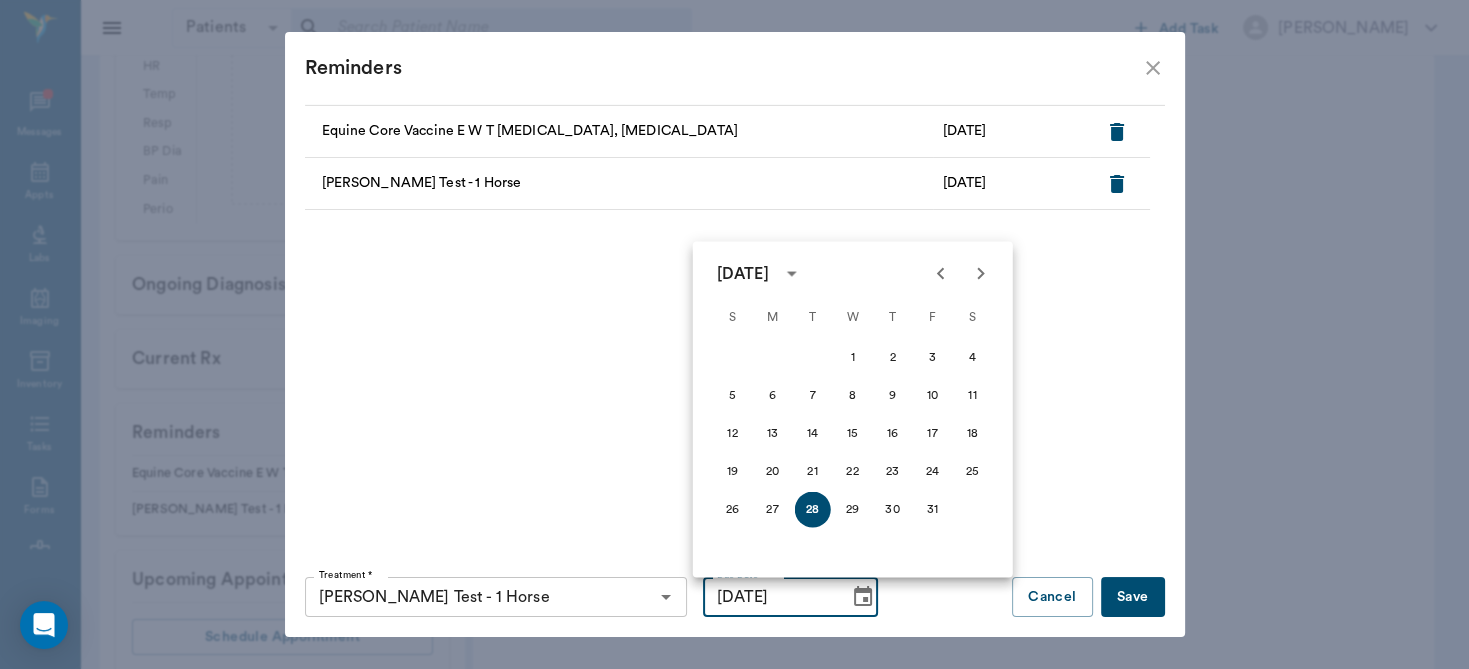 click 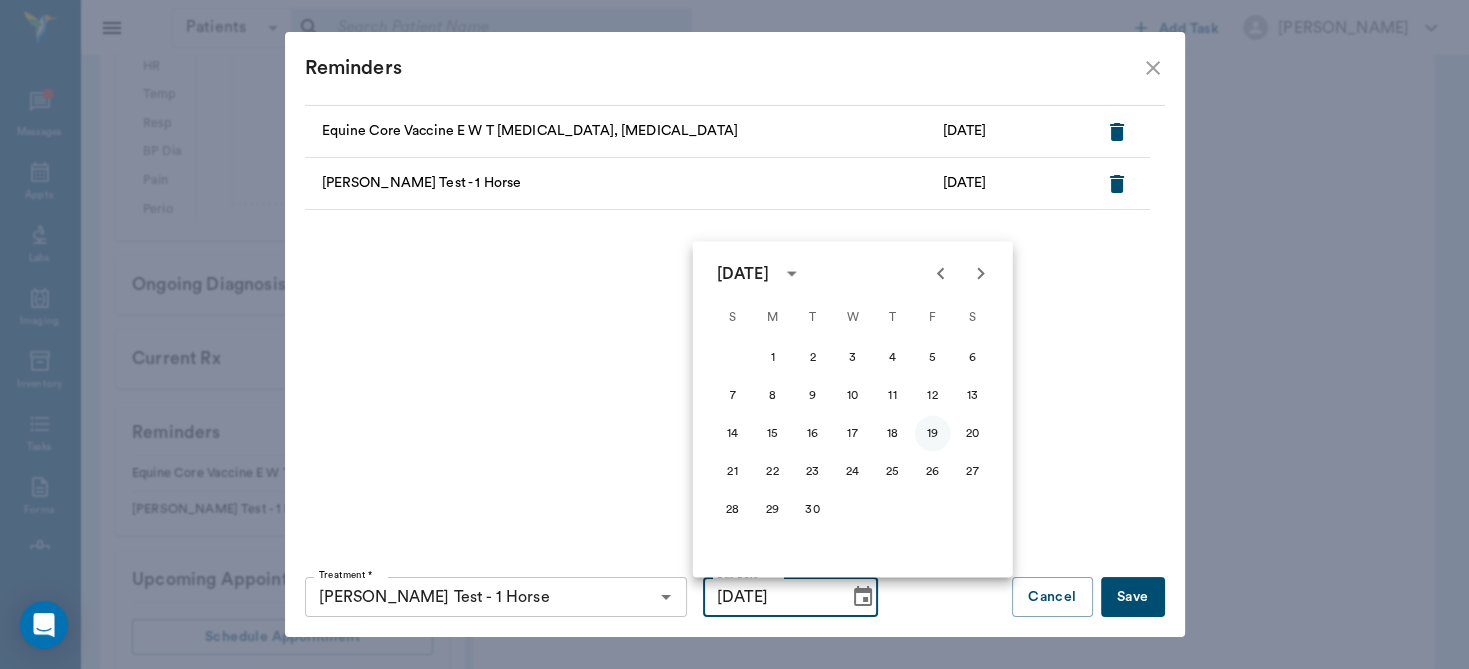 click on "19" at bounding box center [933, 433] 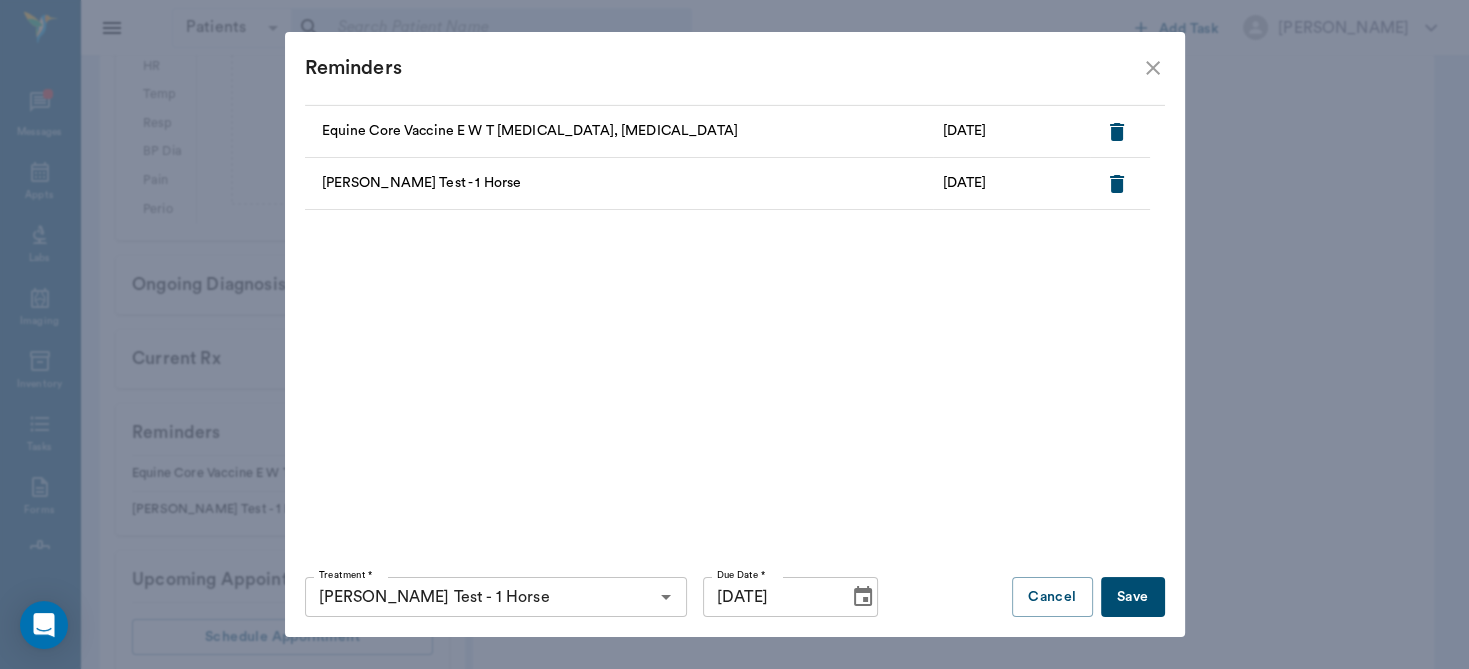 type on "[DATE]" 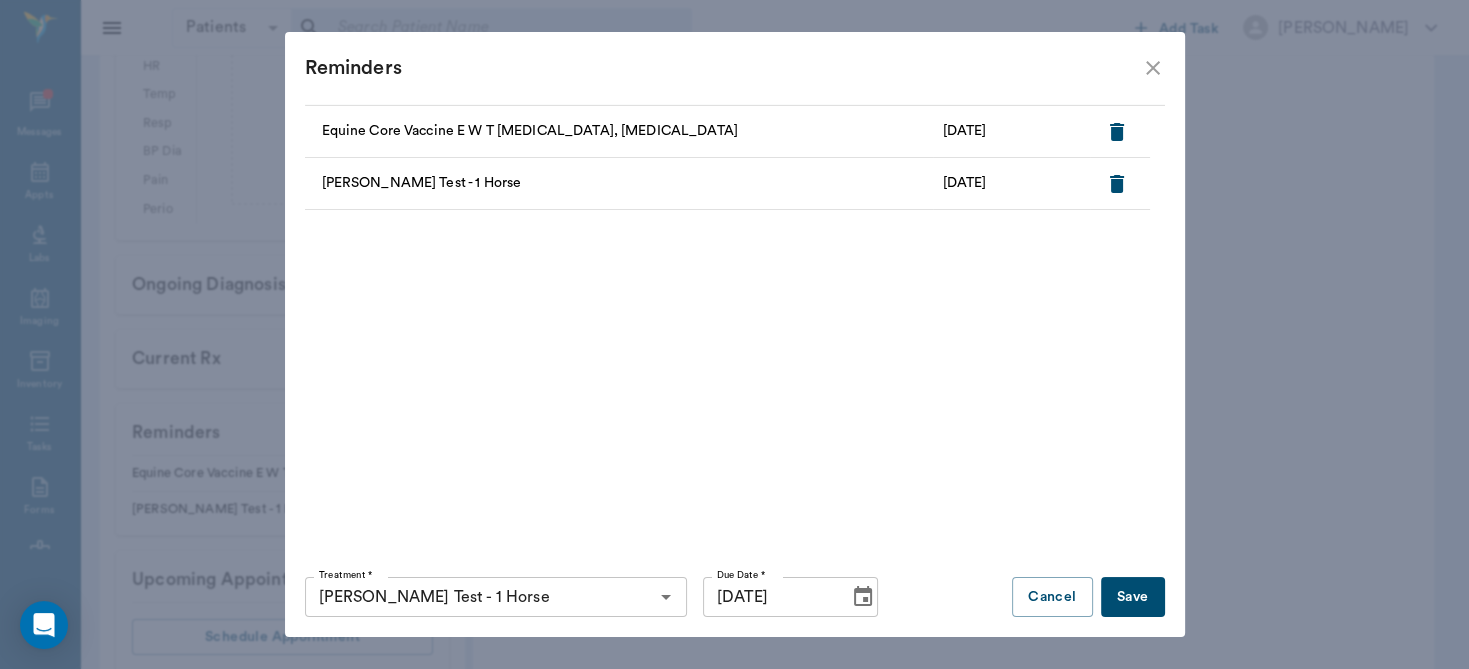 click 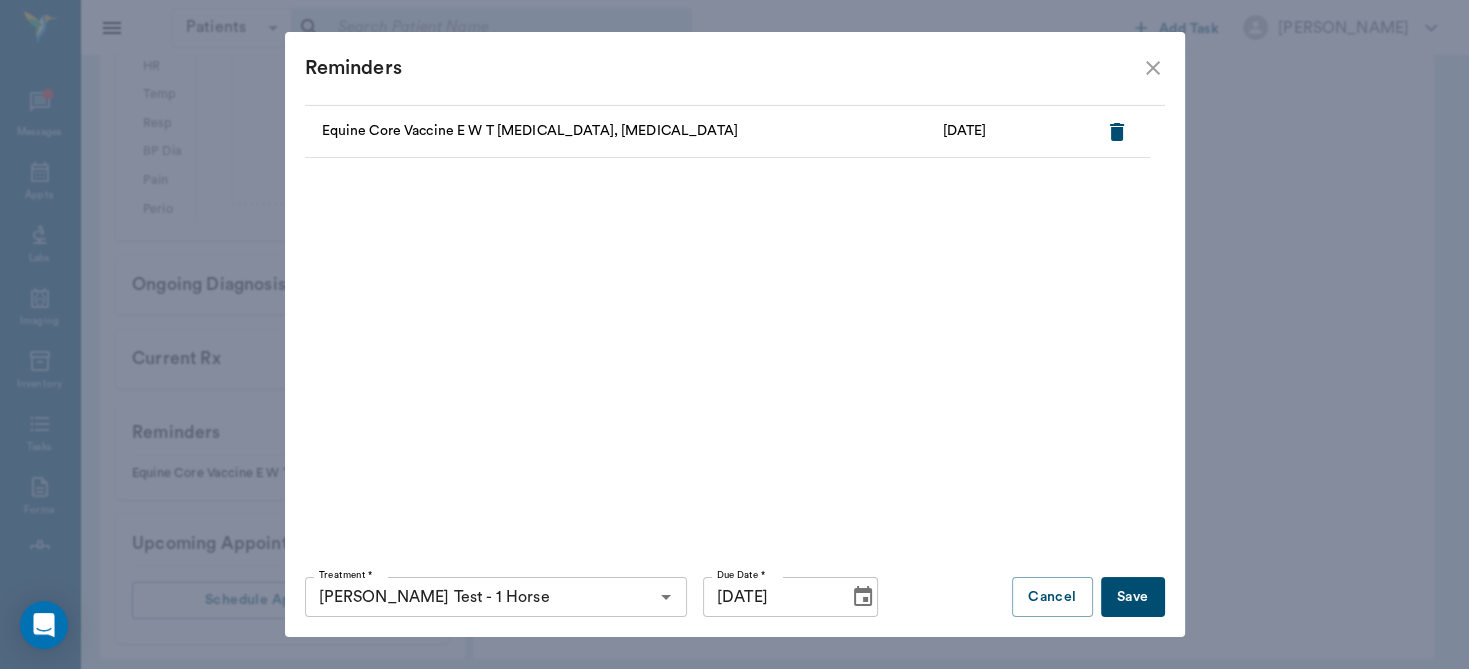 click on "Save" at bounding box center (1133, 597) 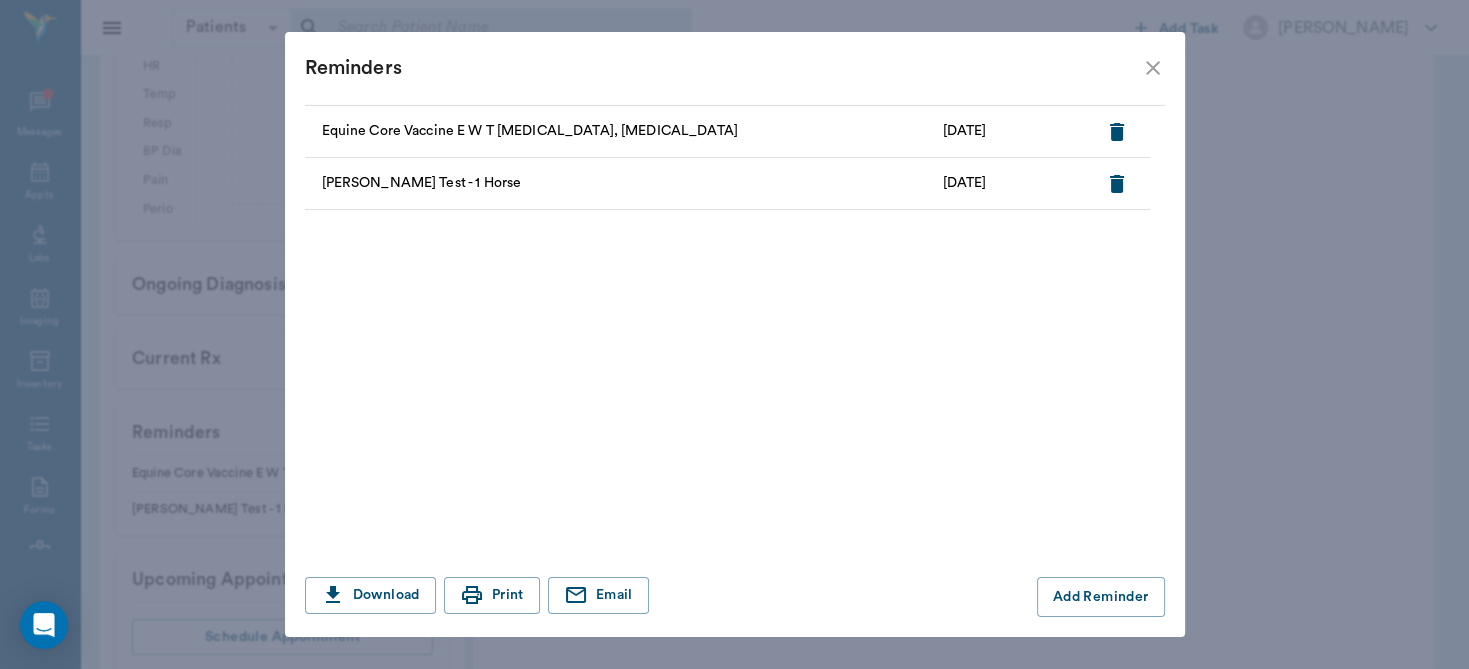 click 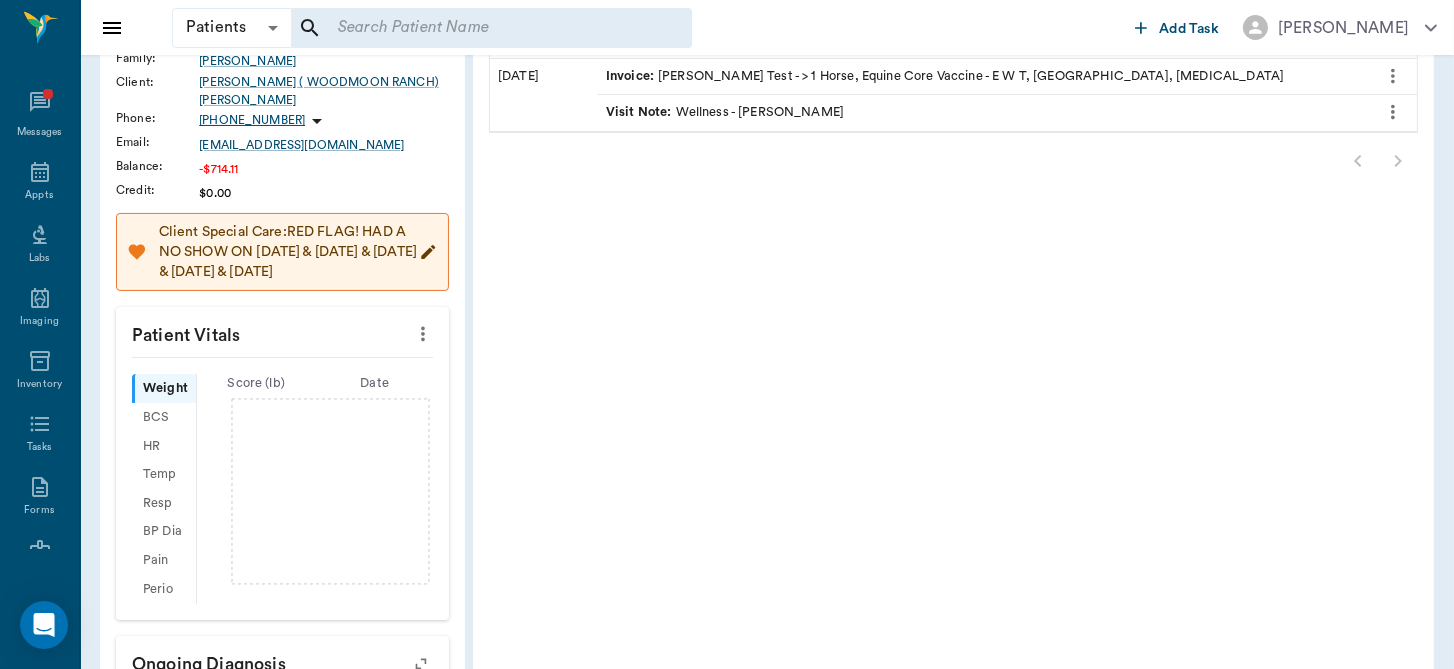 scroll, scrollTop: 91, scrollLeft: 0, axis: vertical 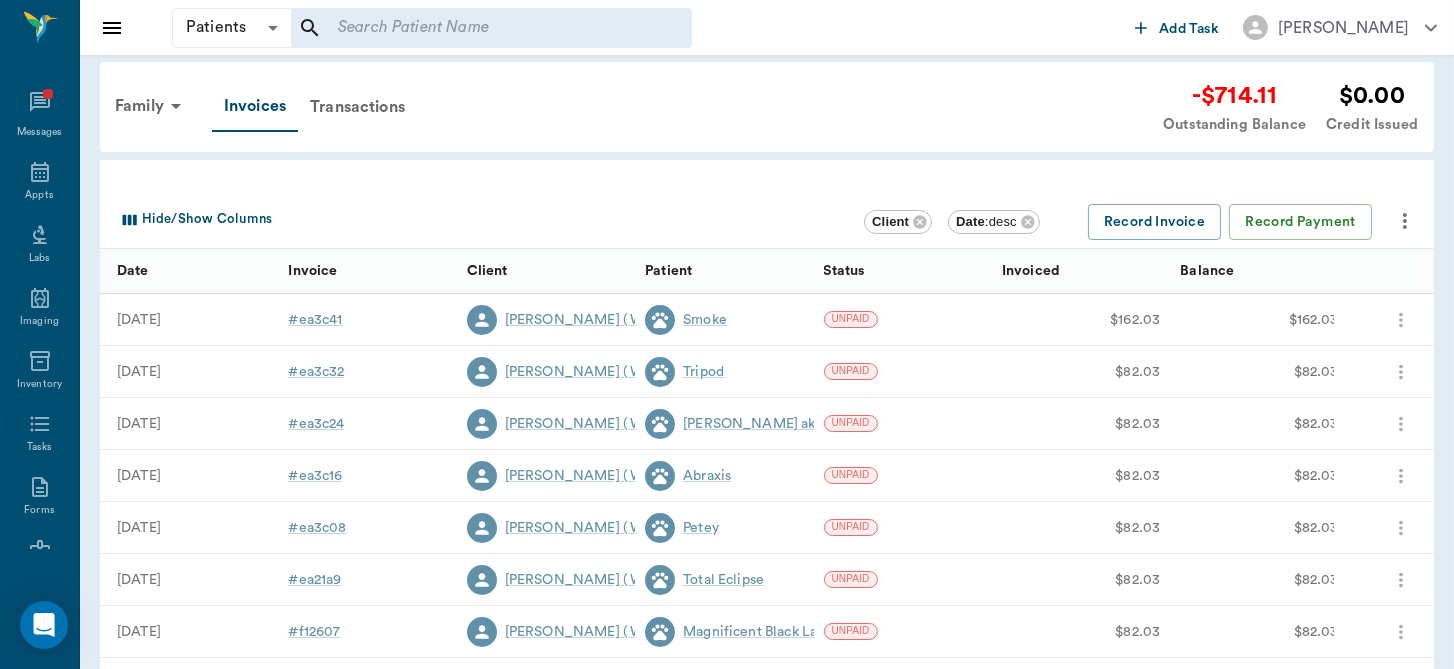 click at bounding box center [774, 684] 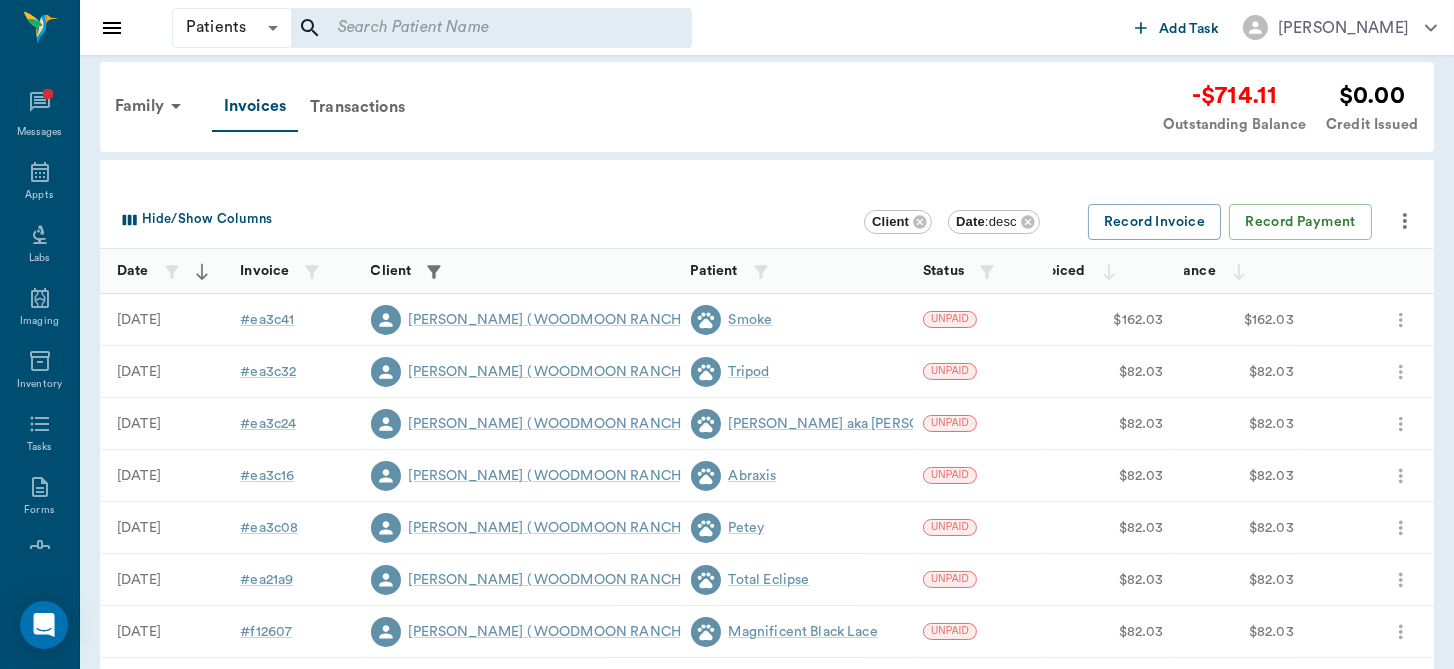 scroll, scrollTop: 0, scrollLeft: 0, axis: both 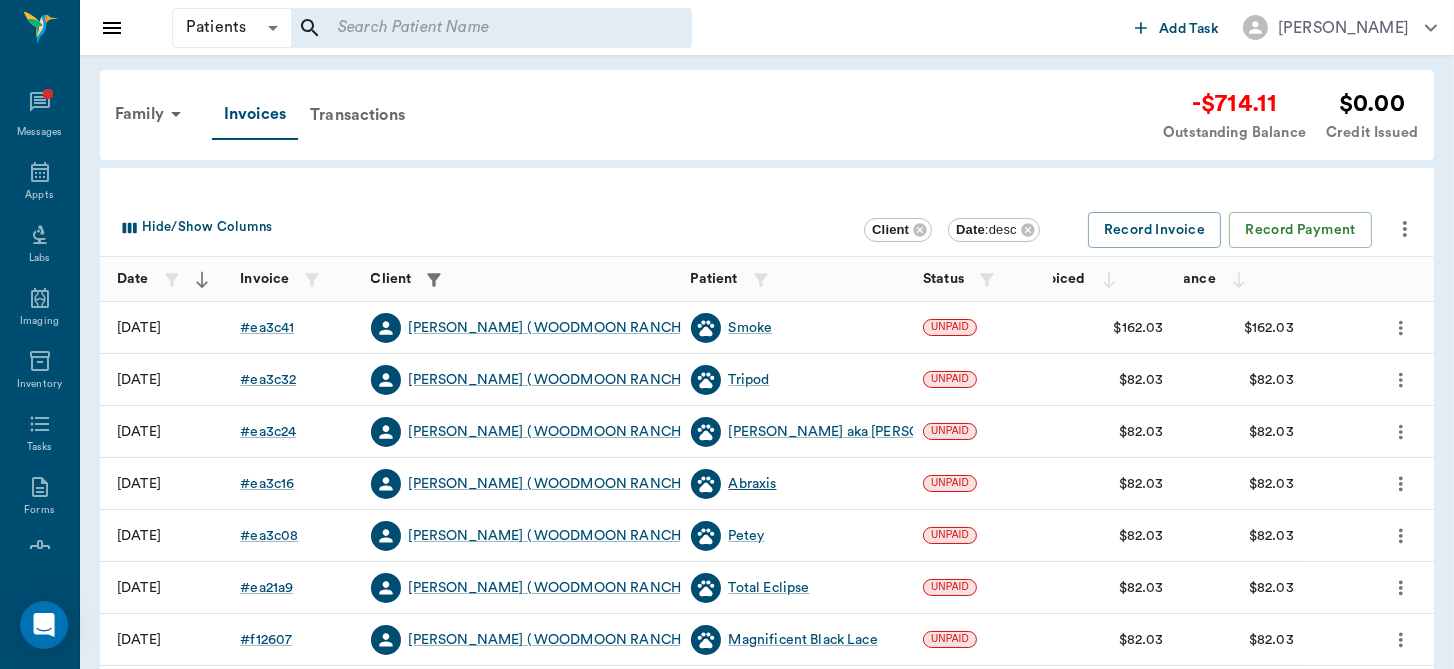 click on "Abraxis" at bounding box center [753, 484] 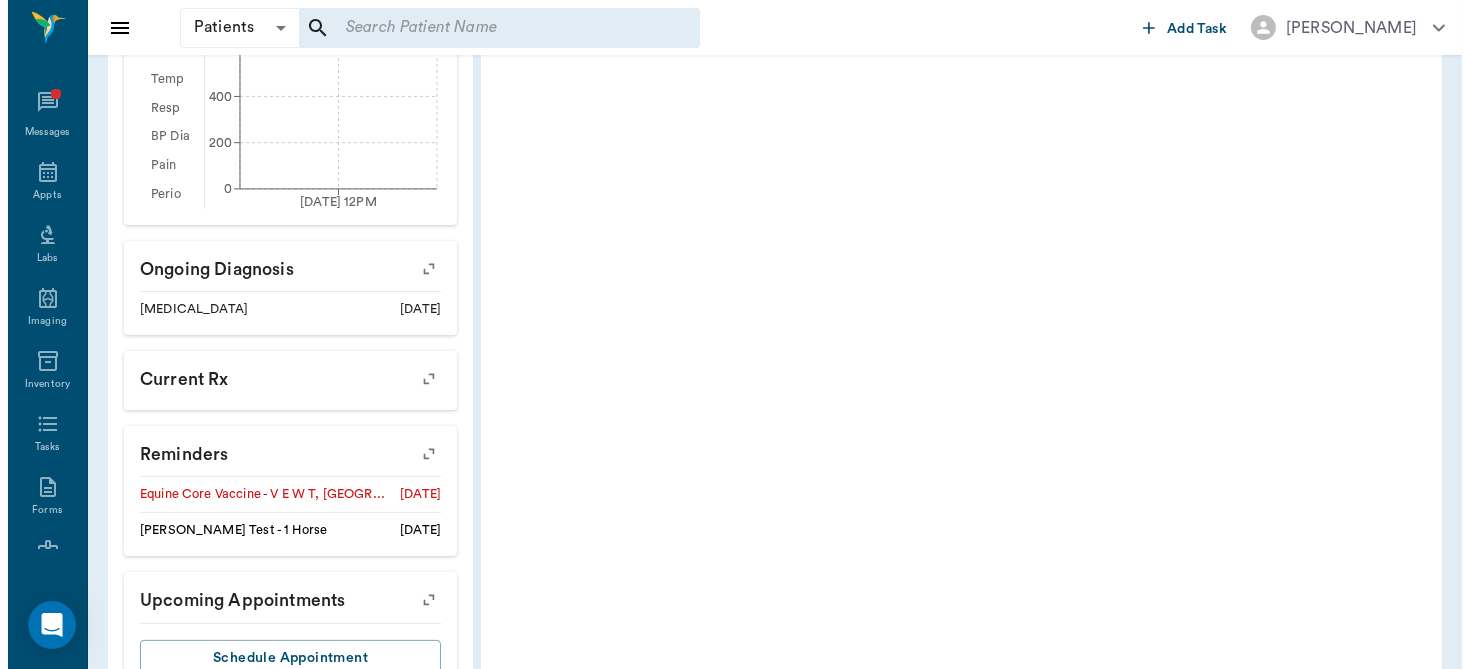 scroll, scrollTop: 804, scrollLeft: 0, axis: vertical 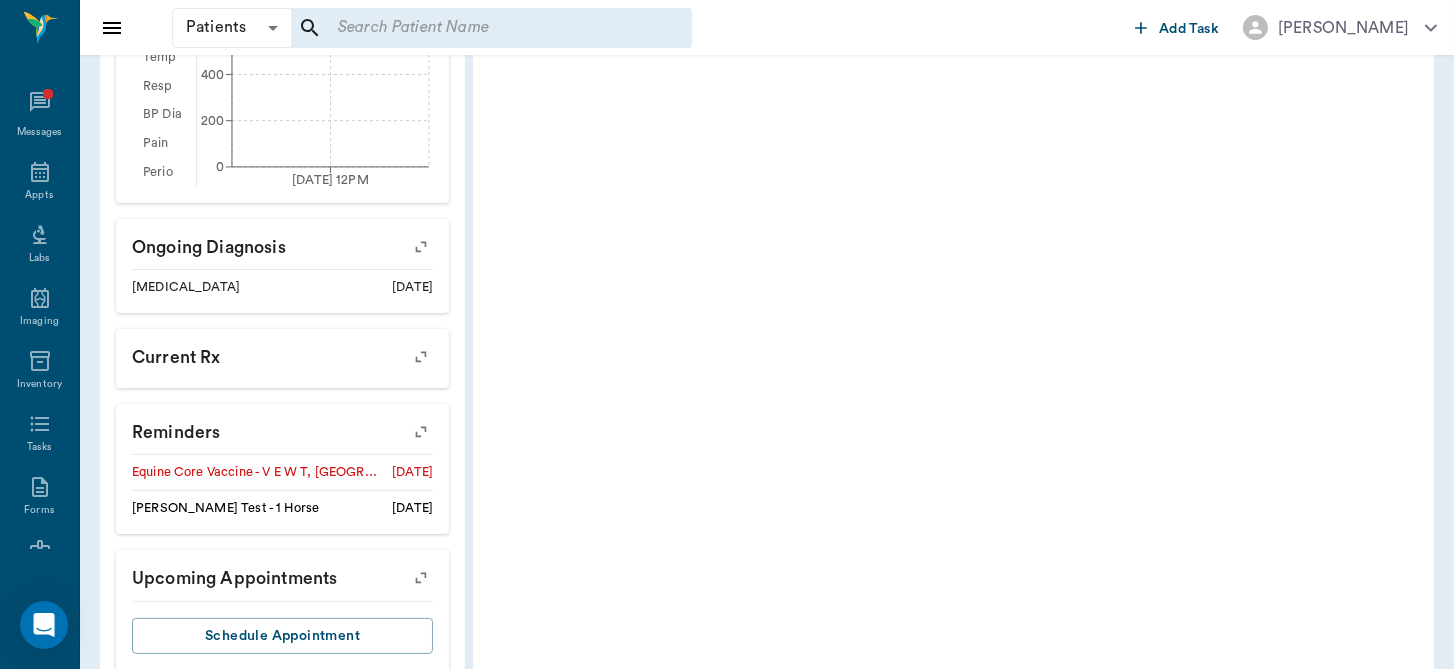 click 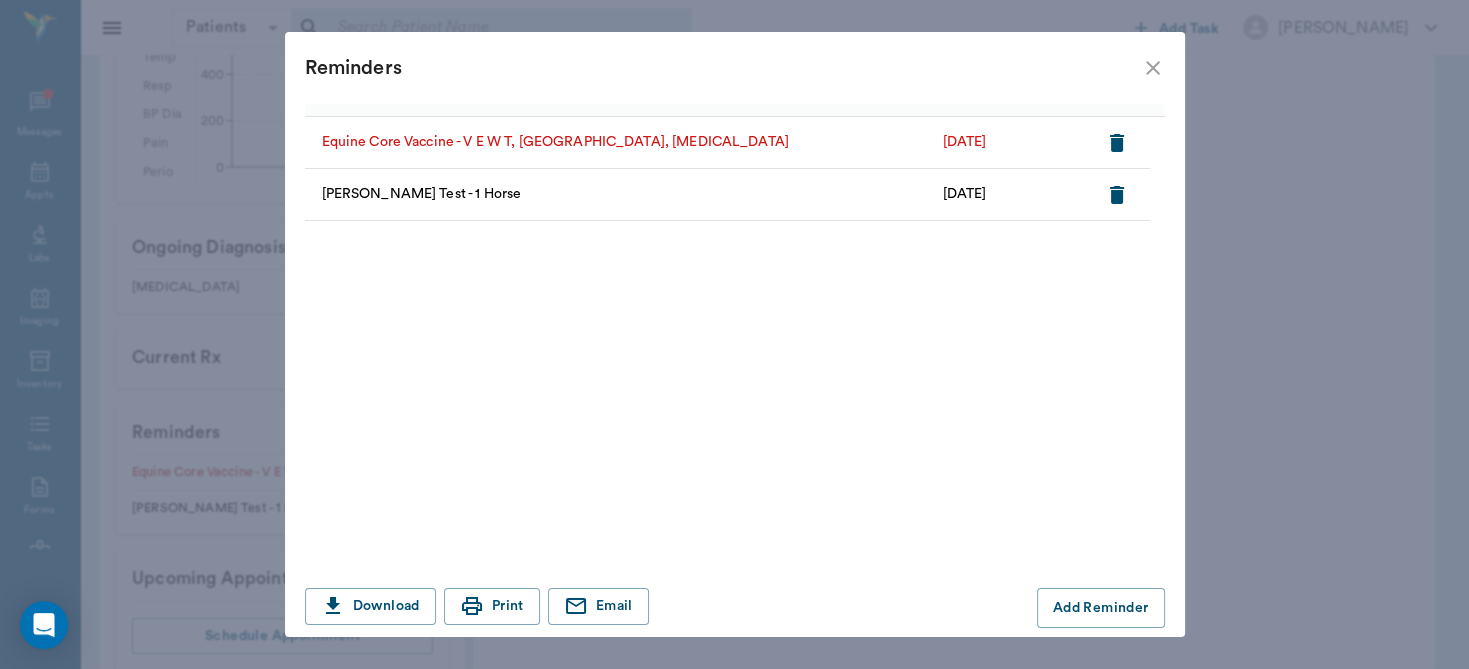 scroll, scrollTop: 43, scrollLeft: 0, axis: vertical 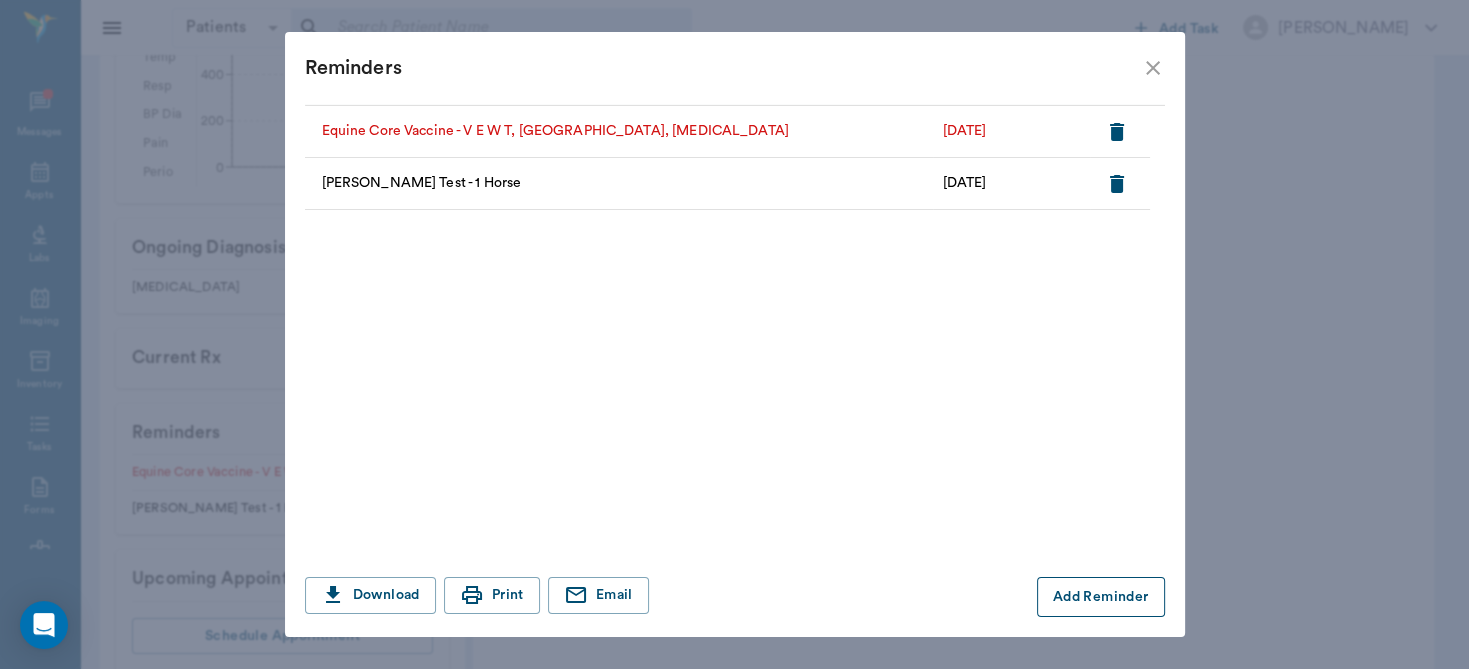 click on "Add Reminder" at bounding box center (1101, 597) 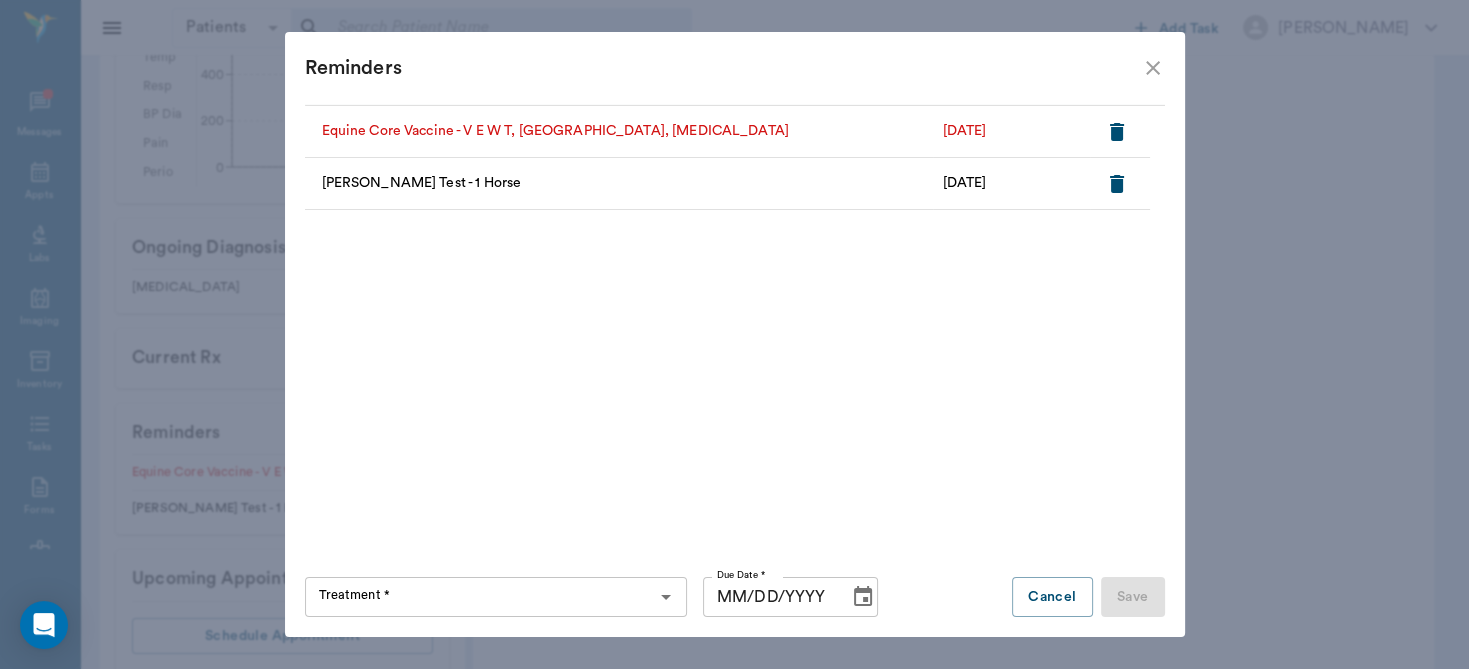 click on "Treatment *" at bounding box center (479, 597) 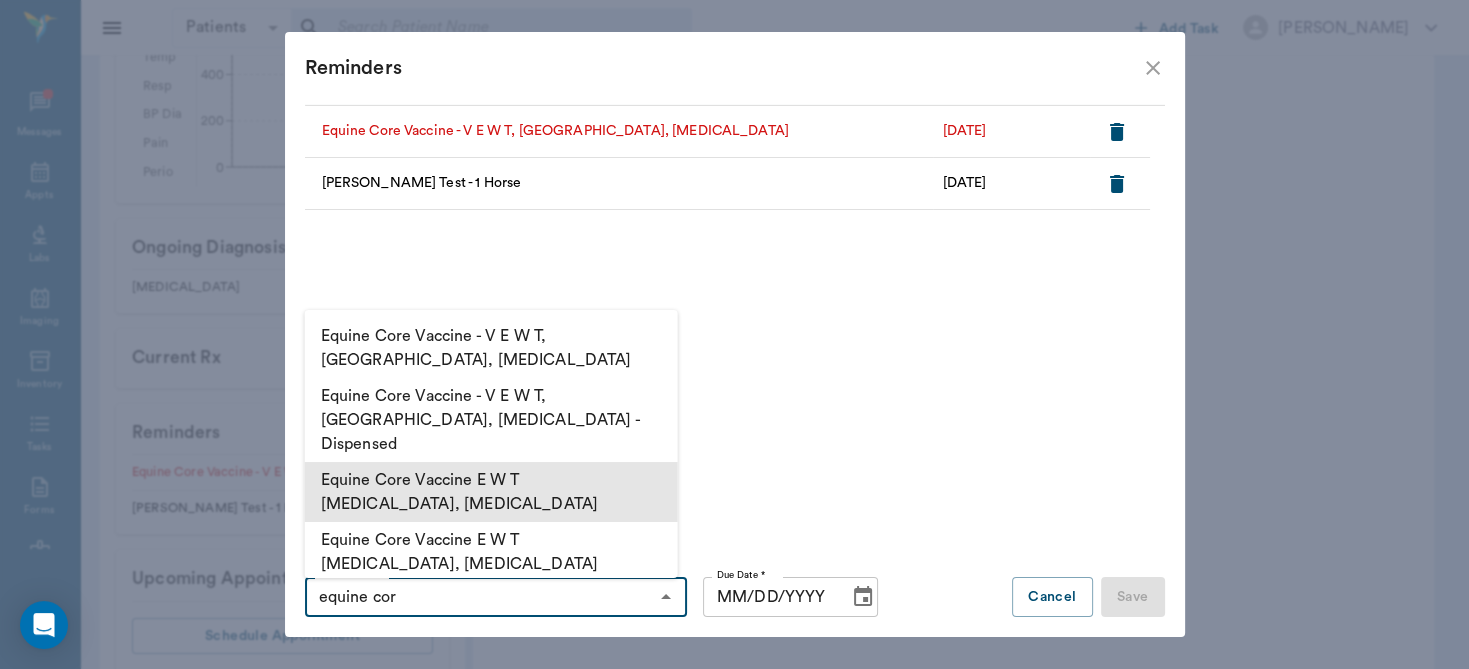 click on "Equine Core Vaccine E W T [MEDICAL_DATA], [MEDICAL_DATA]" at bounding box center (491, 492) 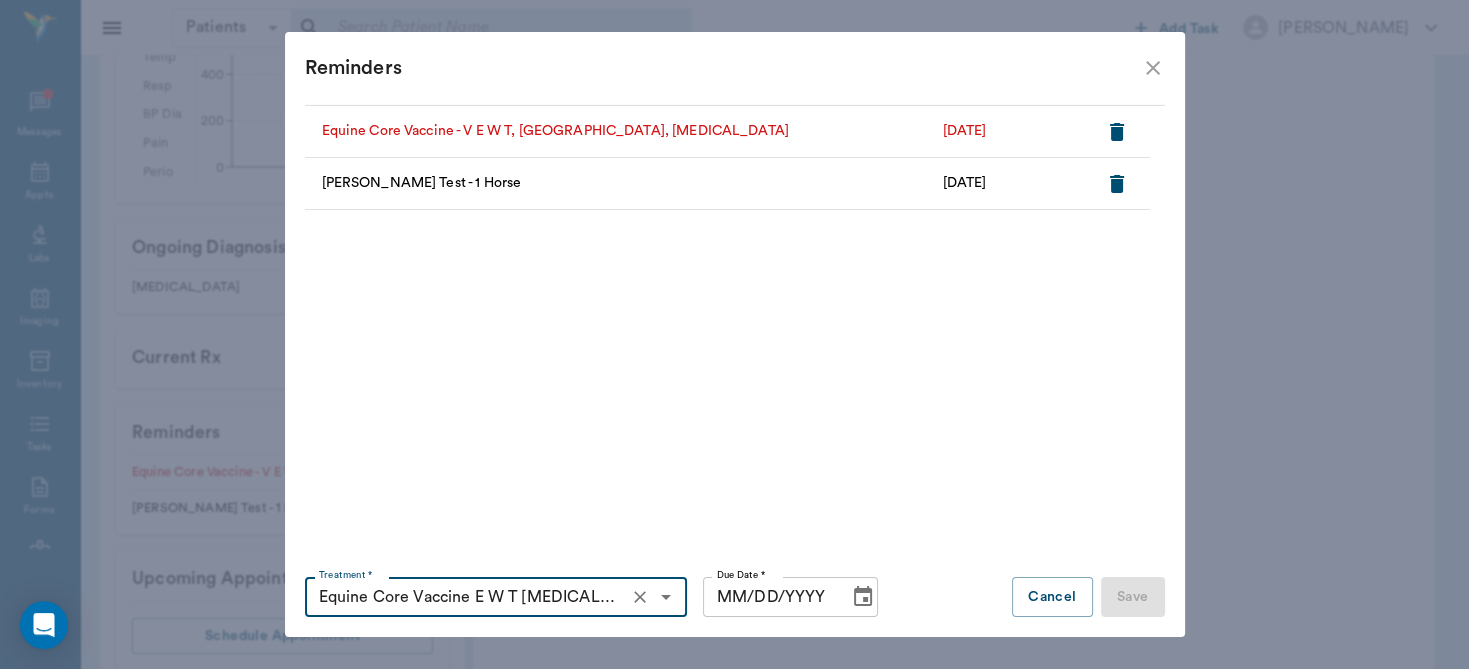 type on "Equine Core Vaccine E W T [MEDICAL_DATA], [MEDICAL_DATA]" 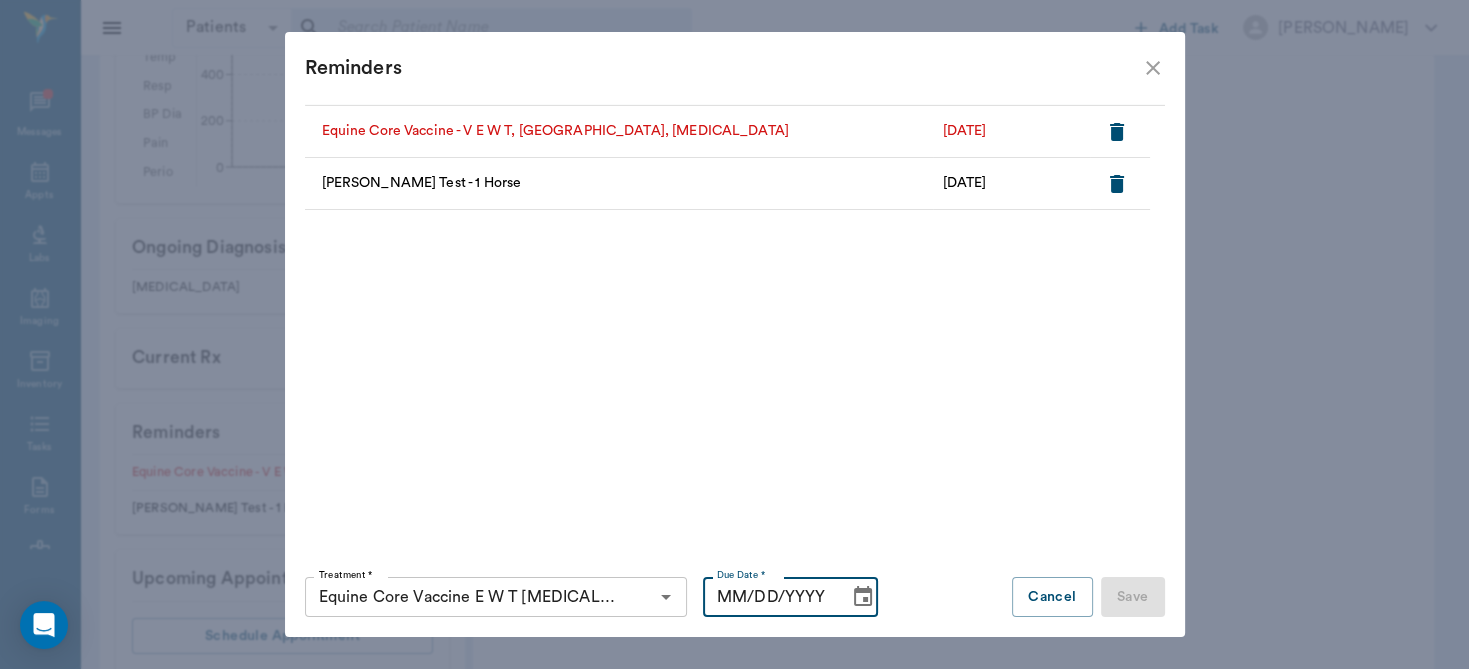 click on "MM/DD/YYYY" at bounding box center [769, 597] 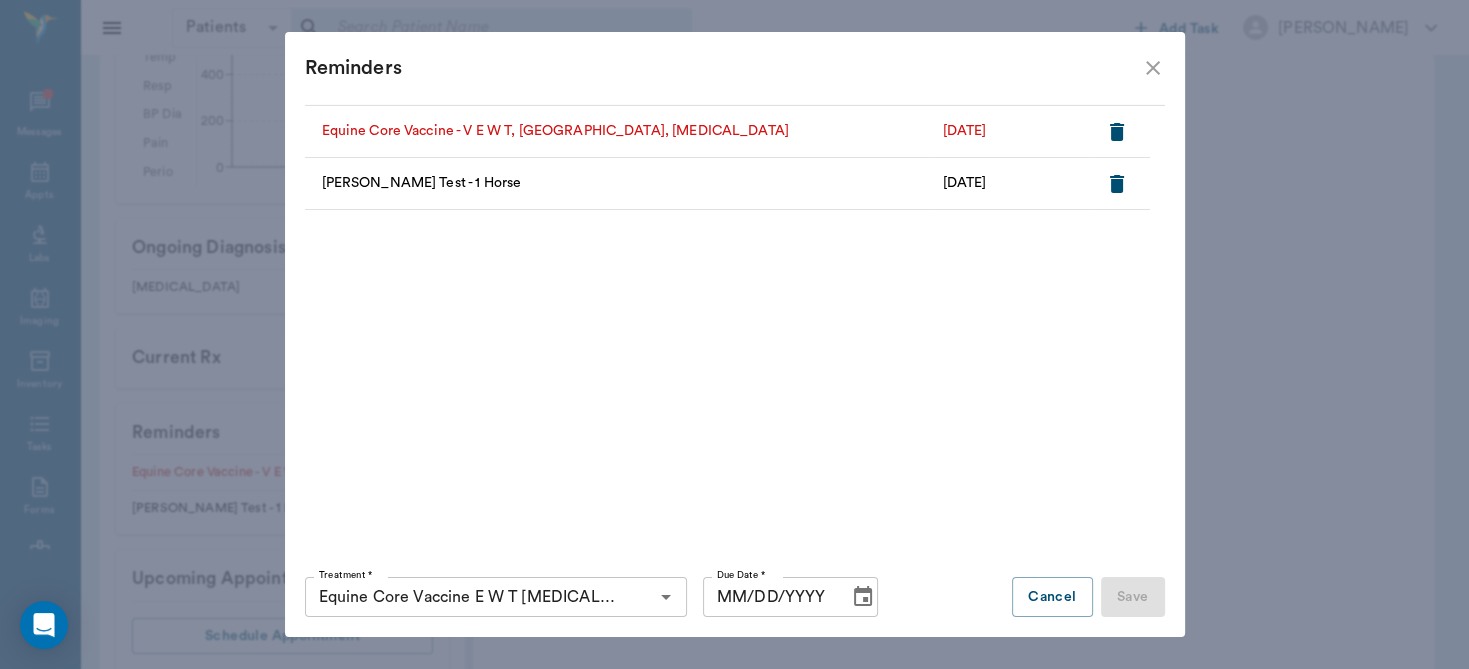 click 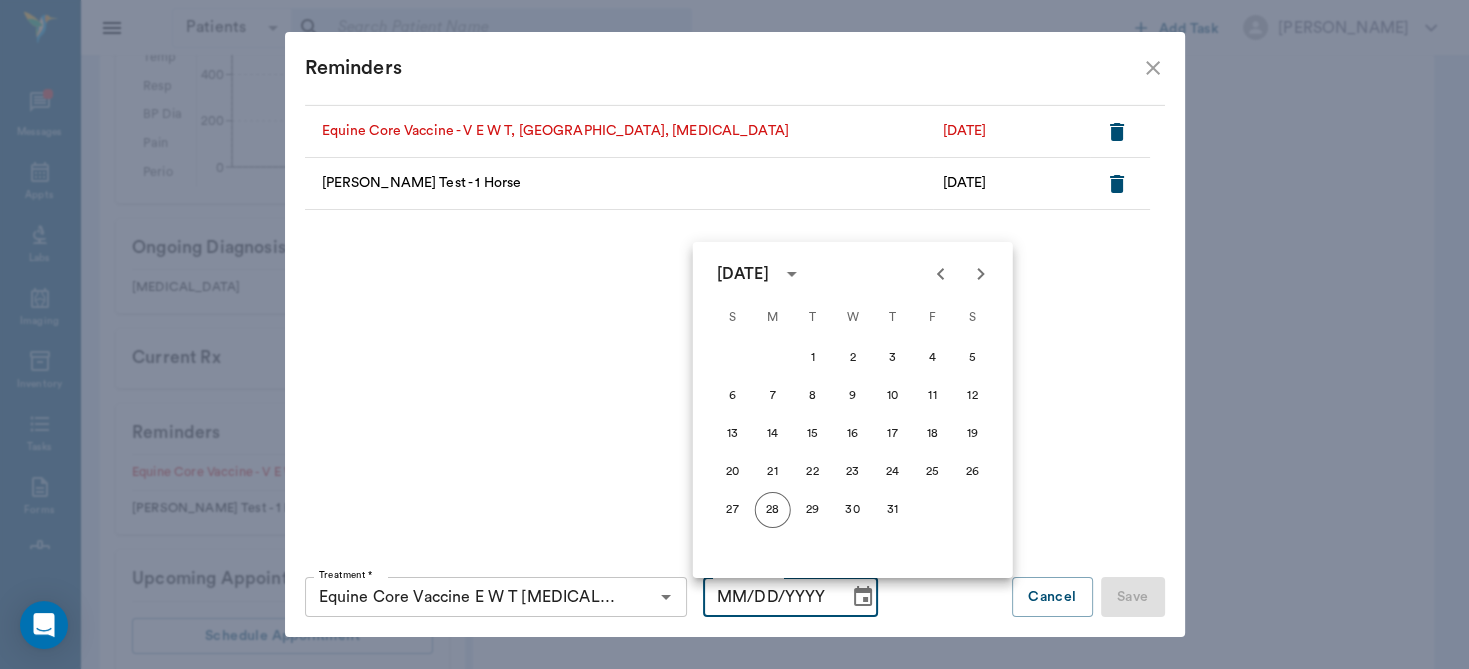 click 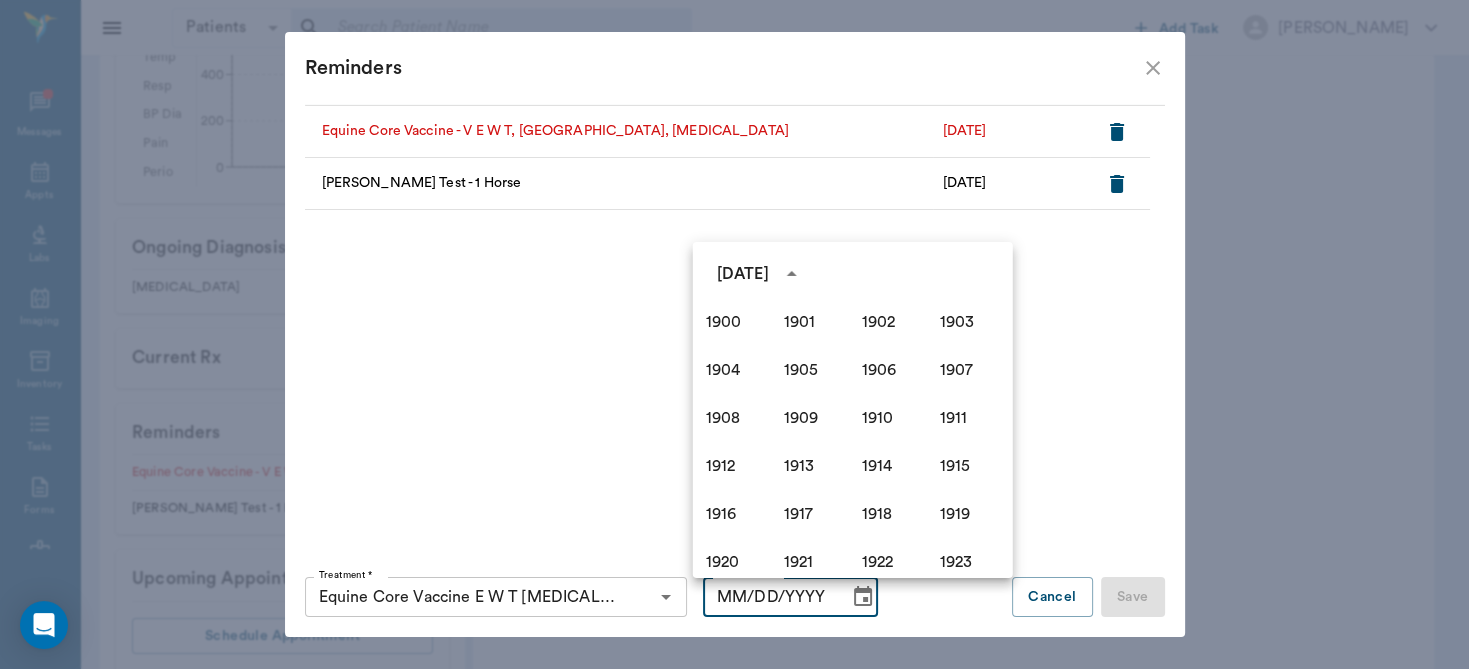 scroll, scrollTop: 1370, scrollLeft: 0, axis: vertical 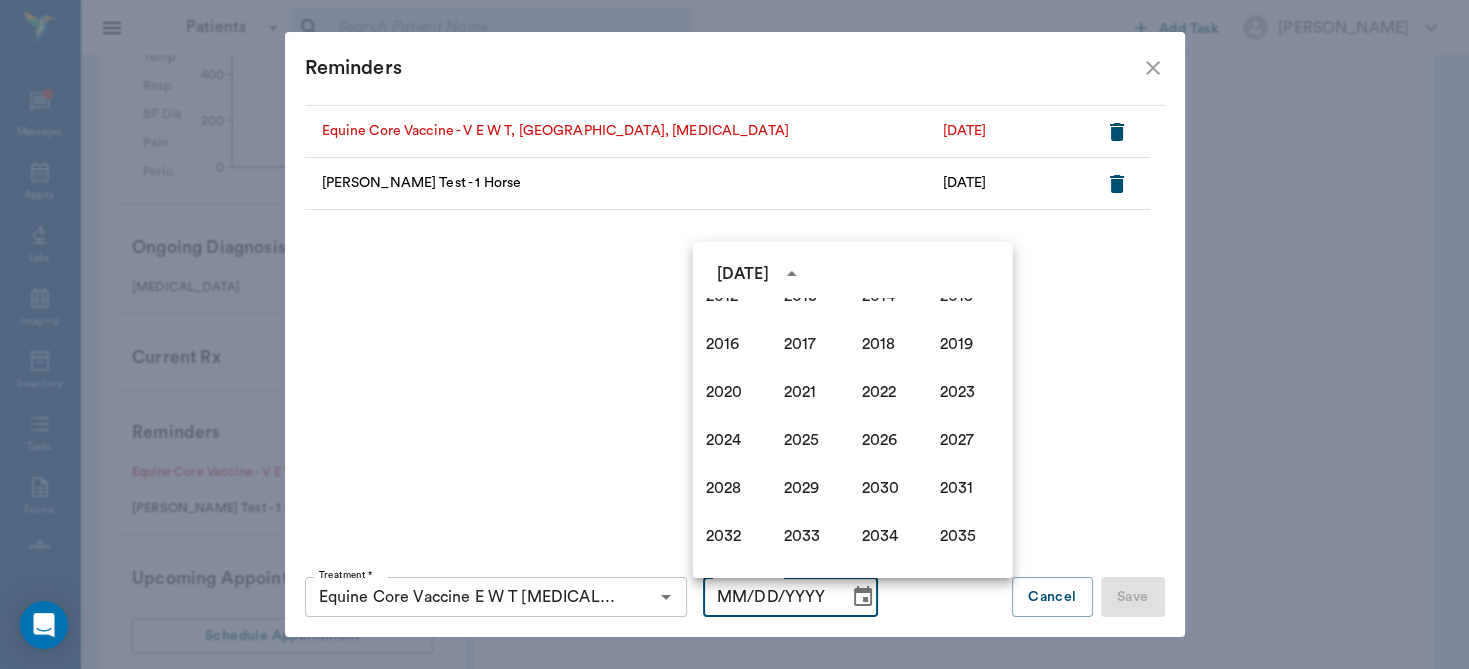 drag, startPoint x: 811, startPoint y: 272, endPoint x: 843, endPoint y: 333, distance: 68.88396 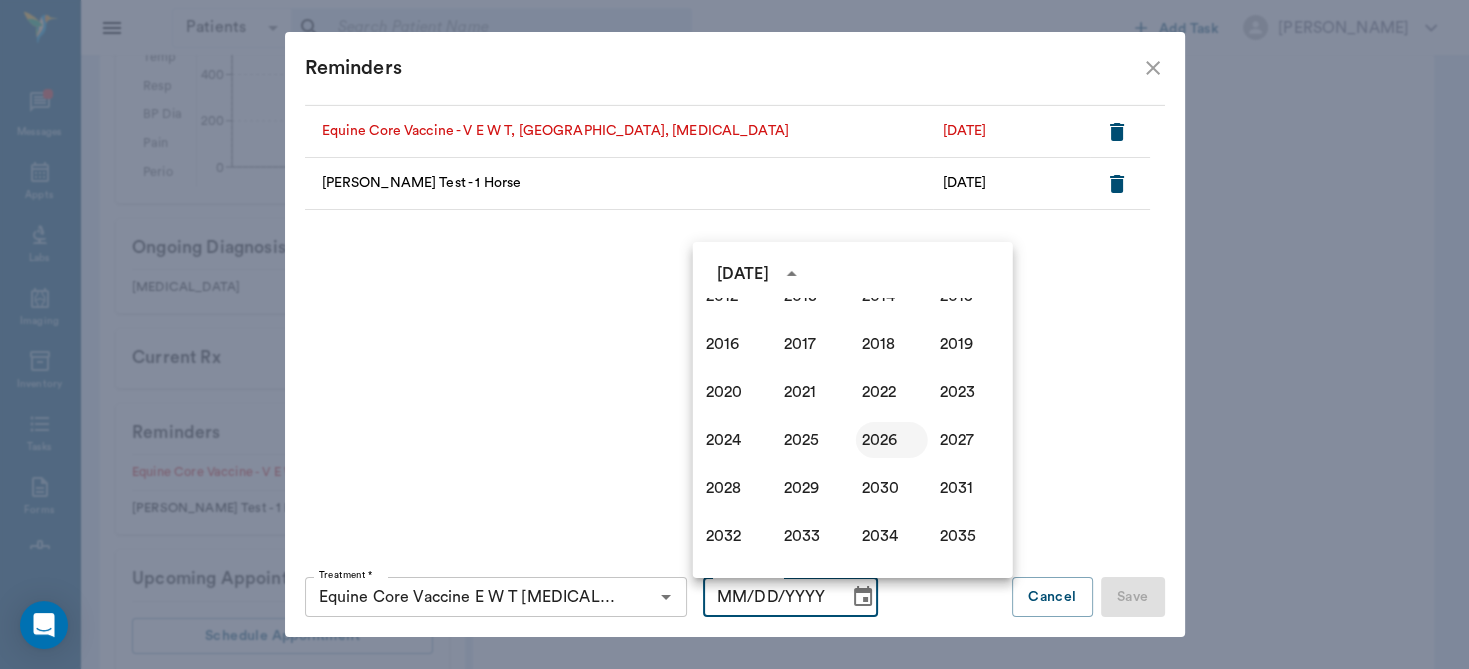 click on "2026" at bounding box center (892, 440) 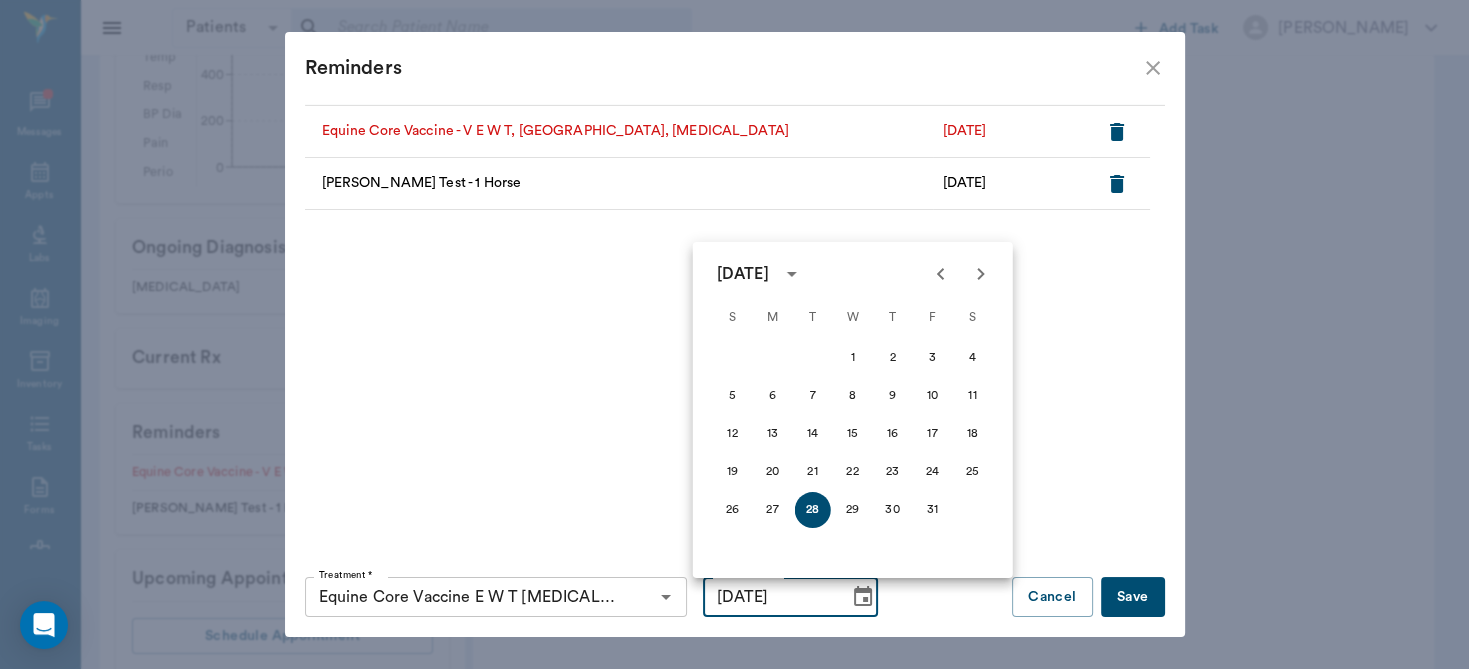 click 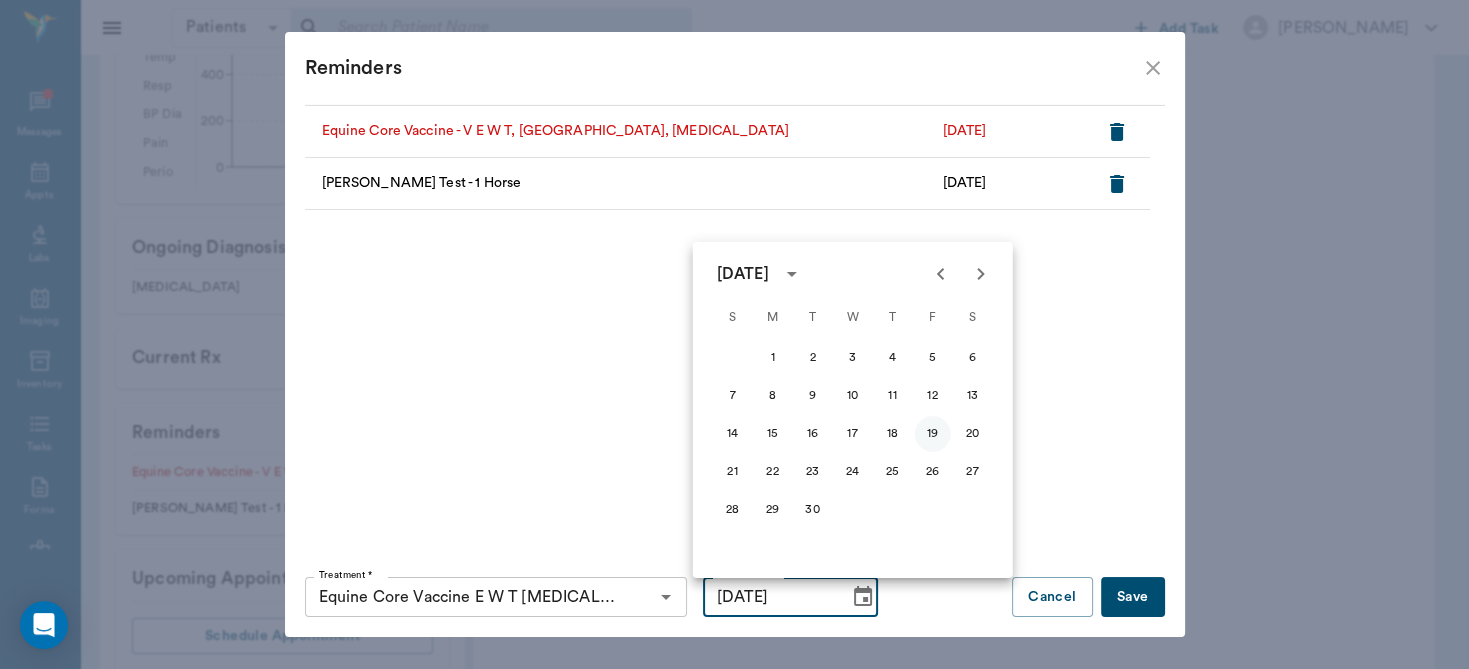click on "19" at bounding box center (933, 434) 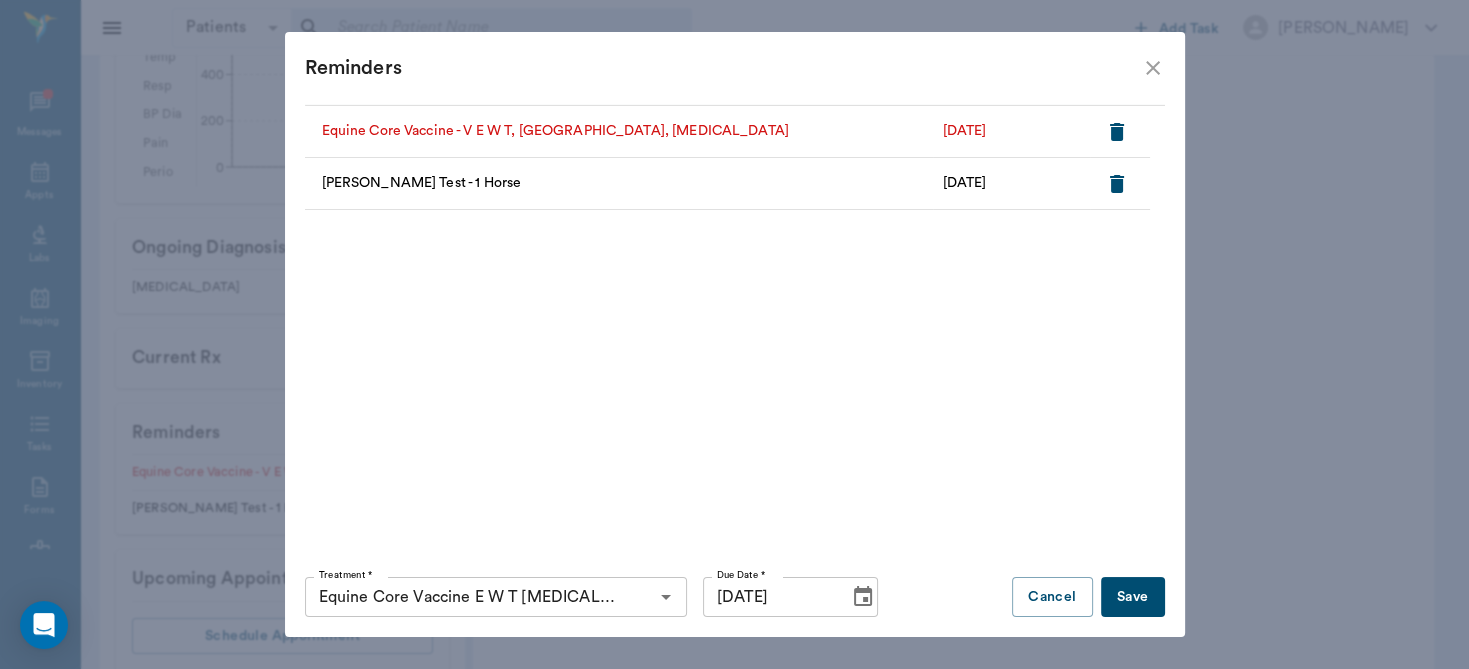click 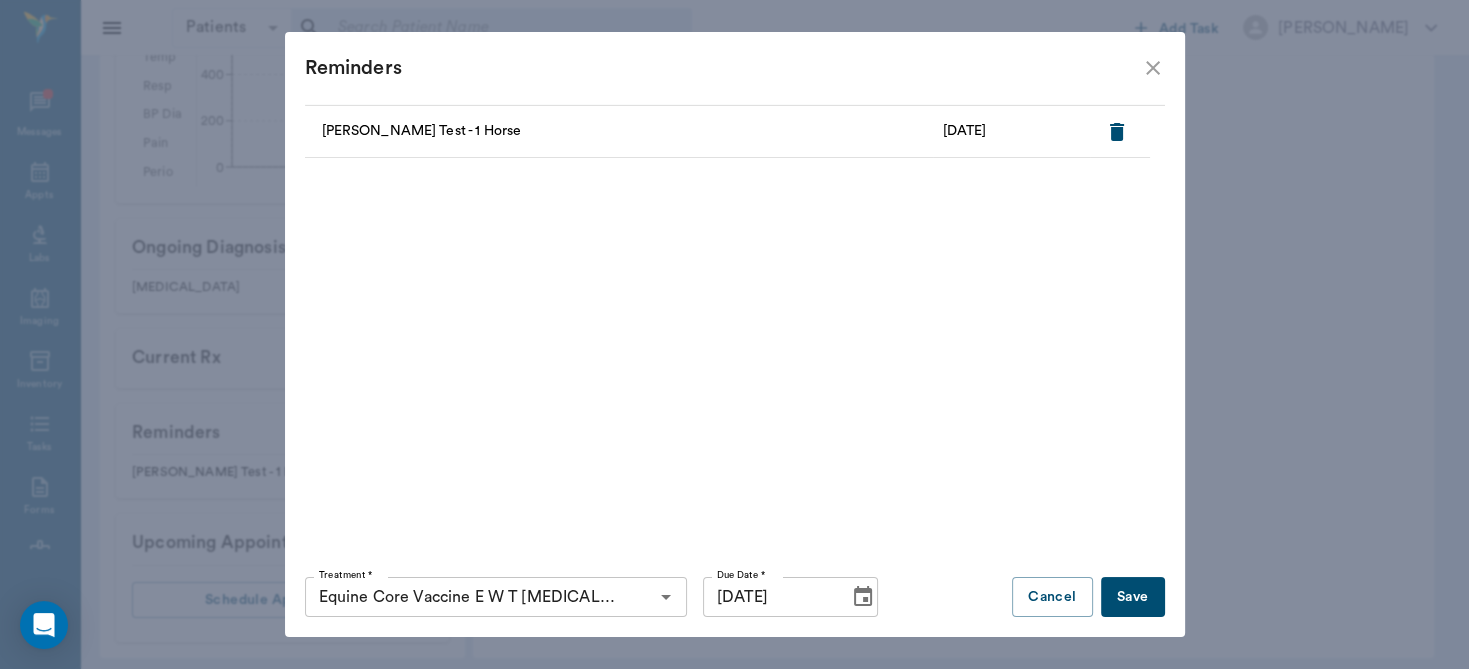 scroll, scrollTop: 802, scrollLeft: 0, axis: vertical 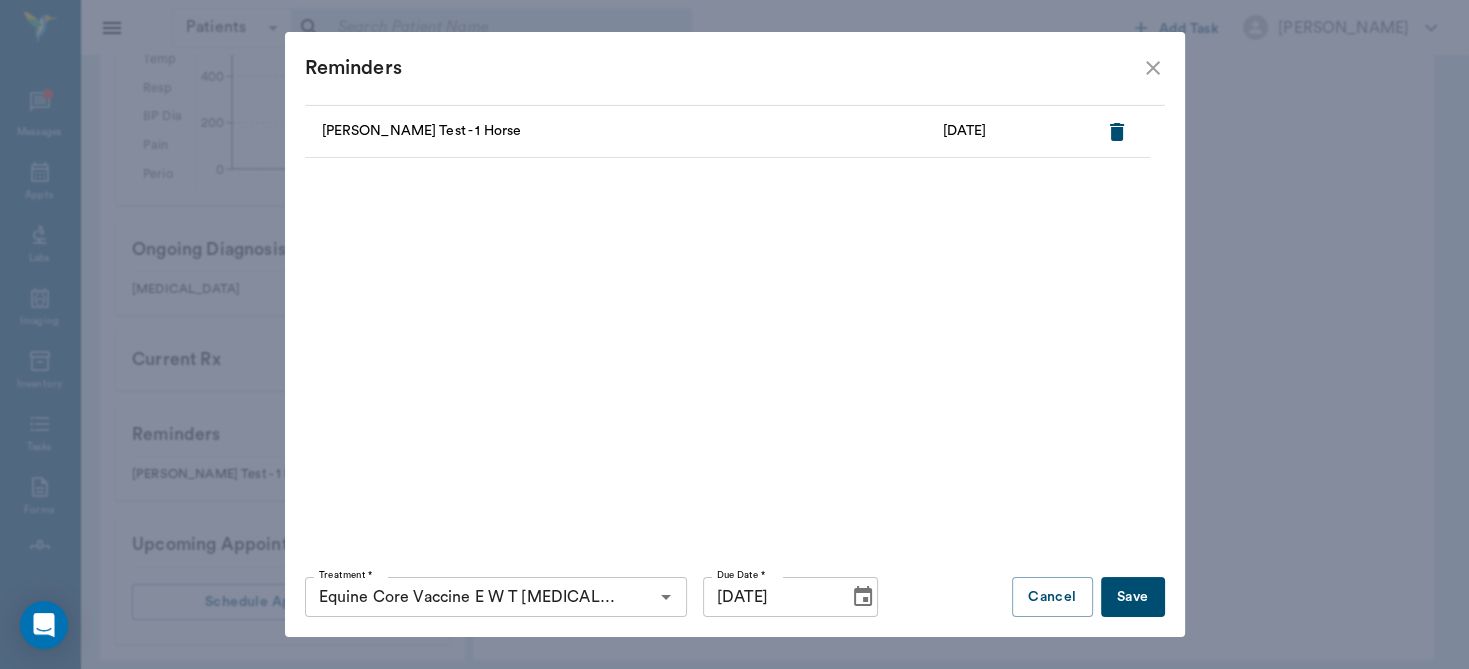 click on "Save" at bounding box center (1133, 597) 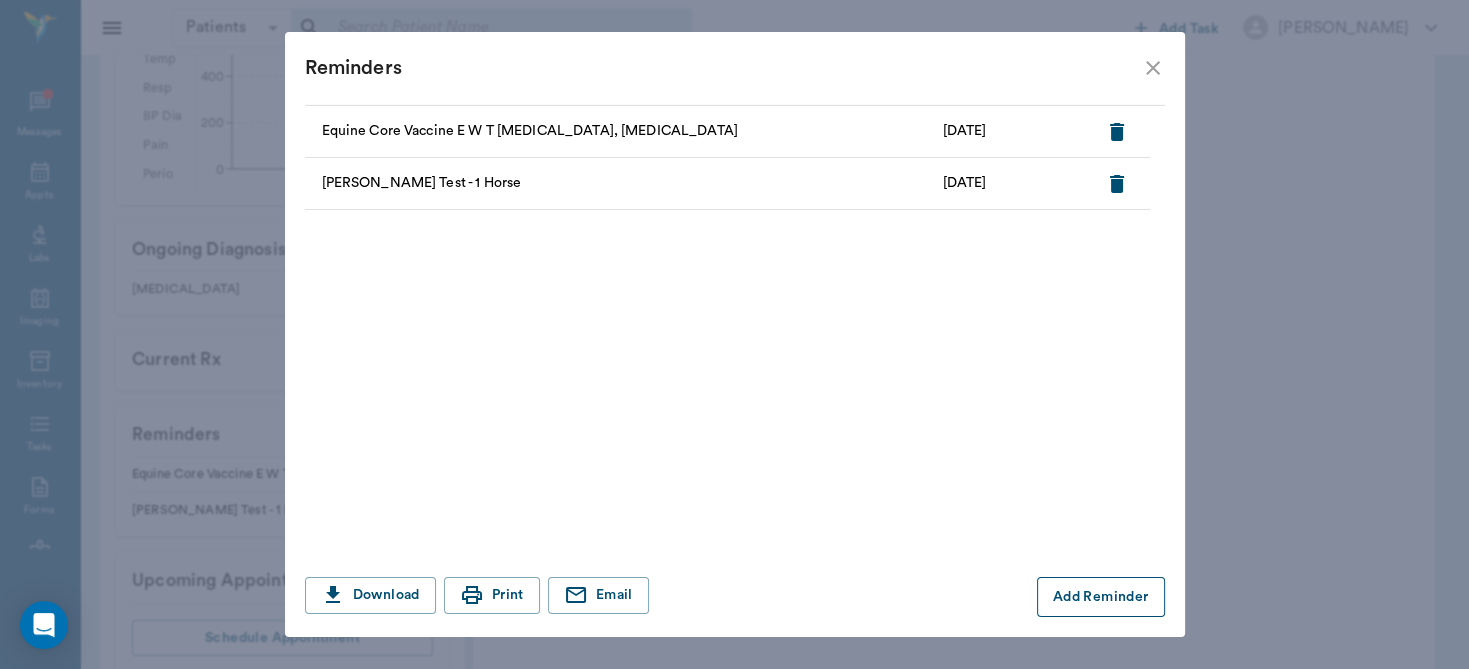 click on "Add Reminder" at bounding box center (1101, 597) 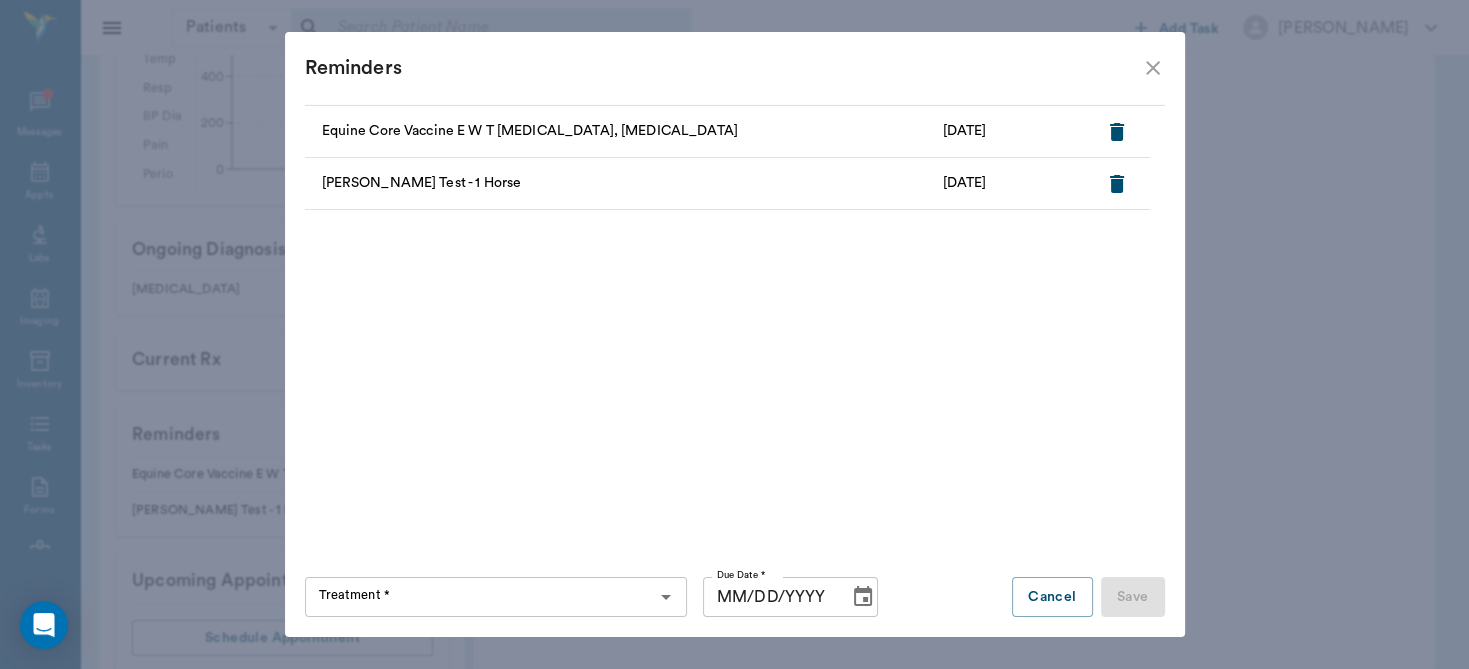 click on "Treatment *" at bounding box center (479, 597) 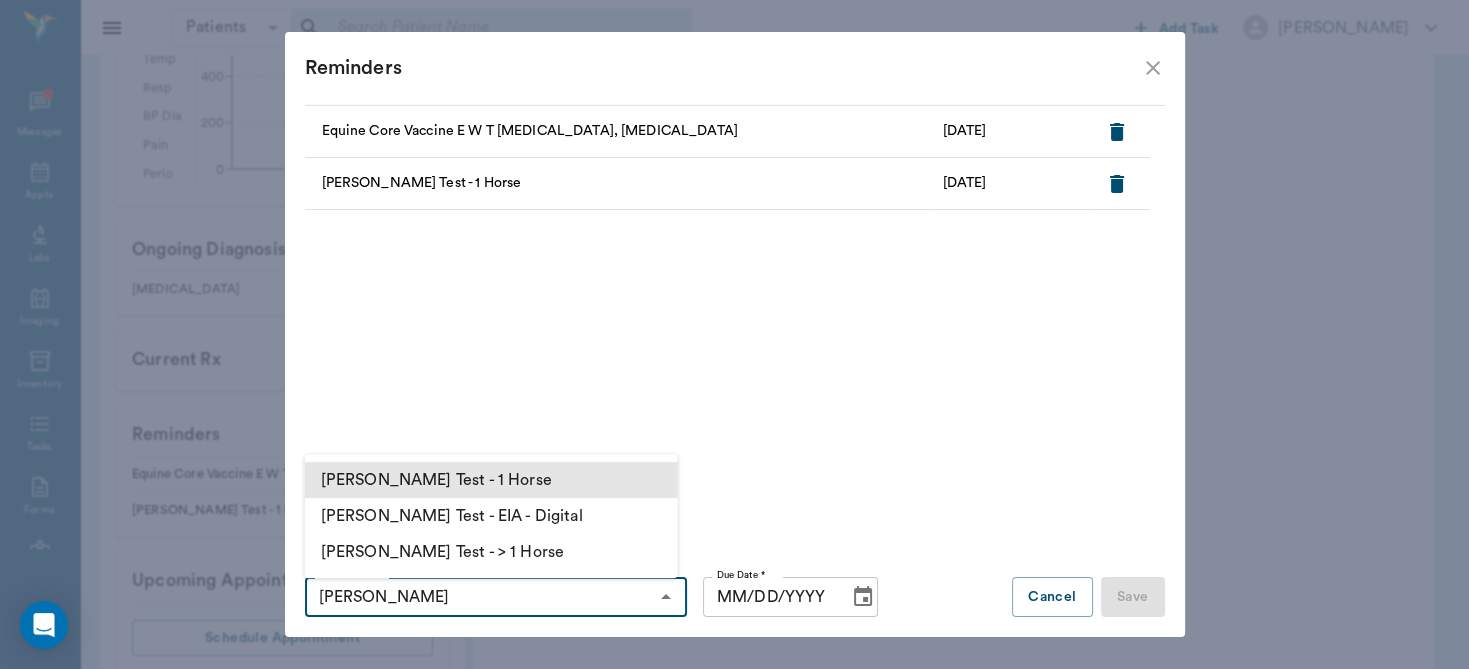 click on "[PERSON_NAME] Test - 1 Horse" at bounding box center [491, 480] 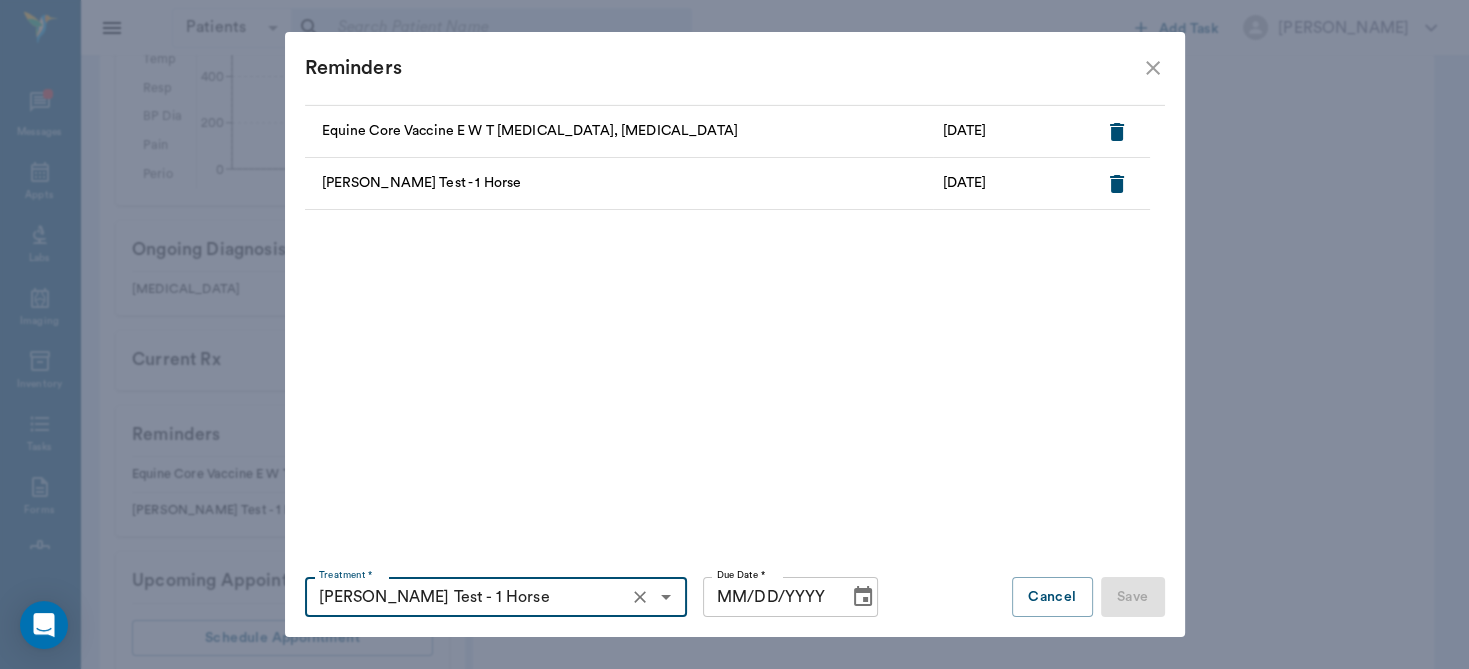 type on "[PERSON_NAME] Test - 1 Horse" 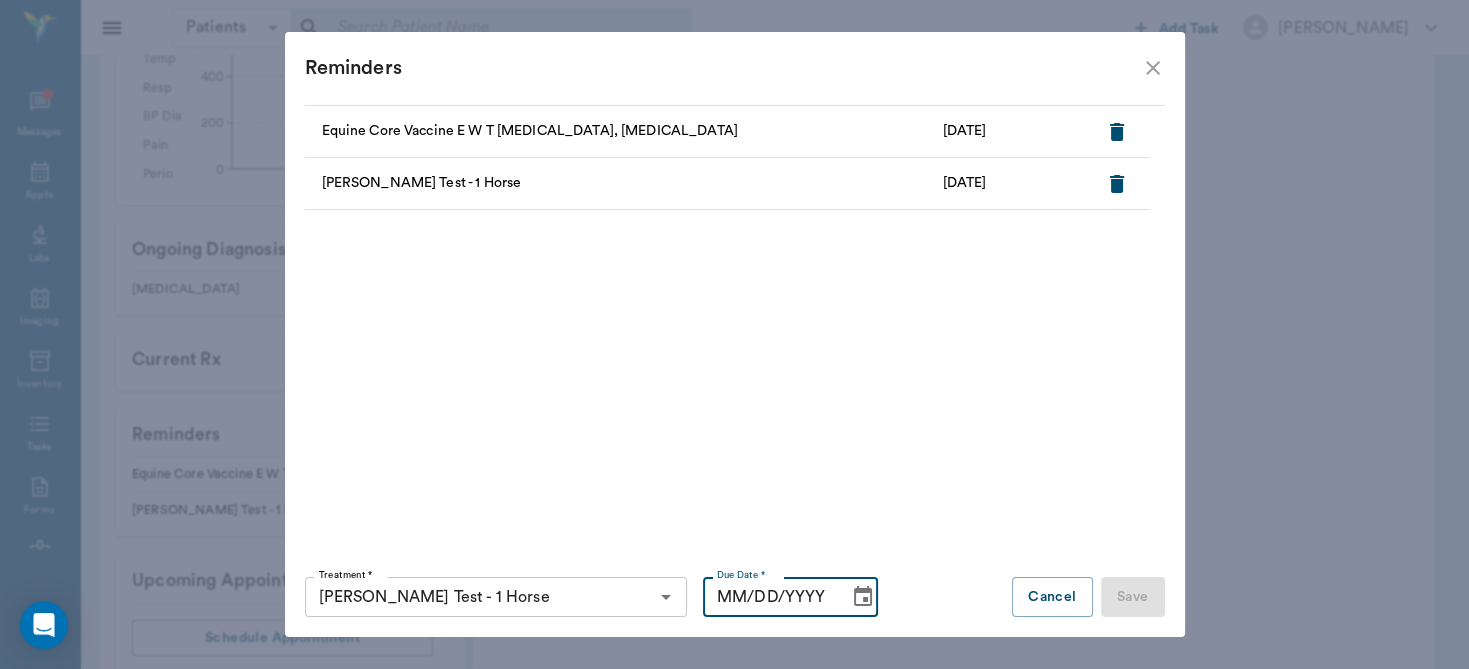 click on "MM/DD/YYYY" at bounding box center [769, 597] 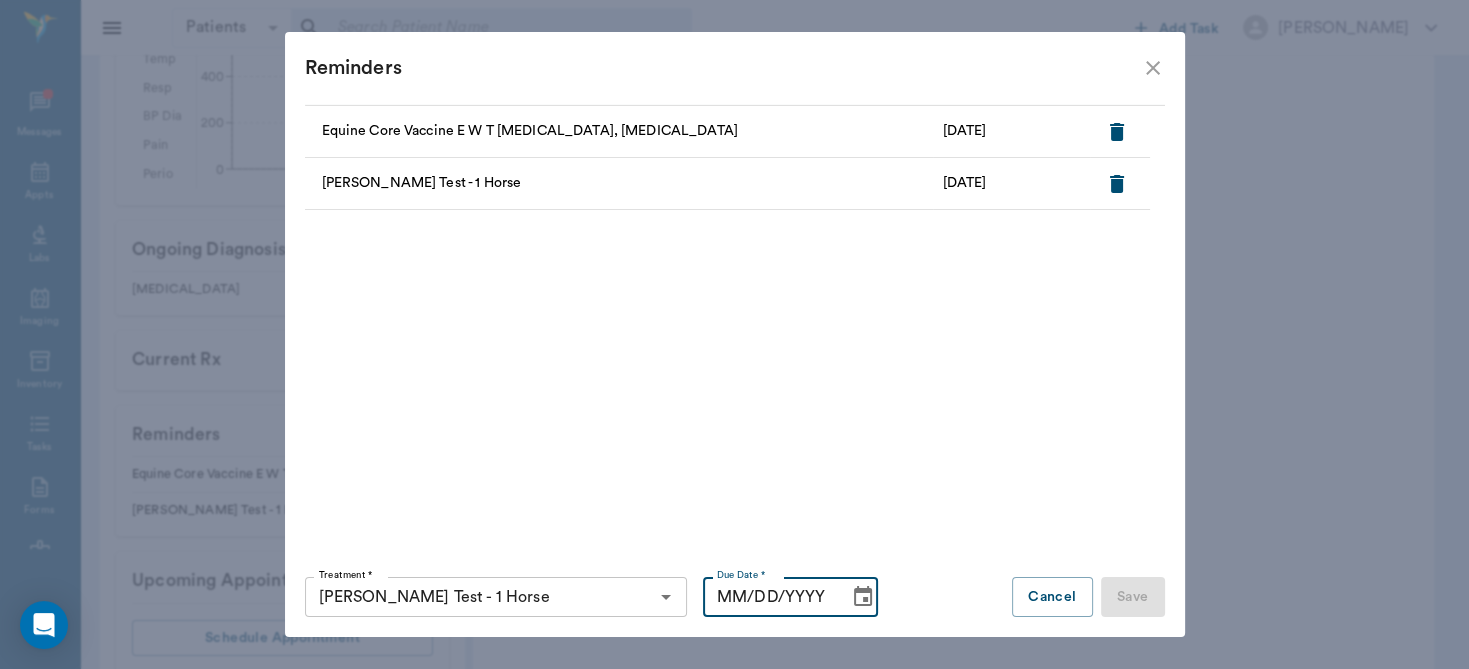 click 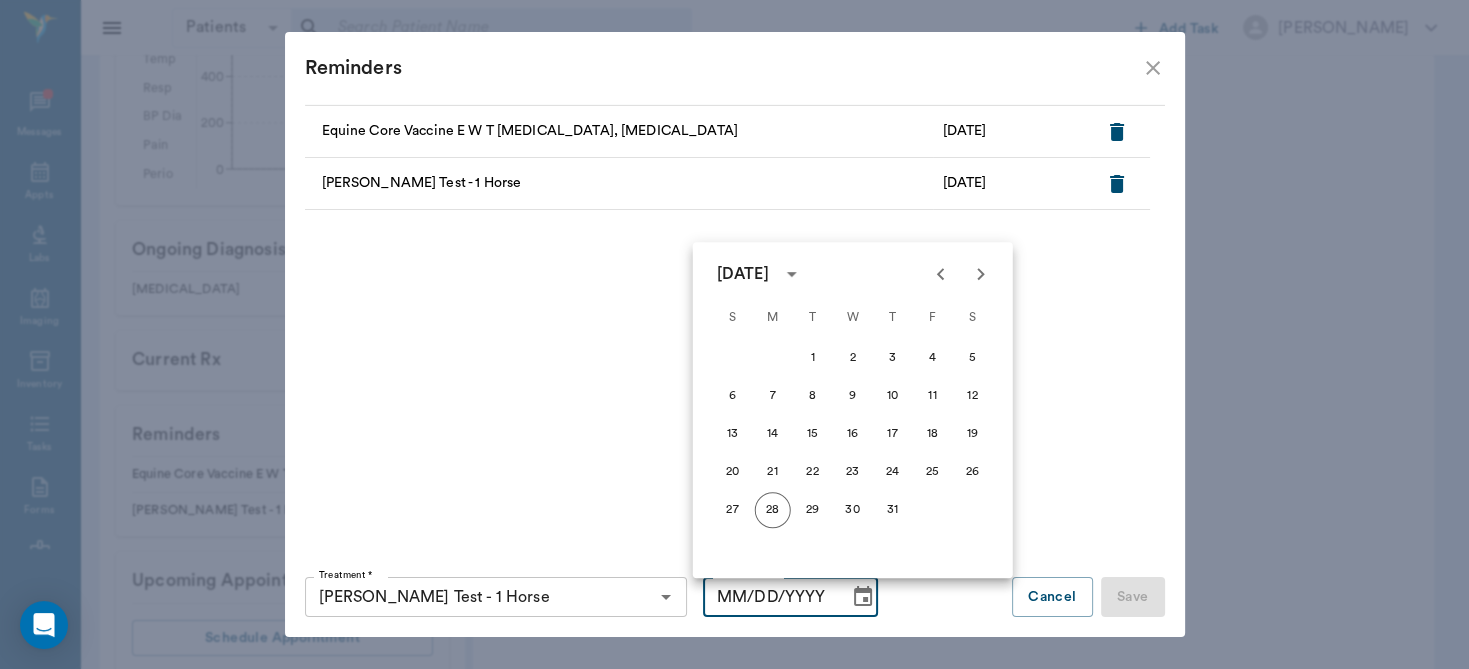 click 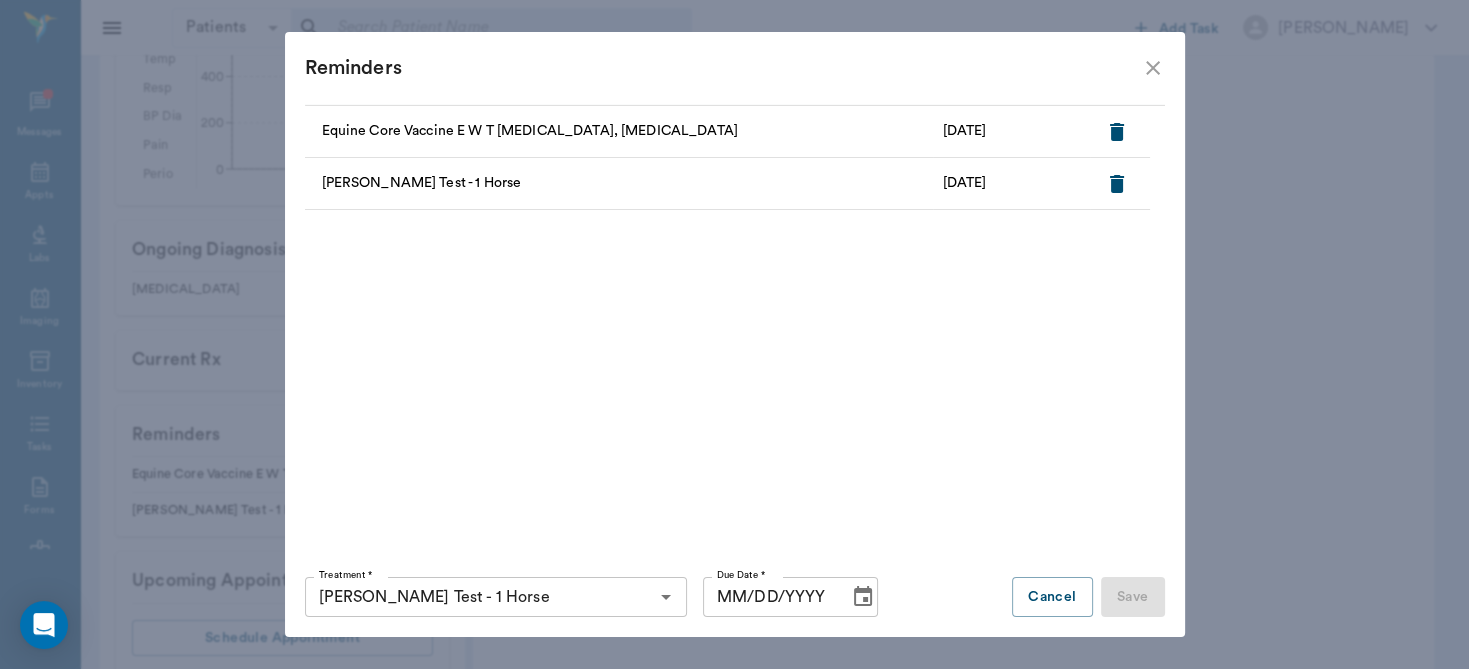 click 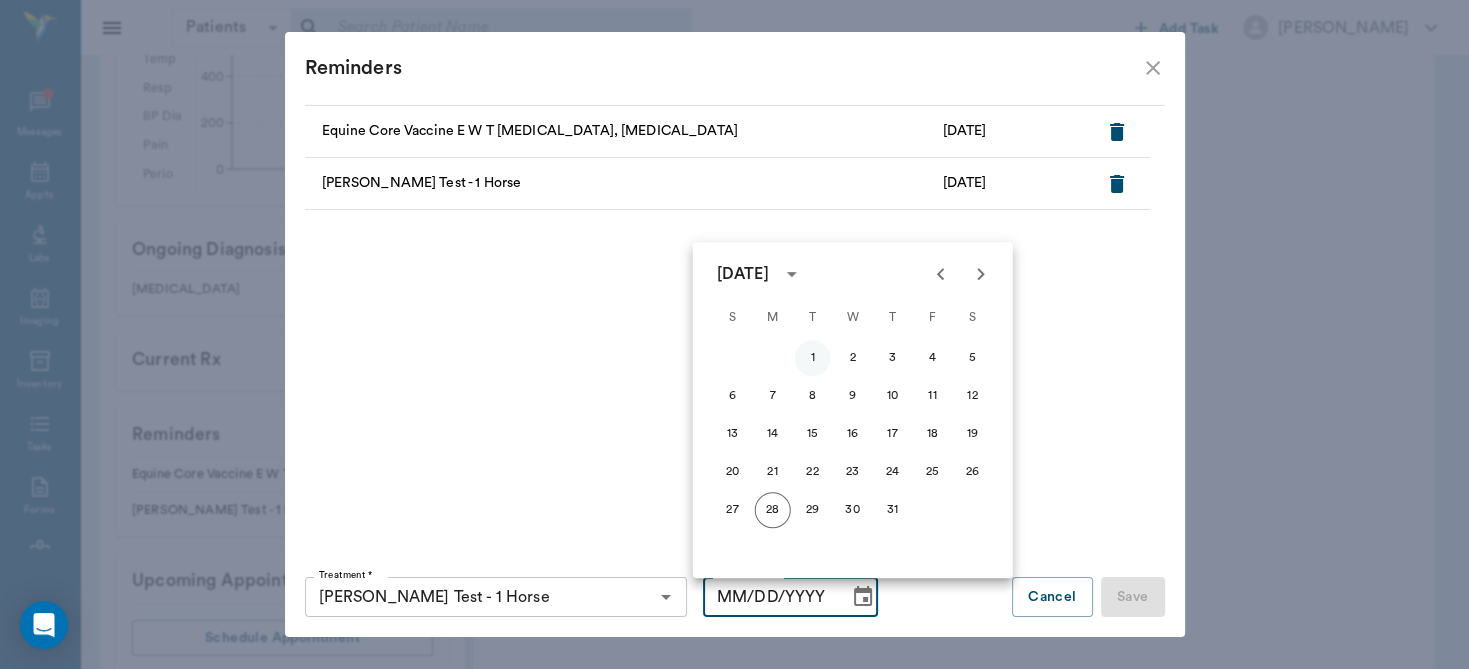 click on "1" at bounding box center [813, 358] 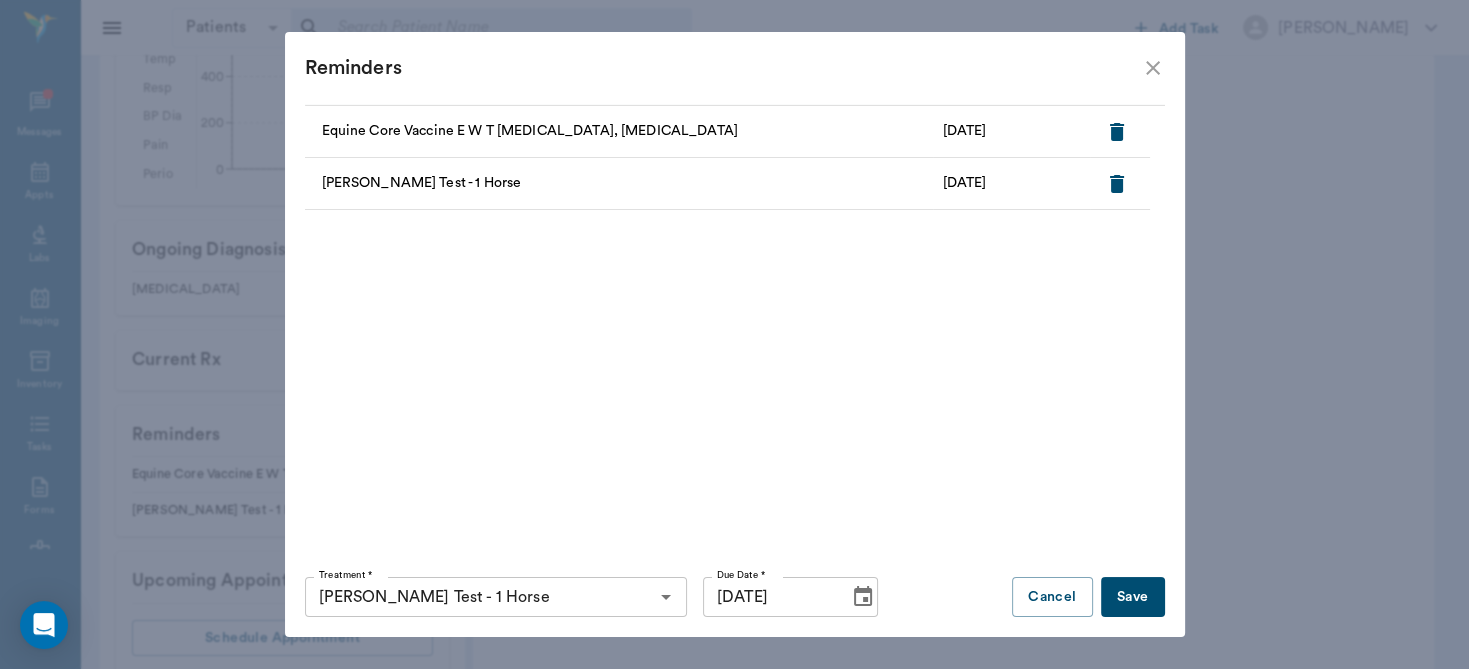 click 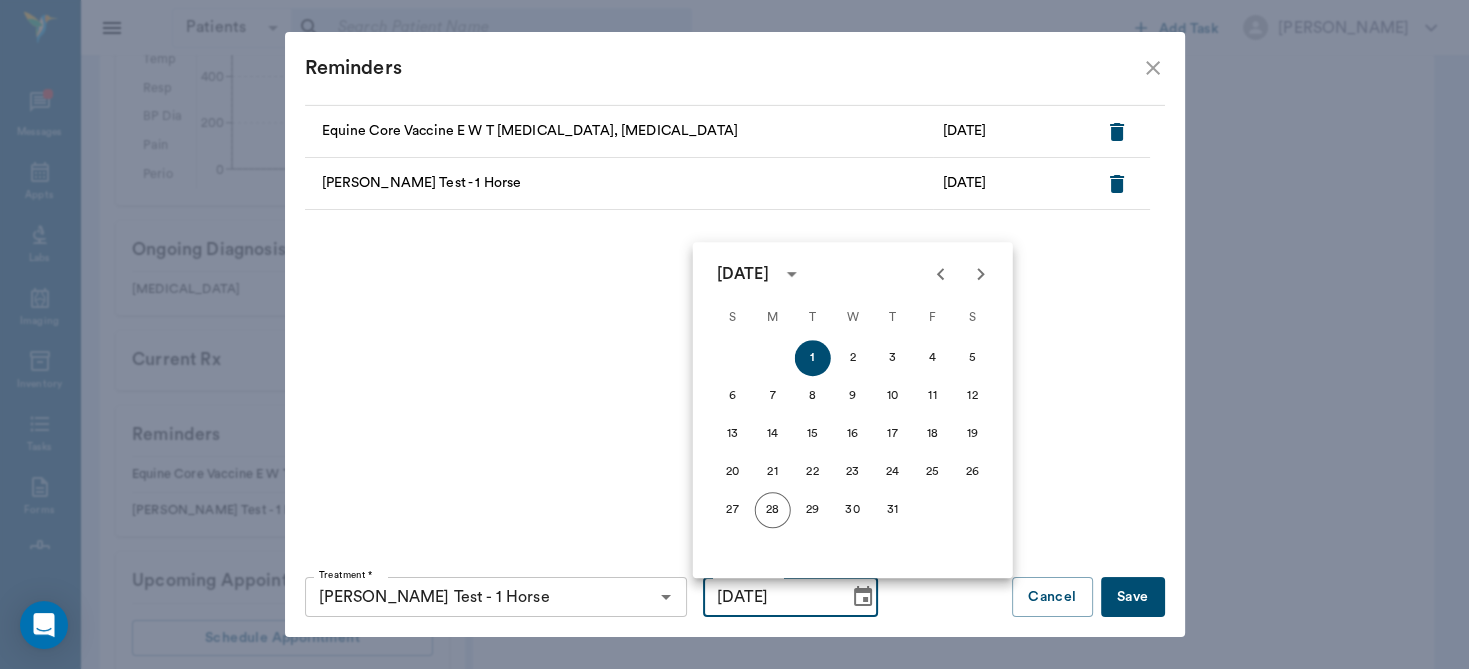 click 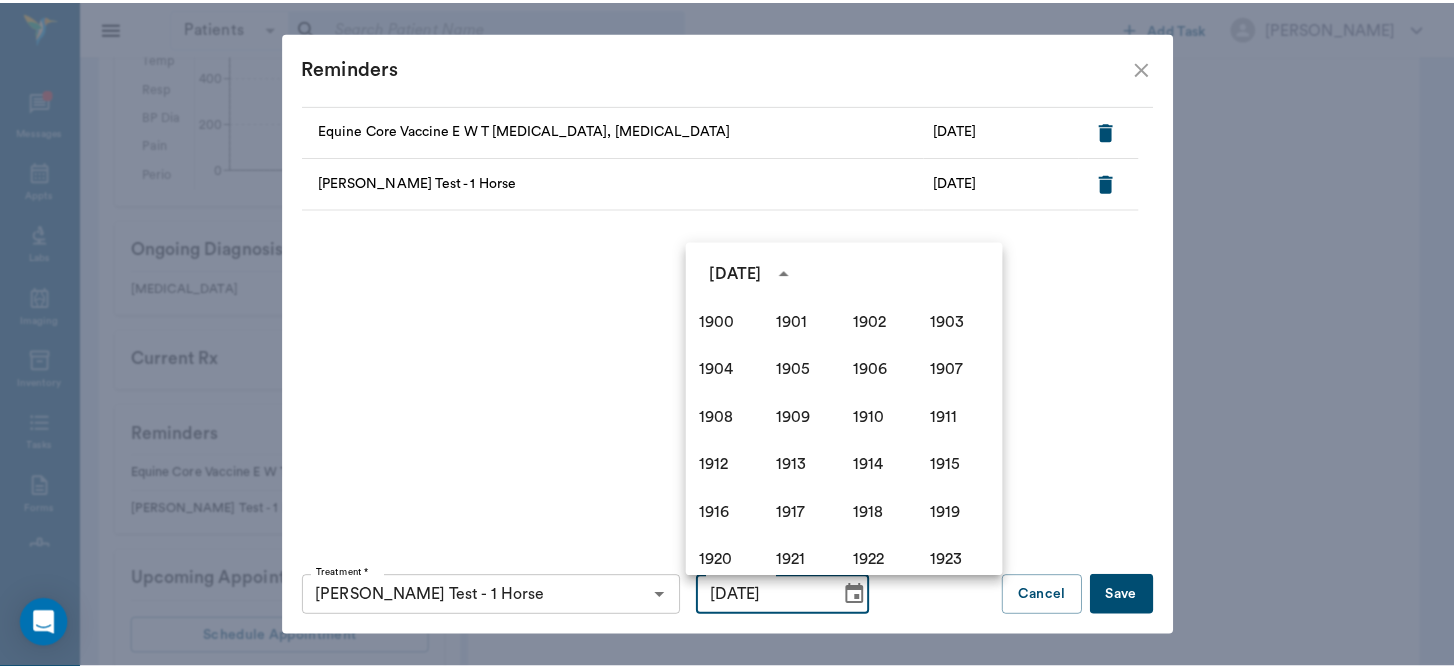 scroll, scrollTop: 1370, scrollLeft: 0, axis: vertical 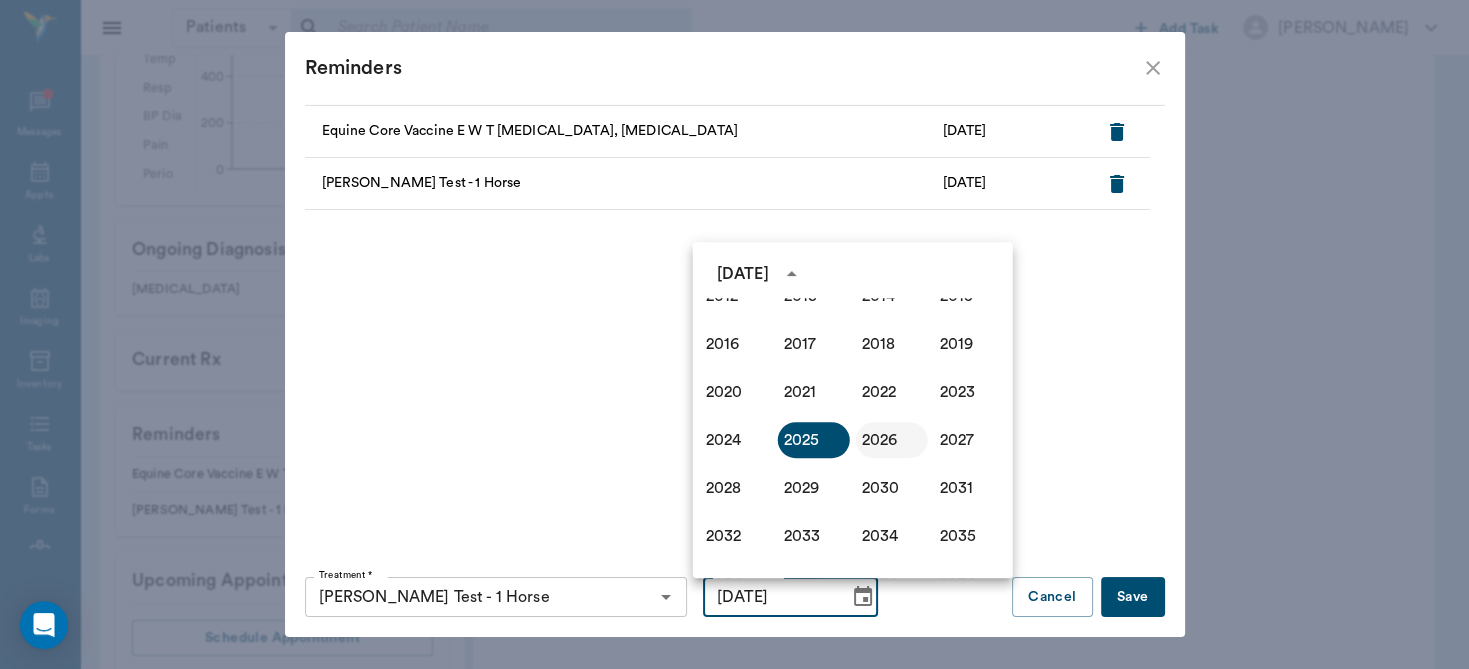 click on "2026" at bounding box center (892, 440) 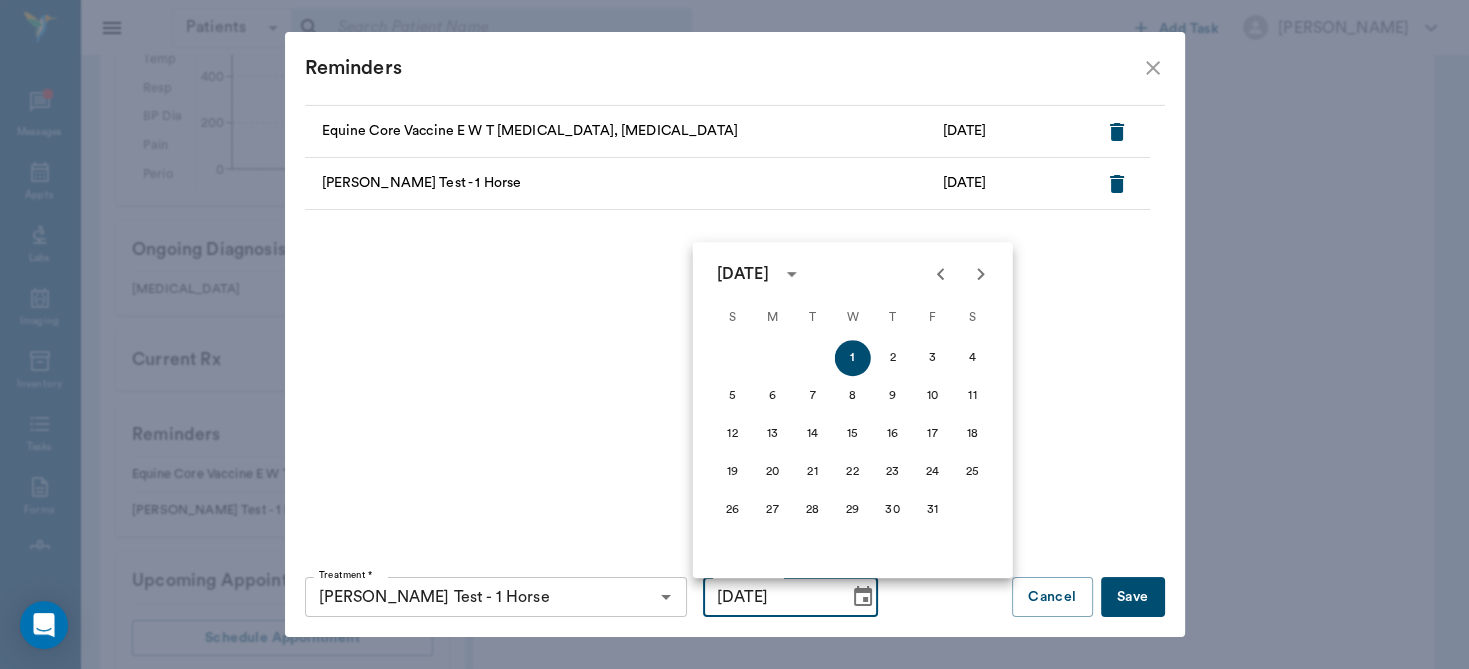 click 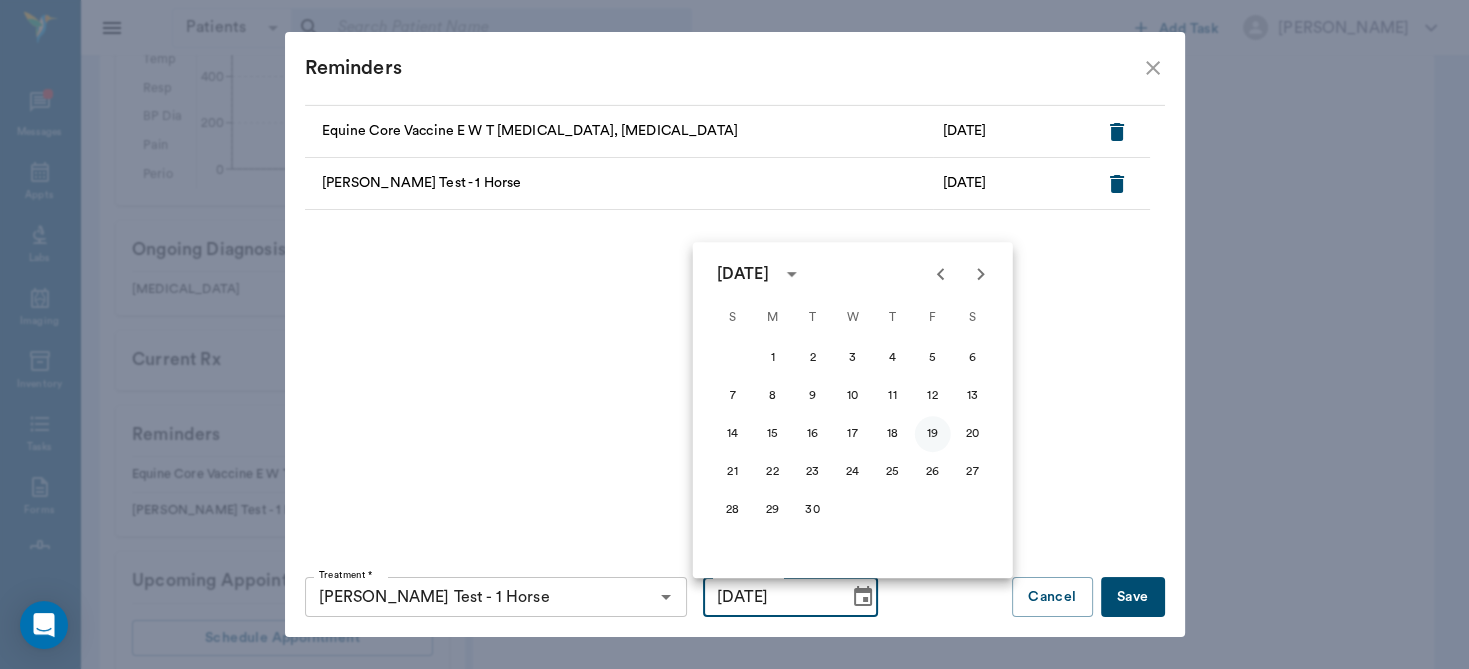 click on "19" at bounding box center (933, 434) 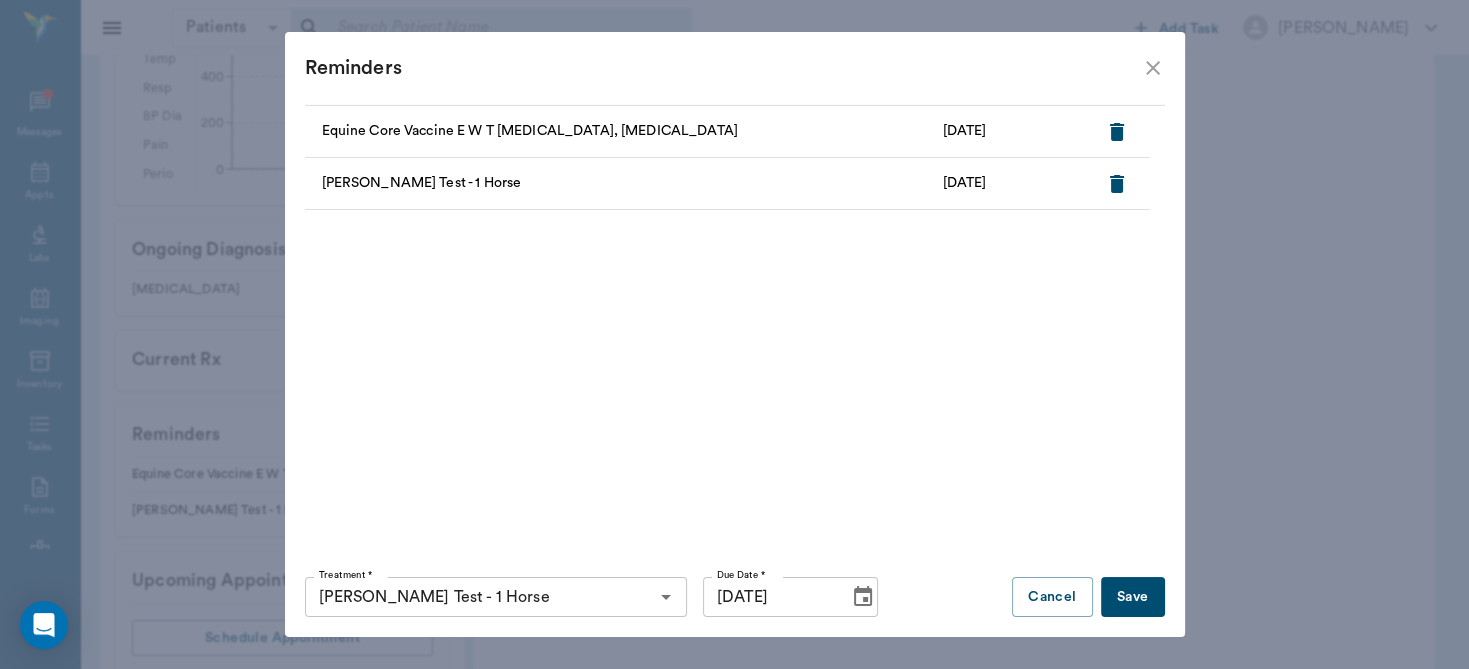 click 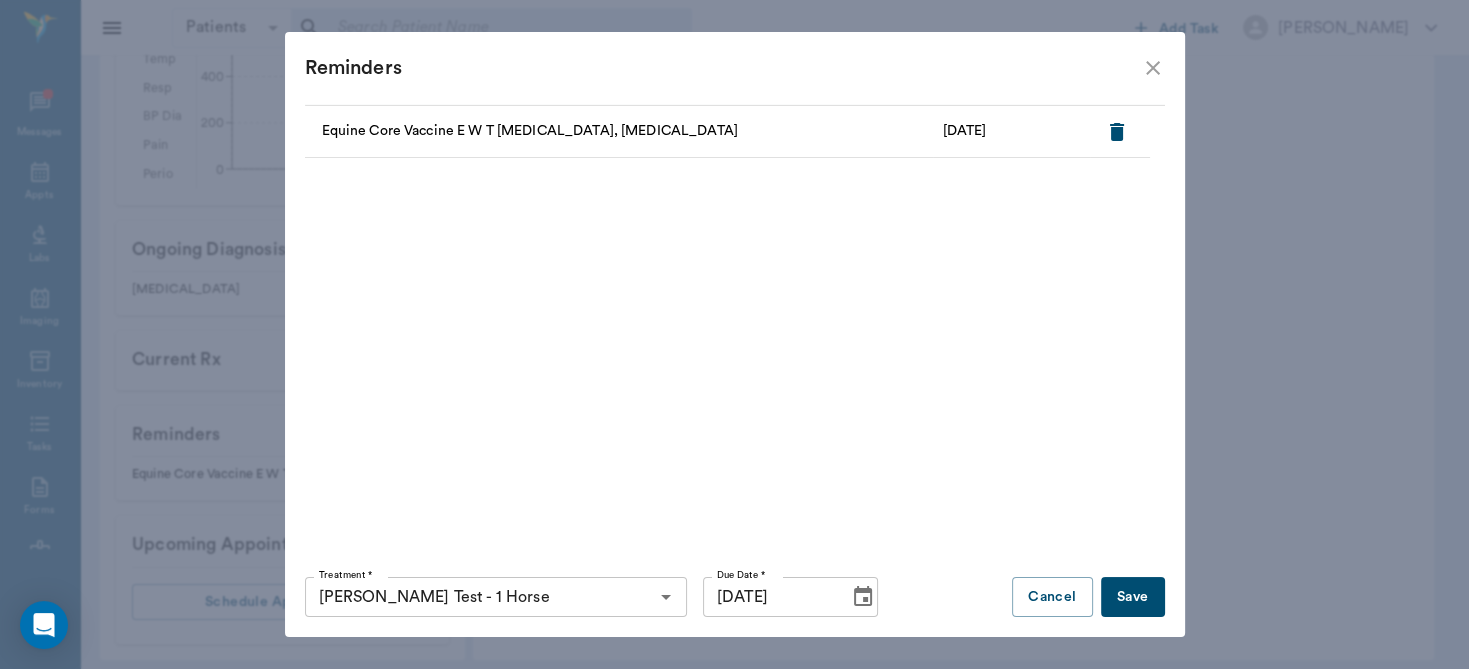 click on "Save" at bounding box center (1133, 597) 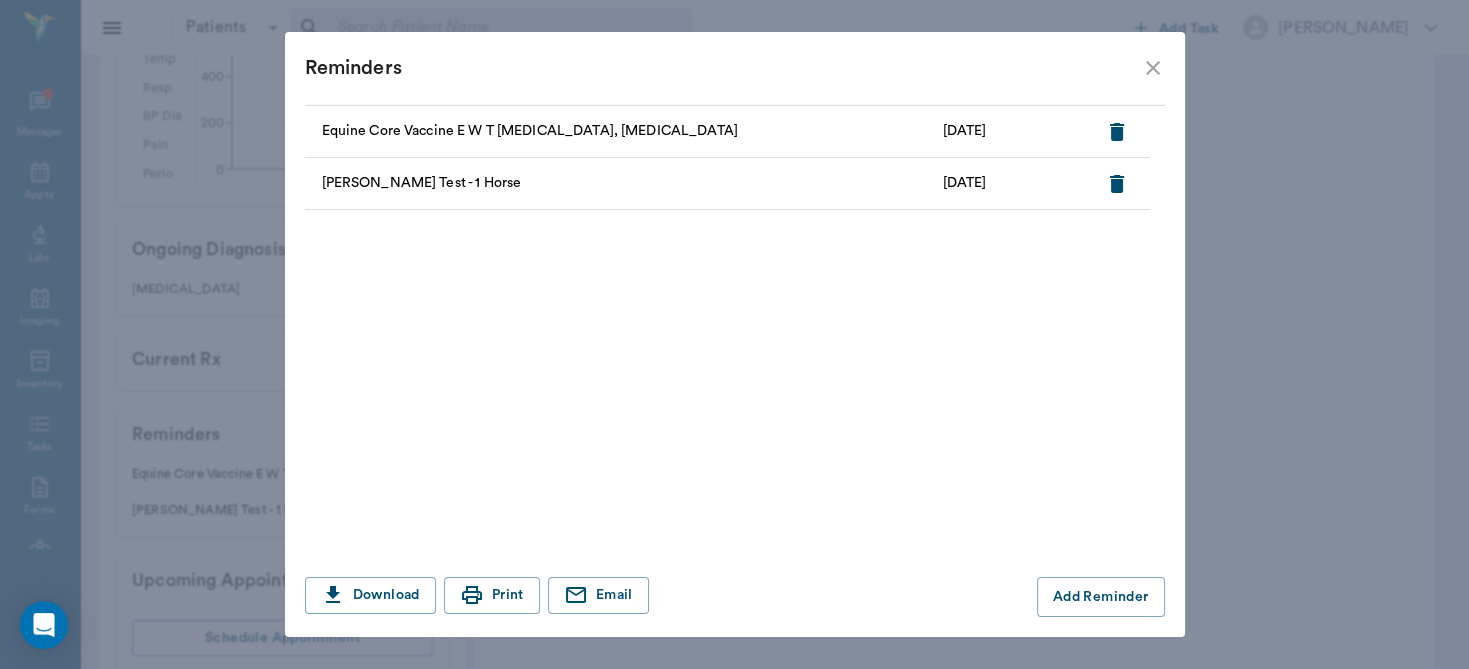 click 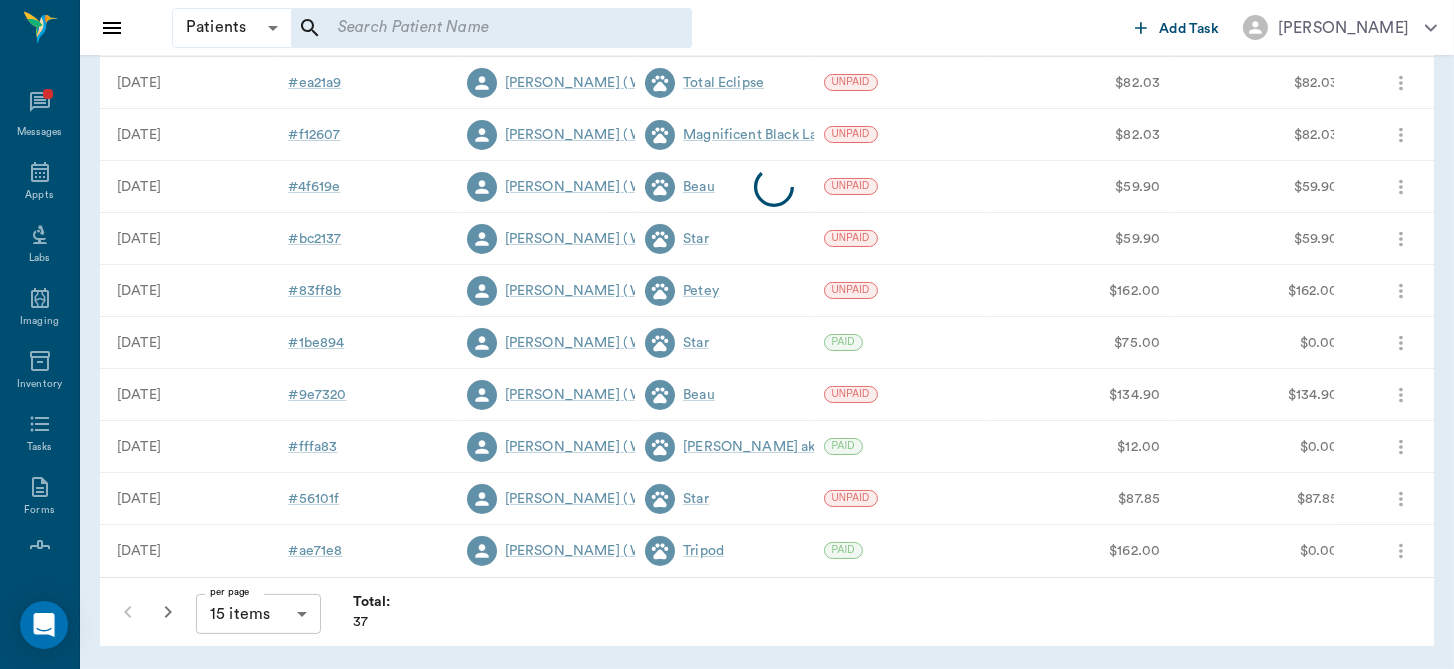 scroll, scrollTop: 0, scrollLeft: 0, axis: both 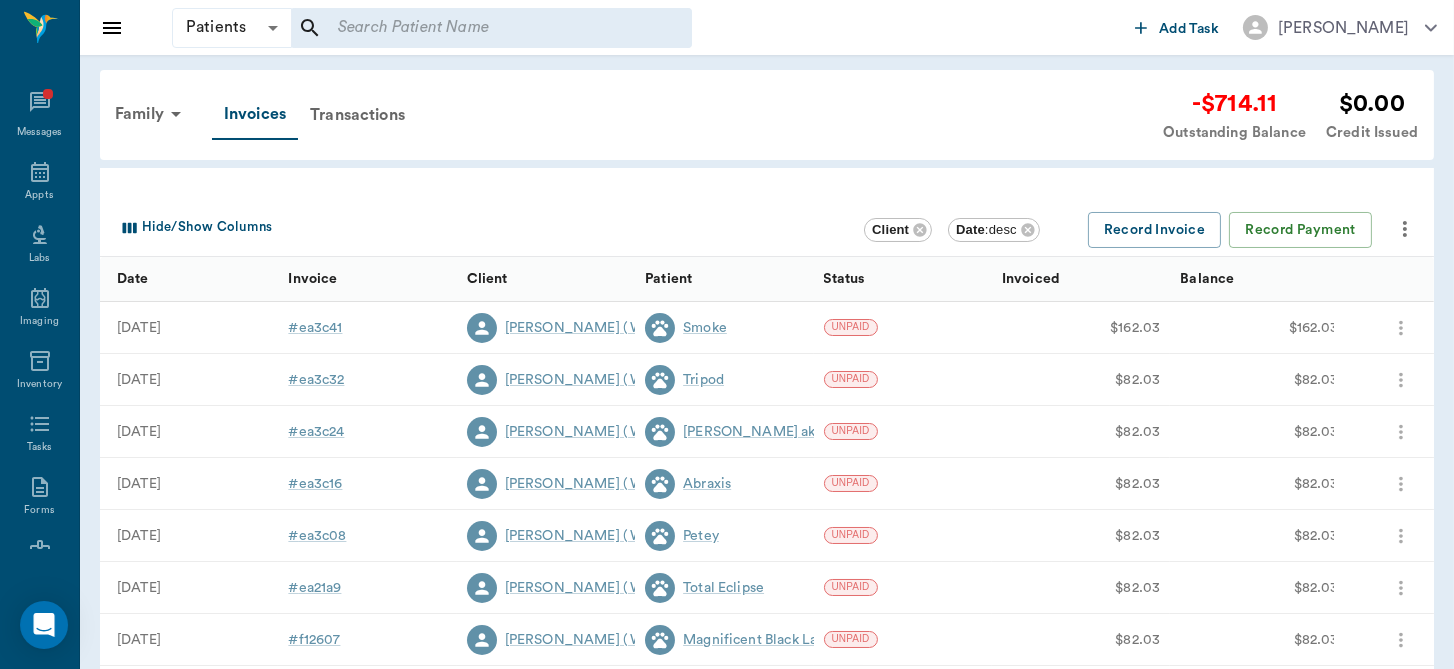 click at bounding box center [774, 692] 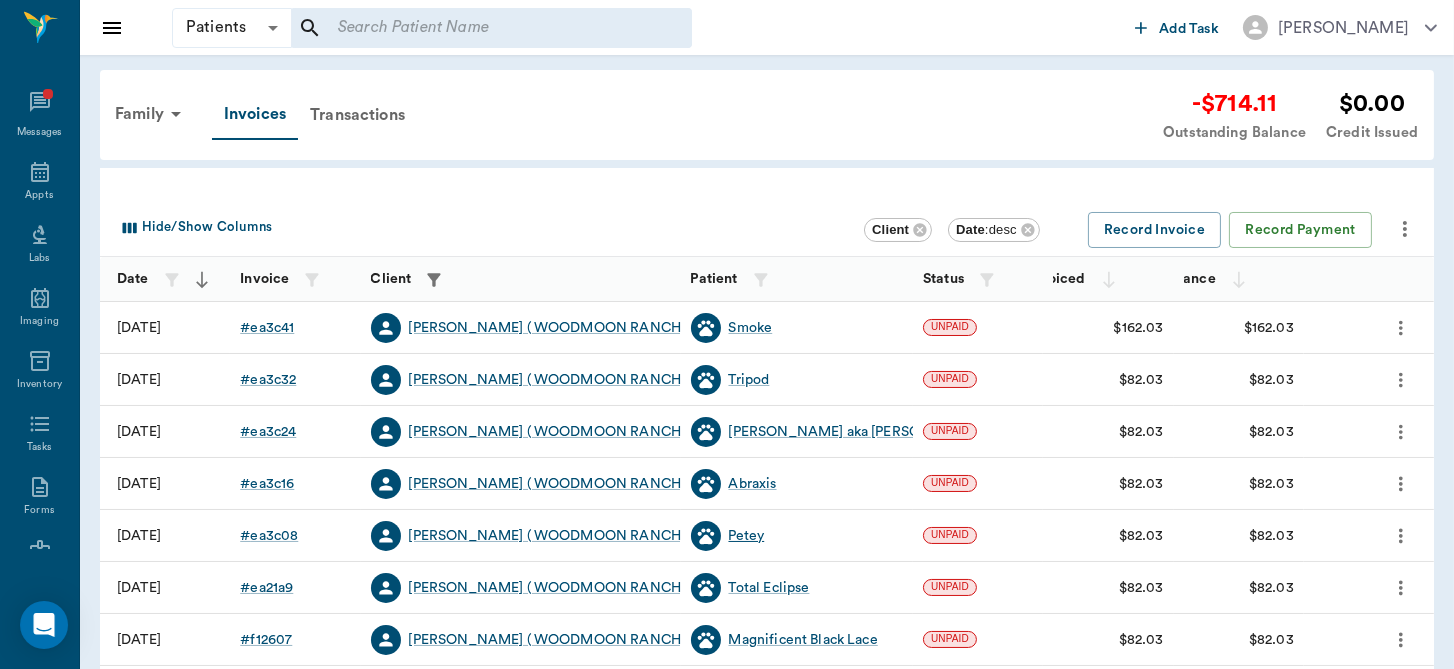 click on "Petey" at bounding box center [747, 536] 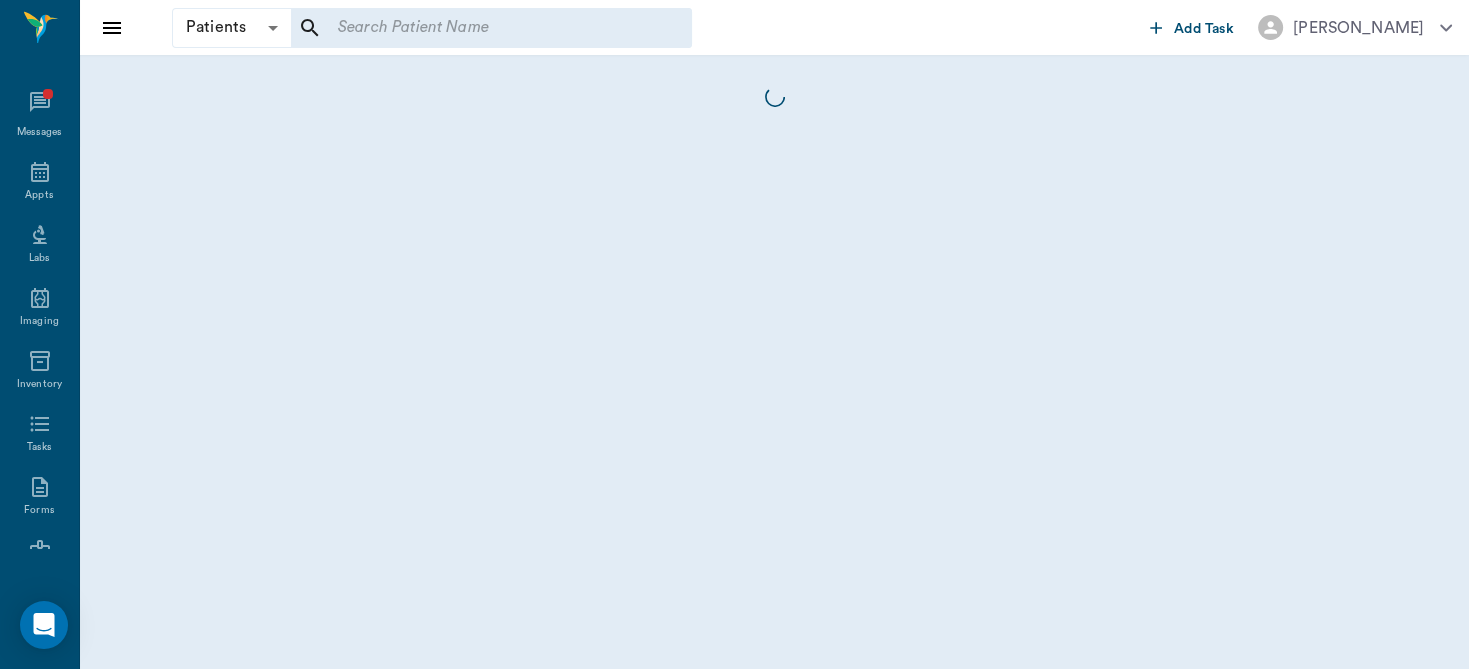 click on "Patients Patients ​ ​ Add Task [PERSON_NAME] Nectar Messages Appts Labs Imaging Inventory Tasks Forms Staff Reports Lookup Settings NectarVet | Cass County Vet Clinic
15 Settings Sign Out" at bounding box center [734, 334] 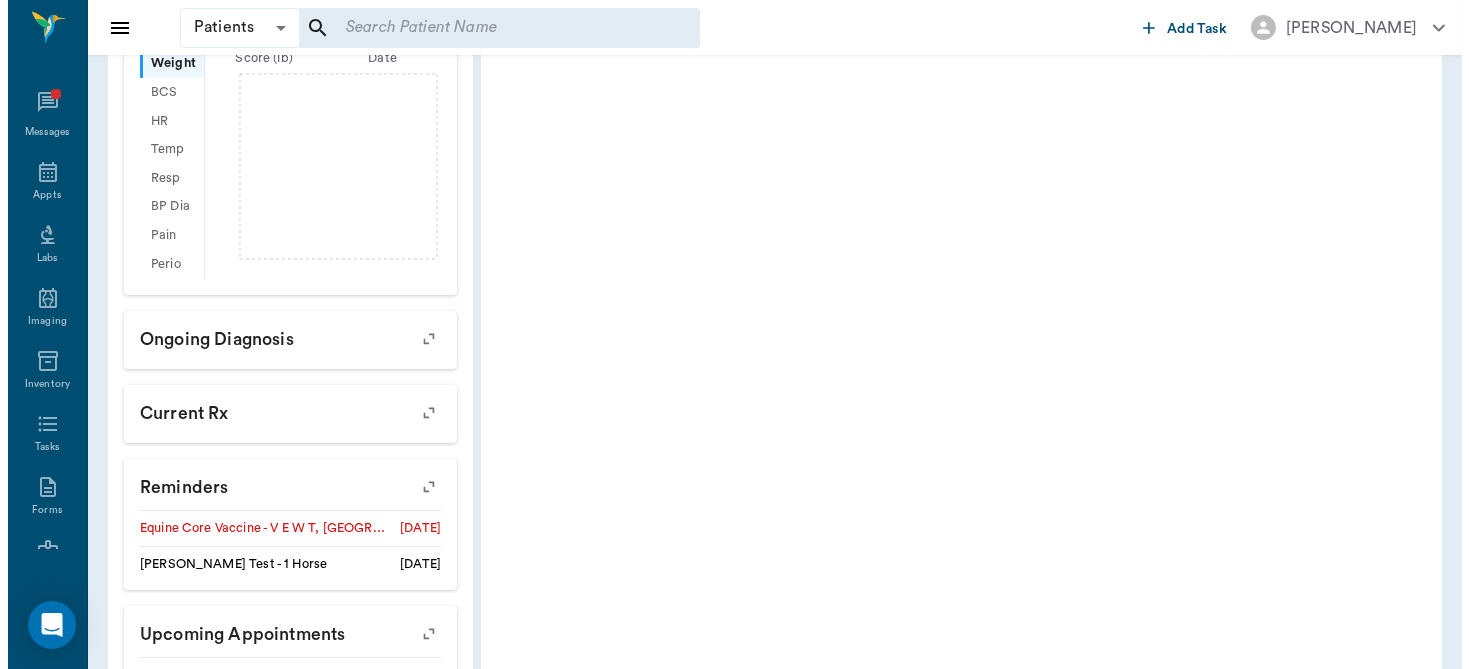 scroll, scrollTop: 766, scrollLeft: 0, axis: vertical 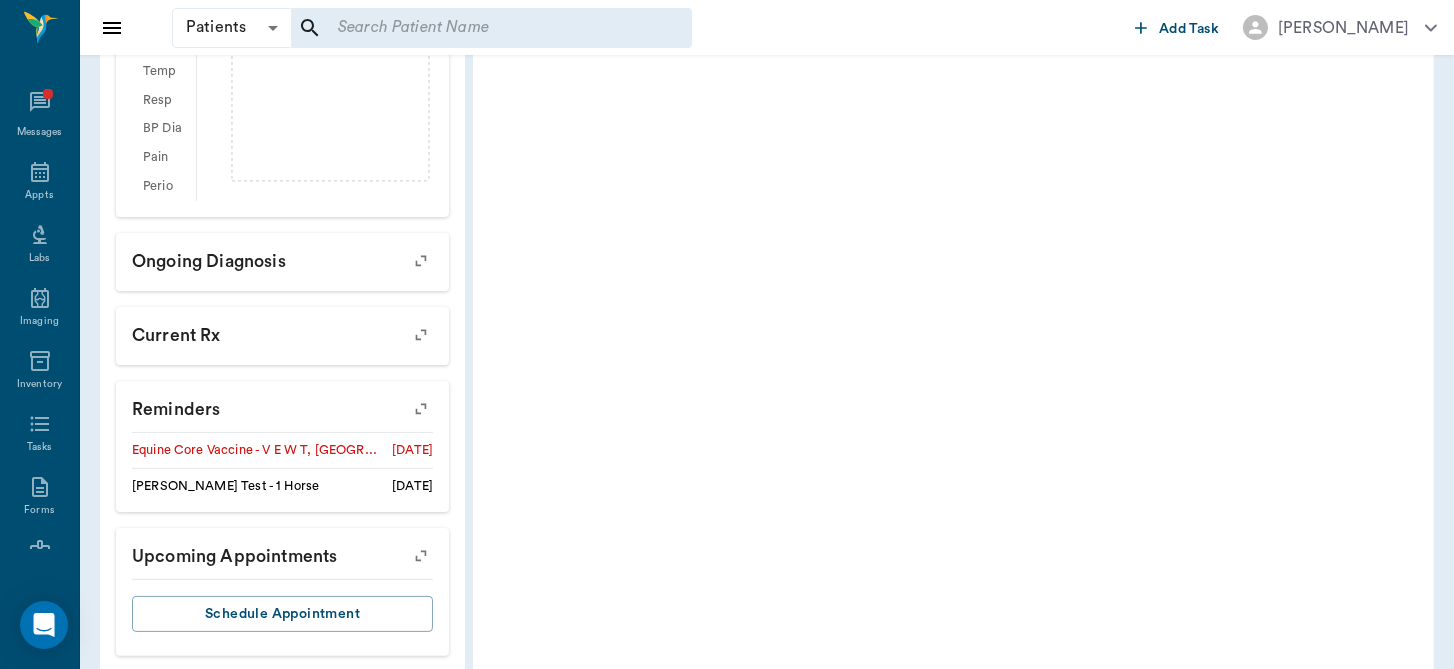 click 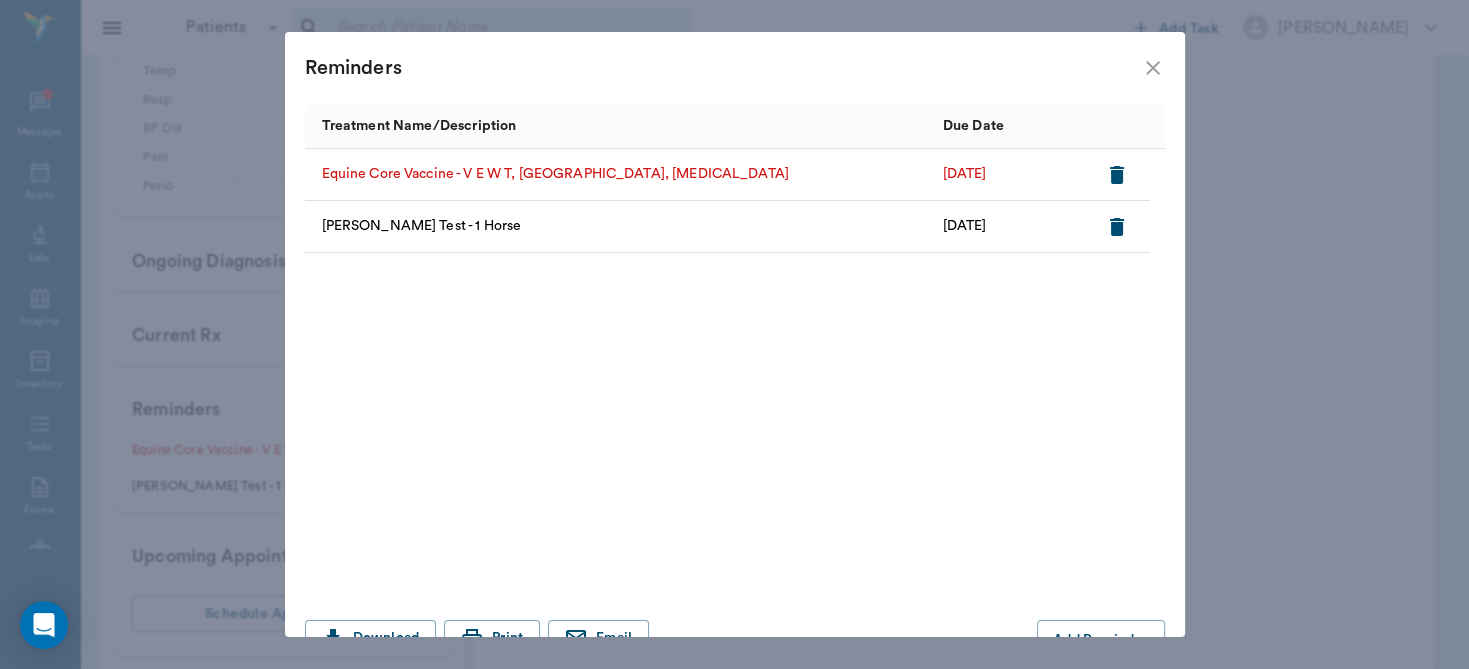 click on "Reminders Treatment Name/Description Due Date Equine Core Vaccine -  V E W T, [GEOGRAPHIC_DATA], [MEDICAL_DATA] [DATE] [PERSON_NAME] Test - 1 Horse [DATE] Download Print Email Add Reminder" at bounding box center [734, 334] 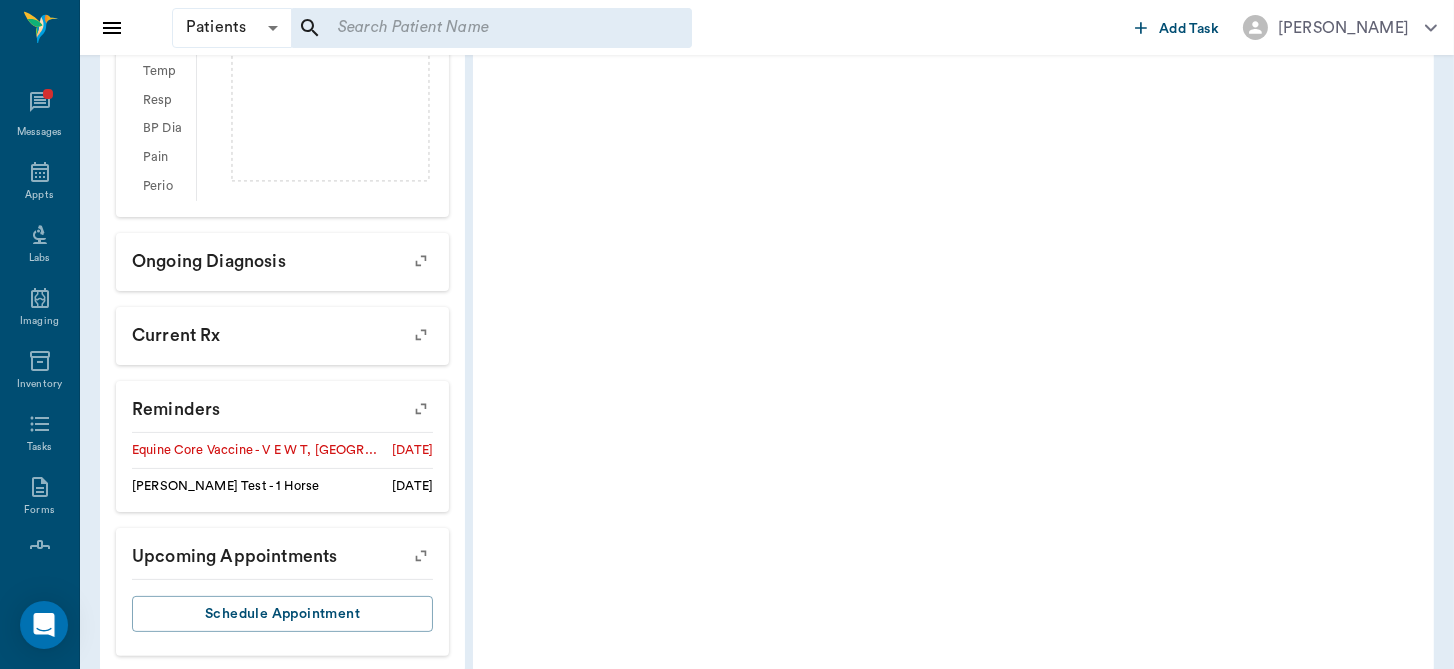 click 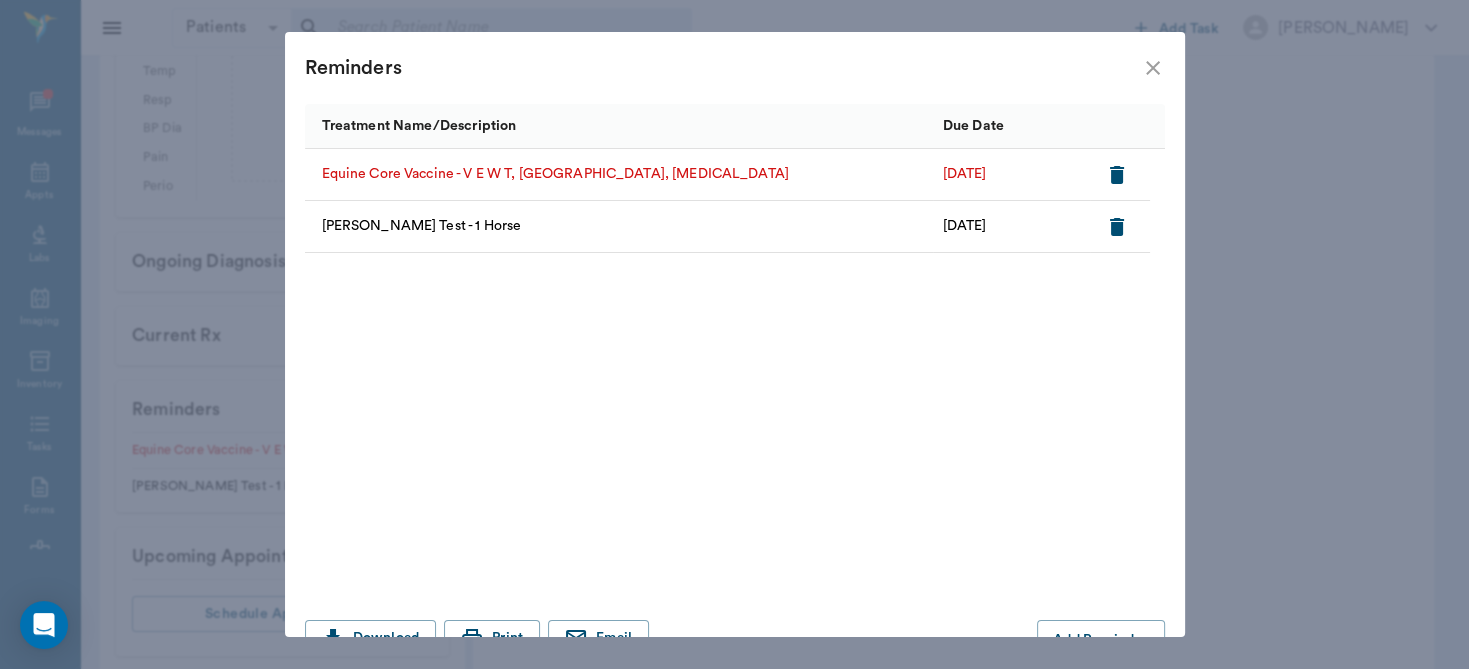 scroll, scrollTop: 43, scrollLeft: 0, axis: vertical 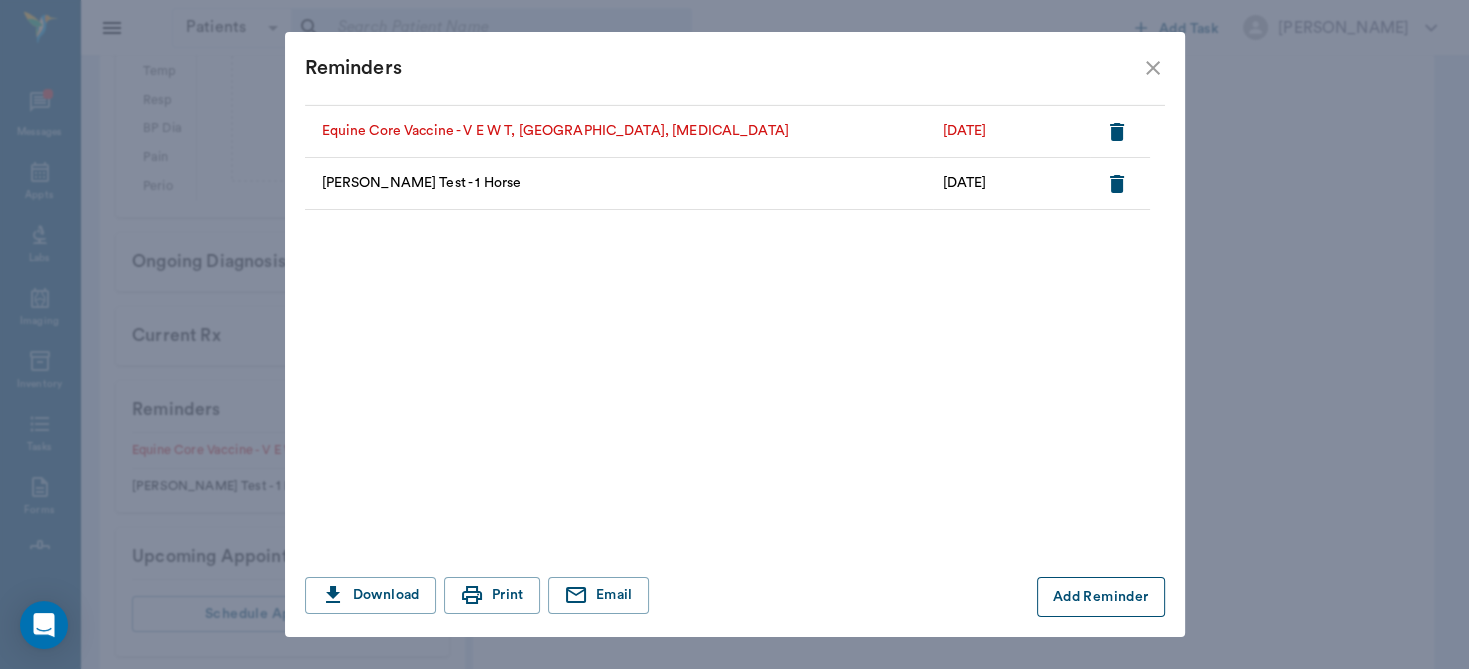 click on "Add Reminder" at bounding box center (1101, 597) 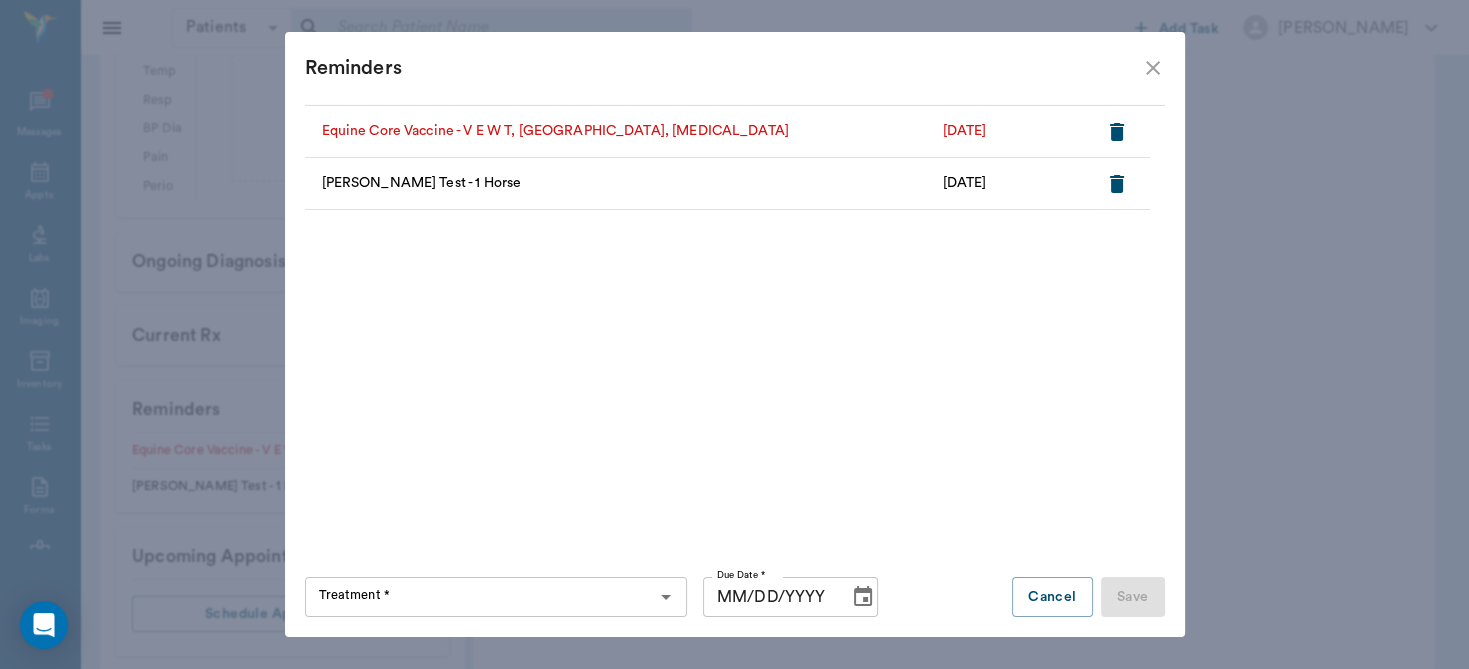 click on "Treatment *" at bounding box center (479, 597) 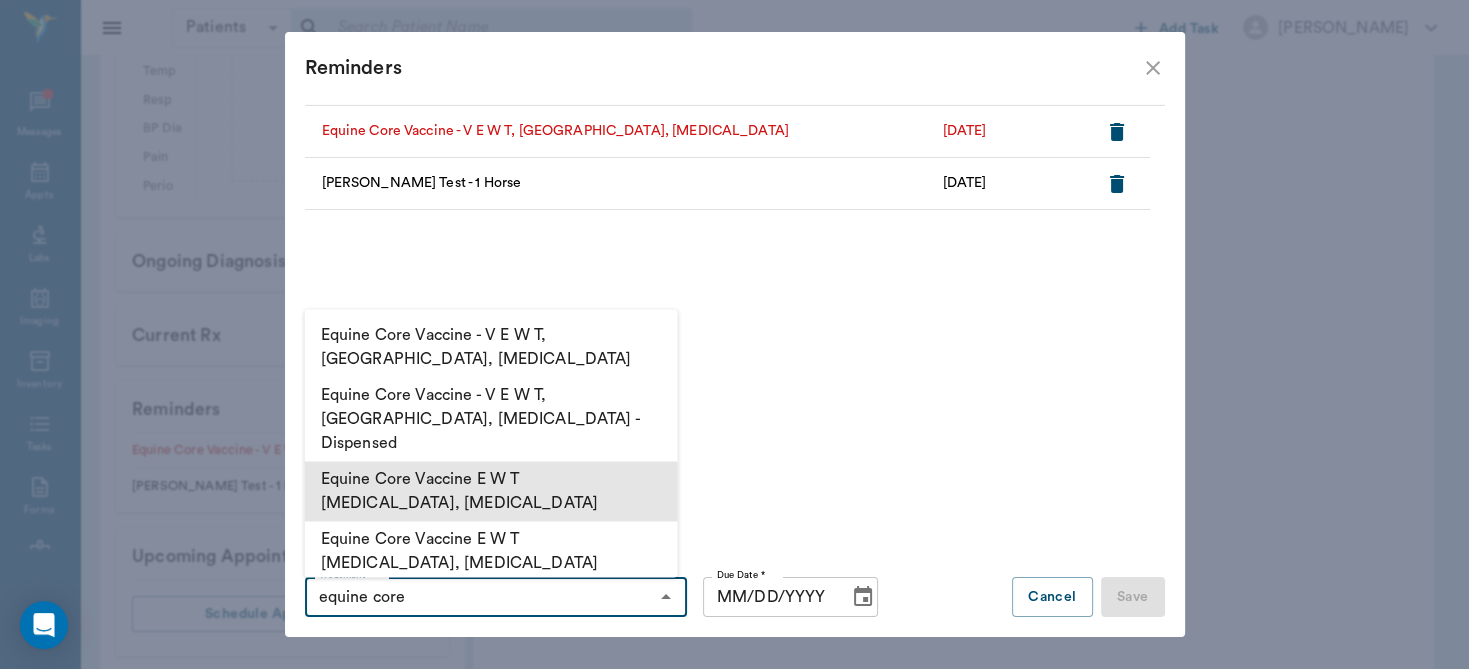 click on "Equine Core Vaccine E W T [MEDICAL_DATA], [MEDICAL_DATA]" at bounding box center [491, 492] 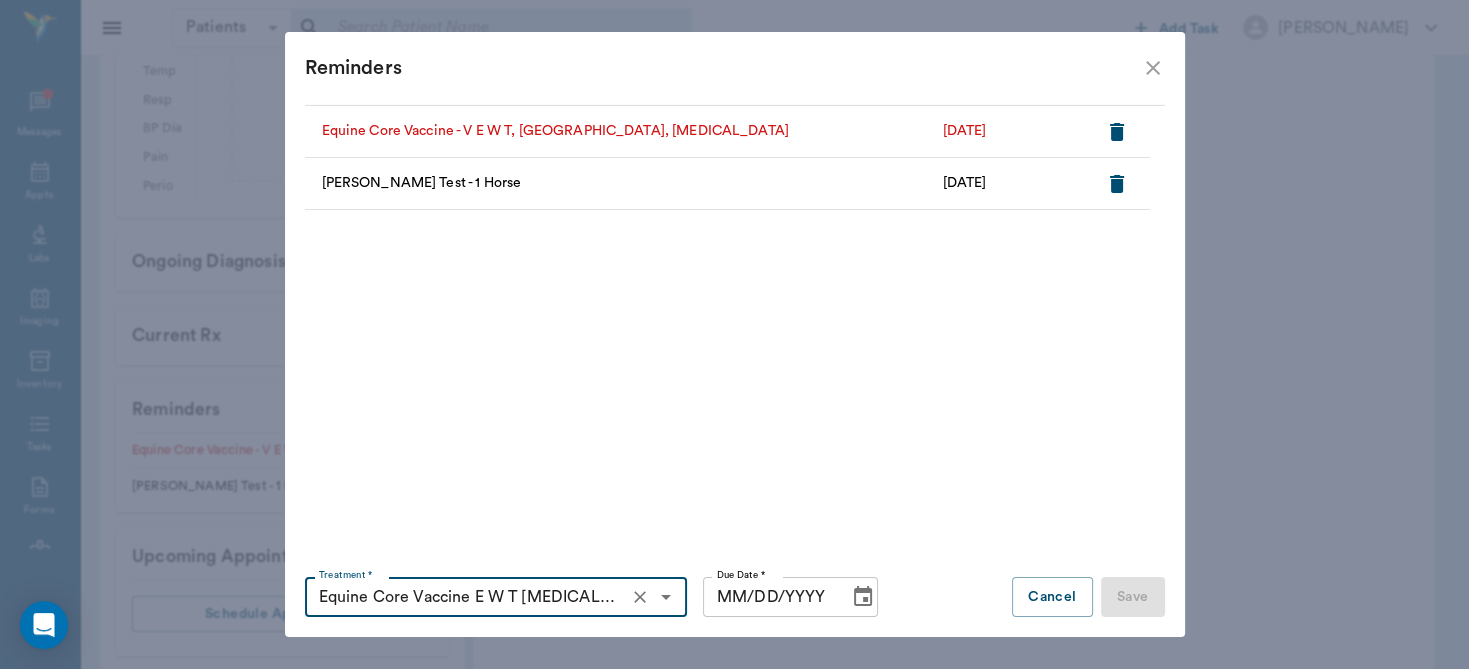 type on "Equine Core Vaccine E W T [MEDICAL_DATA], [MEDICAL_DATA]" 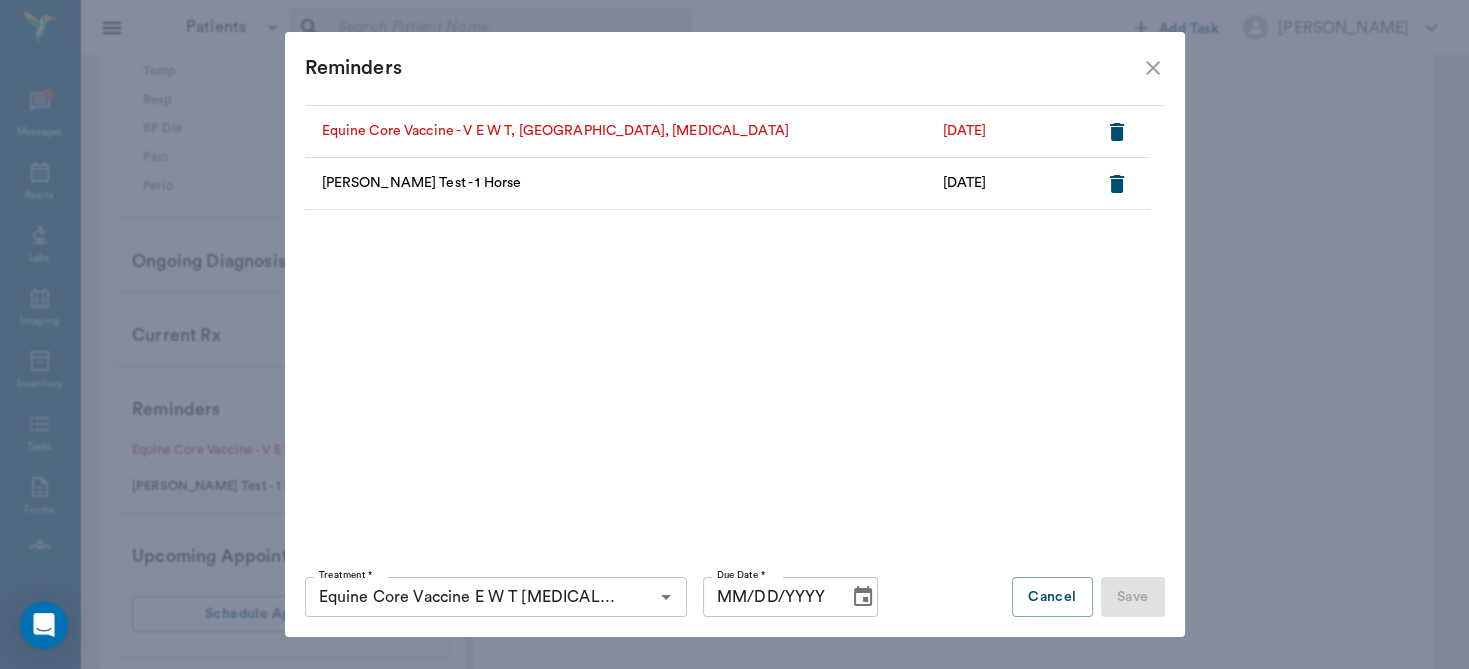 click 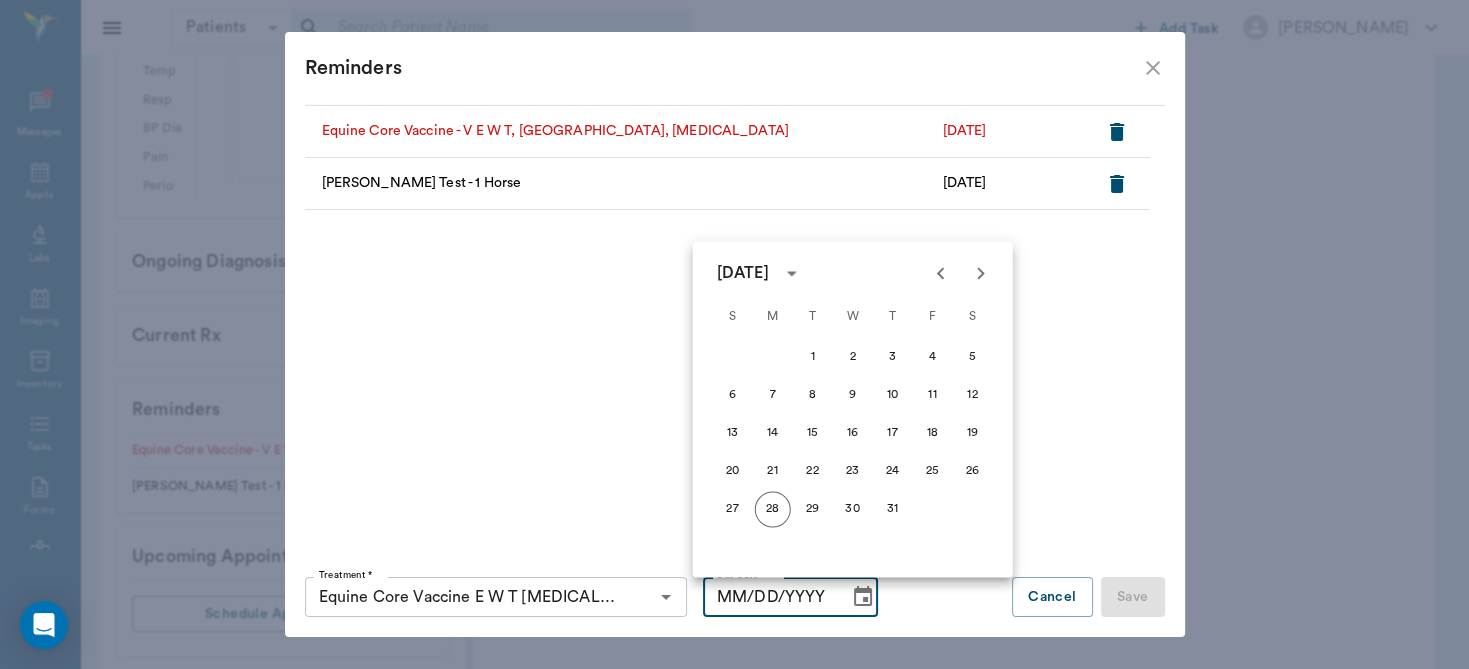 click 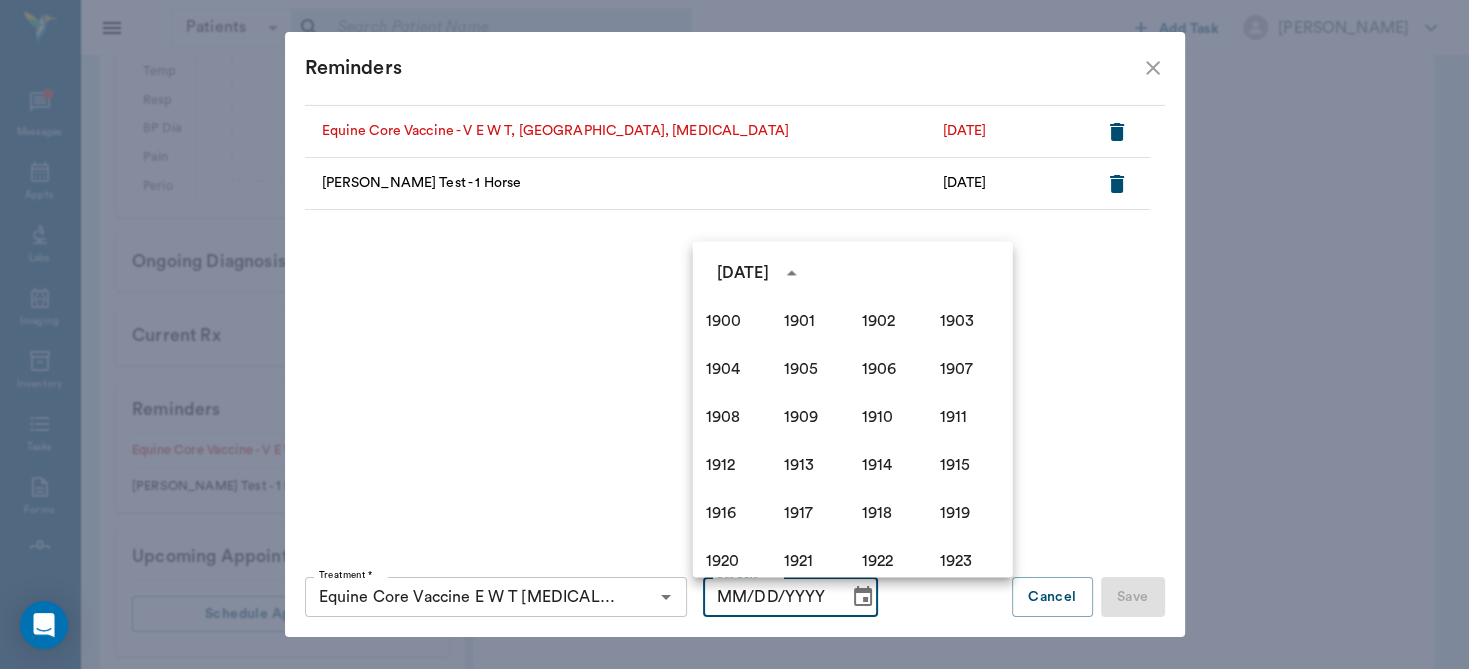 scroll, scrollTop: 1370, scrollLeft: 0, axis: vertical 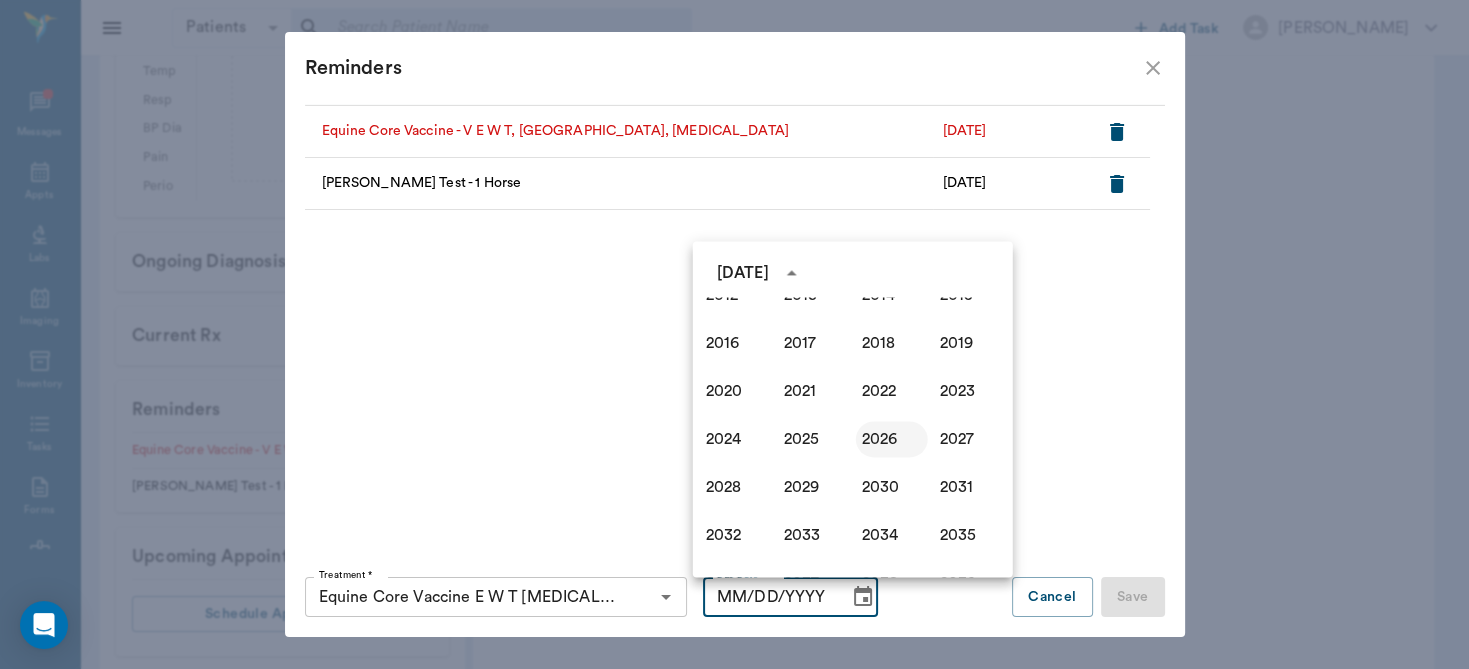 click on "2026" at bounding box center (892, 439) 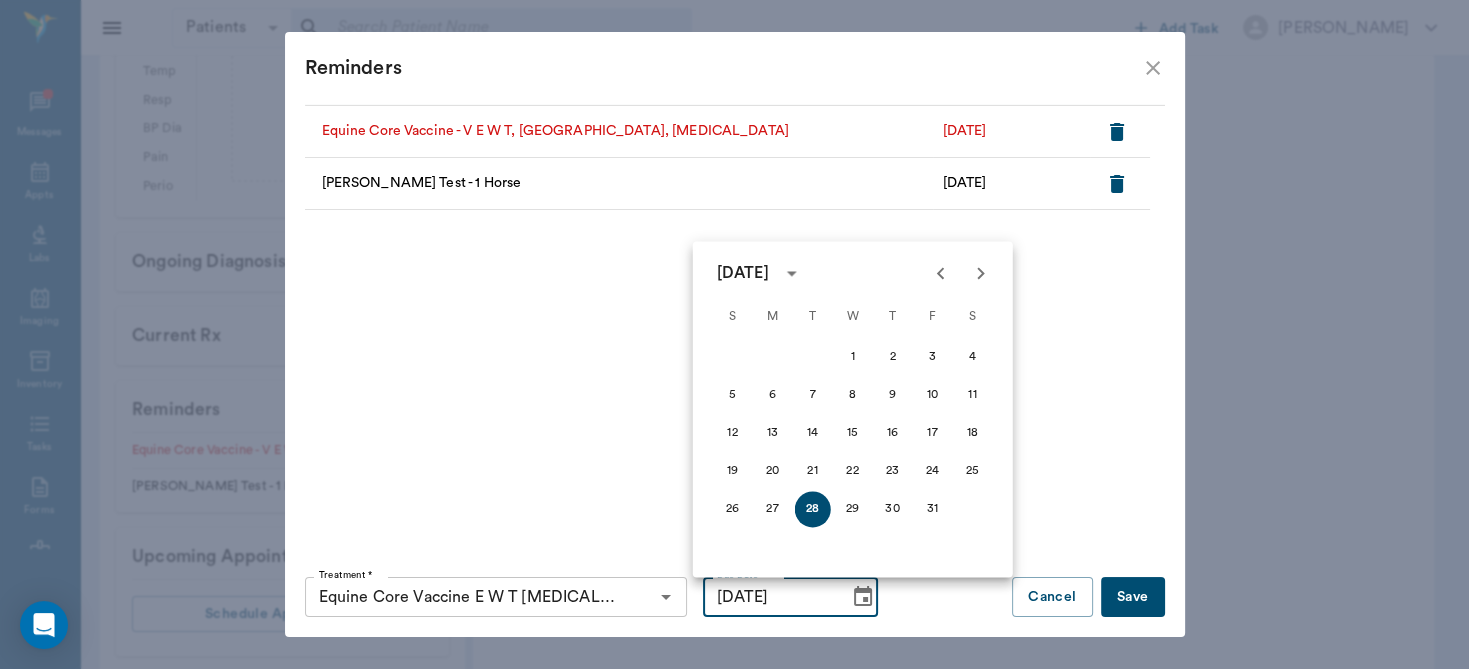 click 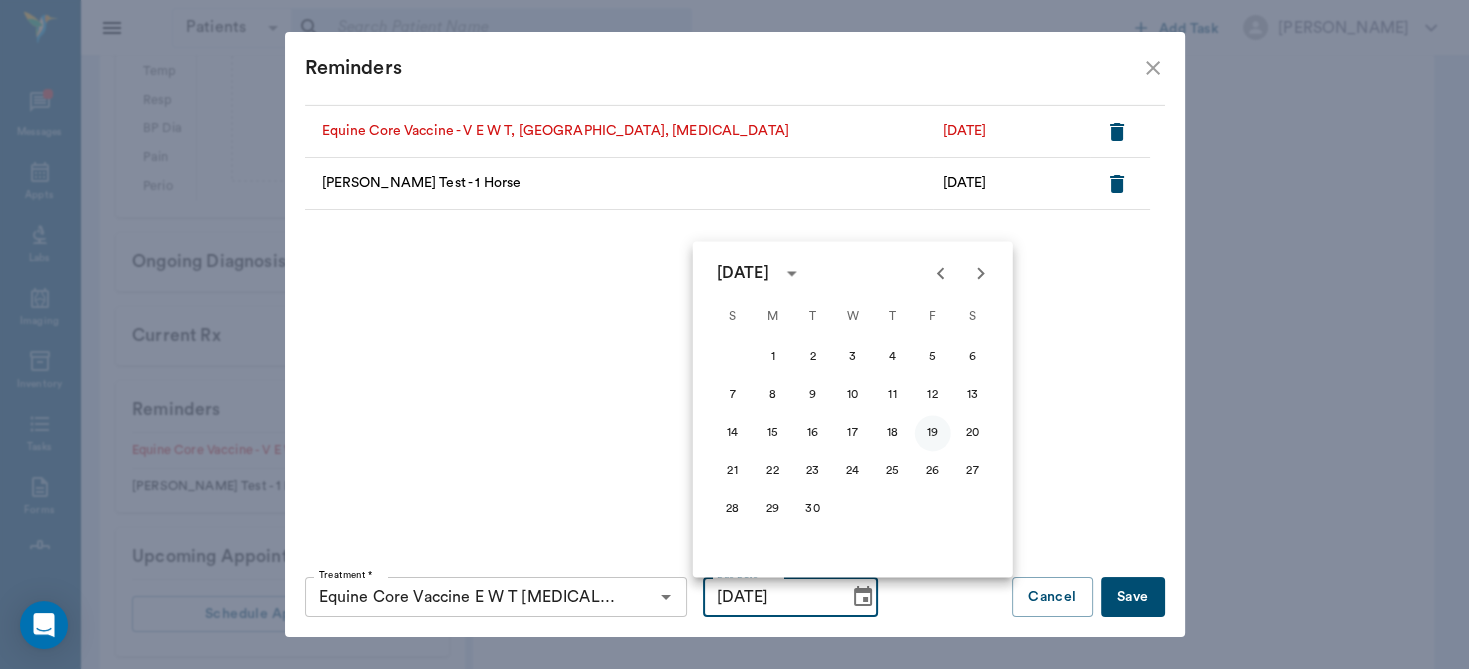 click on "19" at bounding box center (933, 433) 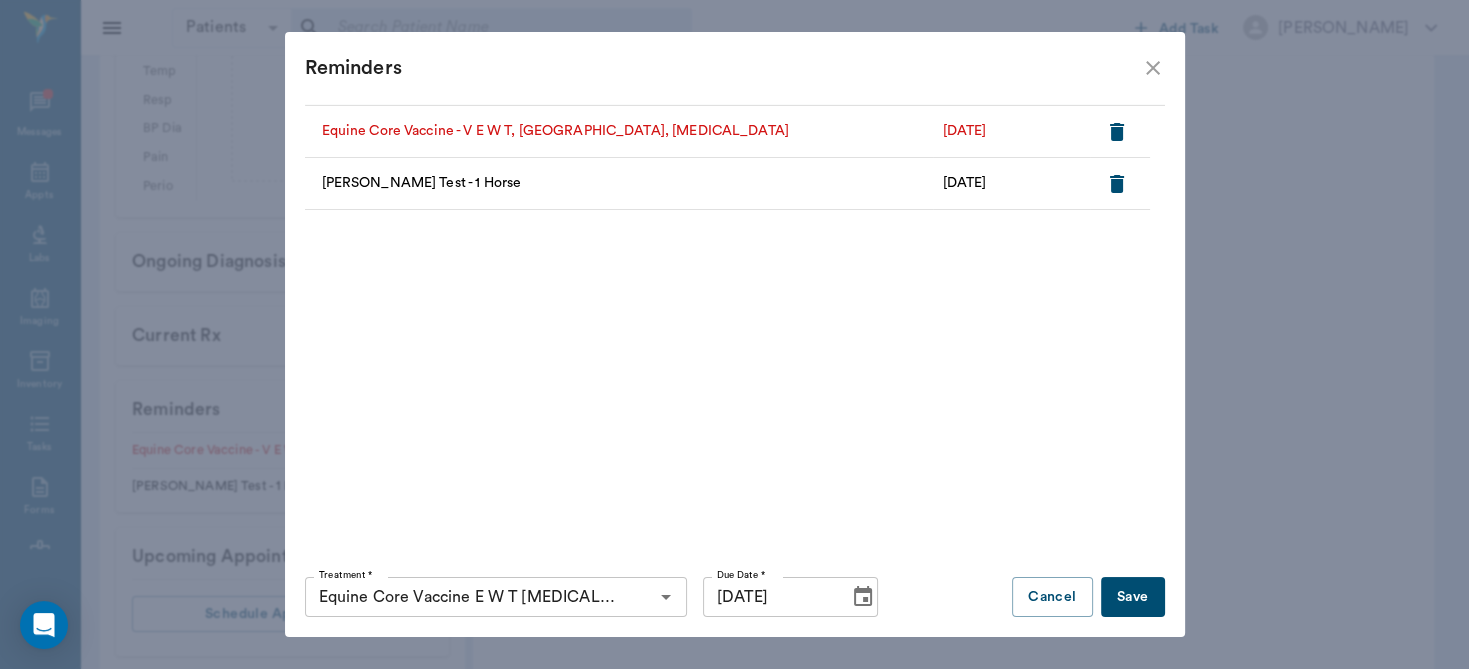 click 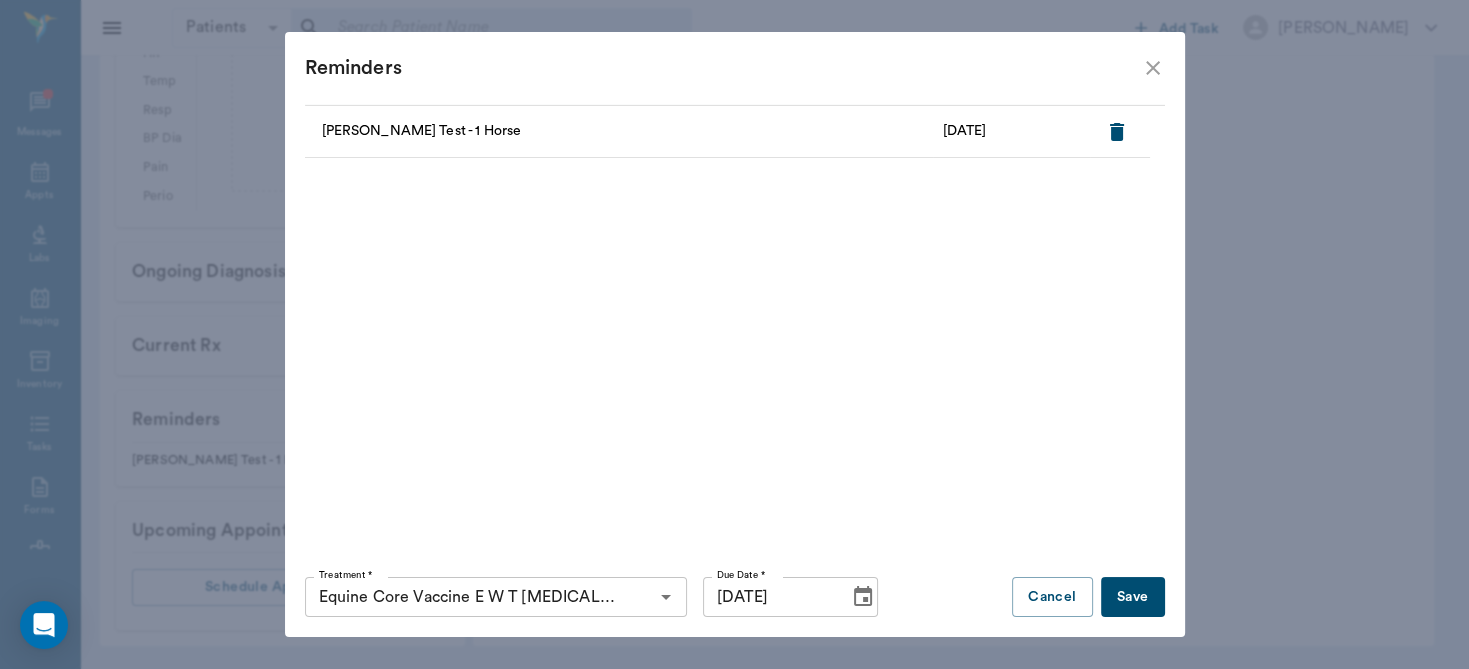 scroll, scrollTop: 743, scrollLeft: 0, axis: vertical 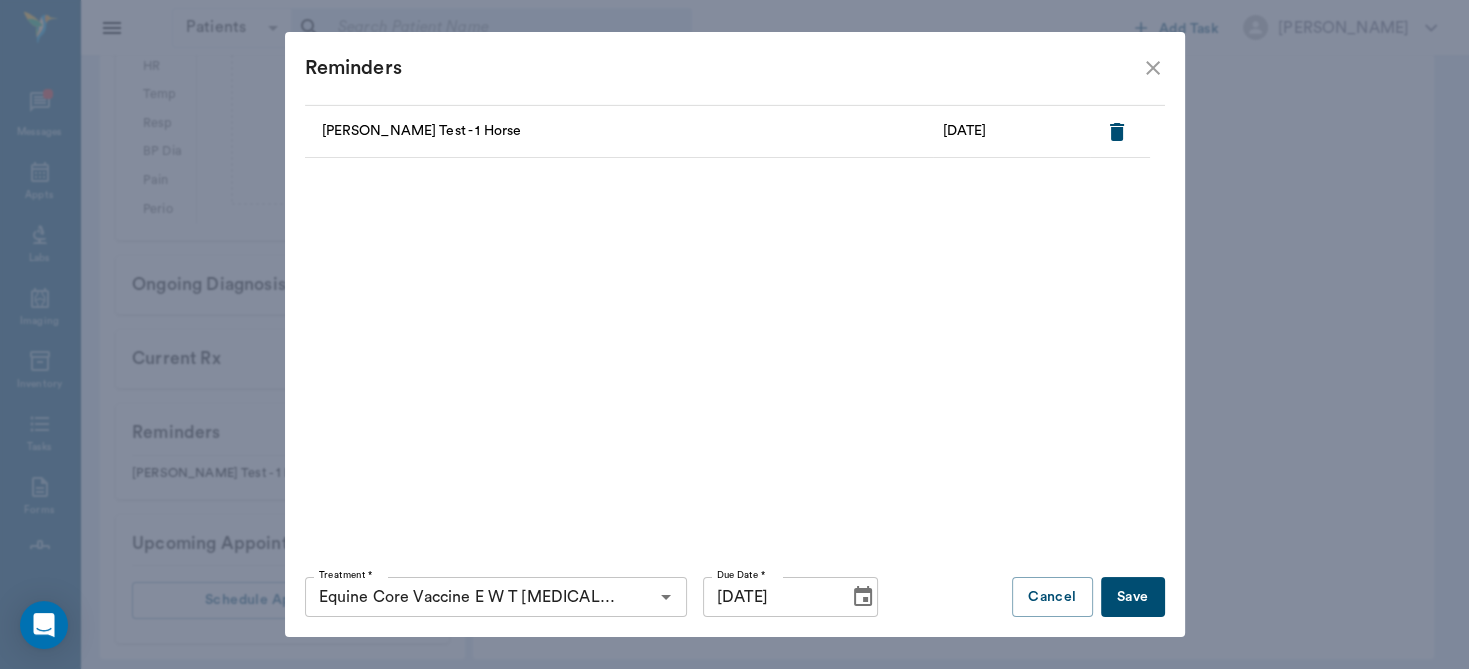 click on "Save" at bounding box center (1133, 597) 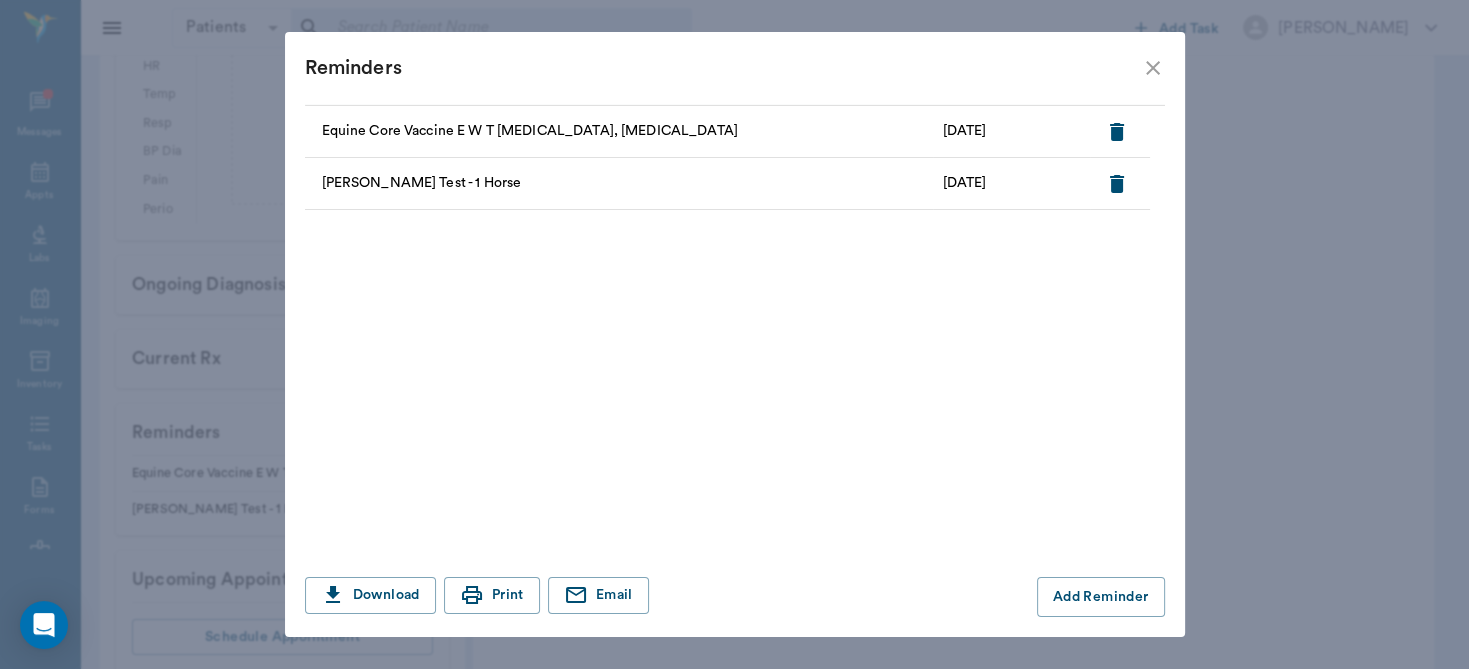 click on "Add Reminder" at bounding box center (1101, 597) 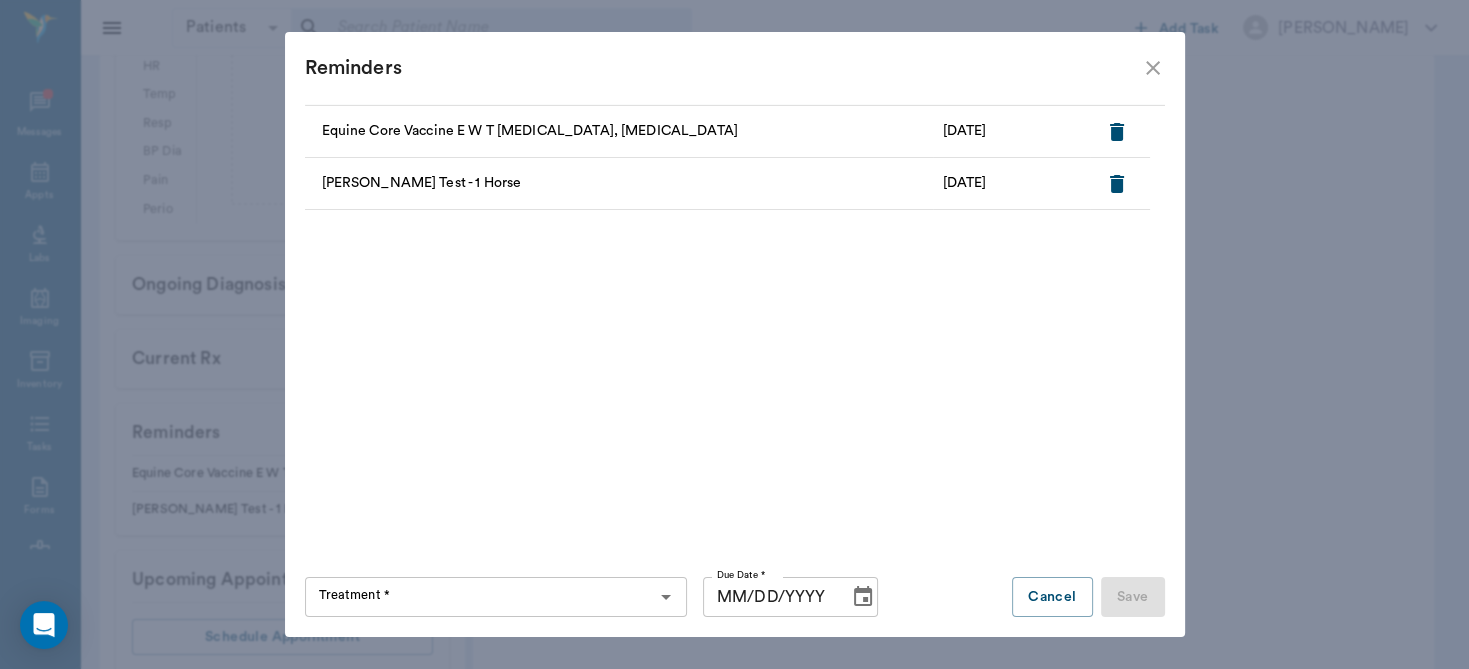 click on "Treatment *" at bounding box center [479, 597] 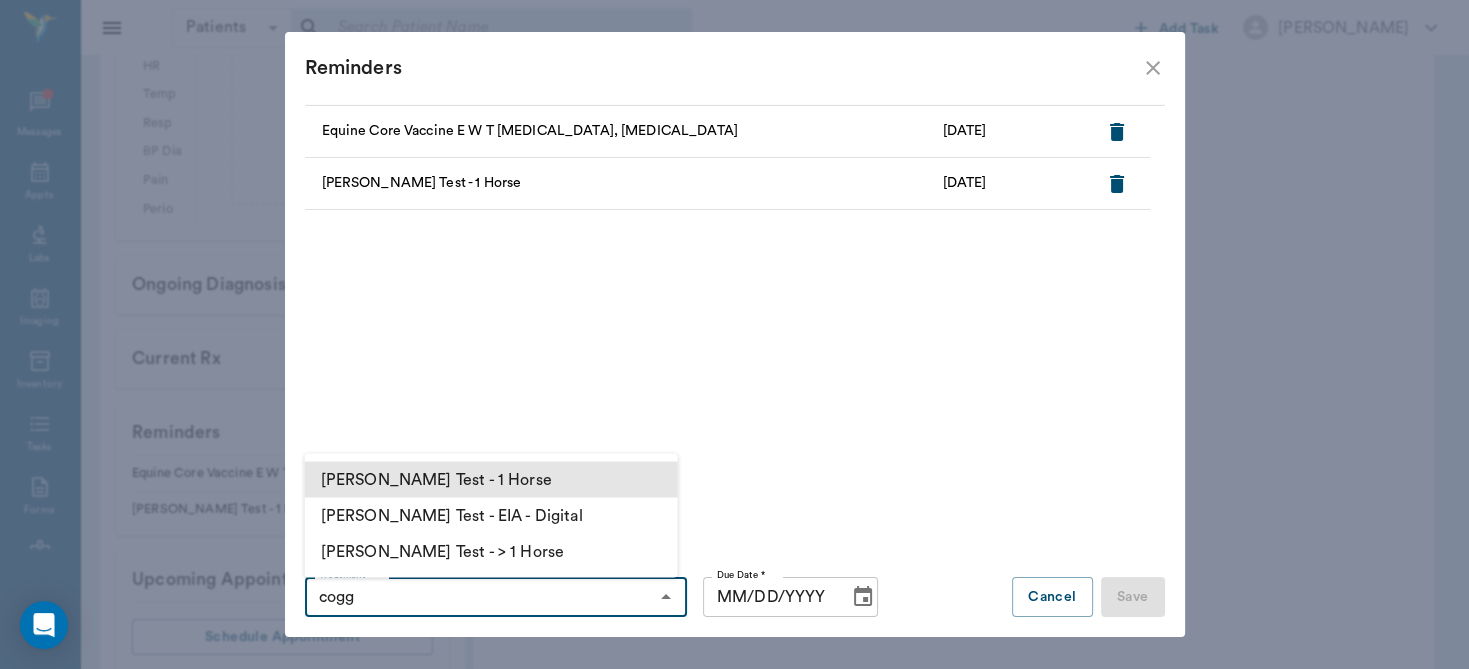 click on "[PERSON_NAME] Test - 1 Horse" at bounding box center [491, 479] 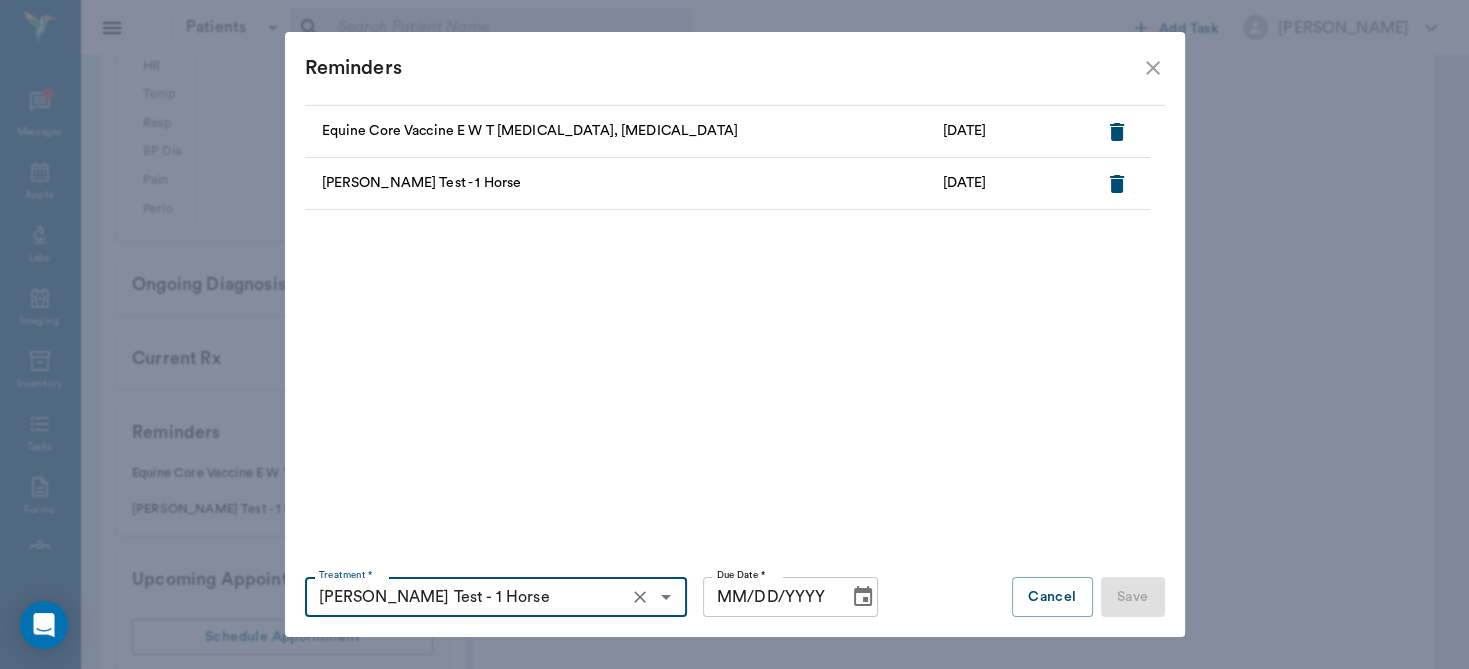 type on "[PERSON_NAME] Test - 1 Horse" 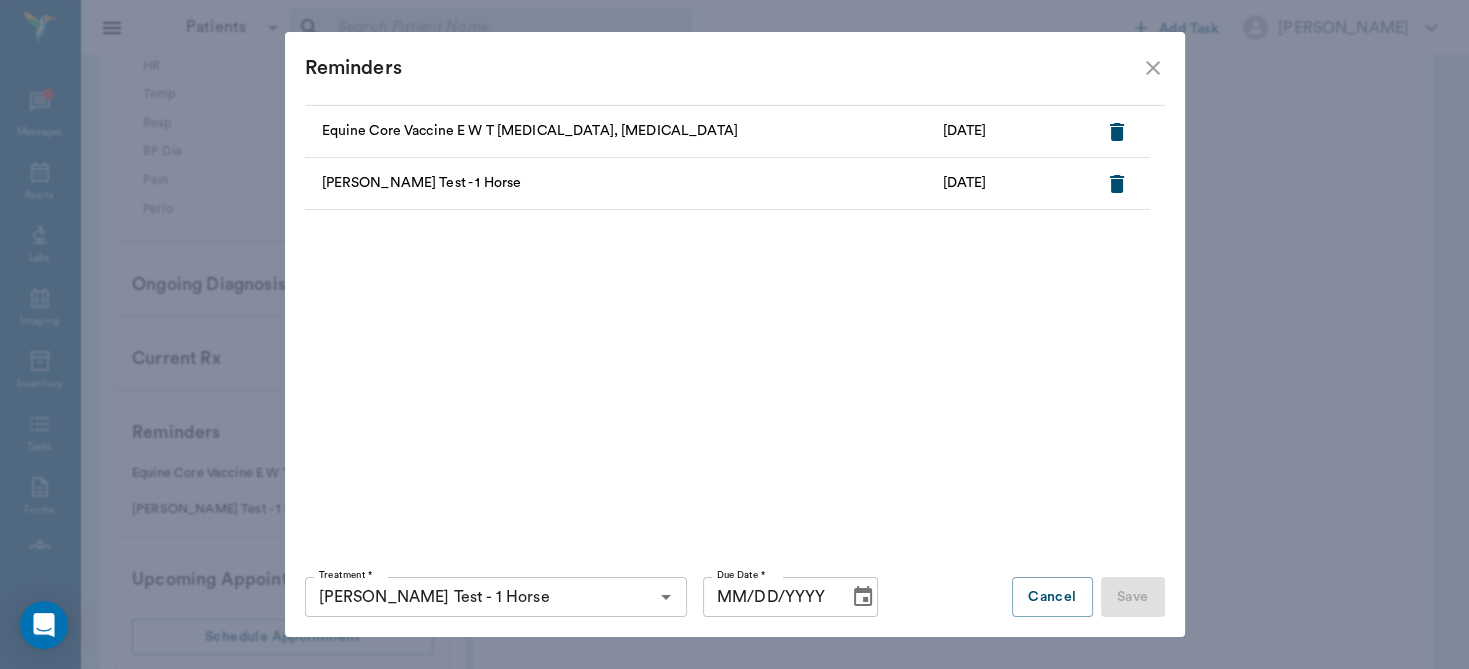 click 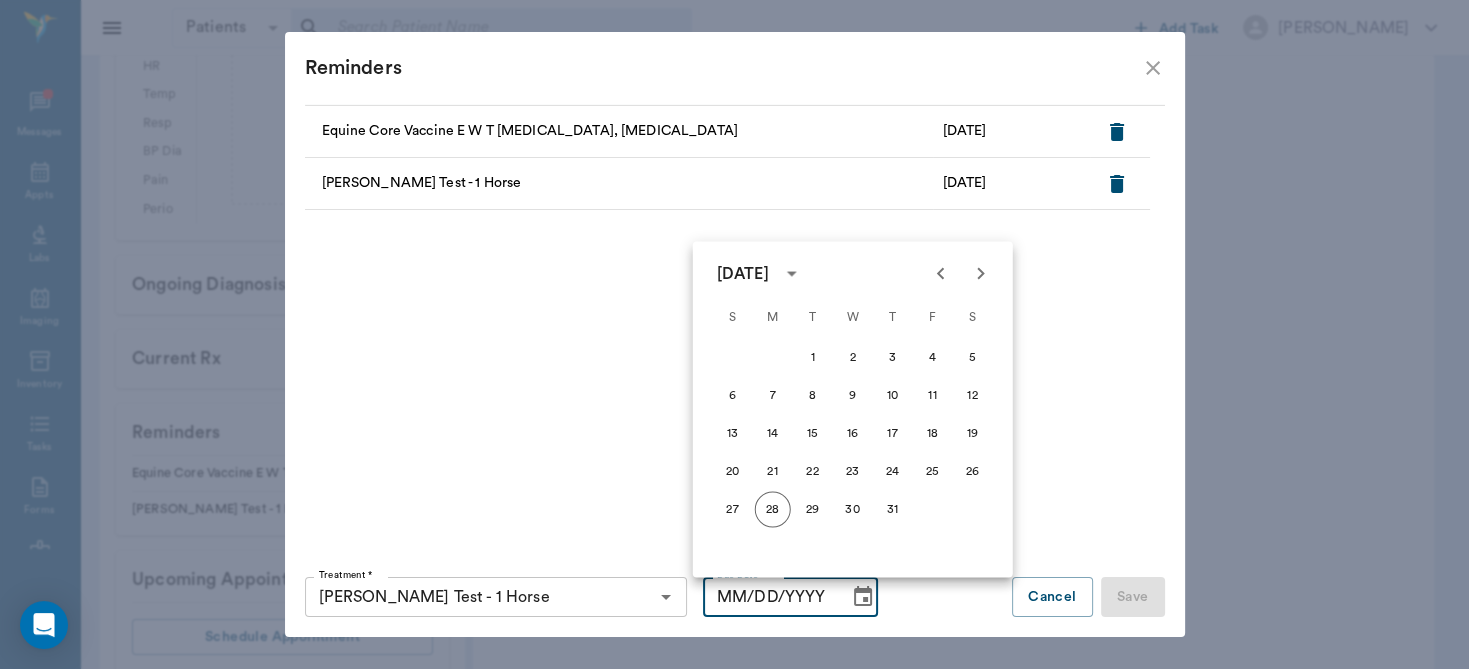 click 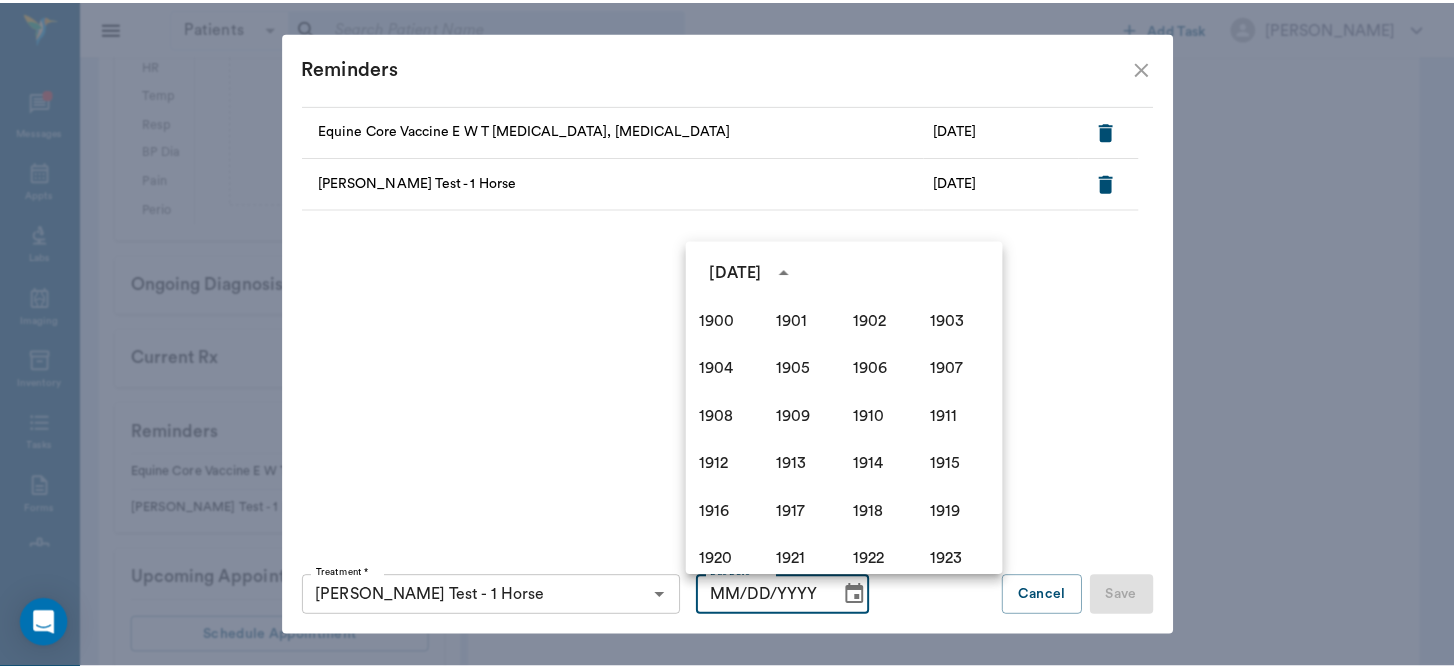 scroll, scrollTop: 1370, scrollLeft: 0, axis: vertical 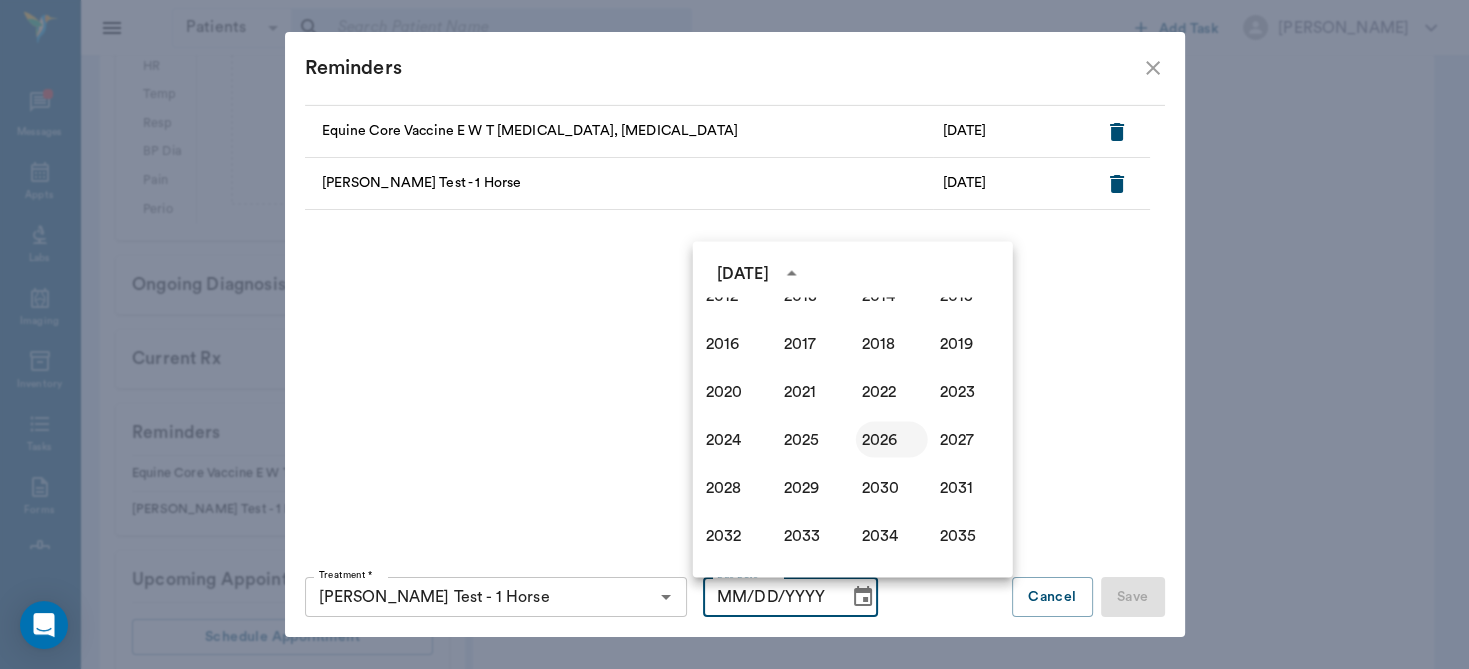 click on "2026" at bounding box center [892, 439] 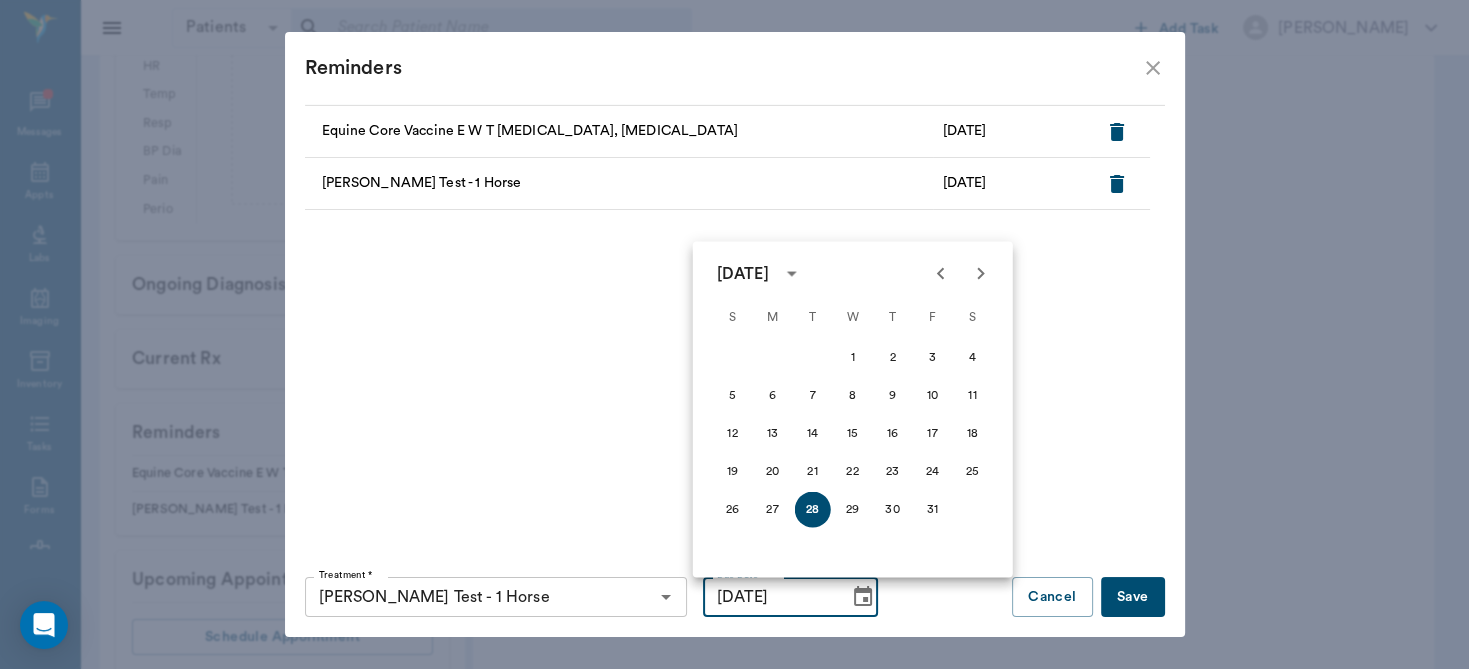 click 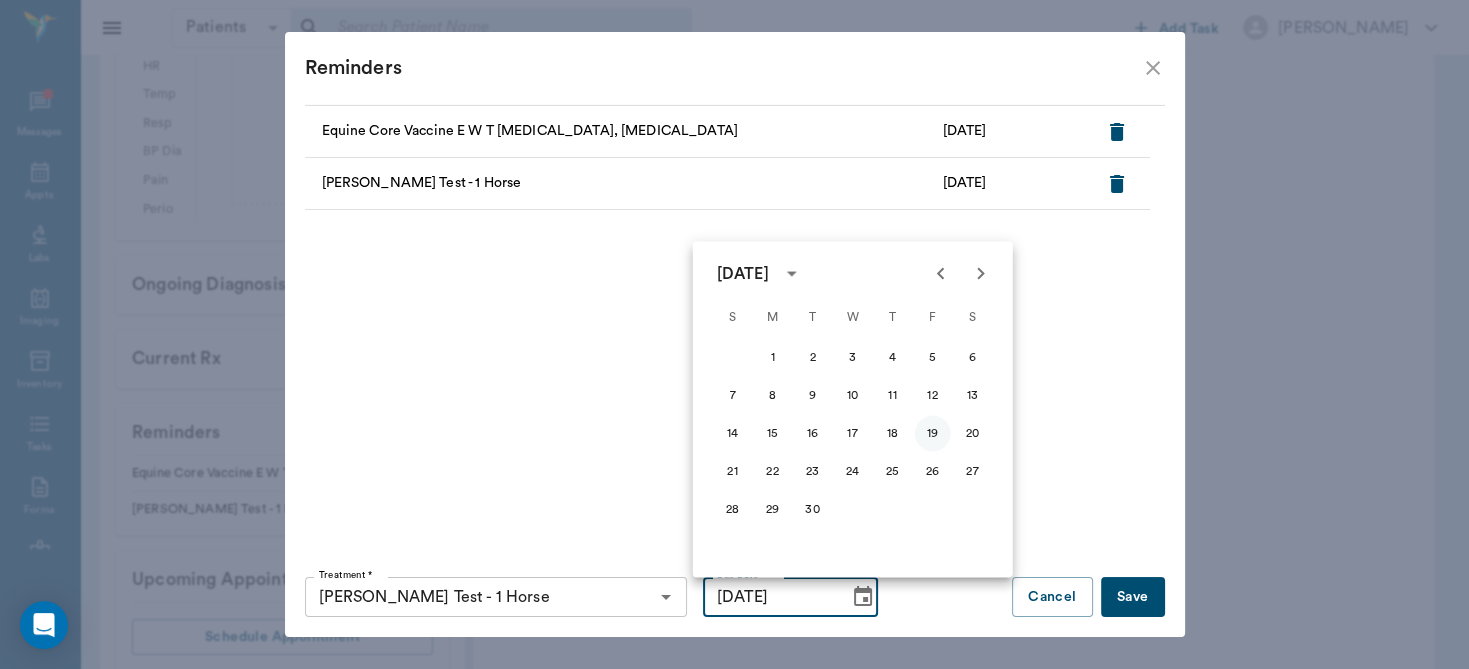 click on "19" at bounding box center [933, 433] 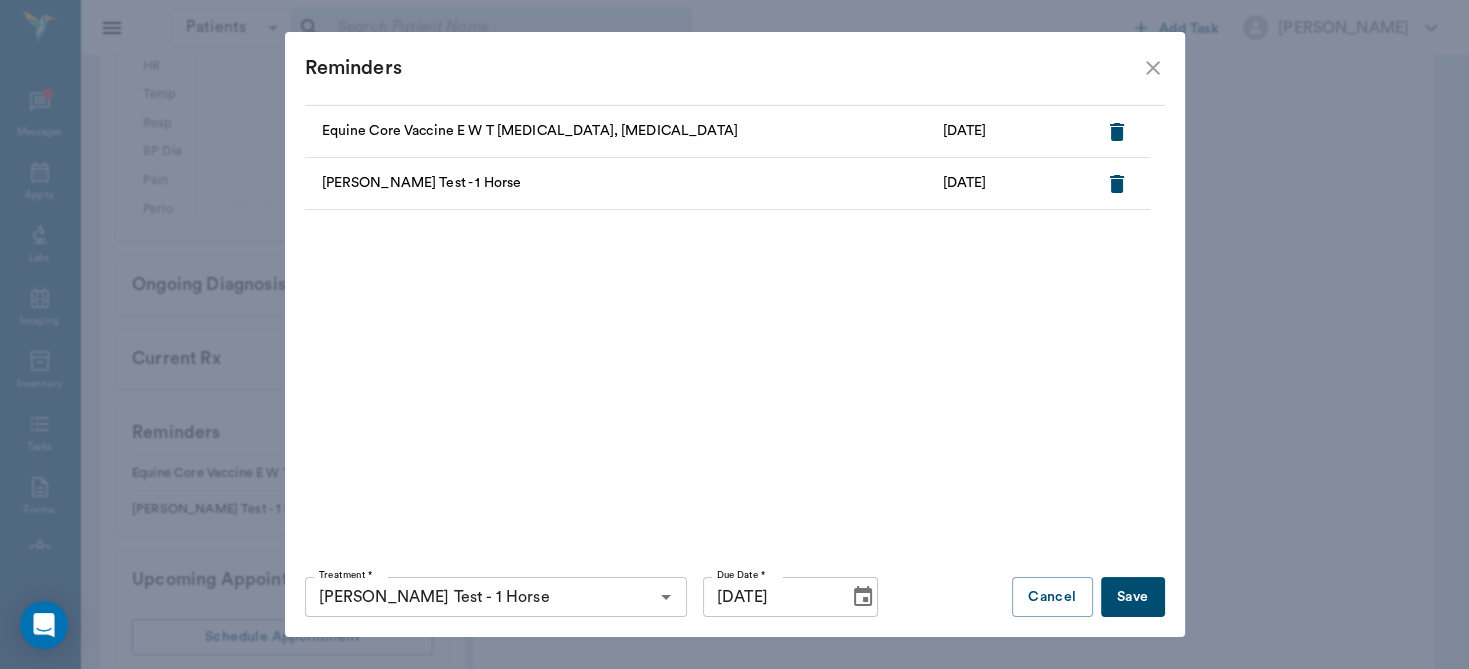 click on "Save" at bounding box center [1133, 597] 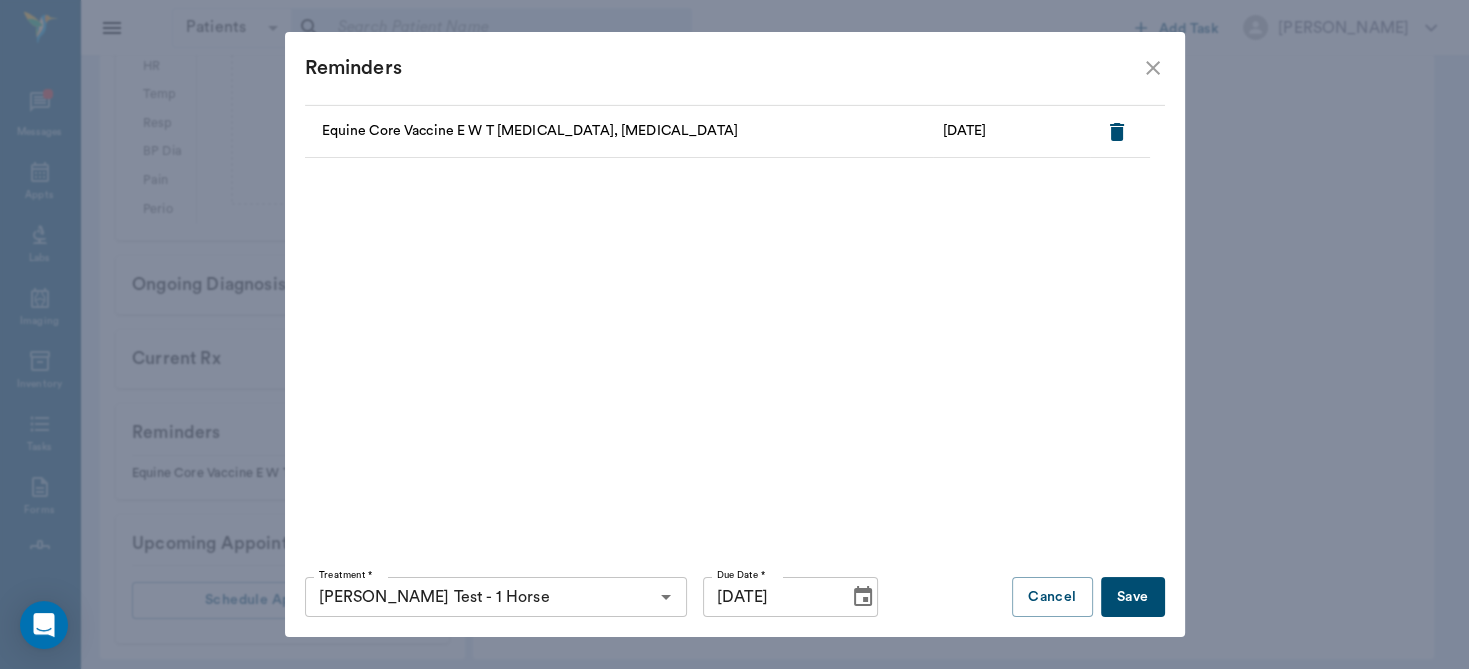 click on "Save" at bounding box center (1133, 597) 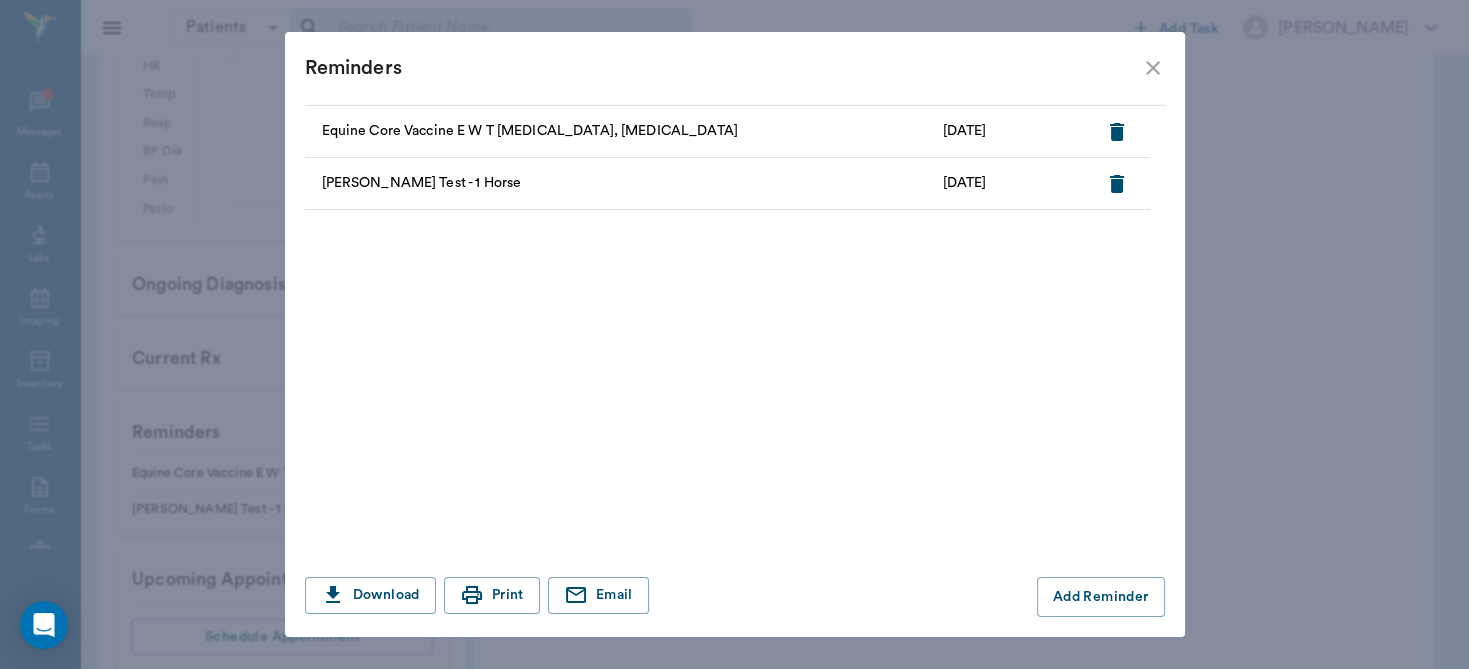 click 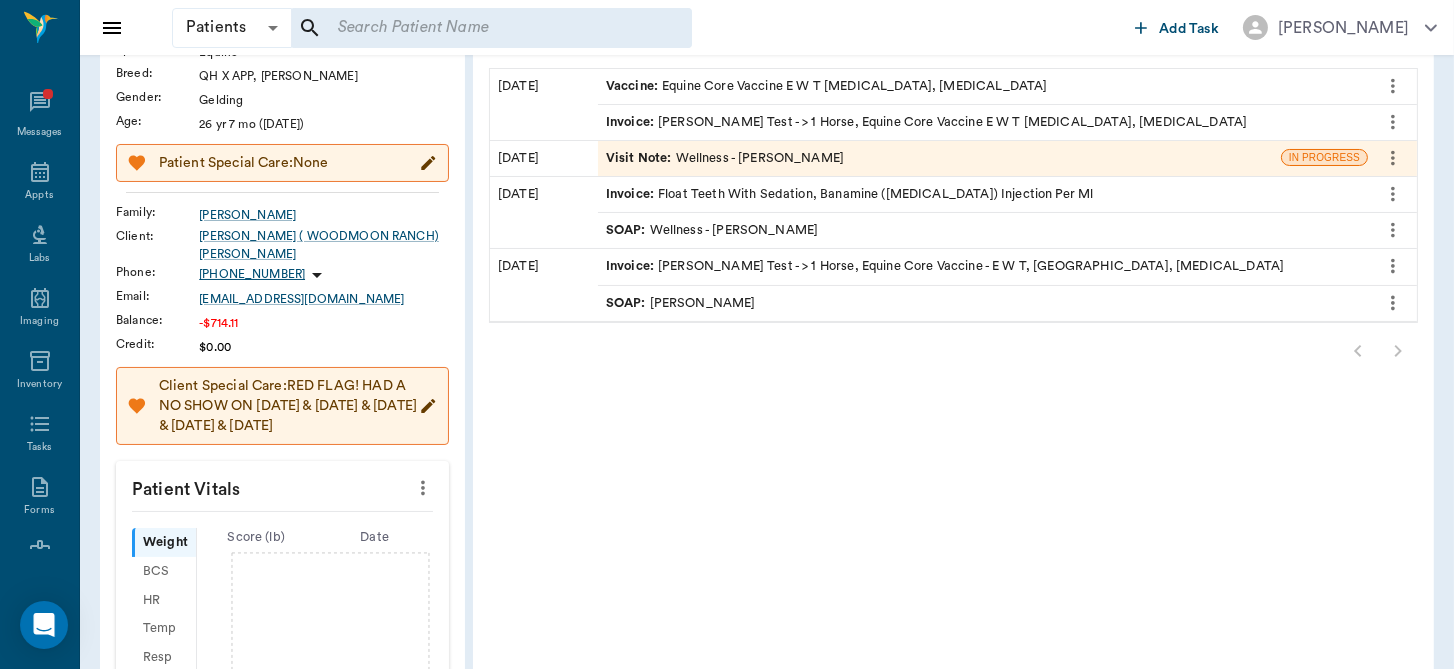 scroll, scrollTop: 0, scrollLeft: 0, axis: both 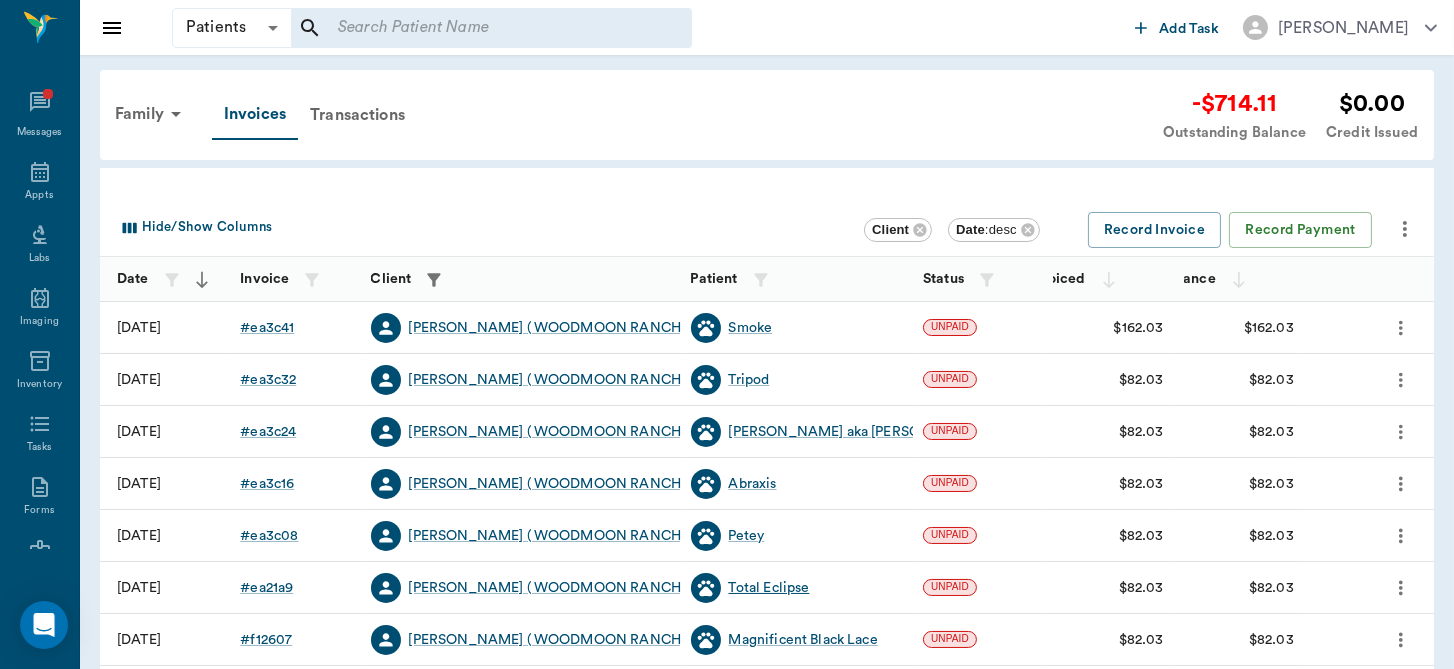 click on "Total Eclipse" at bounding box center (769, 588) 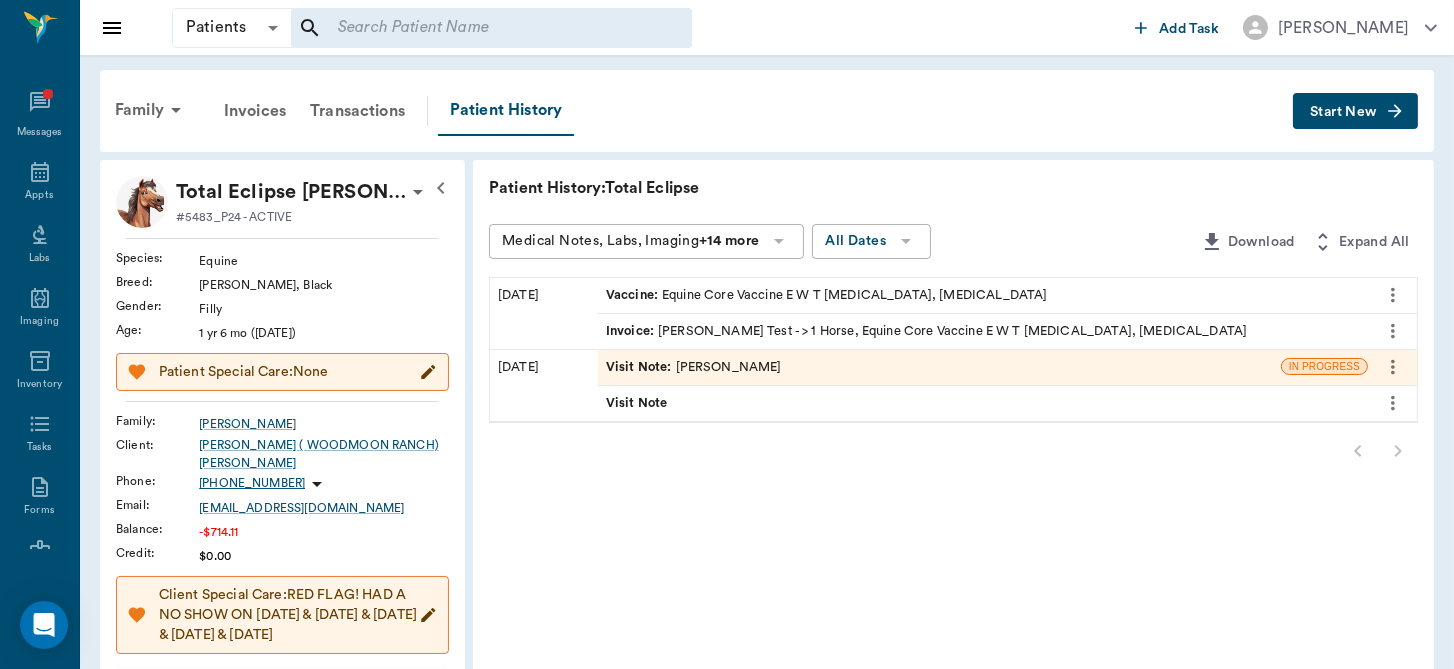 scroll, scrollTop: 584, scrollLeft: 0, axis: vertical 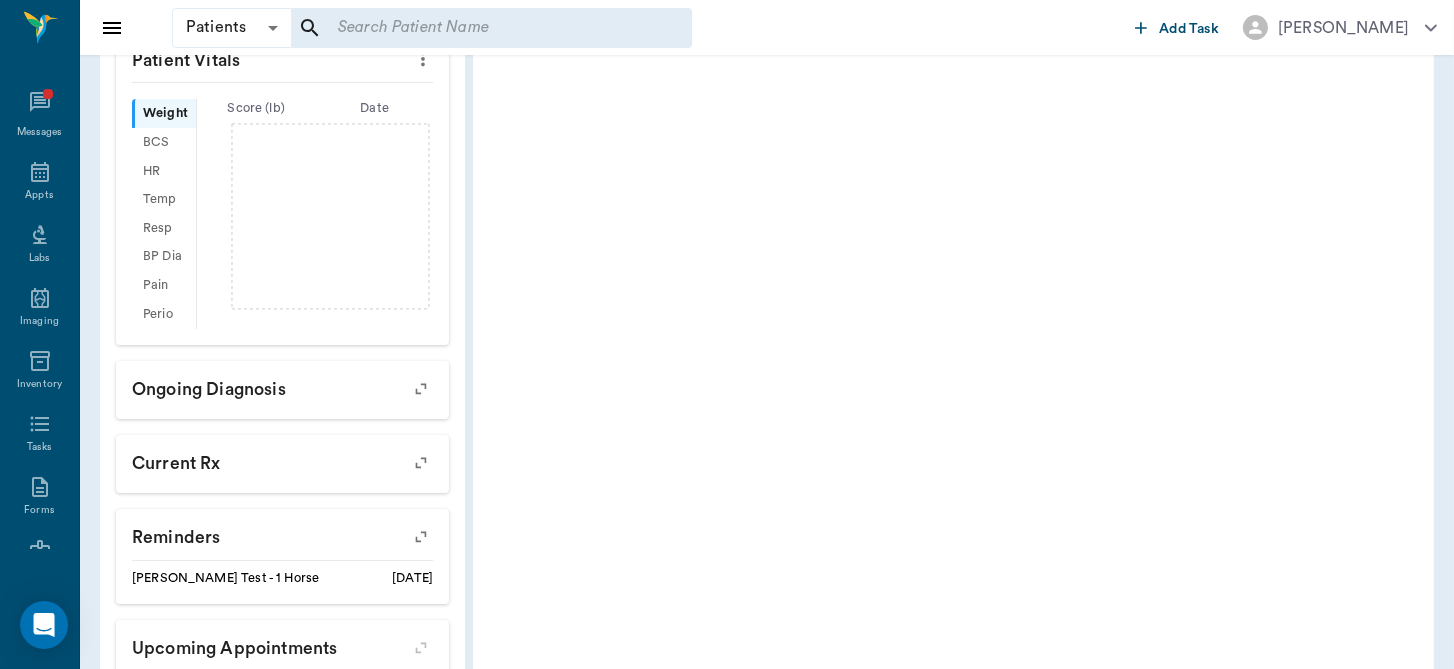 click 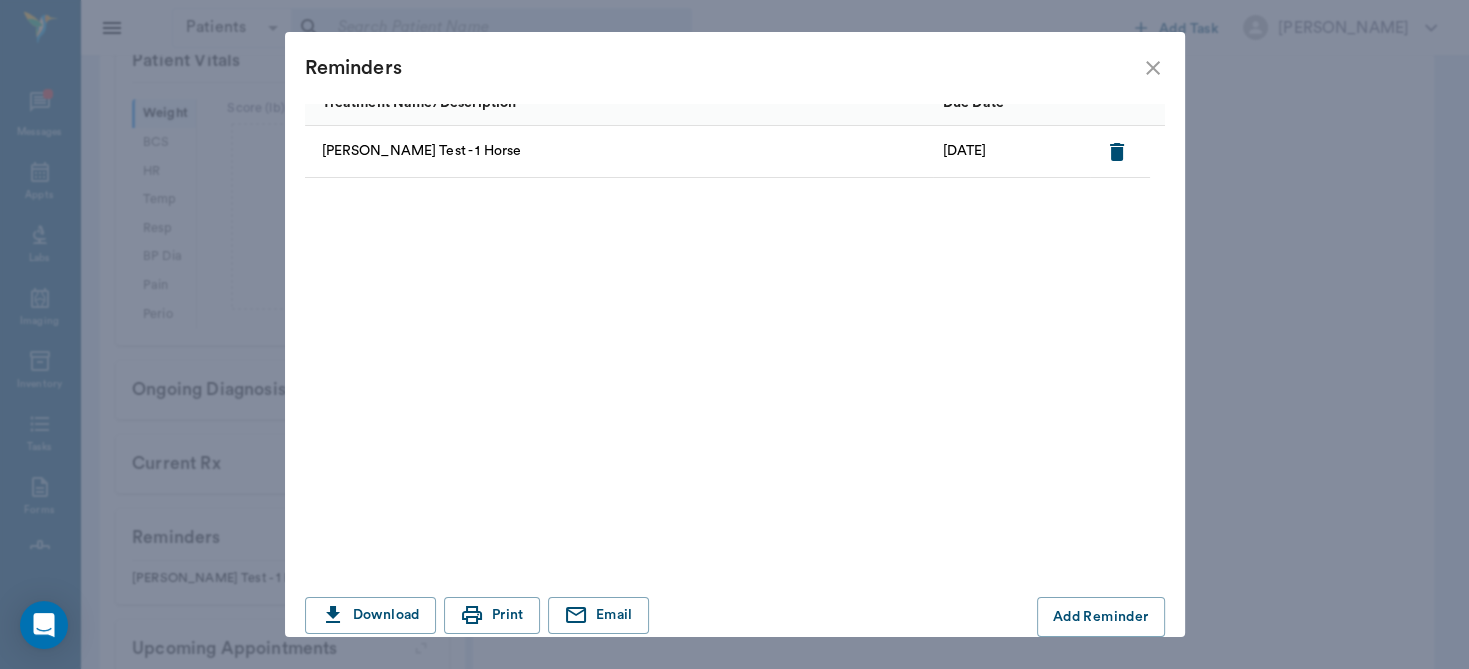 scroll, scrollTop: 43, scrollLeft: 0, axis: vertical 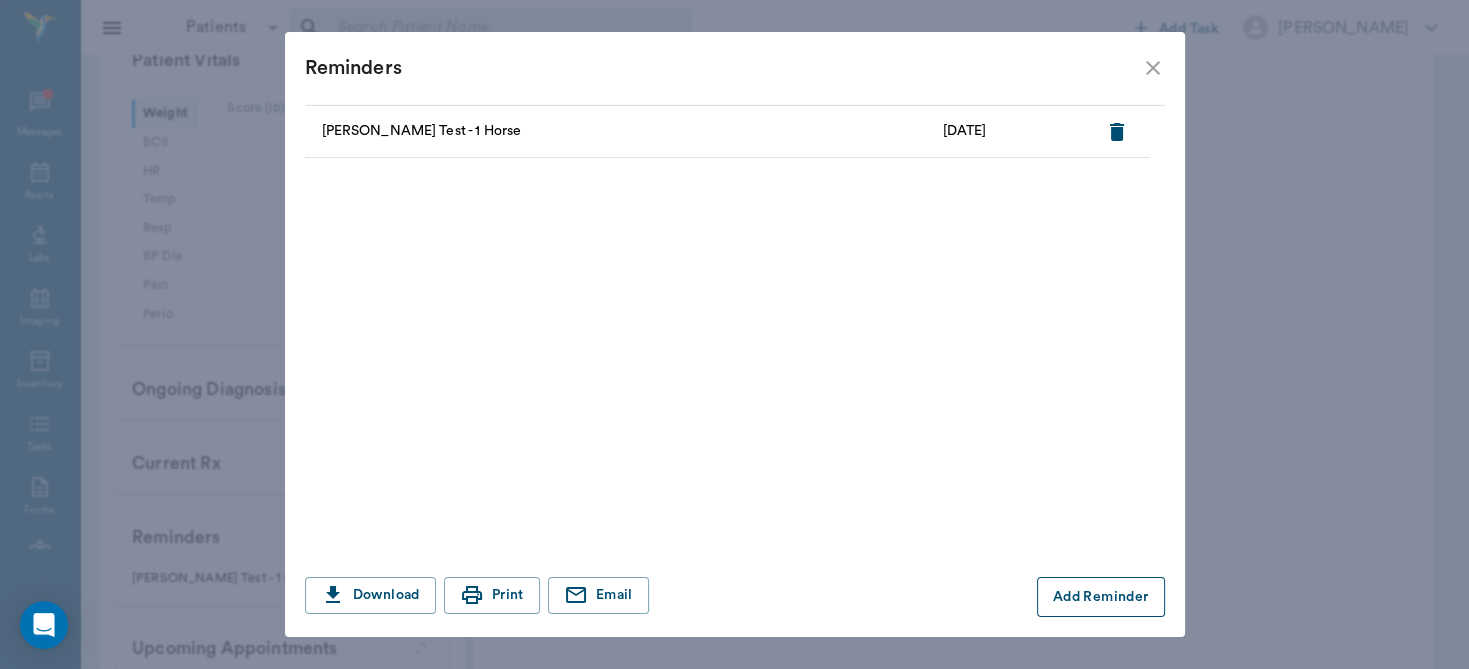 click on "Add Reminder" at bounding box center (1101, 597) 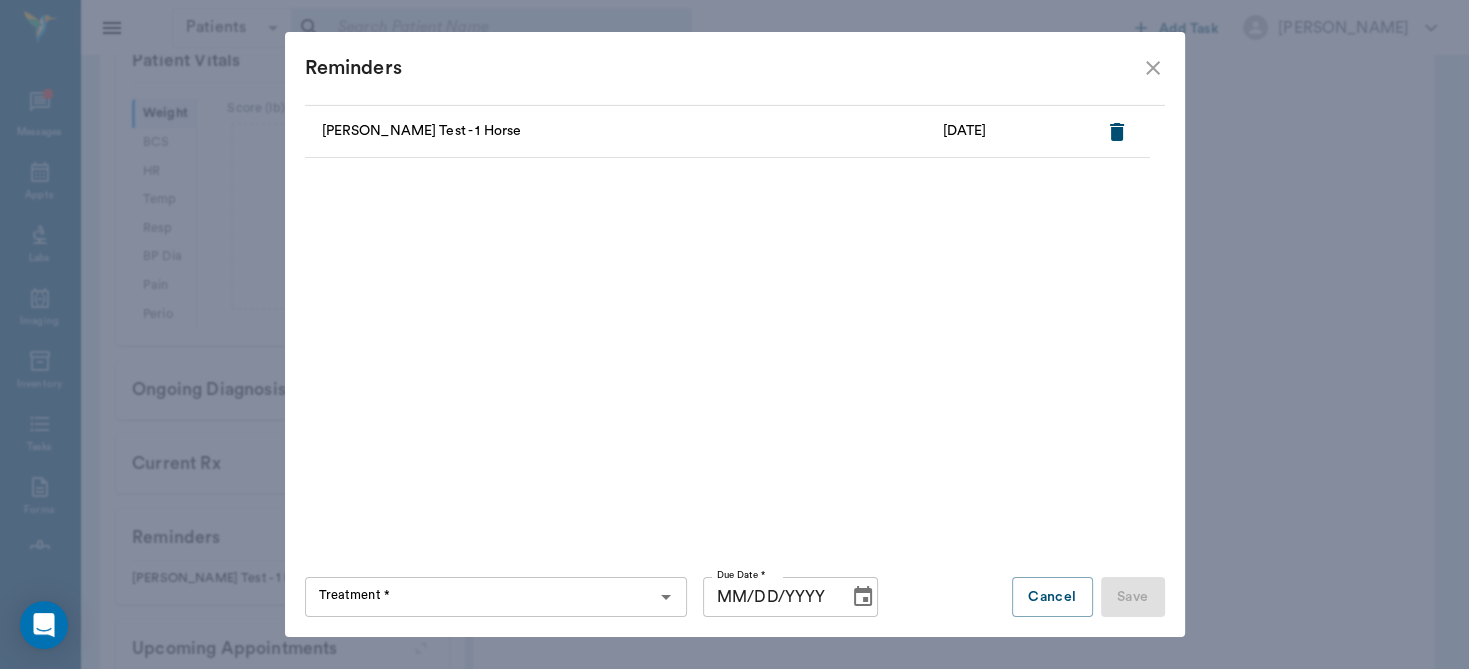 click on "Treatment *" at bounding box center (479, 597) 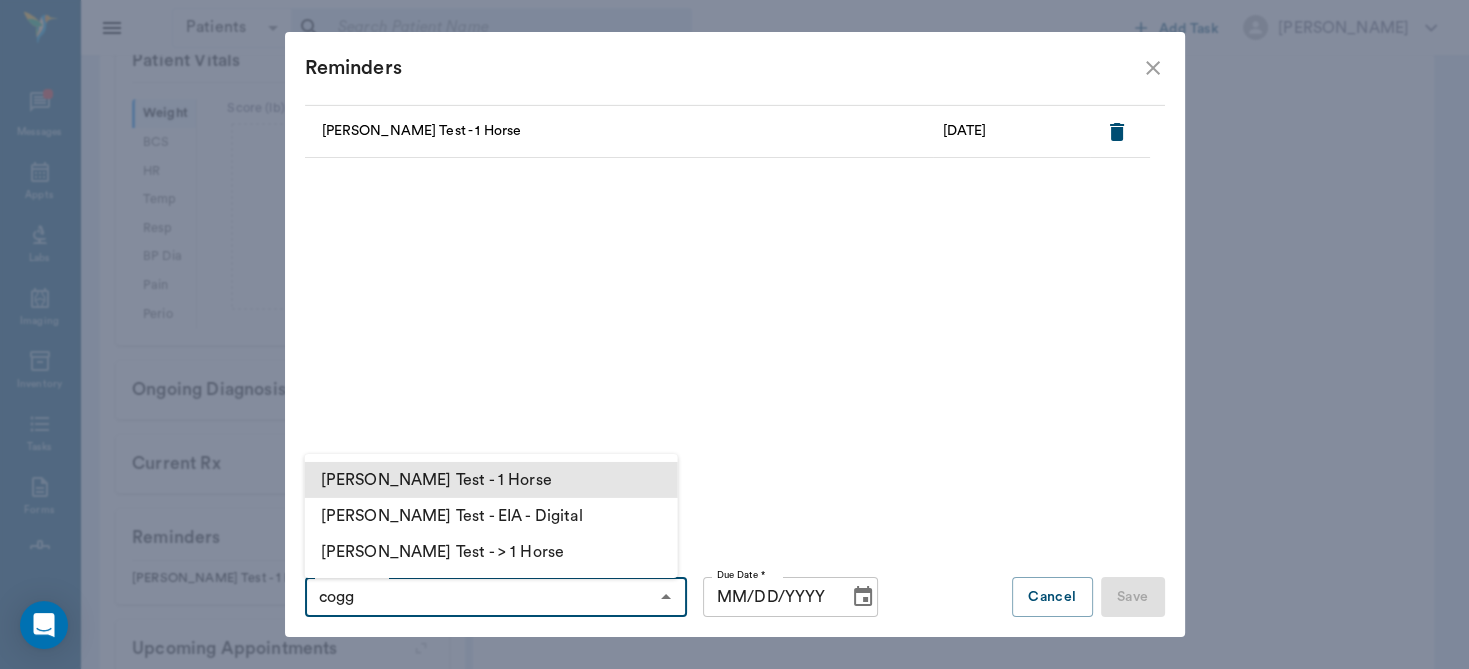 click on "[PERSON_NAME] Test - 1 Horse" at bounding box center [491, 480] 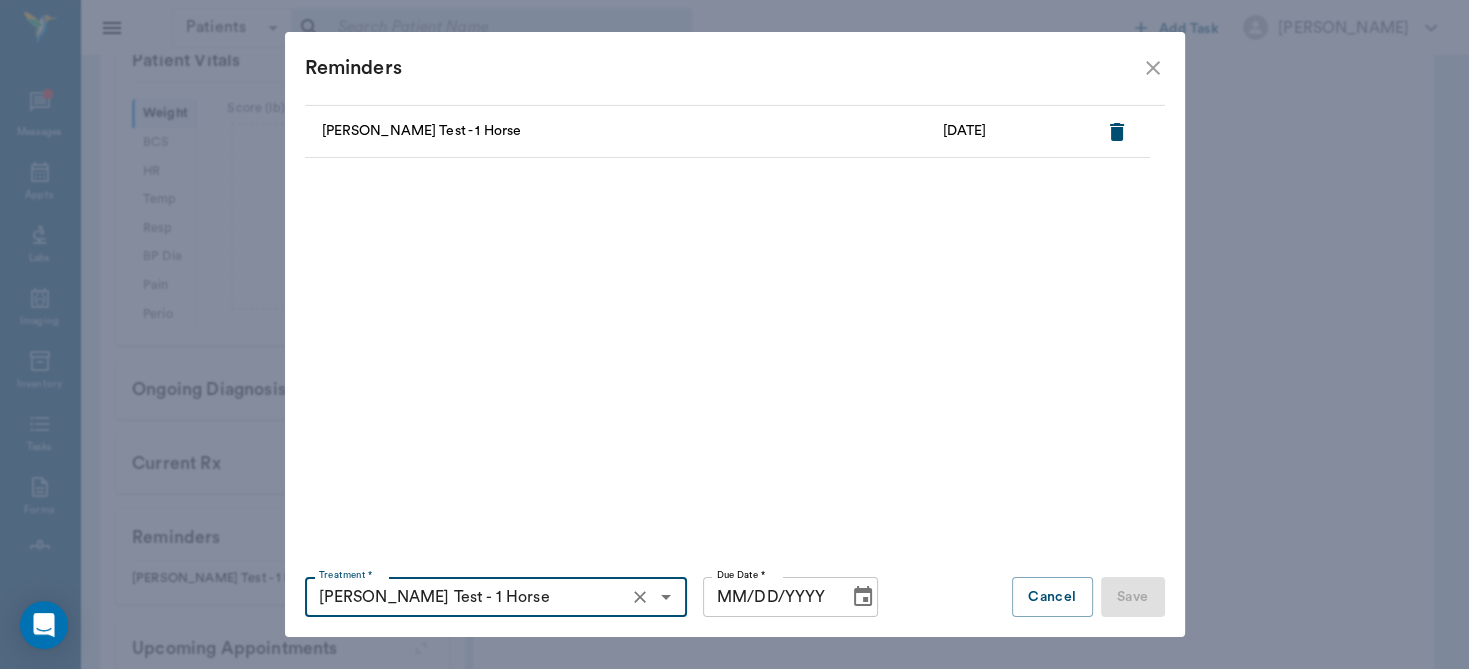 type on "[PERSON_NAME] Test - 1 Horse" 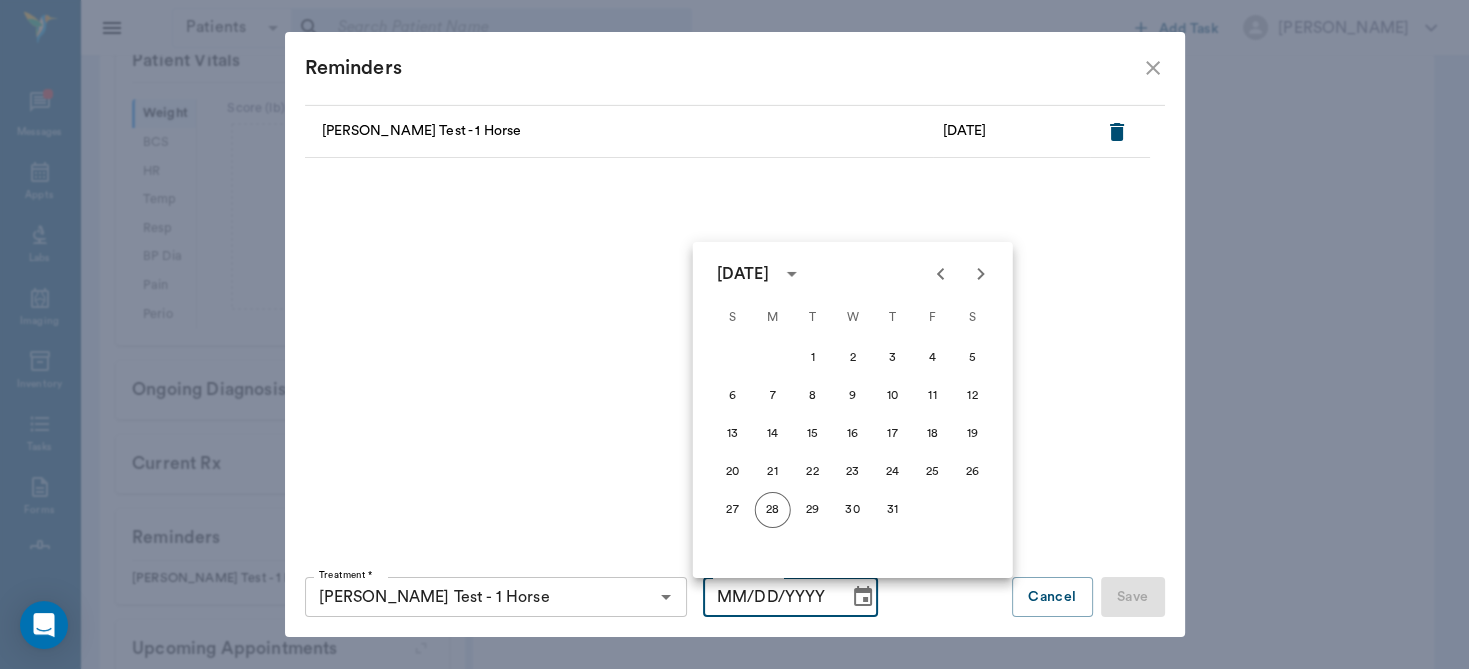 click 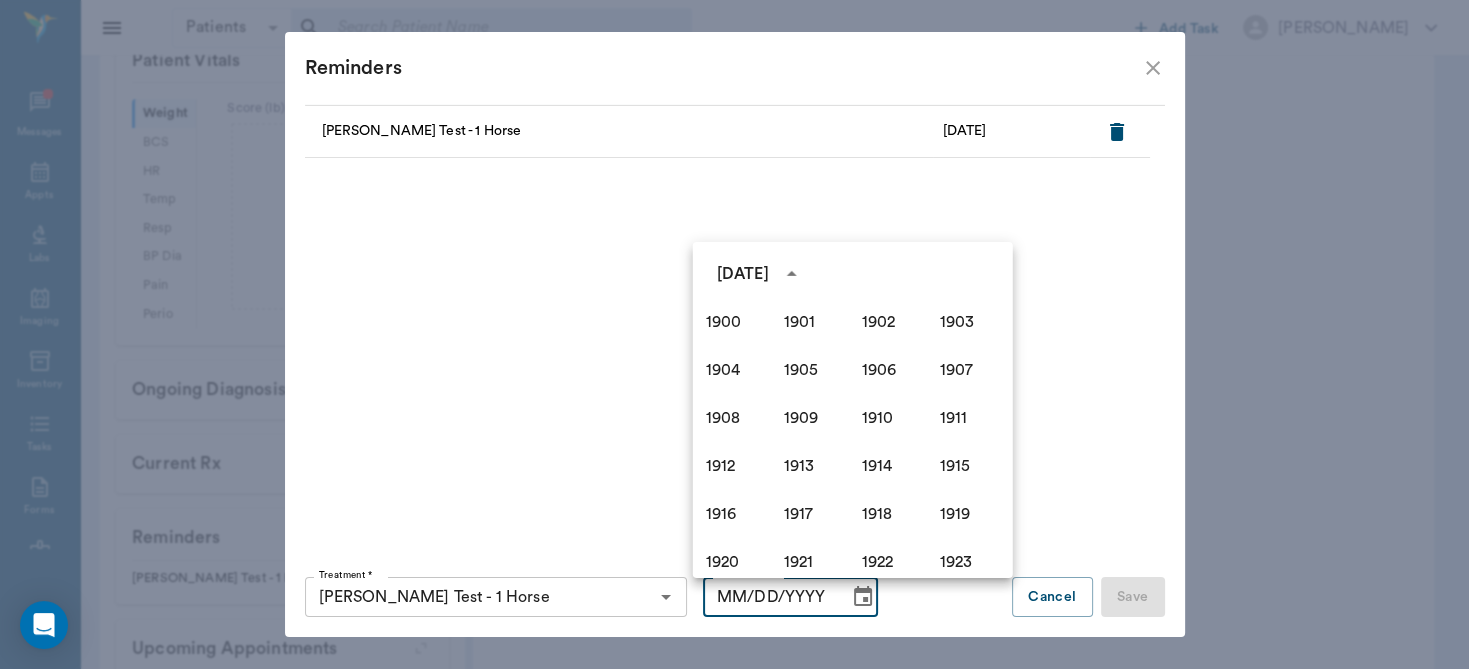 scroll, scrollTop: 1370, scrollLeft: 0, axis: vertical 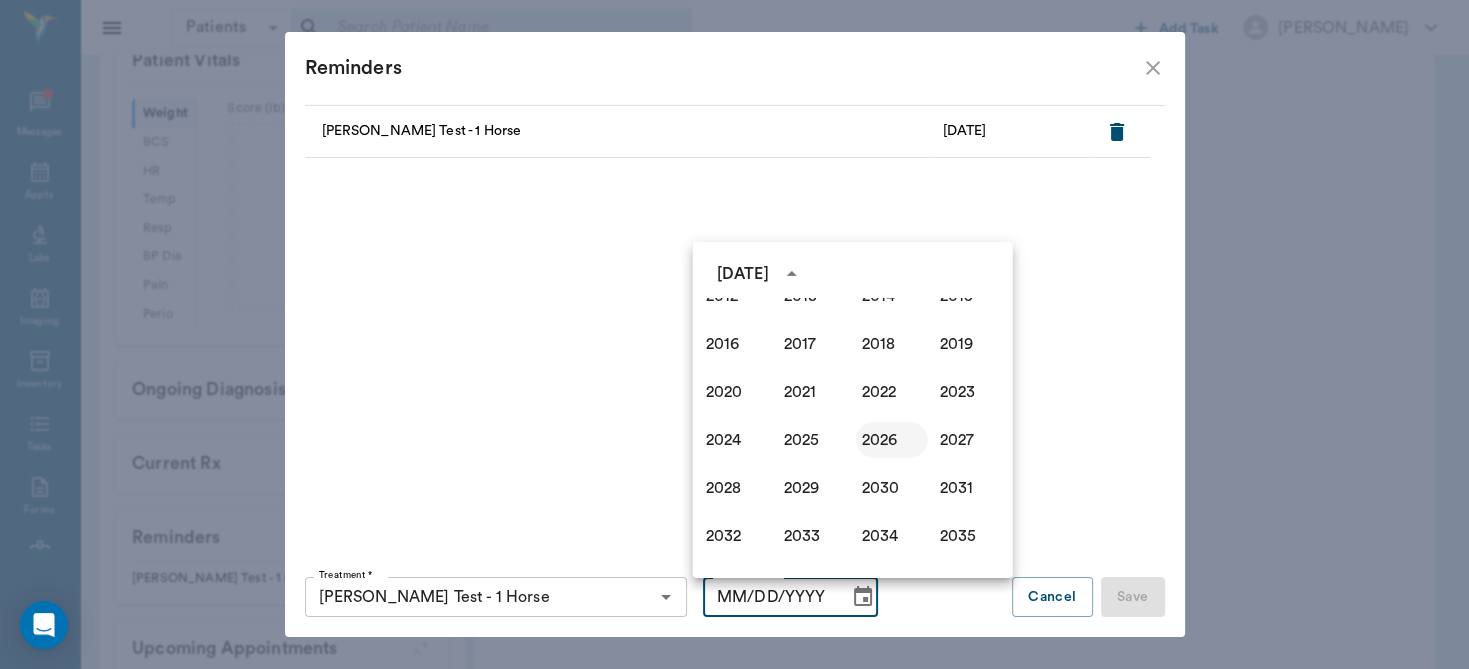 click on "2026" at bounding box center (892, 440) 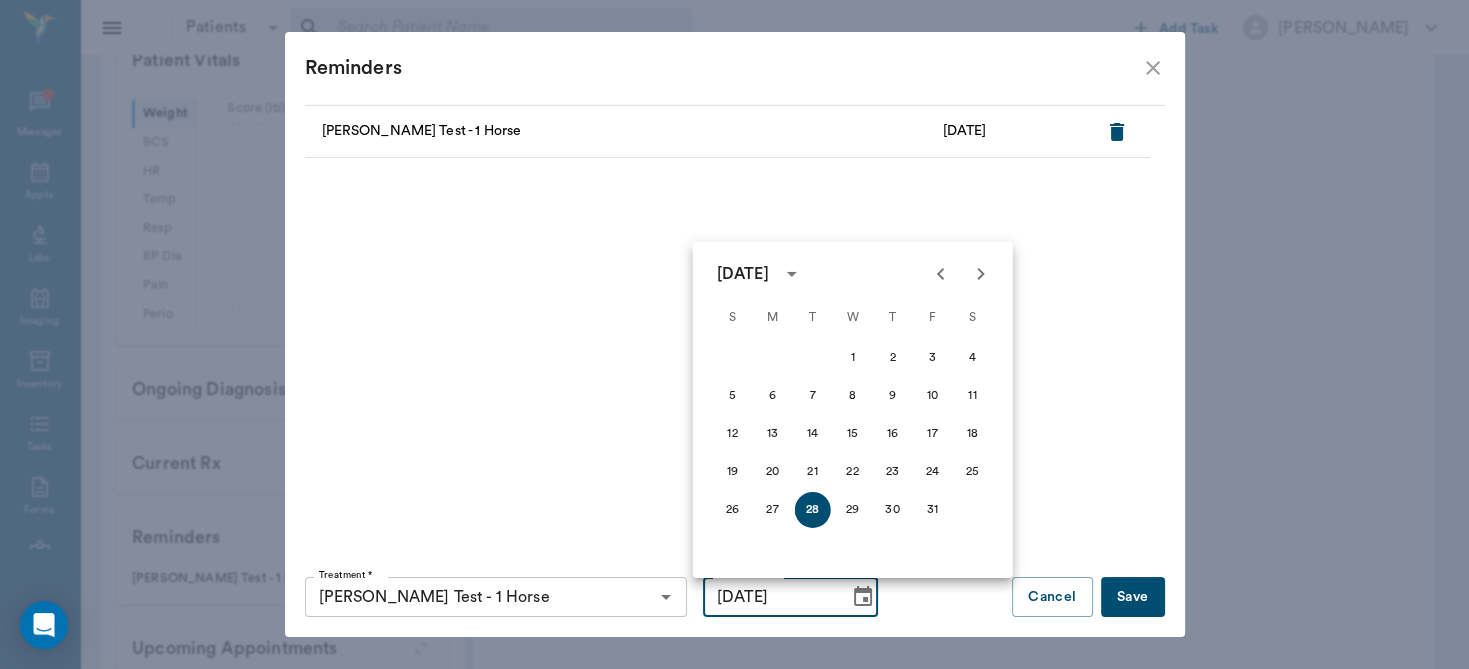 click 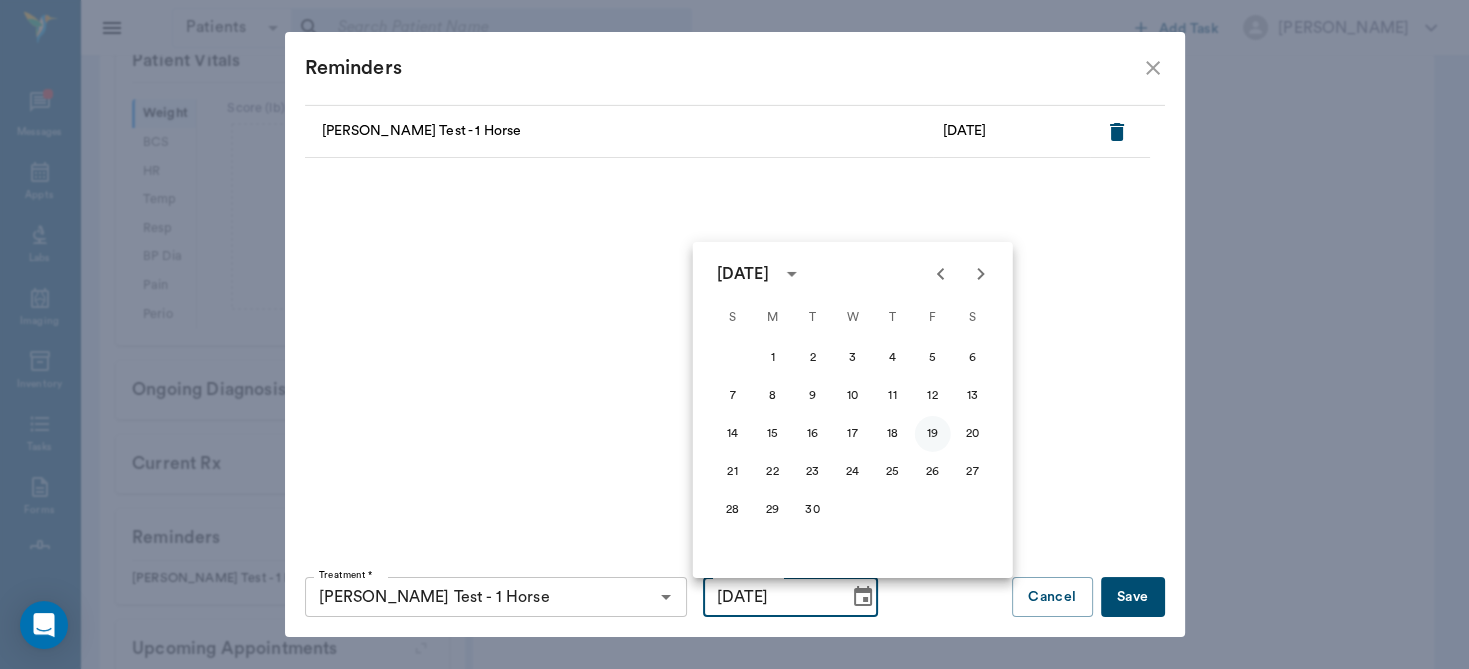 click on "19" at bounding box center [933, 434] 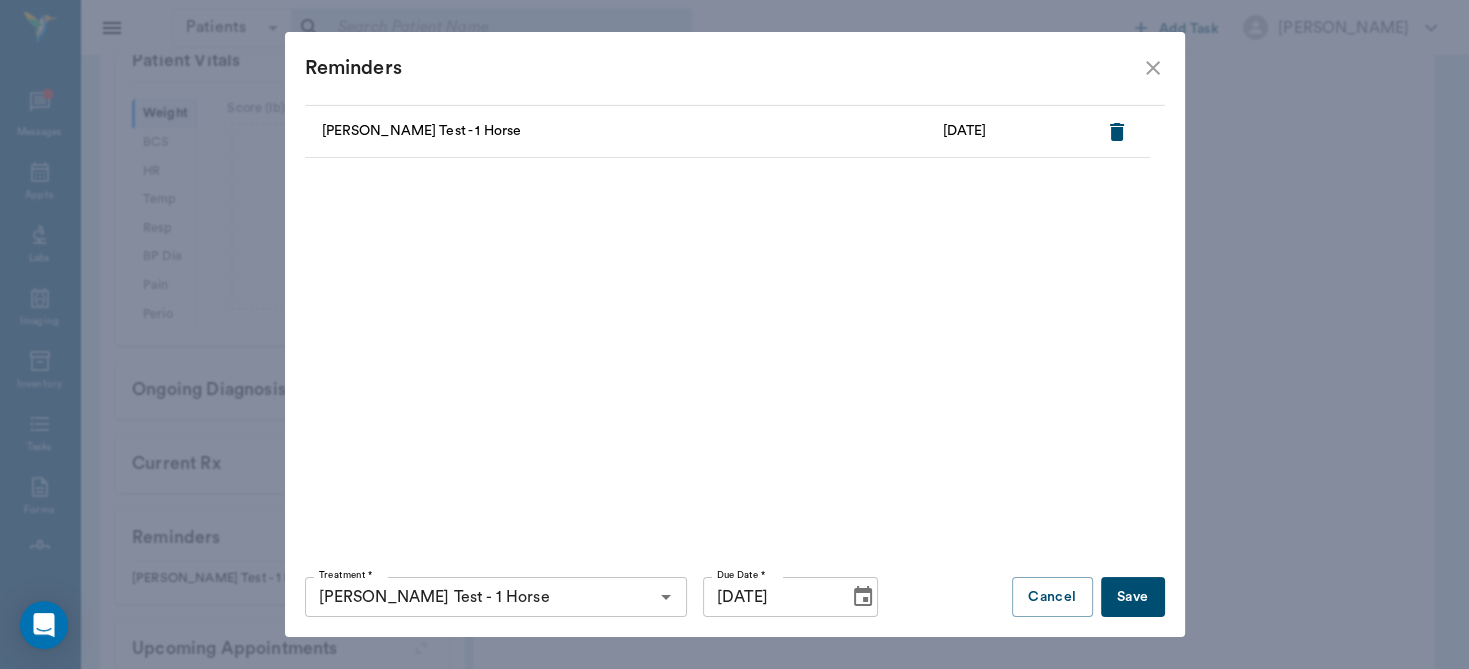 click on "Save" at bounding box center (1133, 597) 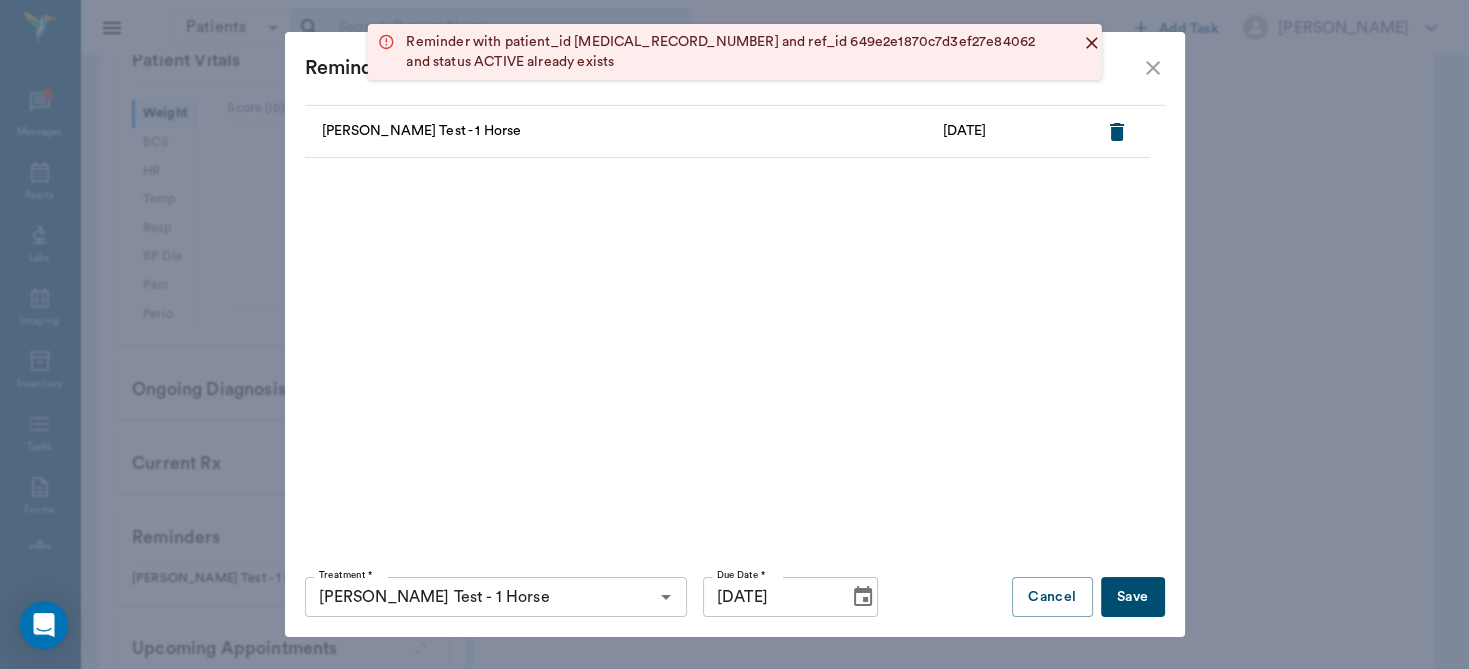 click 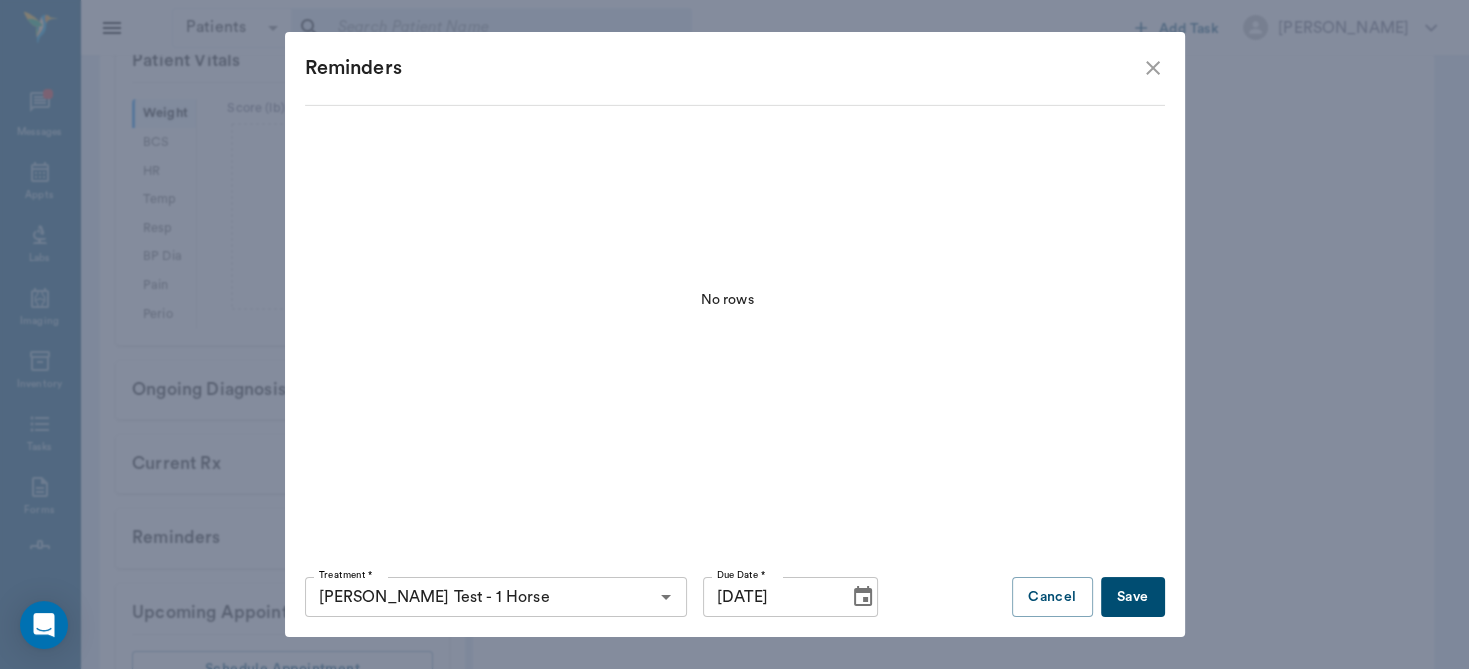 click on "Save" at bounding box center [1133, 597] 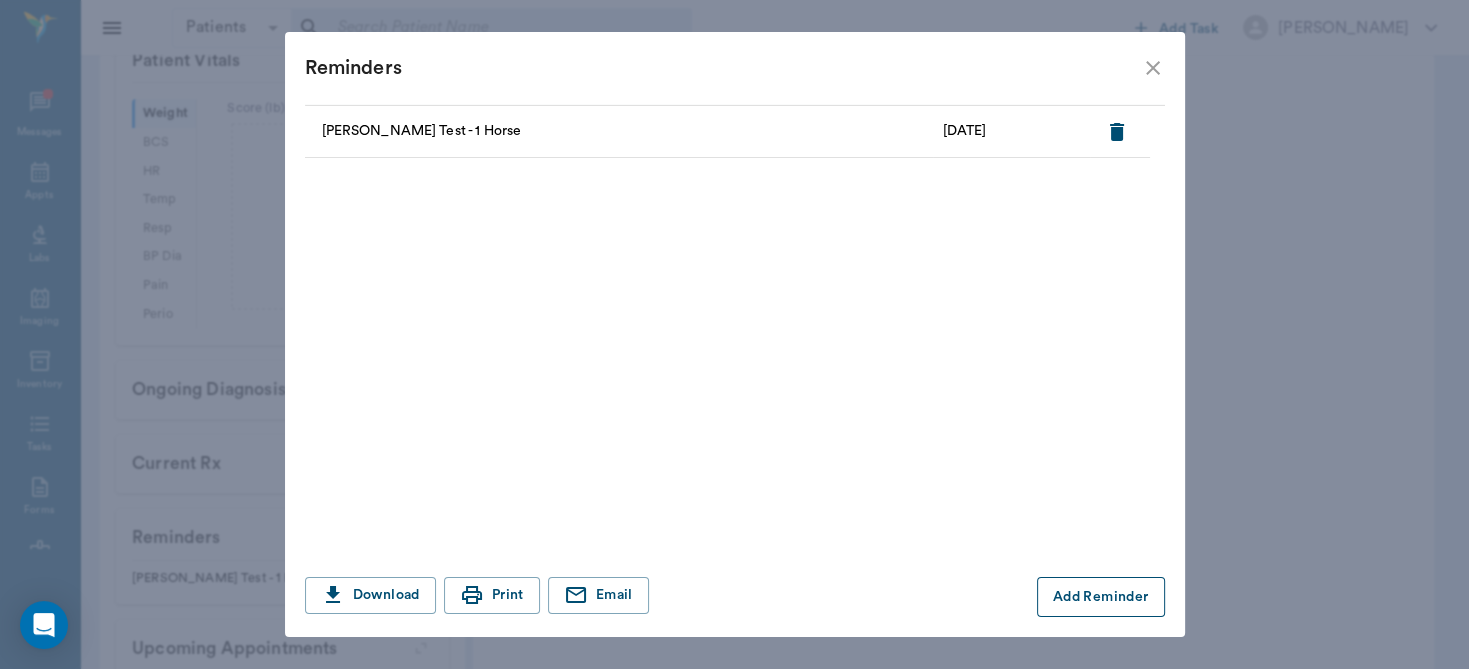 click on "Add Reminder" at bounding box center [1101, 597] 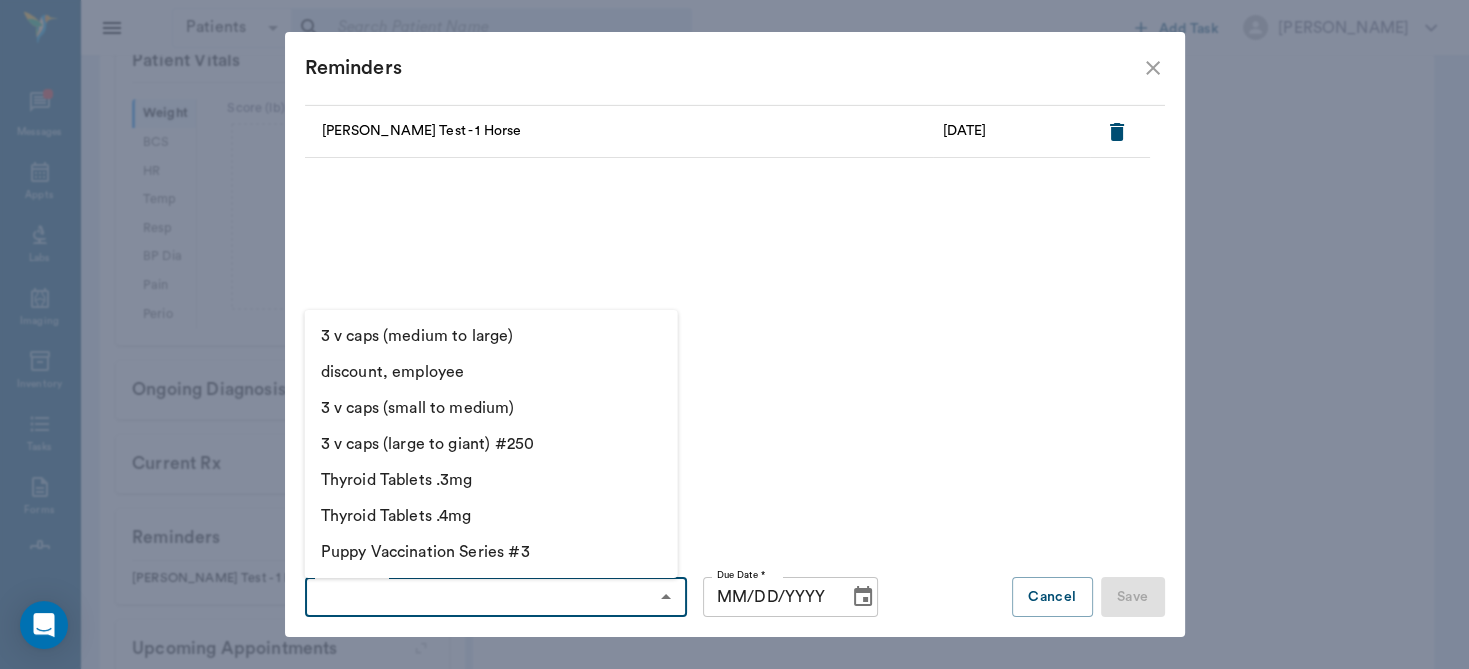 click on "Treatment *" at bounding box center (479, 597) 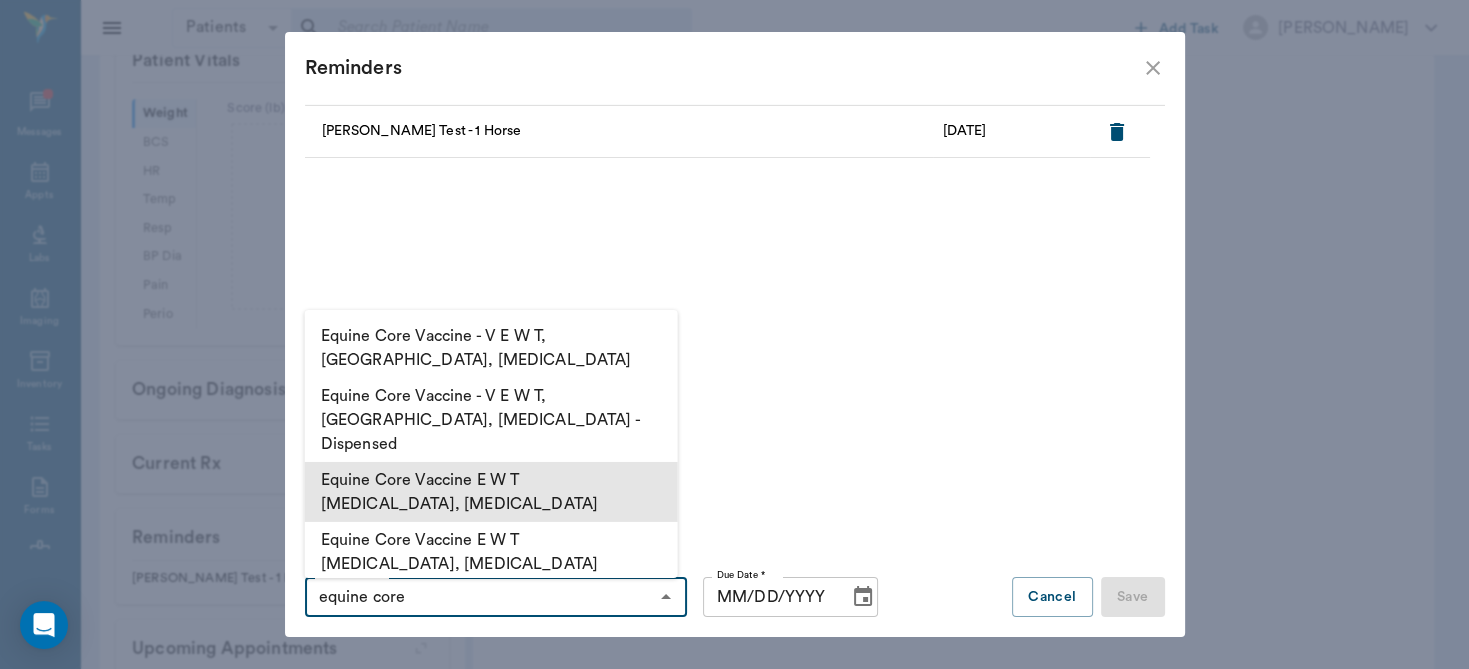 click on "Equine Core Vaccine E W T [MEDICAL_DATA], [MEDICAL_DATA]" at bounding box center (491, 492) 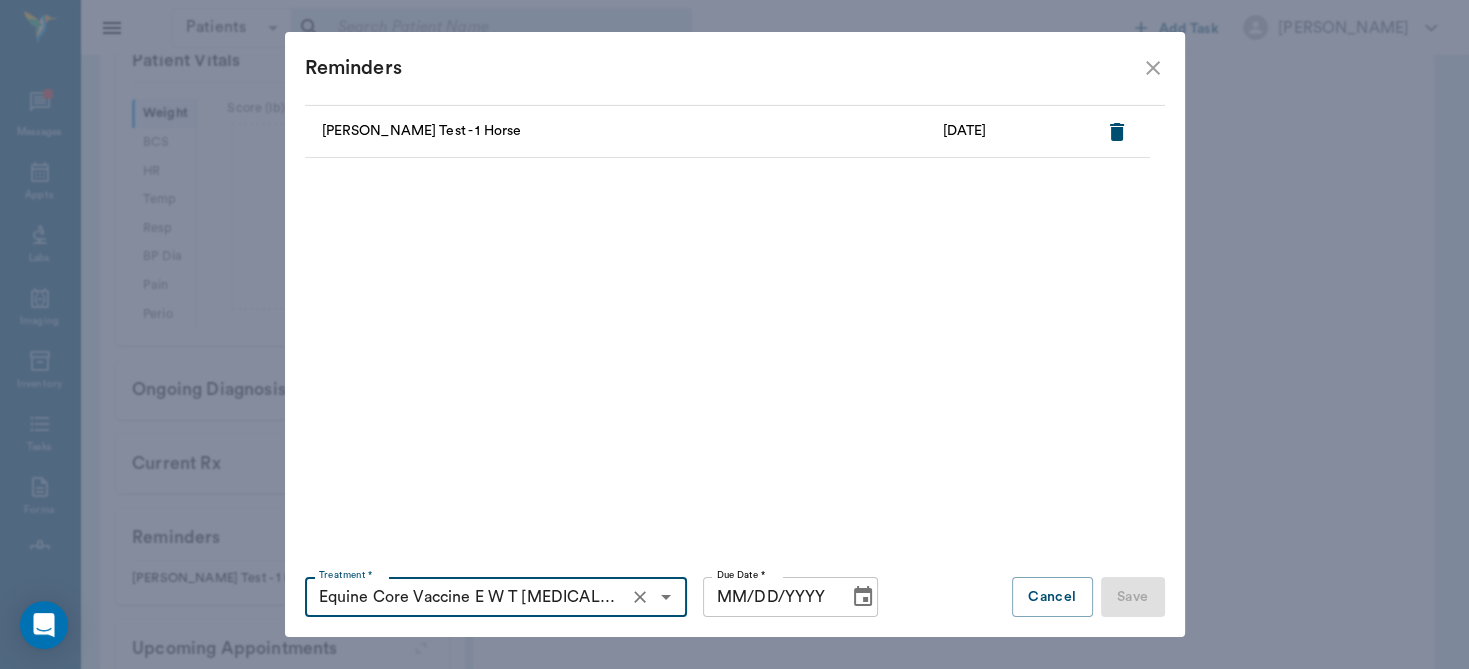 type on "Equine Core Vaccine E W T [MEDICAL_DATA], [MEDICAL_DATA]" 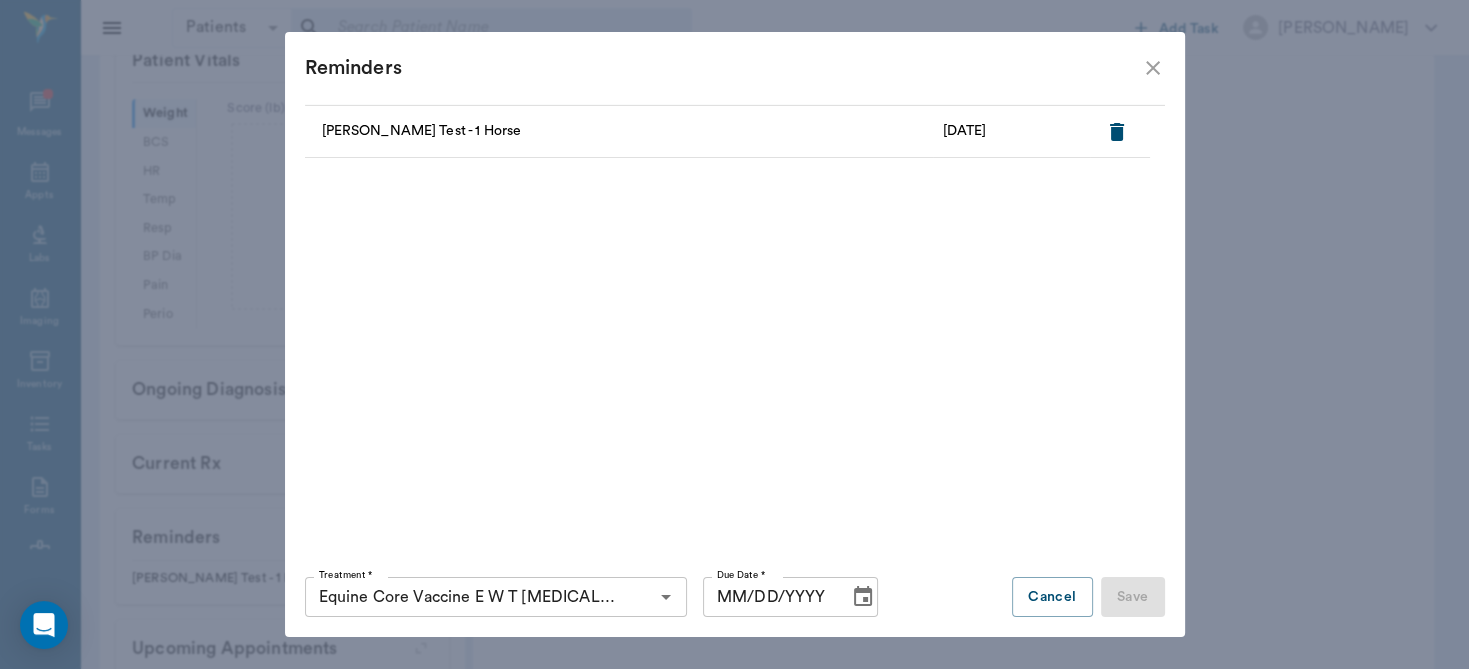 click 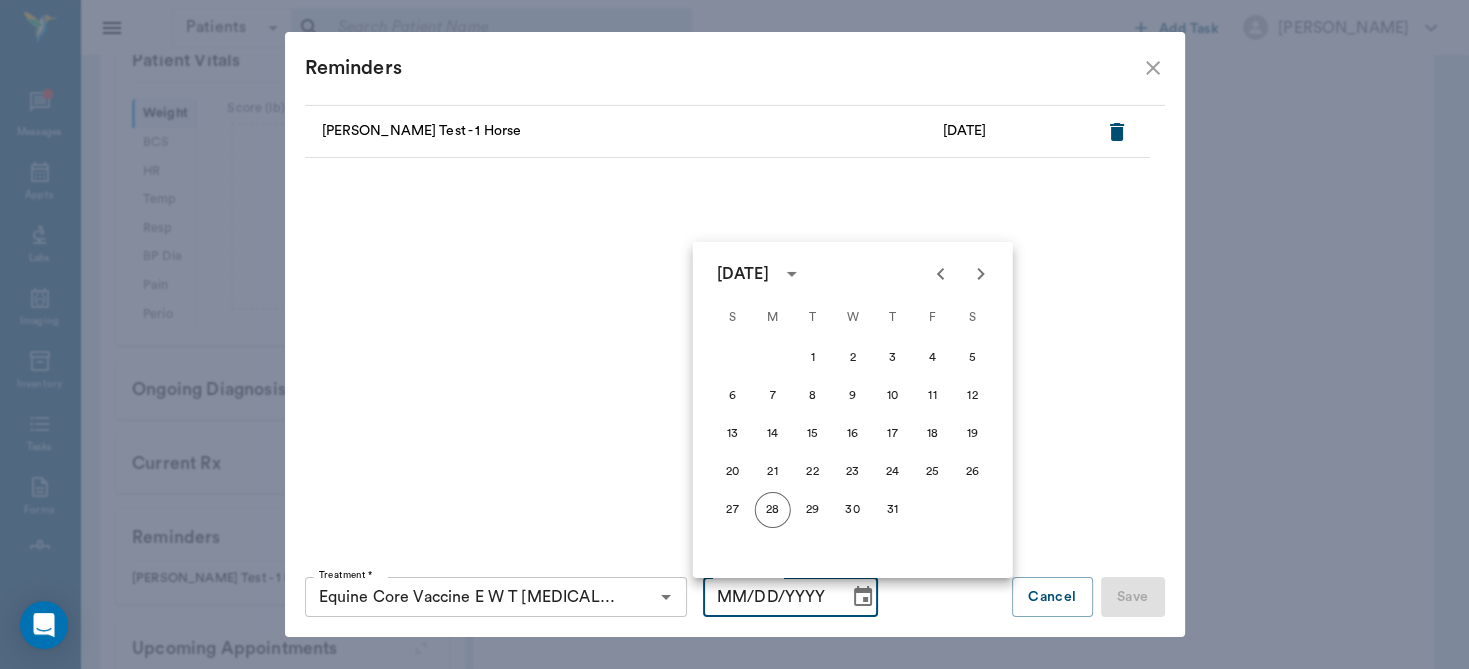 click 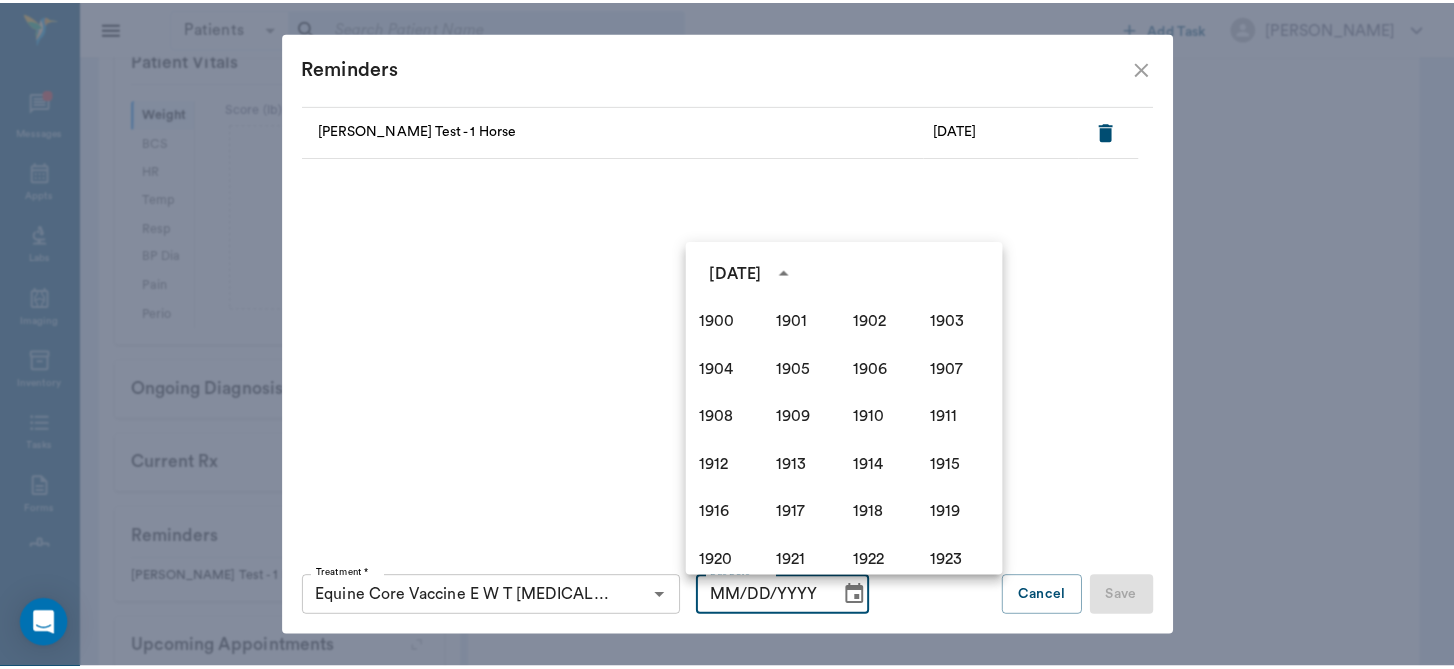 scroll, scrollTop: 1370, scrollLeft: 0, axis: vertical 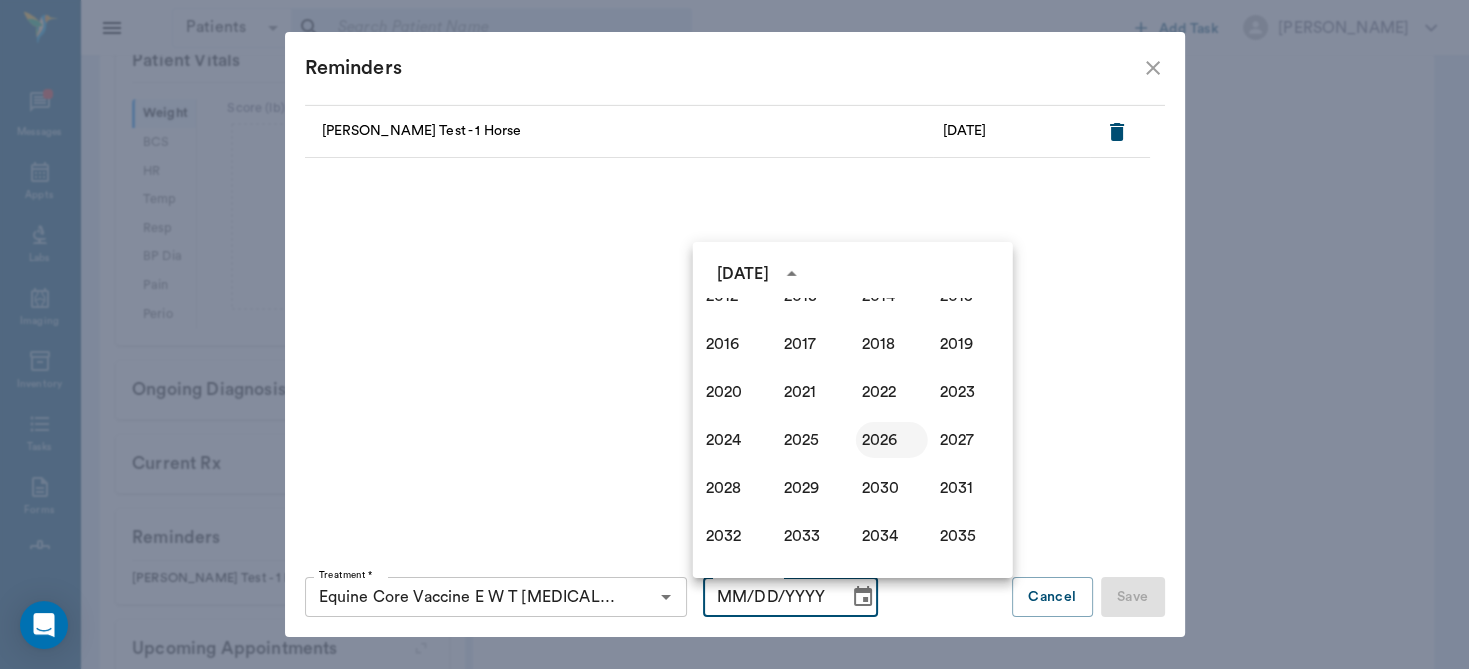 click on "2026" at bounding box center (892, 440) 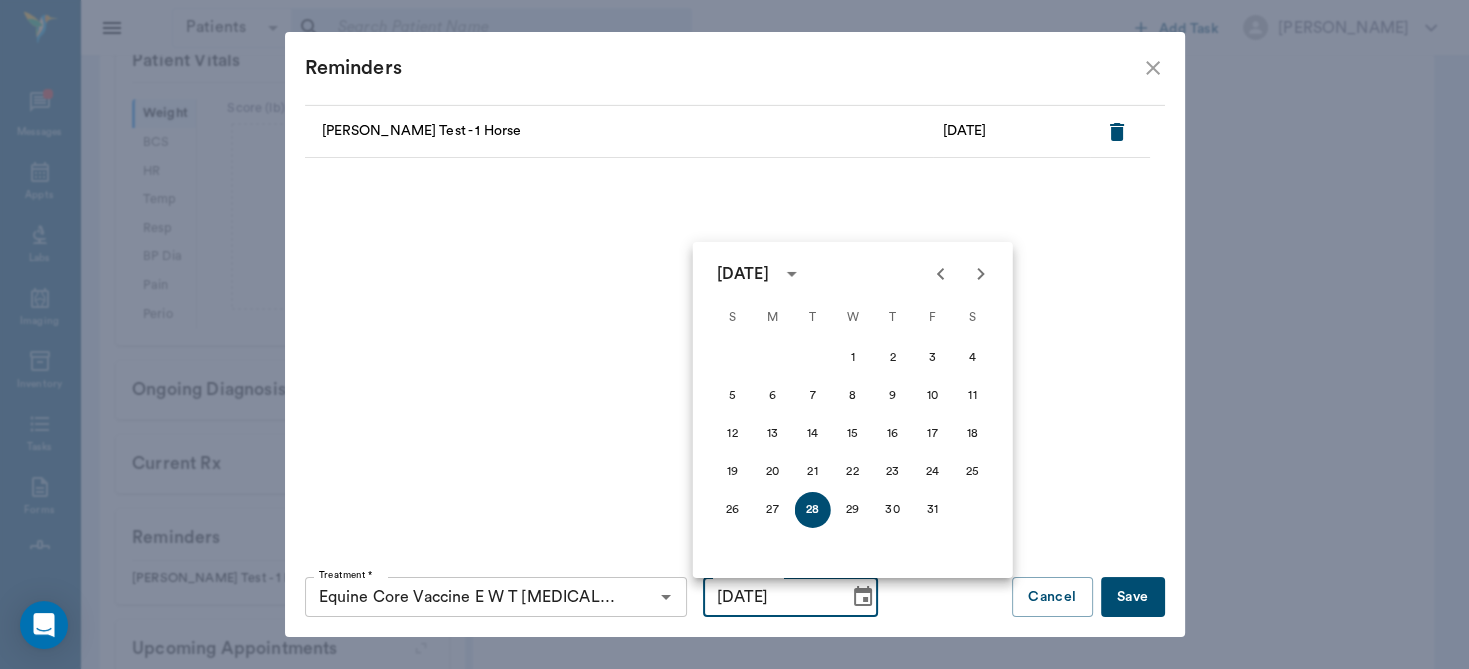 click 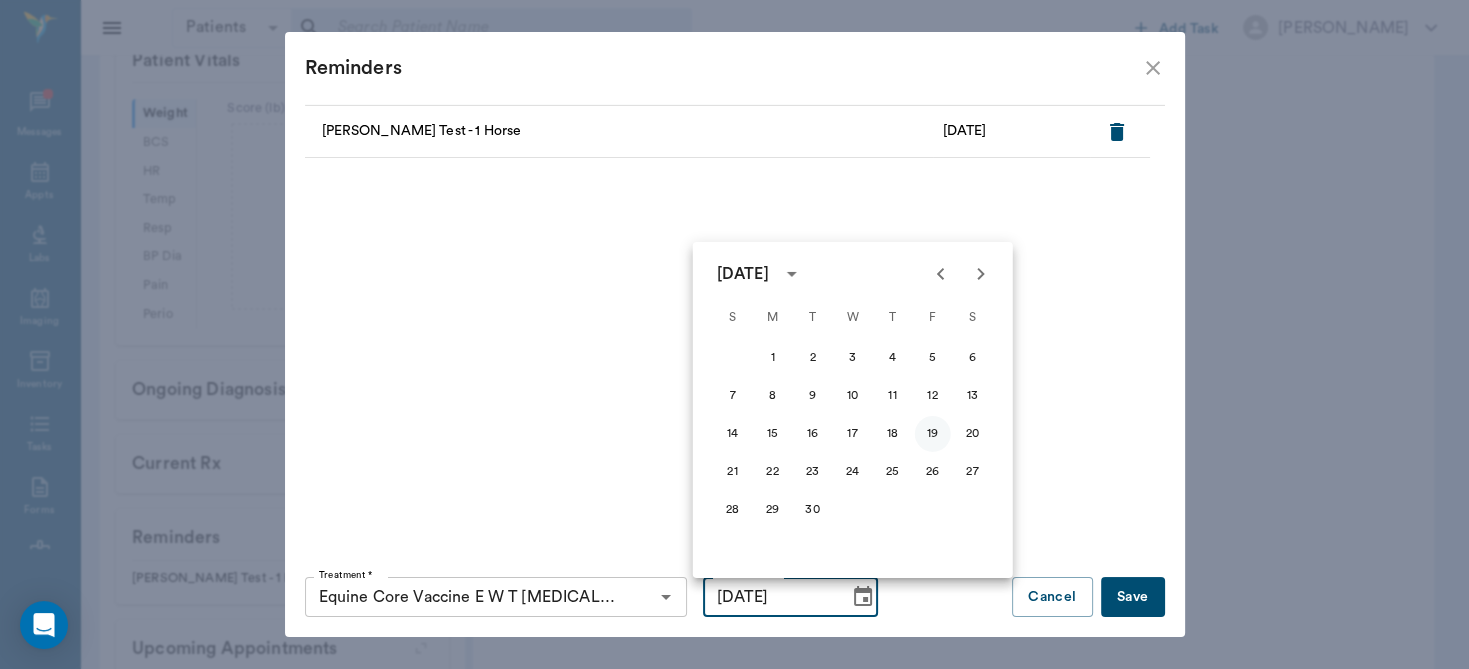 click on "19" at bounding box center [933, 434] 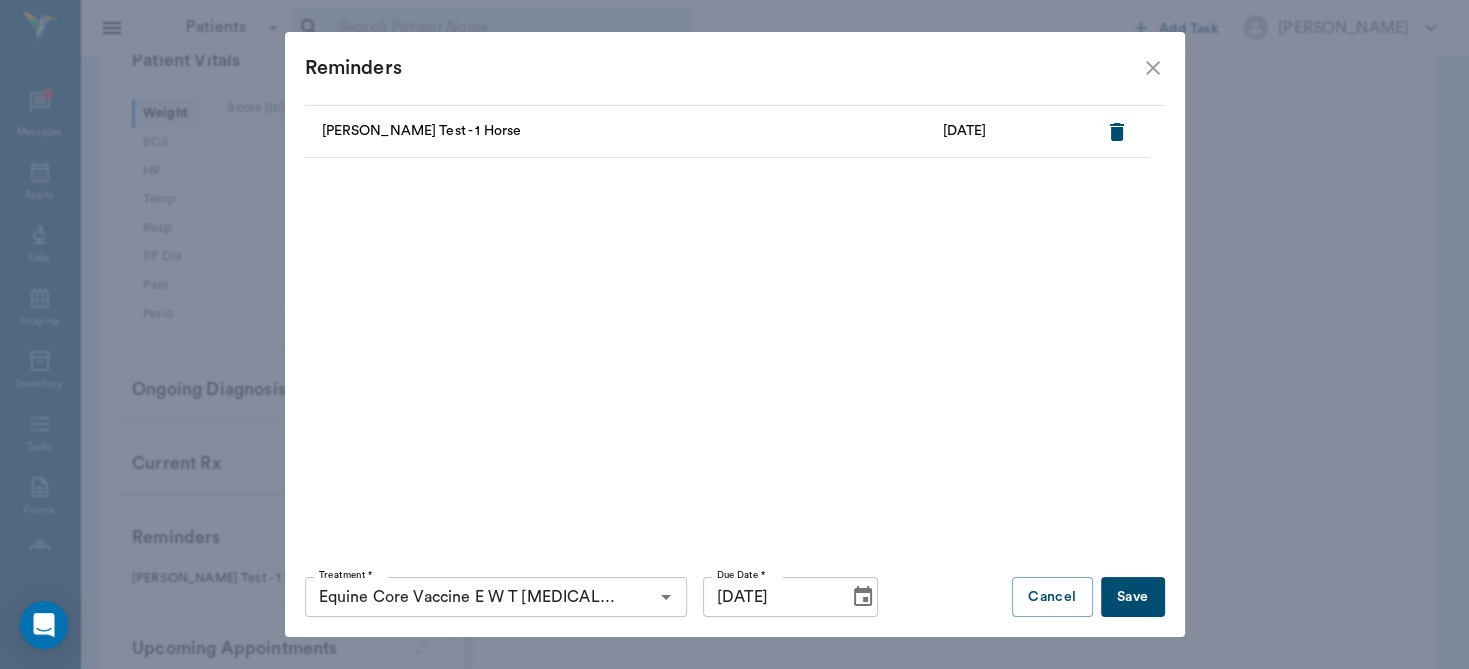 click on "Save" at bounding box center (1133, 597) 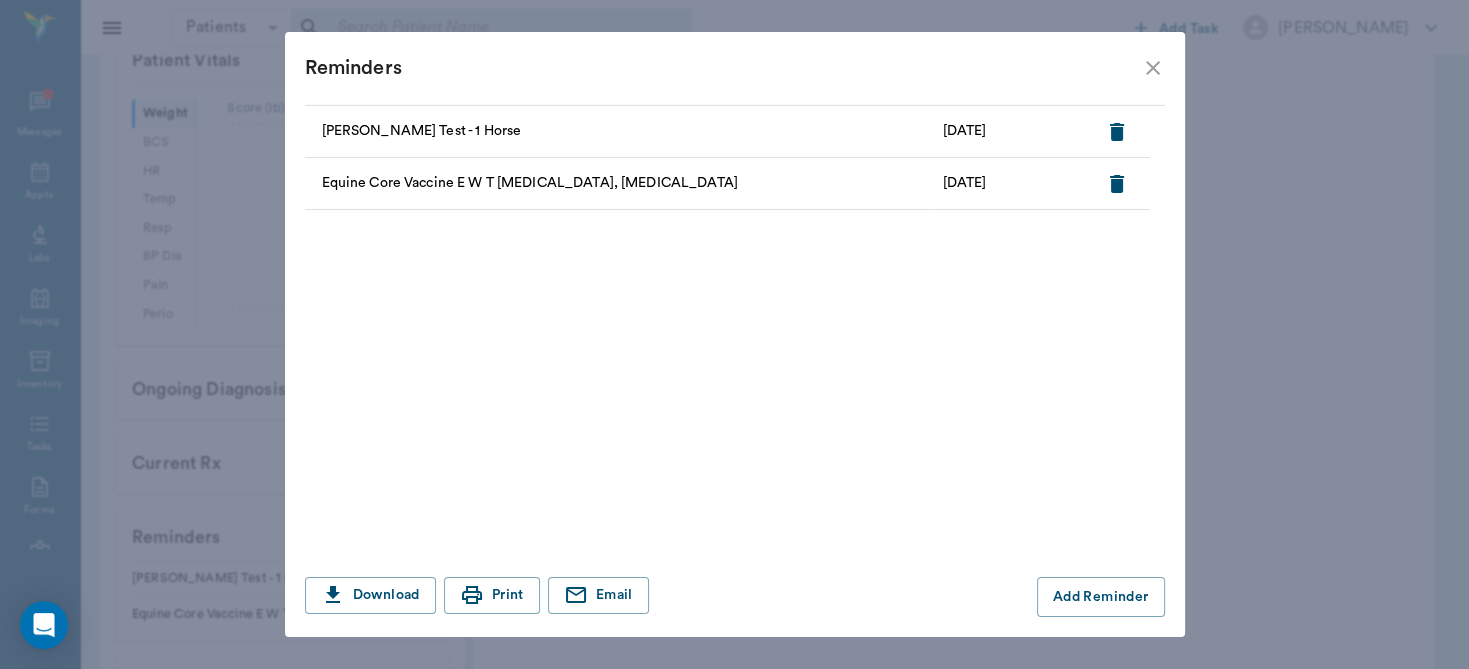 click 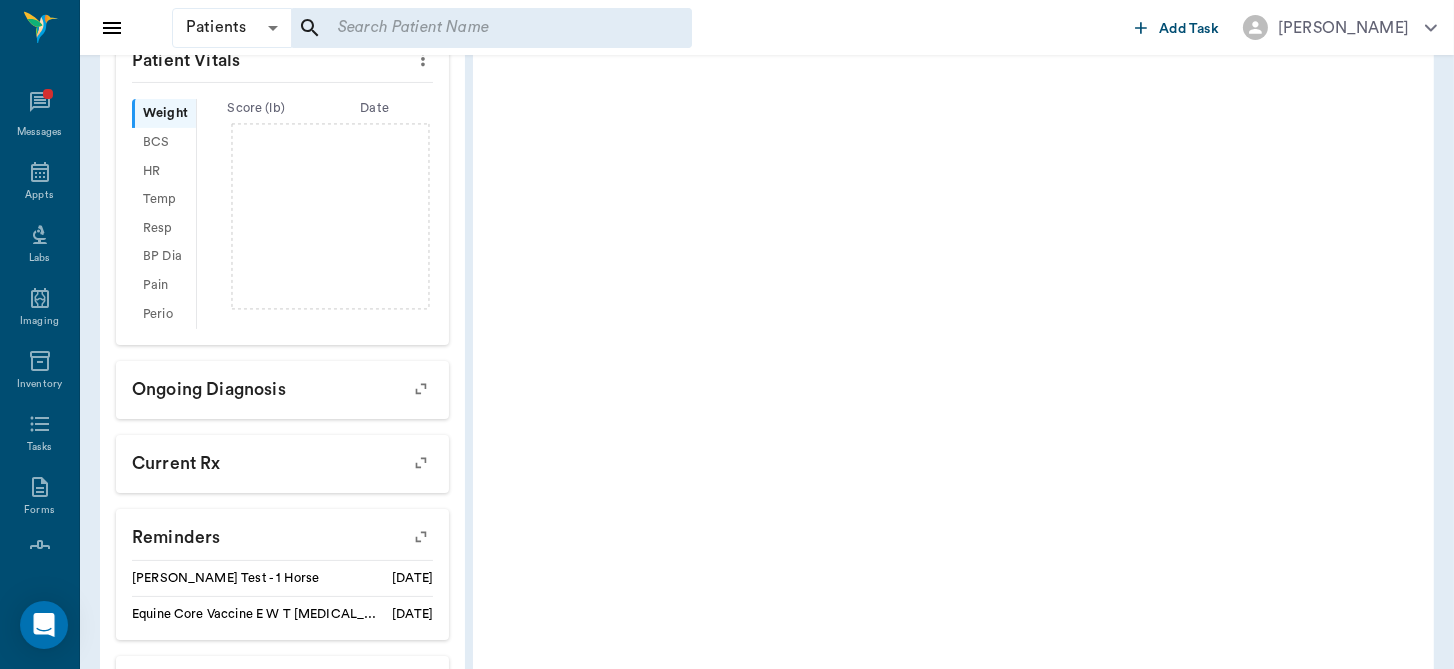 drag, startPoint x: 1442, startPoint y: 393, endPoint x: 1466, endPoint y: 412, distance: 30.610456 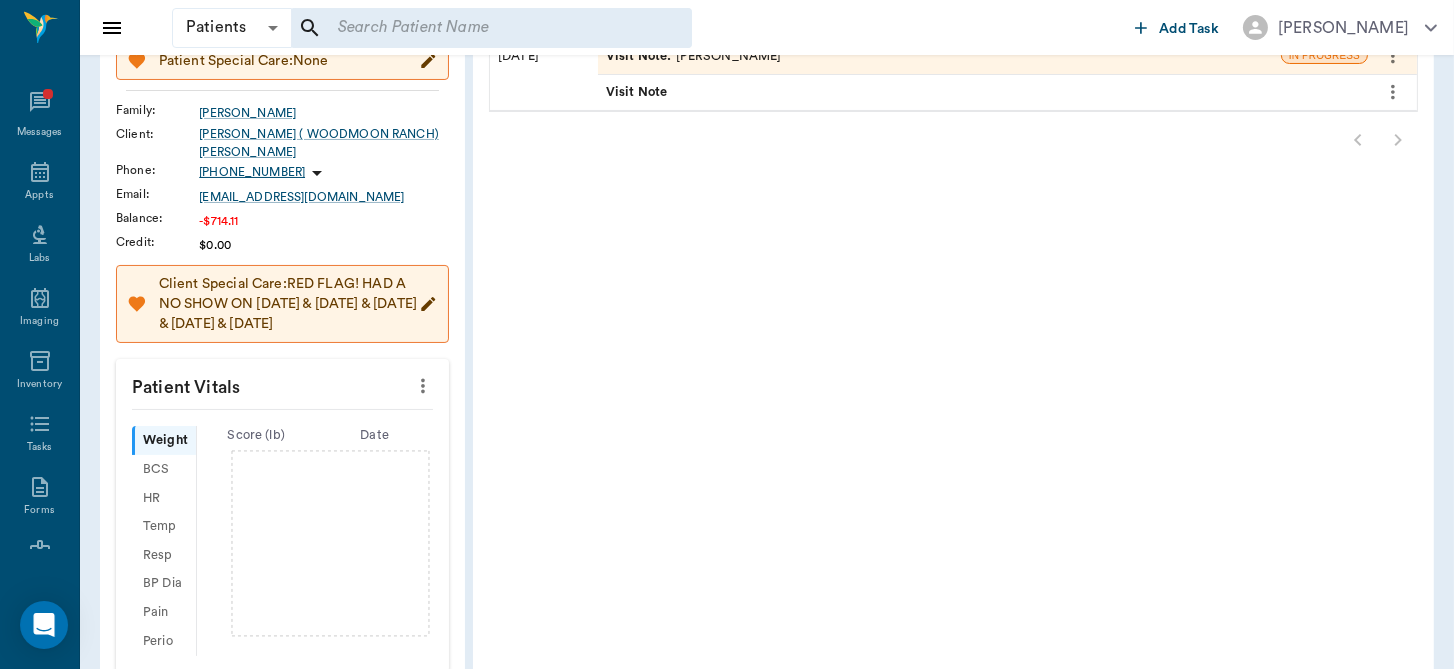 scroll, scrollTop: 0, scrollLeft: 0, axis: both 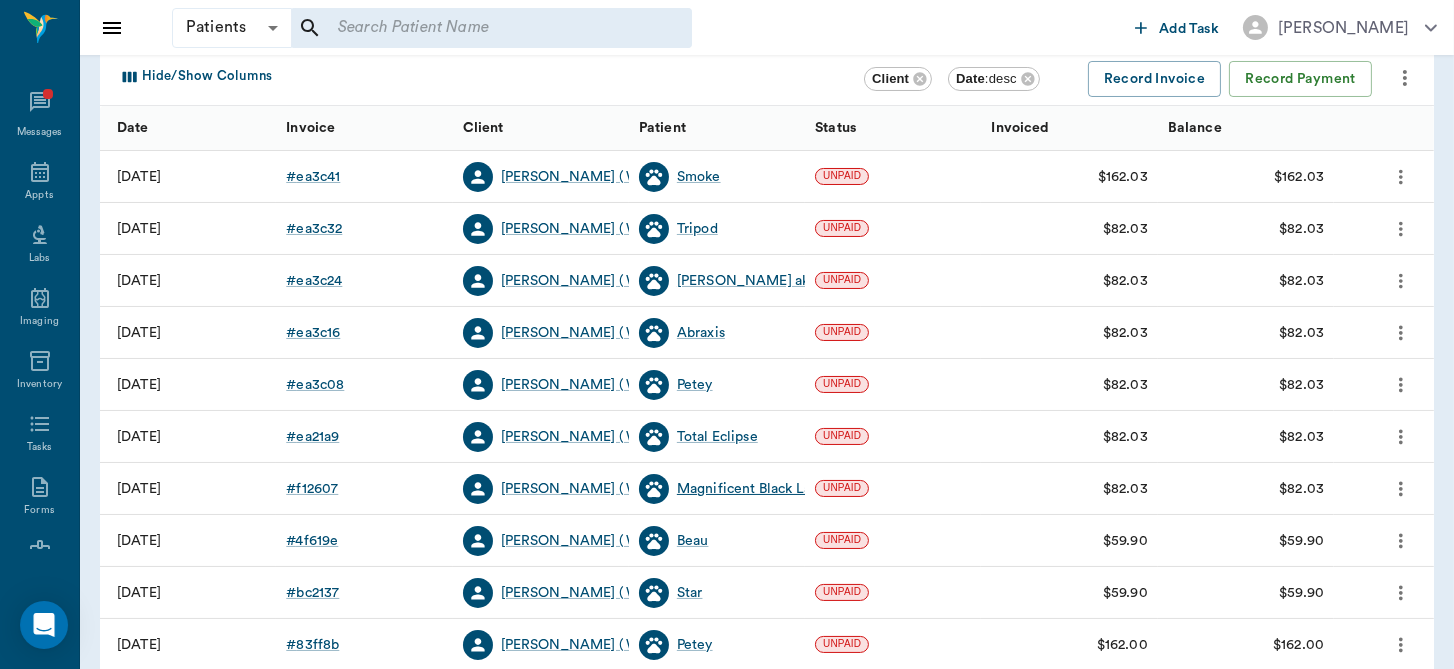 click on "Magnificent Black Lace" at bounding box center [751, 489] 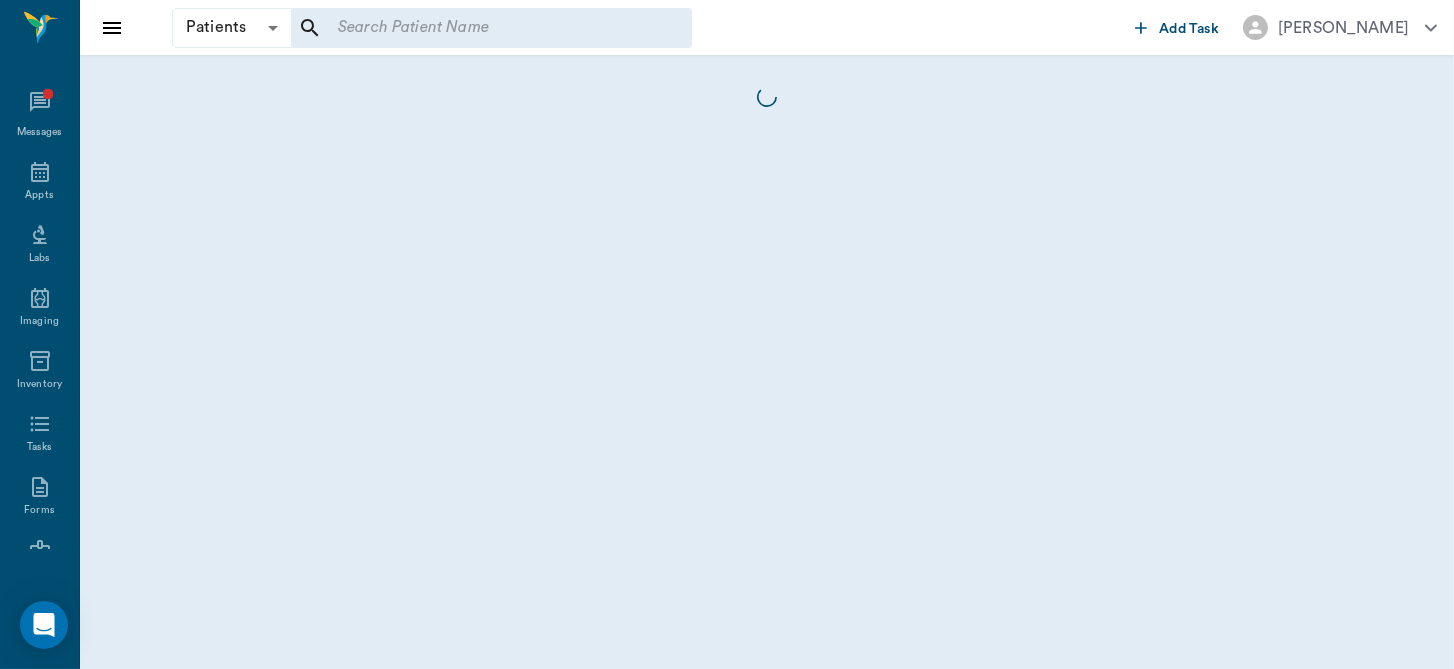 scroll, scrollTop: 0, scrollLeft: 0, axis: both 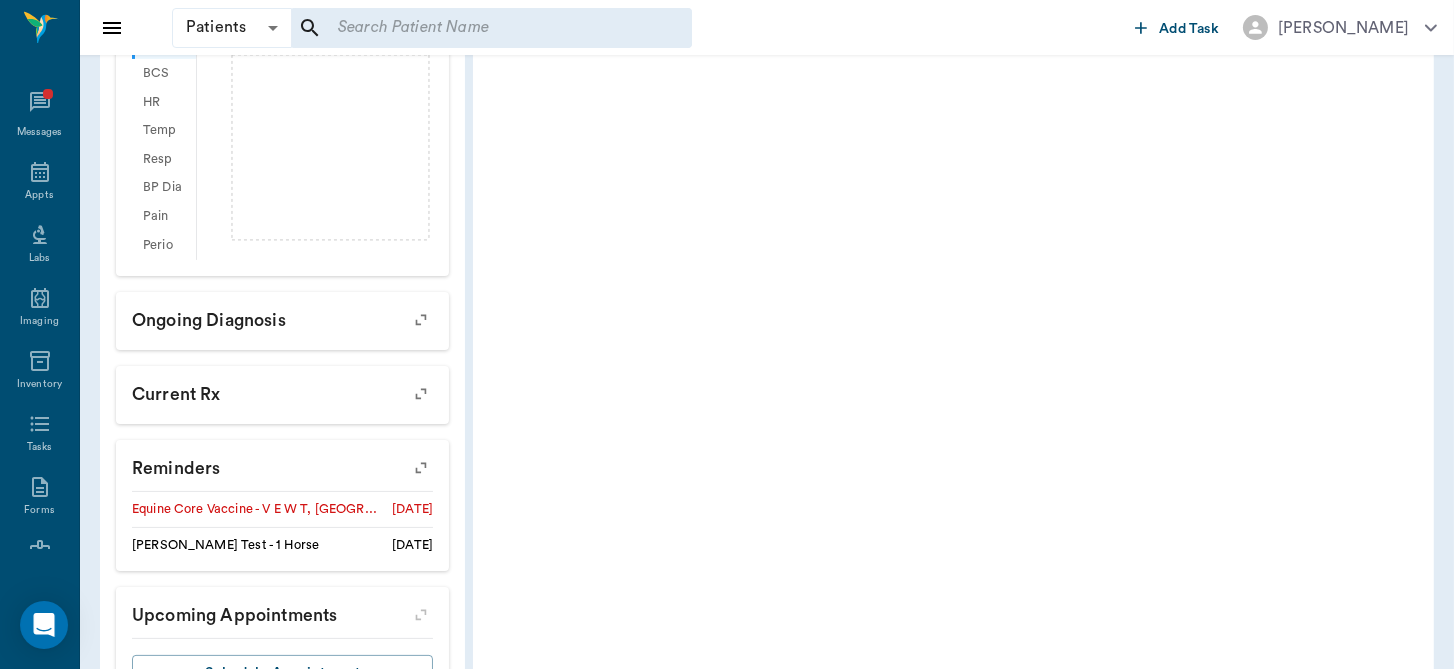click 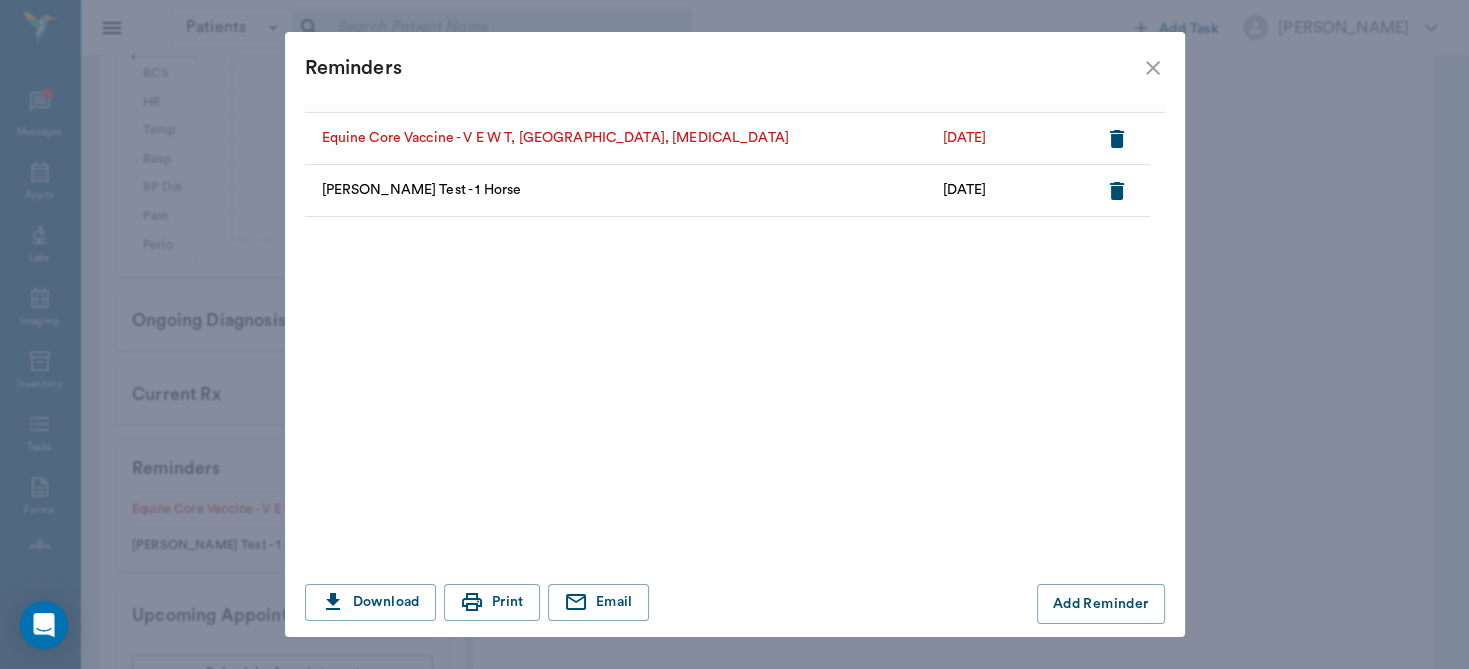 scroll, scrollTop: 41, scrollLeft: 0, axis: vertical 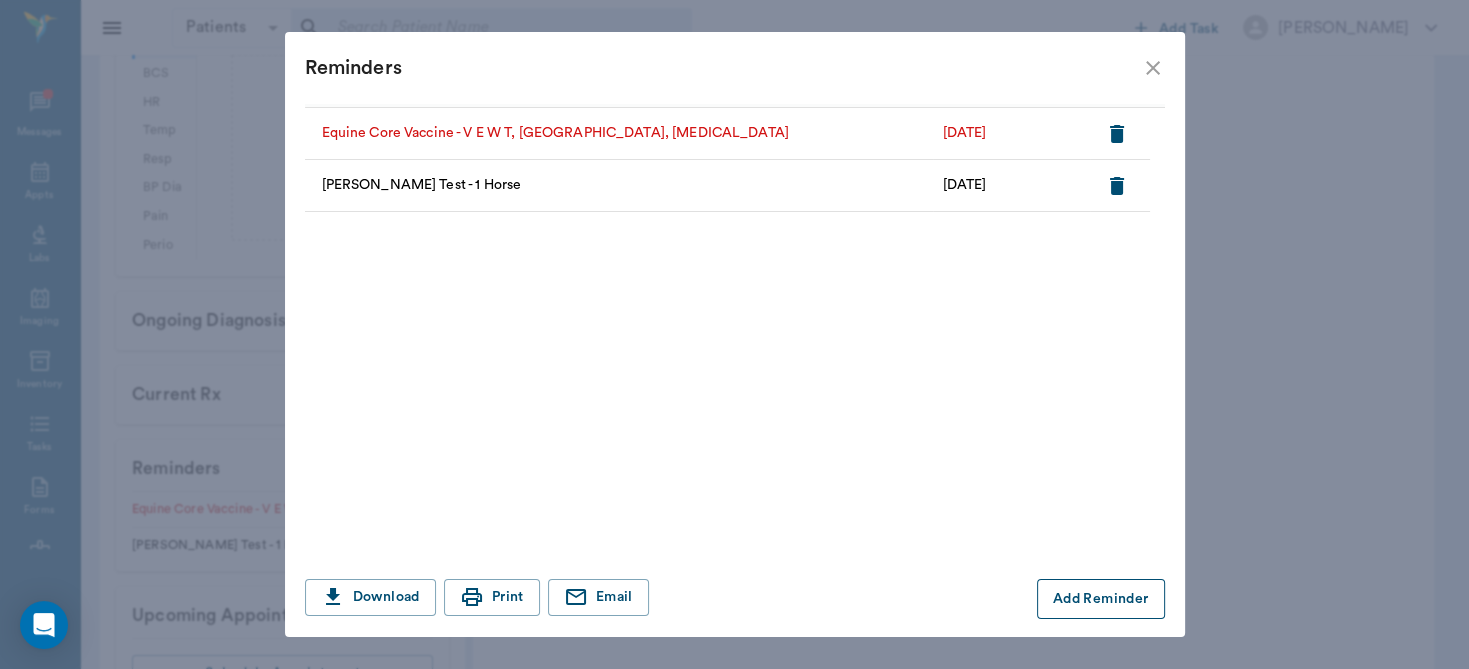 click on "Add Reminder" at bounding box center [1101, 599] 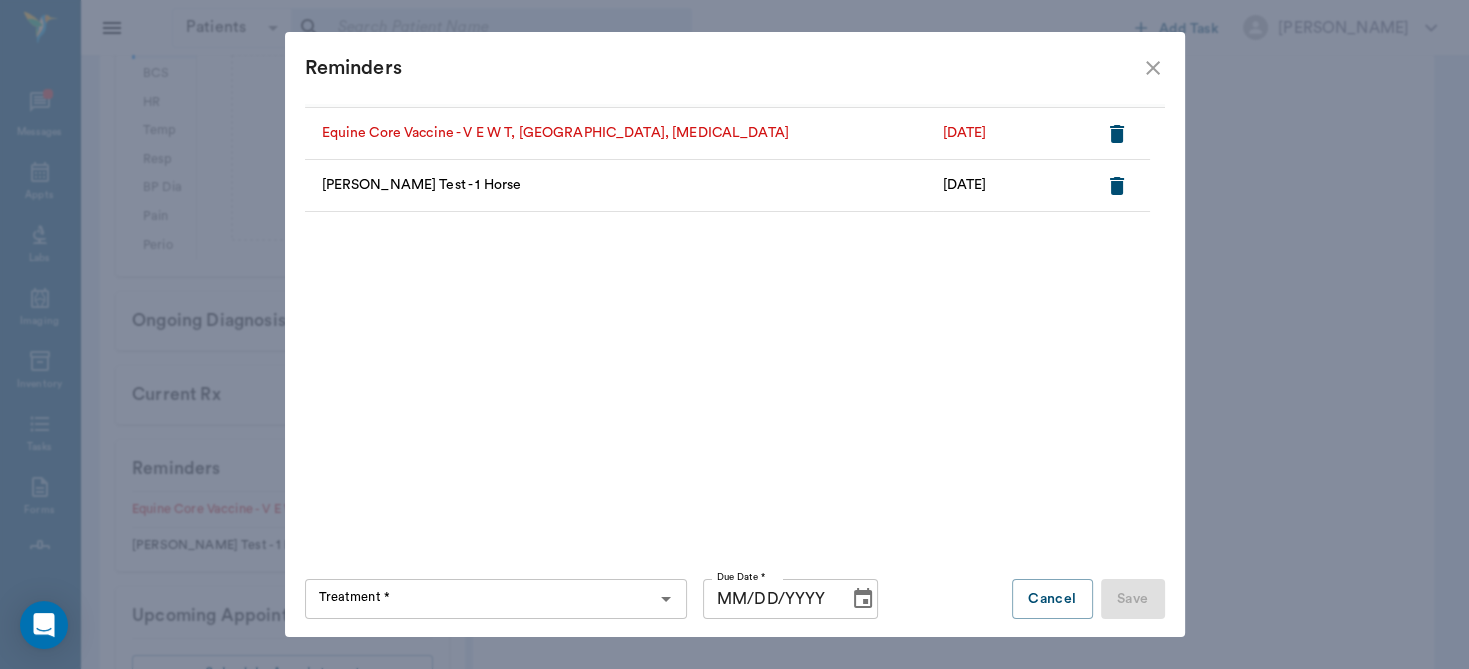 click on "Treatment *" at bounding box center [479, 599] 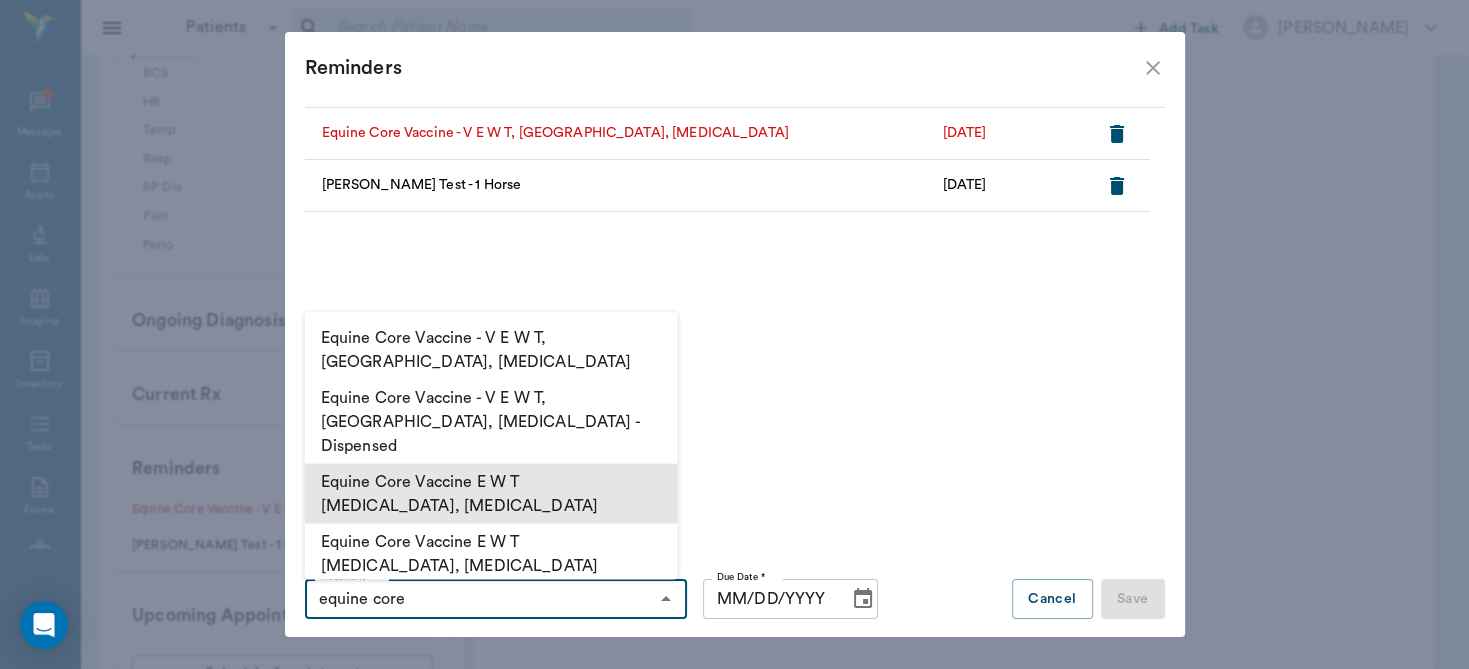 click on "Equine Core Vaccine E W T [MEDICAL_DATA], [MEDICAL_DATA]" at bounding box center [491, 494] 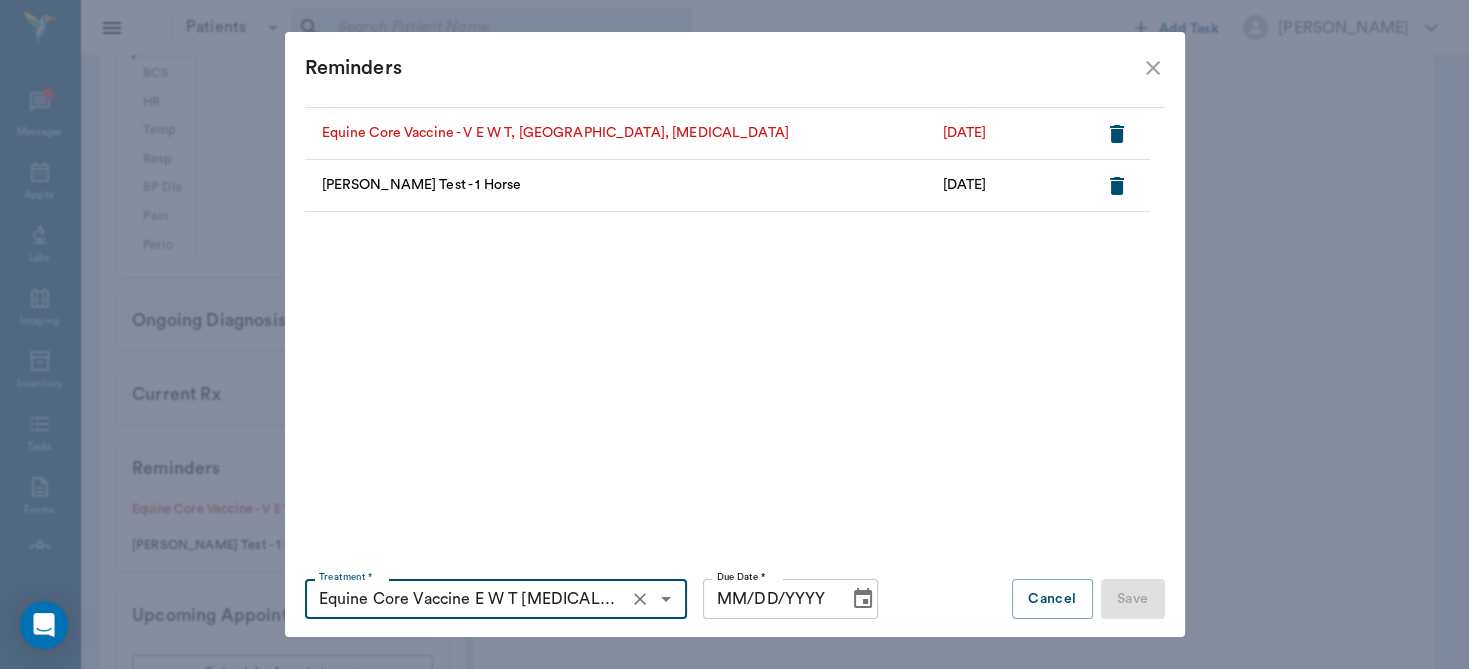 type on "Equine Core Vaccine E W T [MEDICAL_DATA], [MEDICAL_DATA]" 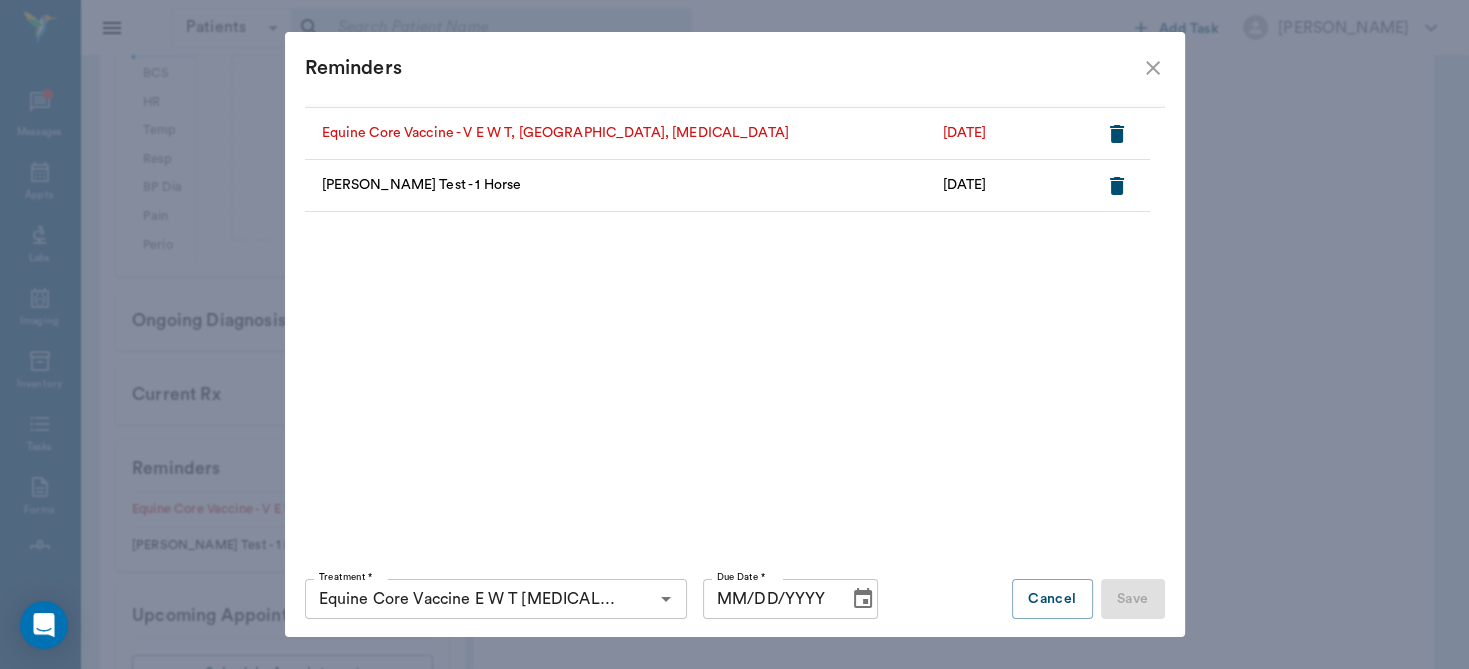 click 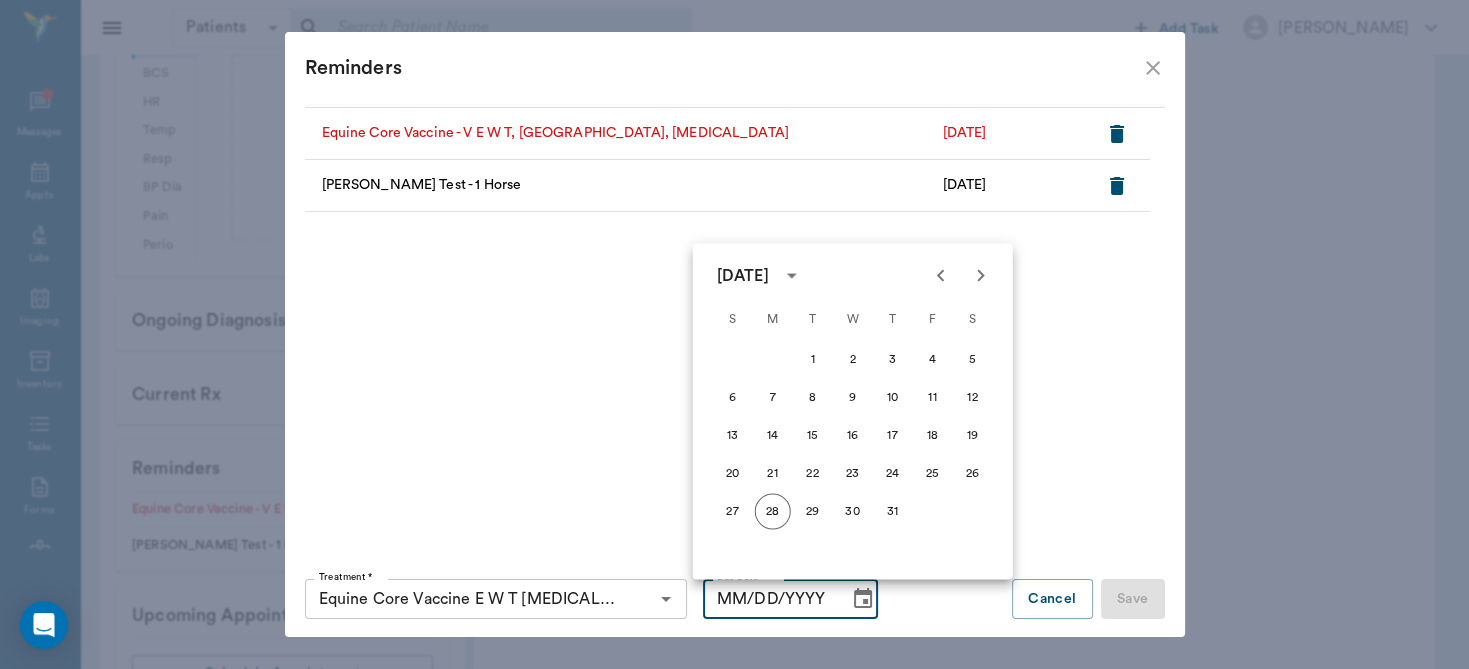 click 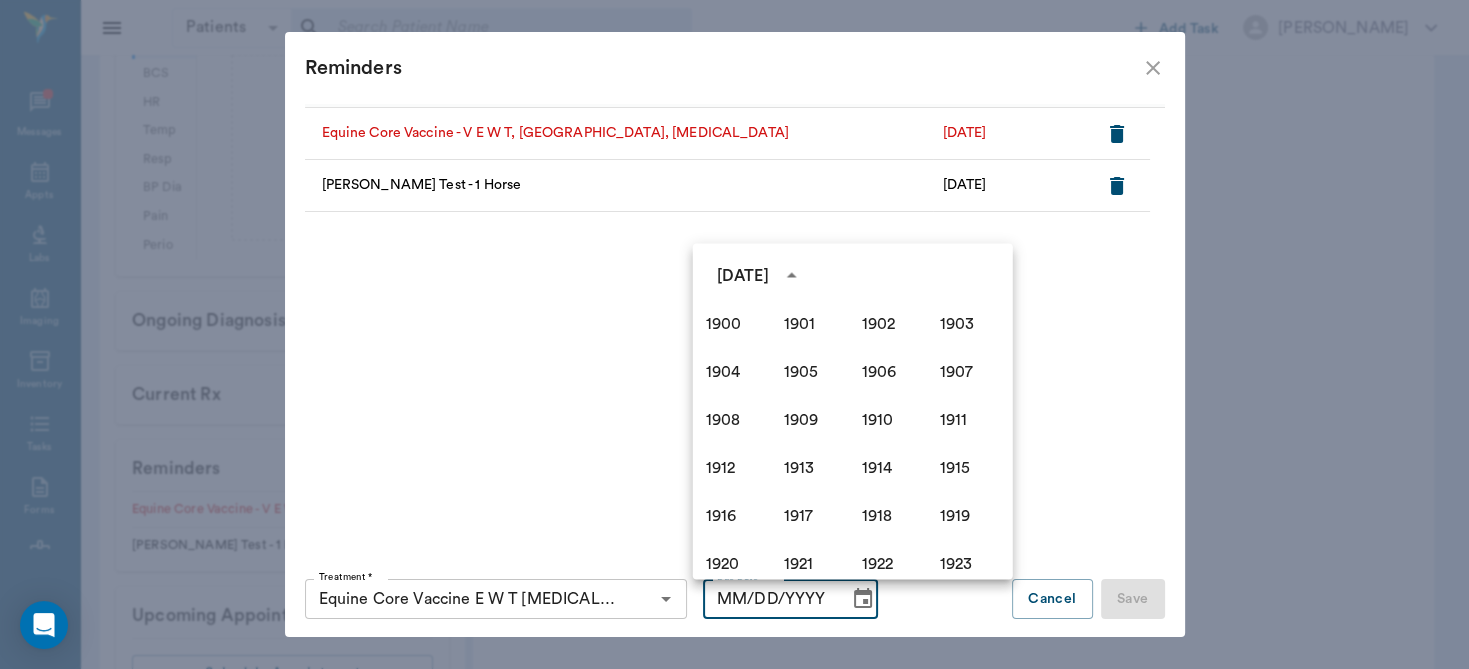 scroll, scrollTop: 1370, scrollLeft: 0, axis: vertical 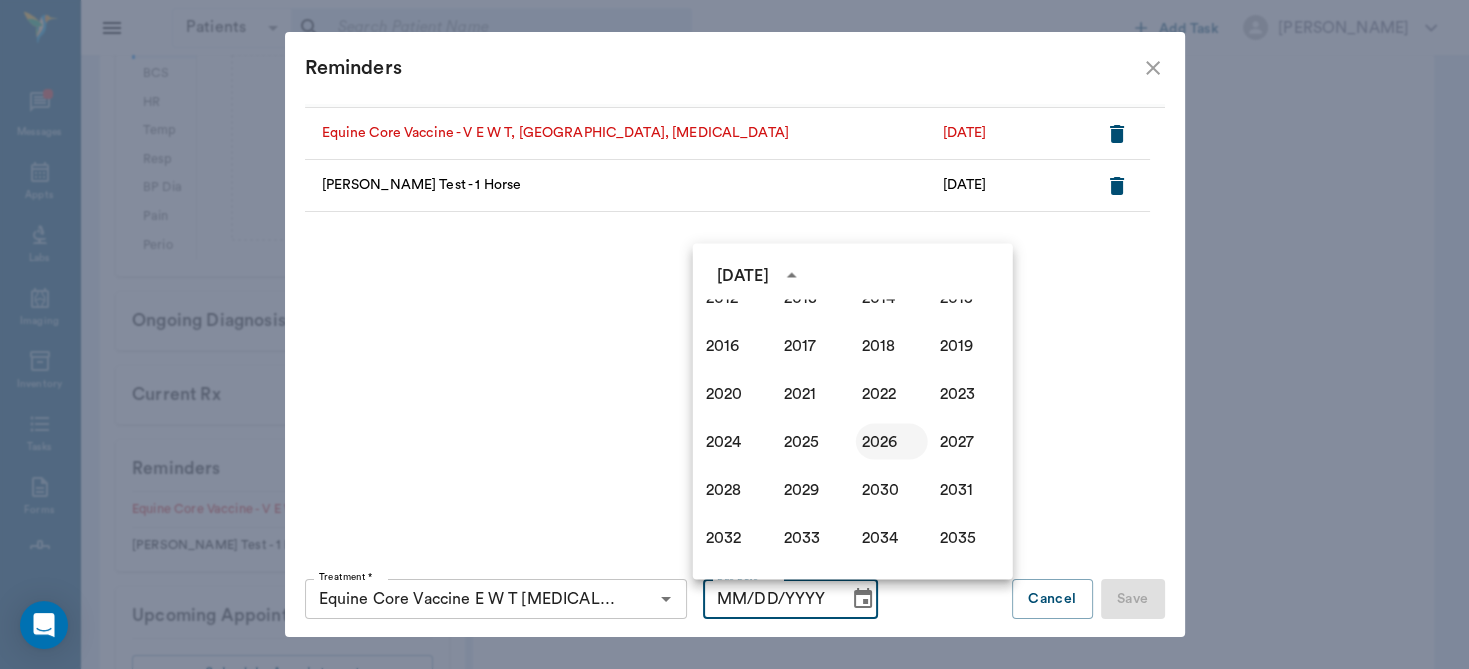 click on "2026" at bounding box center (892, 441) 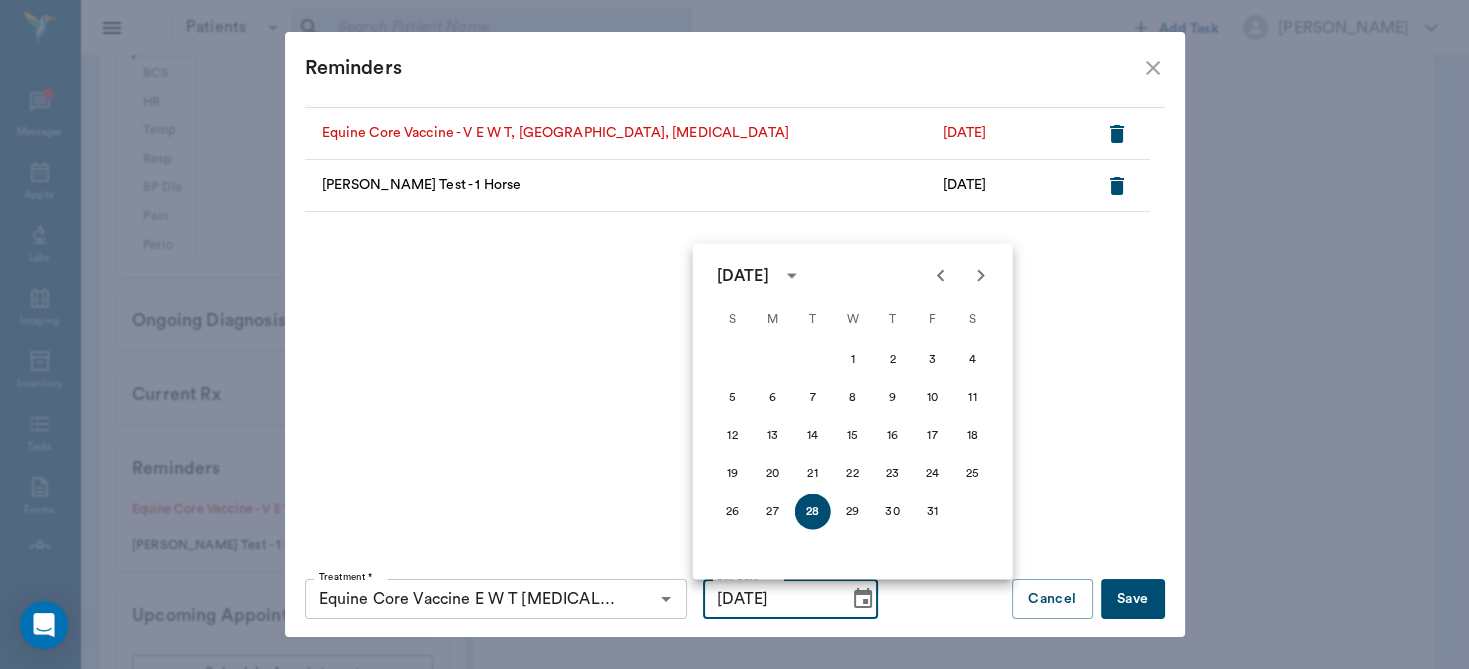 click 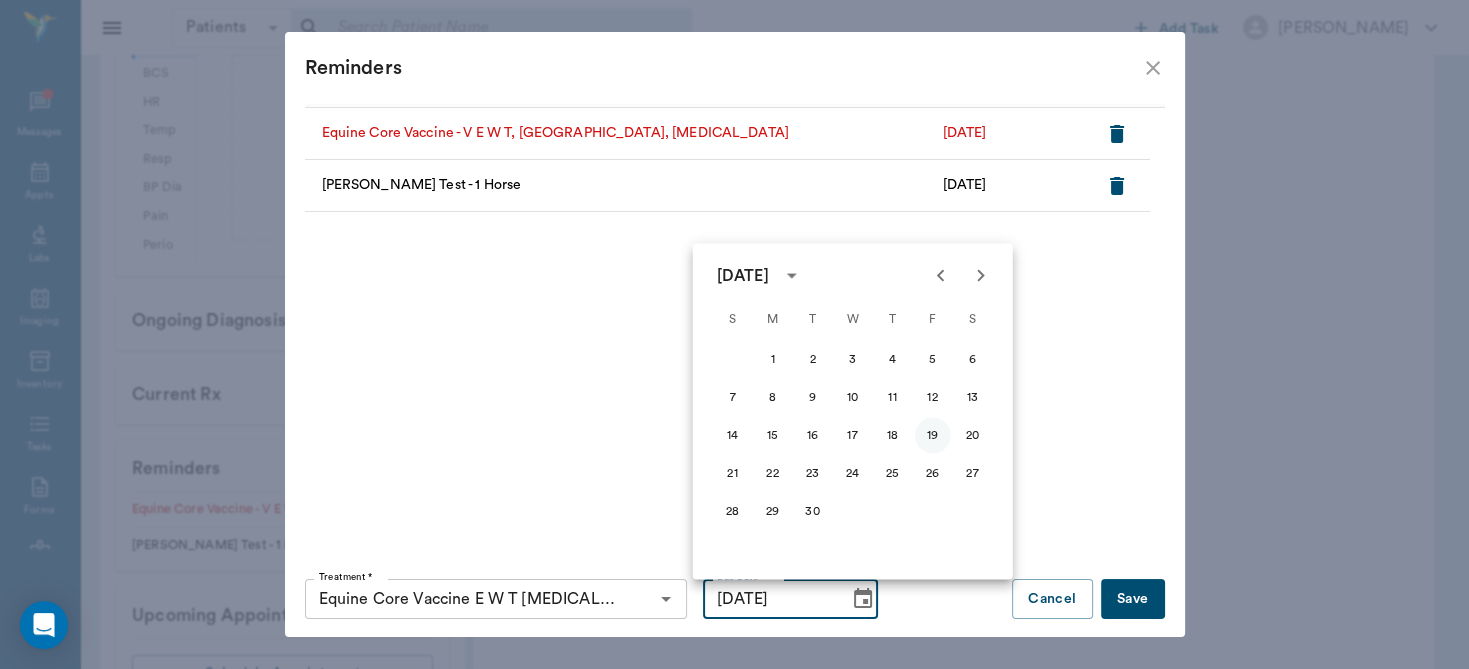 click on "19" at bounding box center (933, 435) 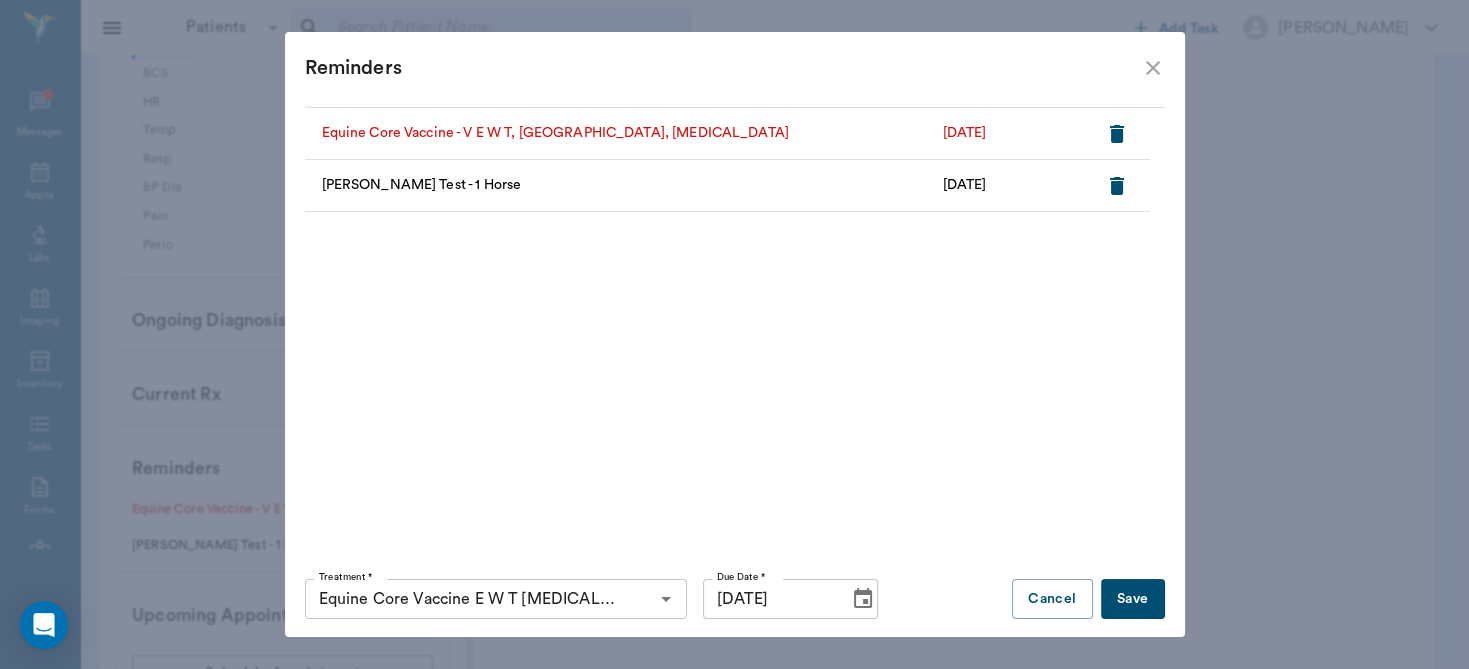 type on "[DATE]" 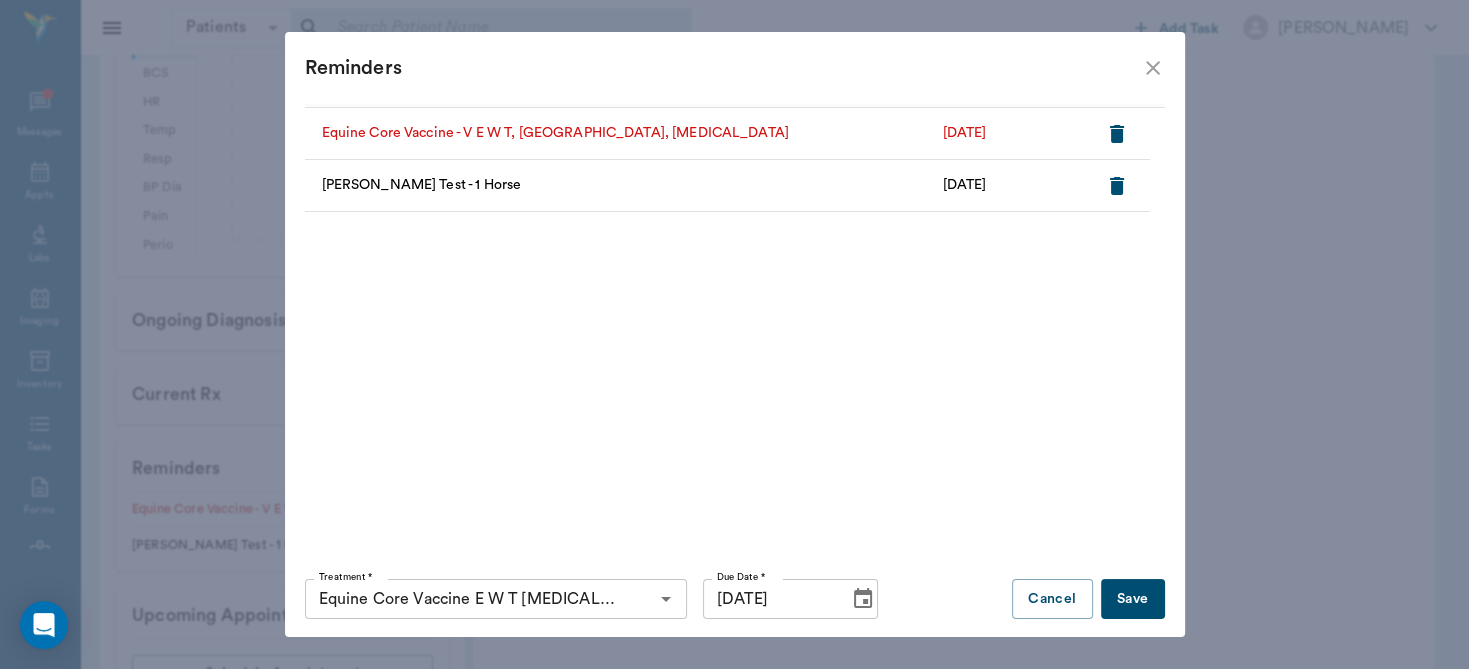 click 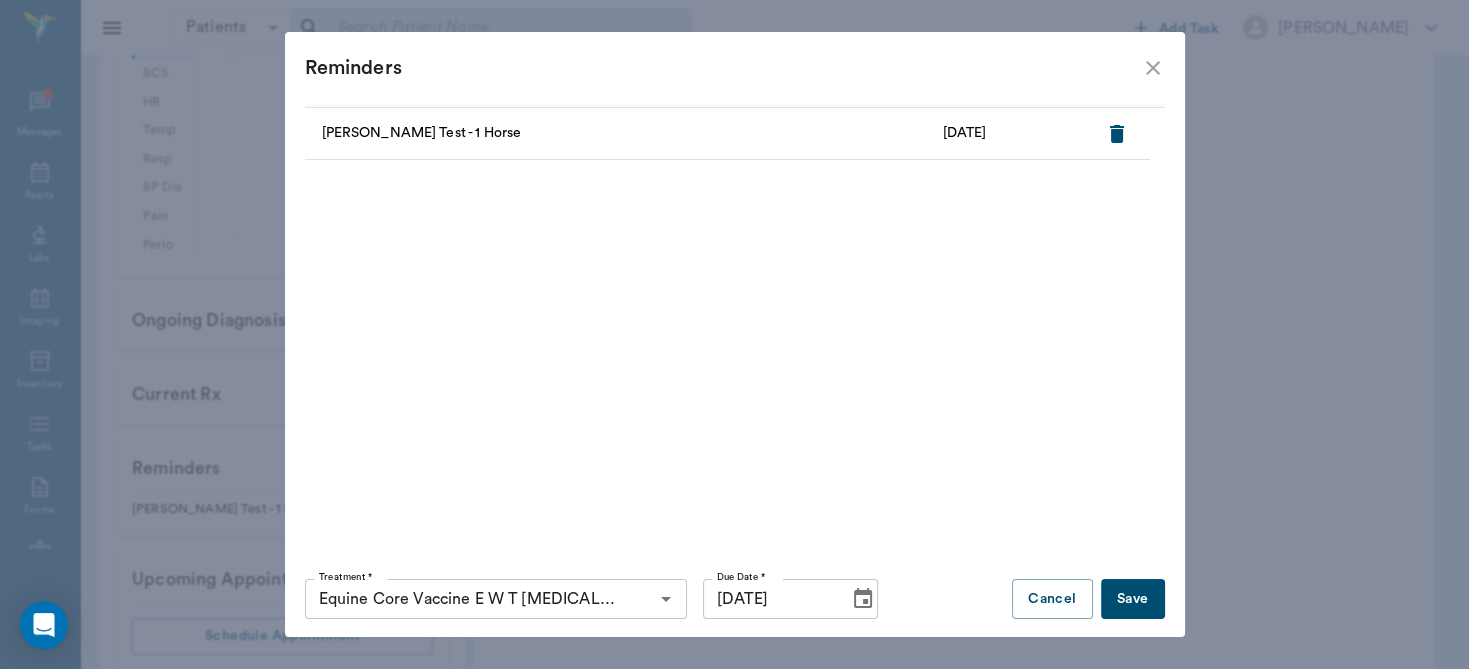 click 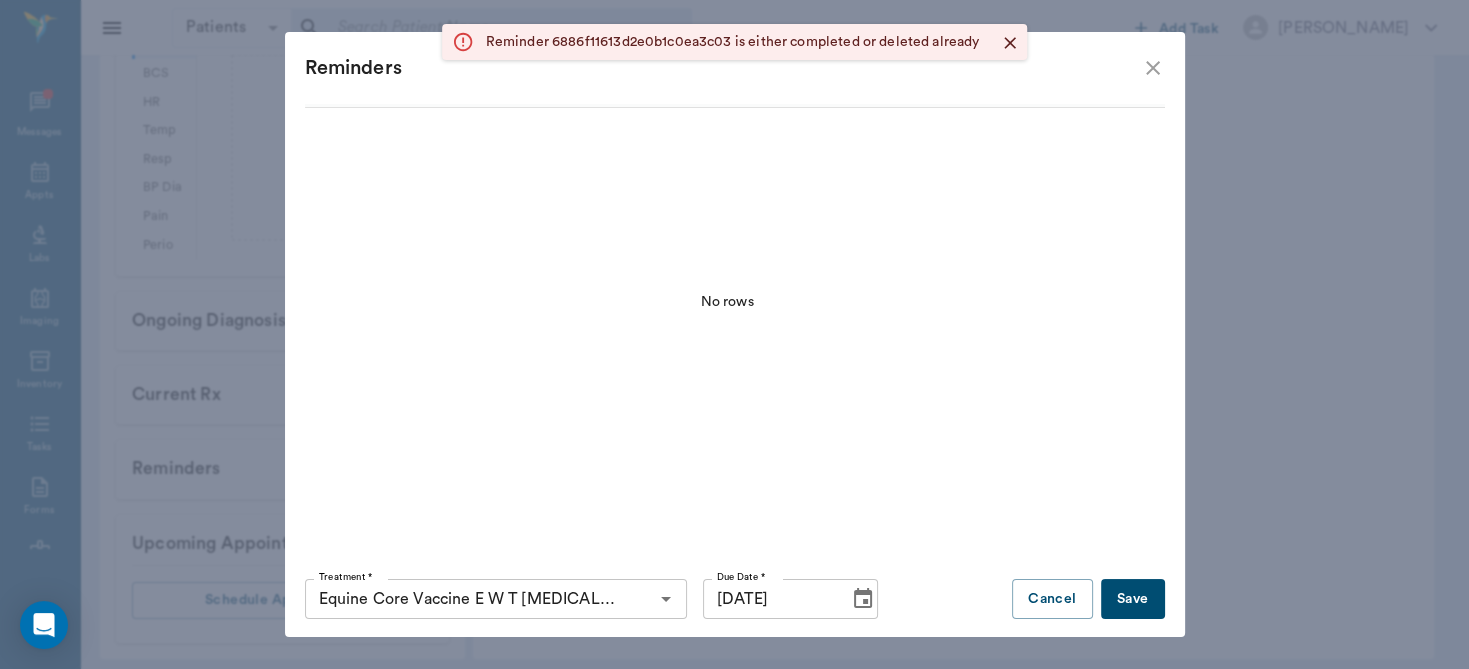 scroll, scrollTop: 706, scrollLeft: 0, axis: vertical 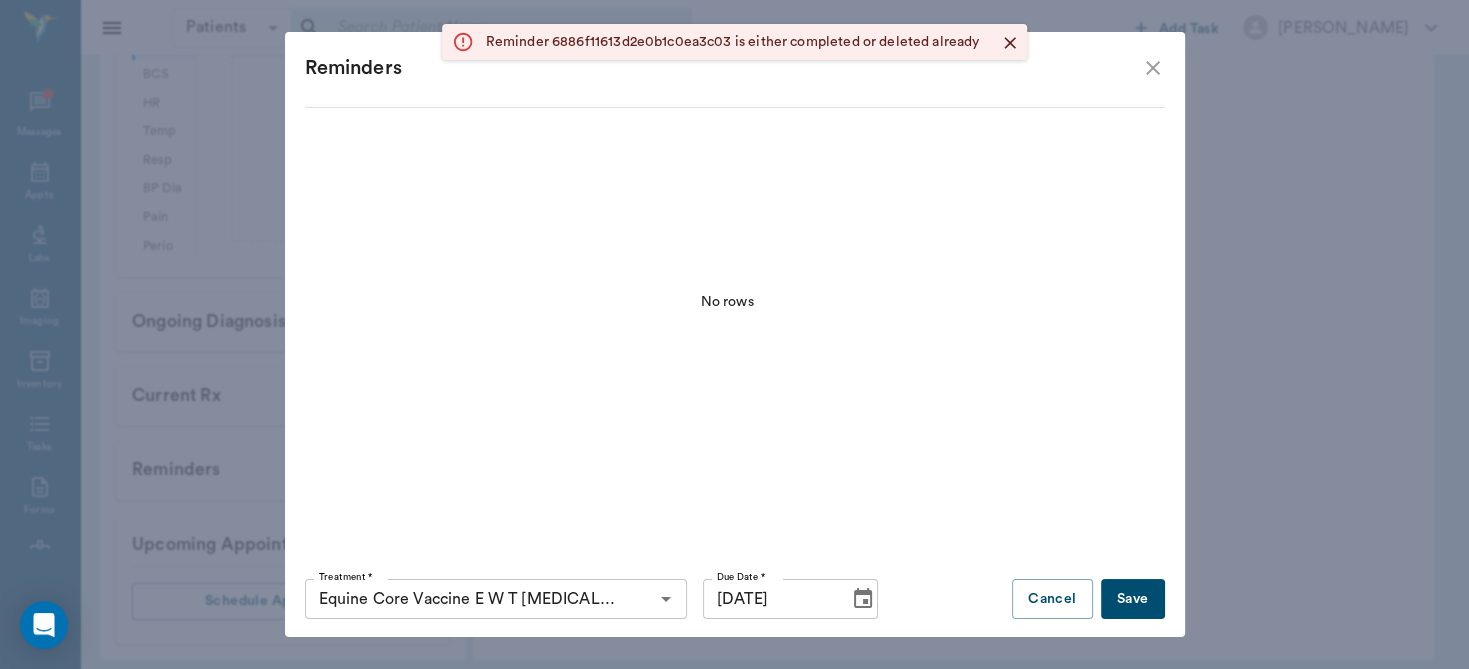 click on "Save" at bounding box center (1133, 599) 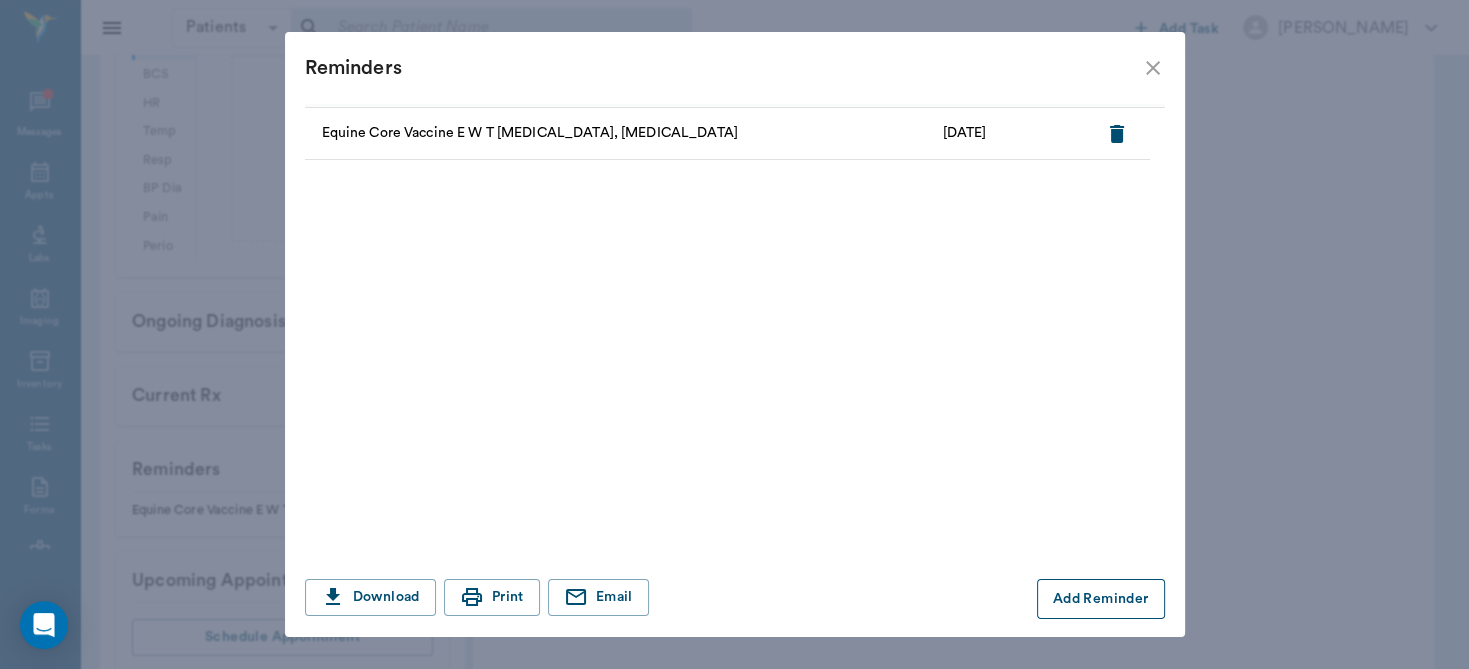 click on "Add Reminder" at bounding box center (1101, 599) 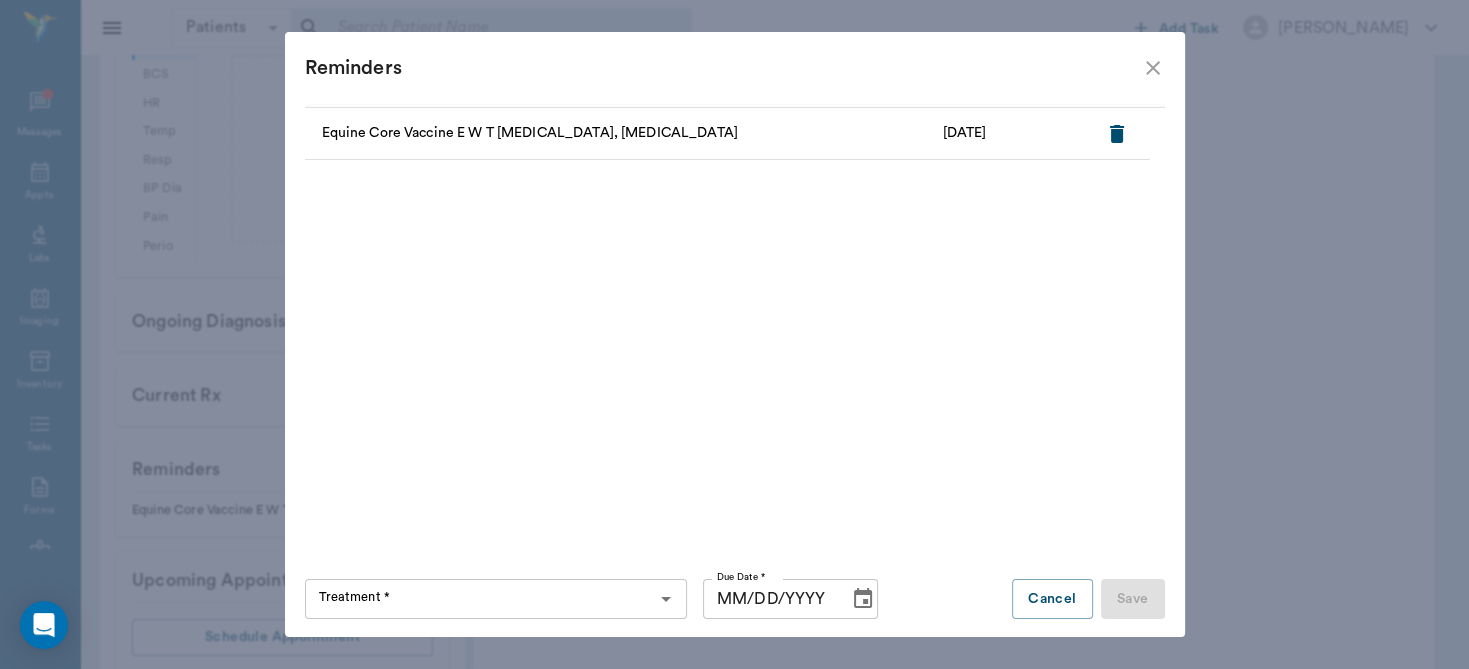click on "Treatment *" at bounding box center [496, 599] 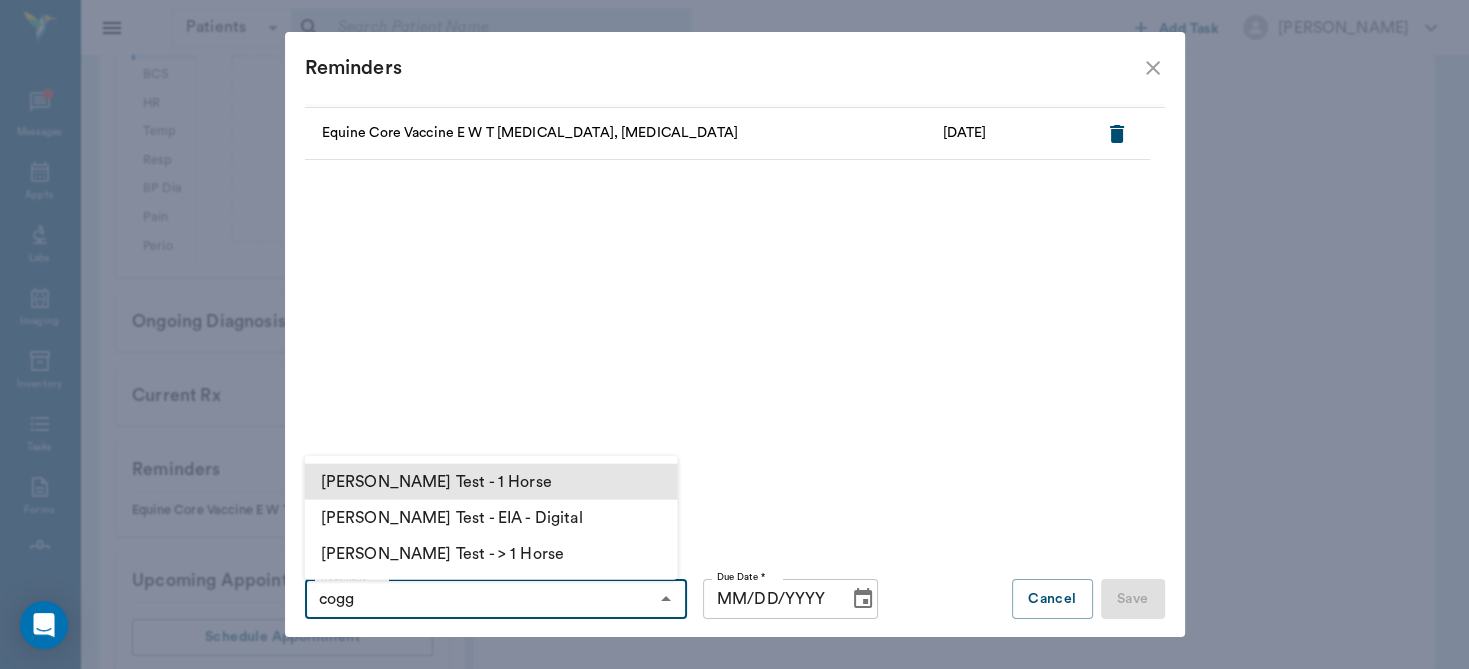 click on "[PERSON_NAME] Test - 1 Horse" at bounding box center [491, 482] 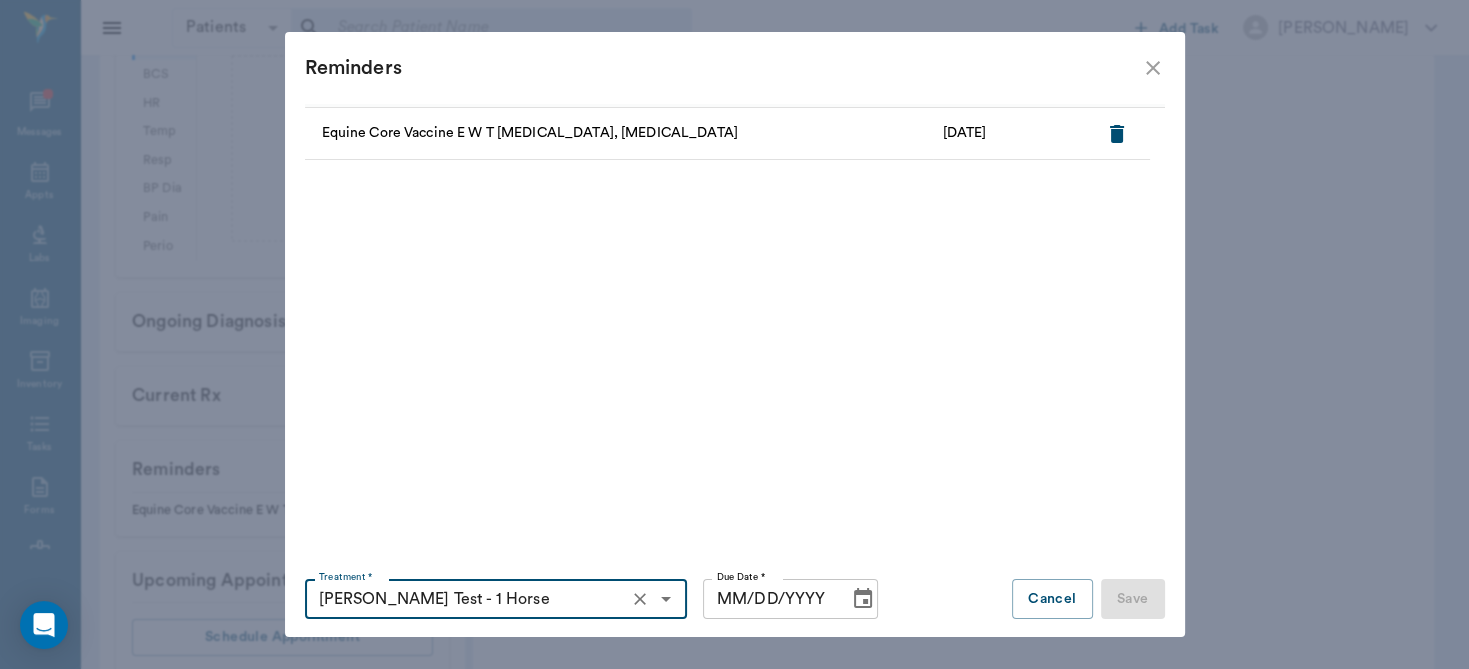 type on "[PERSON_NAME] Test - 1 Horse" 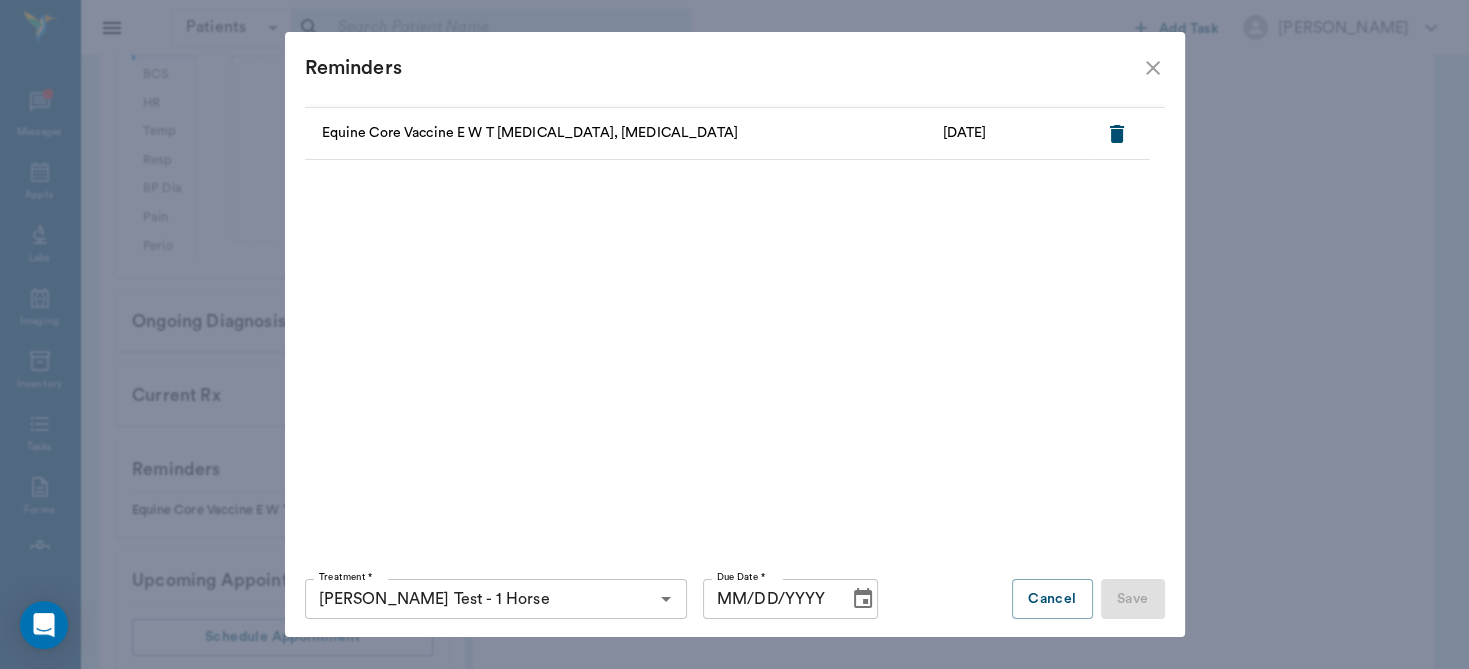 click 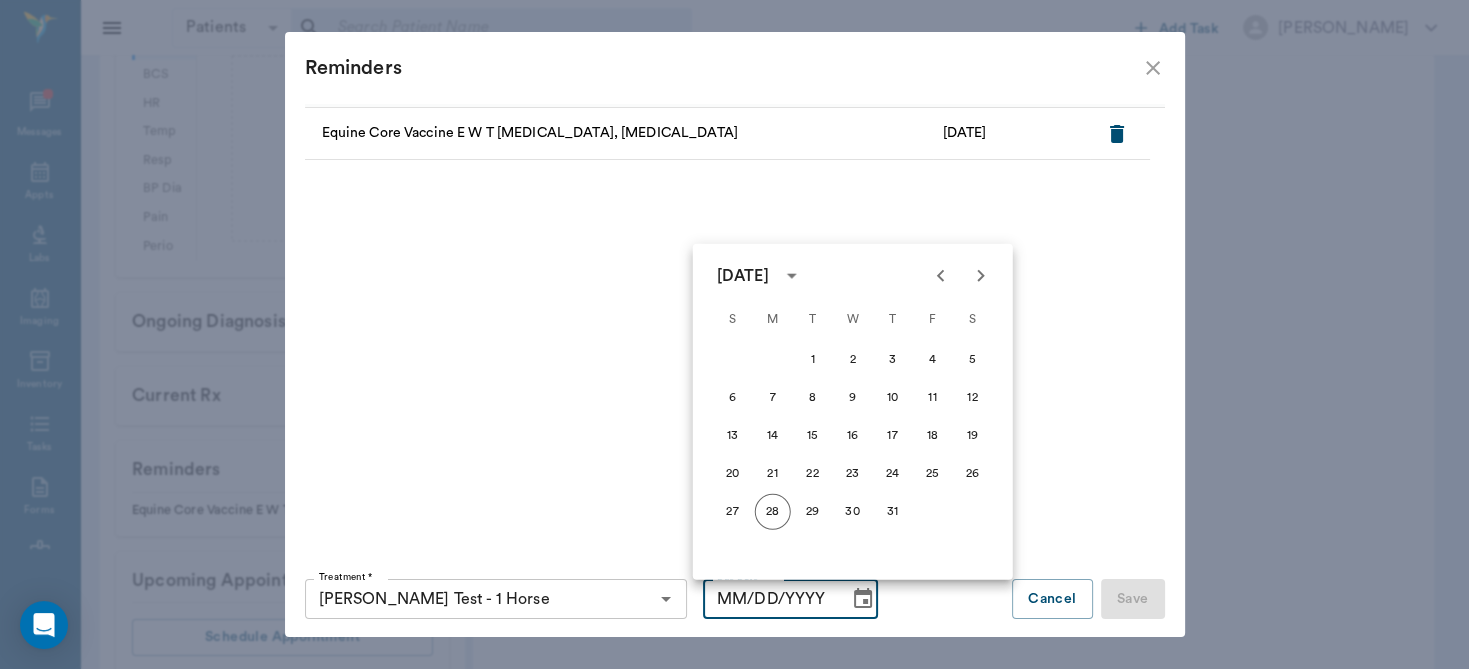 click 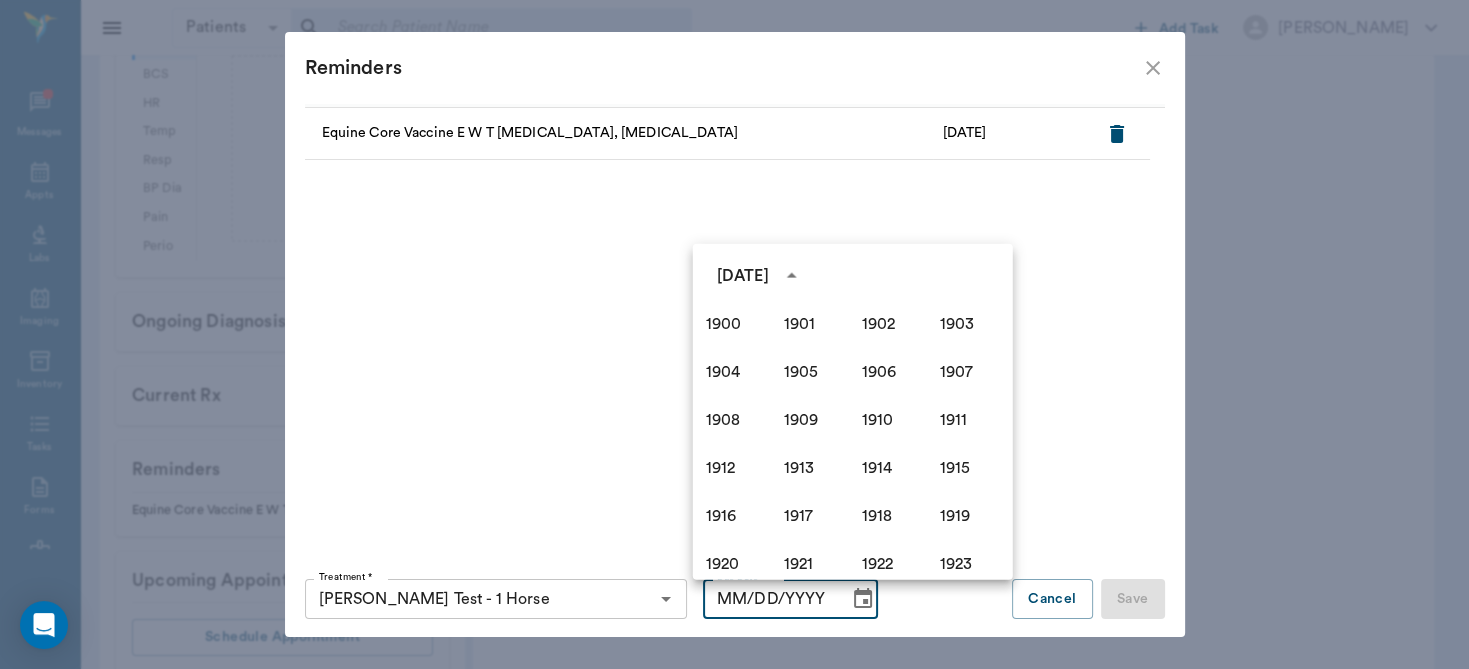 scroll, scrollTop: 1370, scrollLeft: 0, axis: vertical 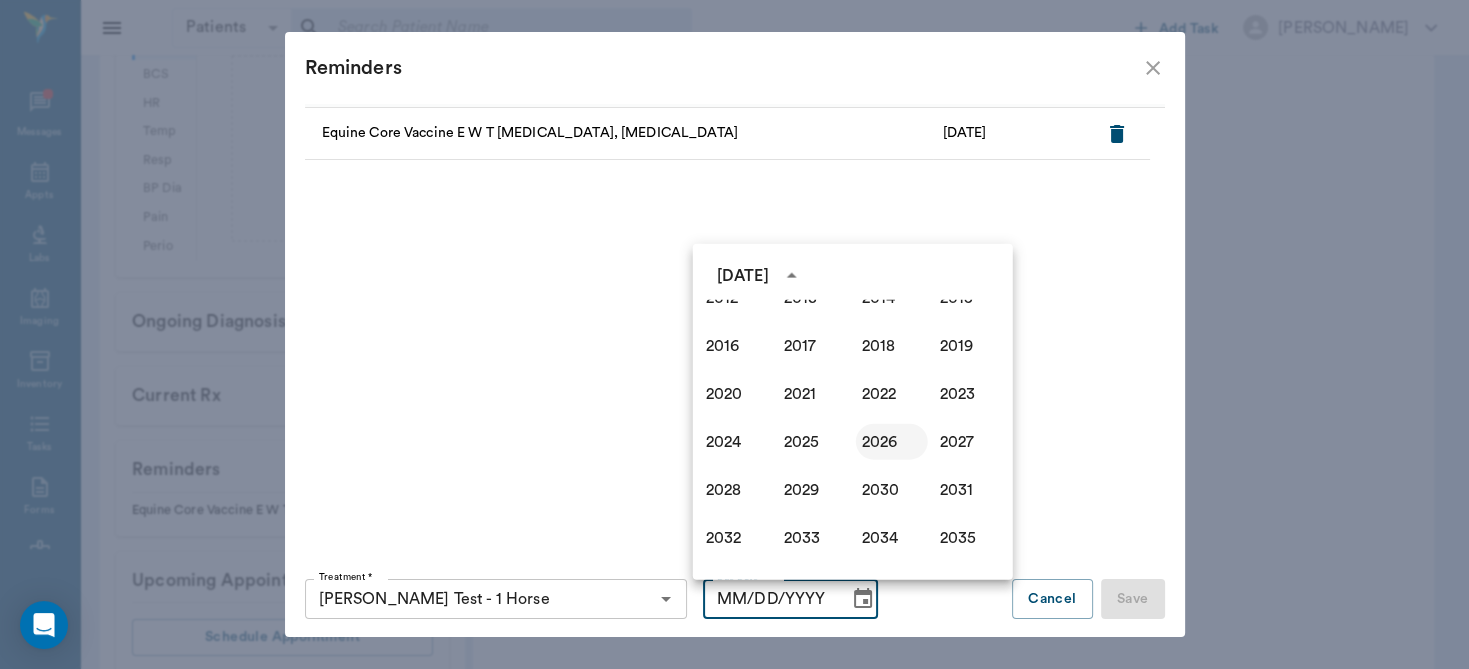 click on "2026" at bounding box center [892, 442] 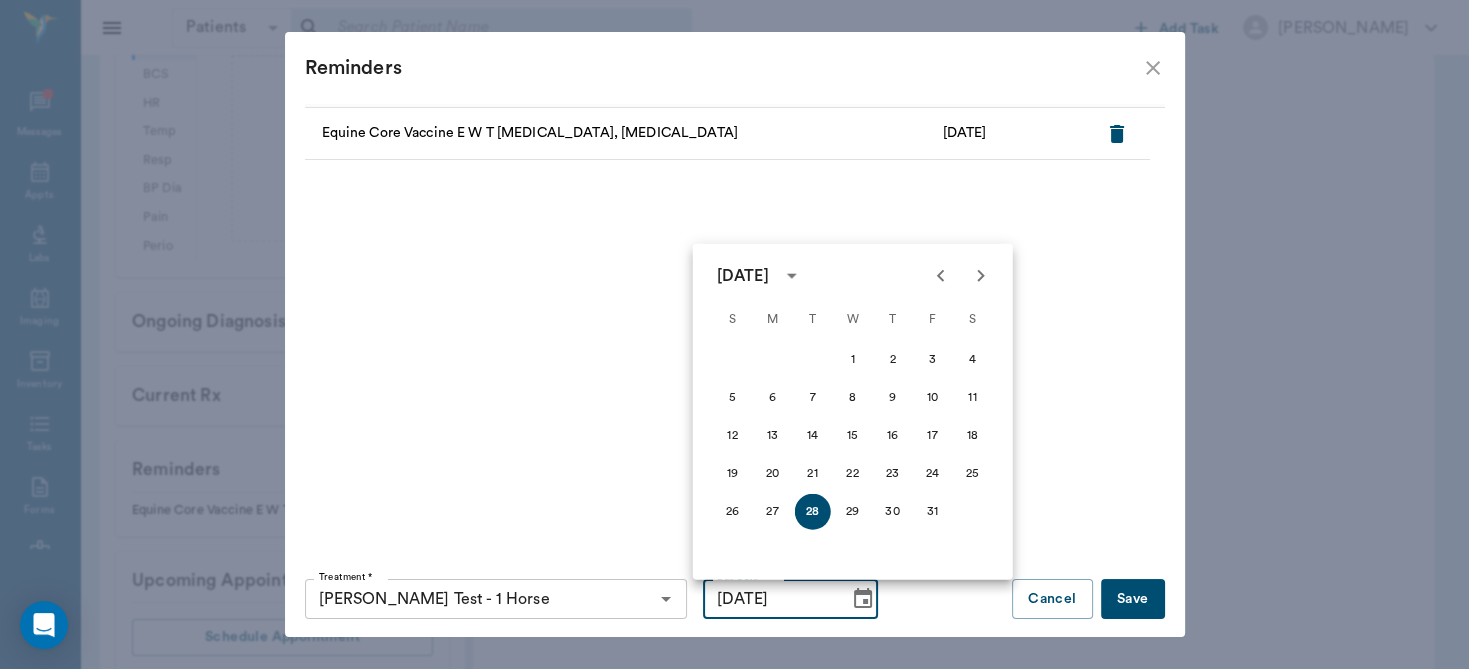 click 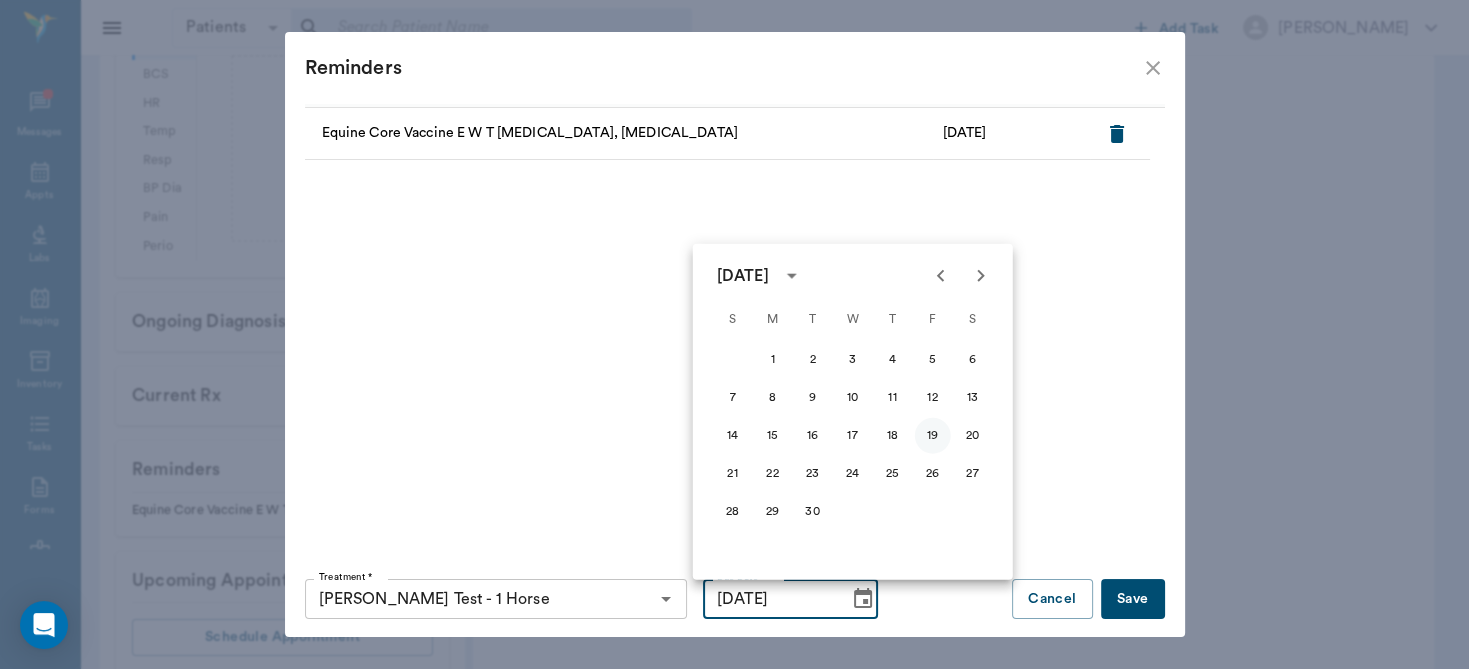 click on "19" at bounding box center [933, 436] 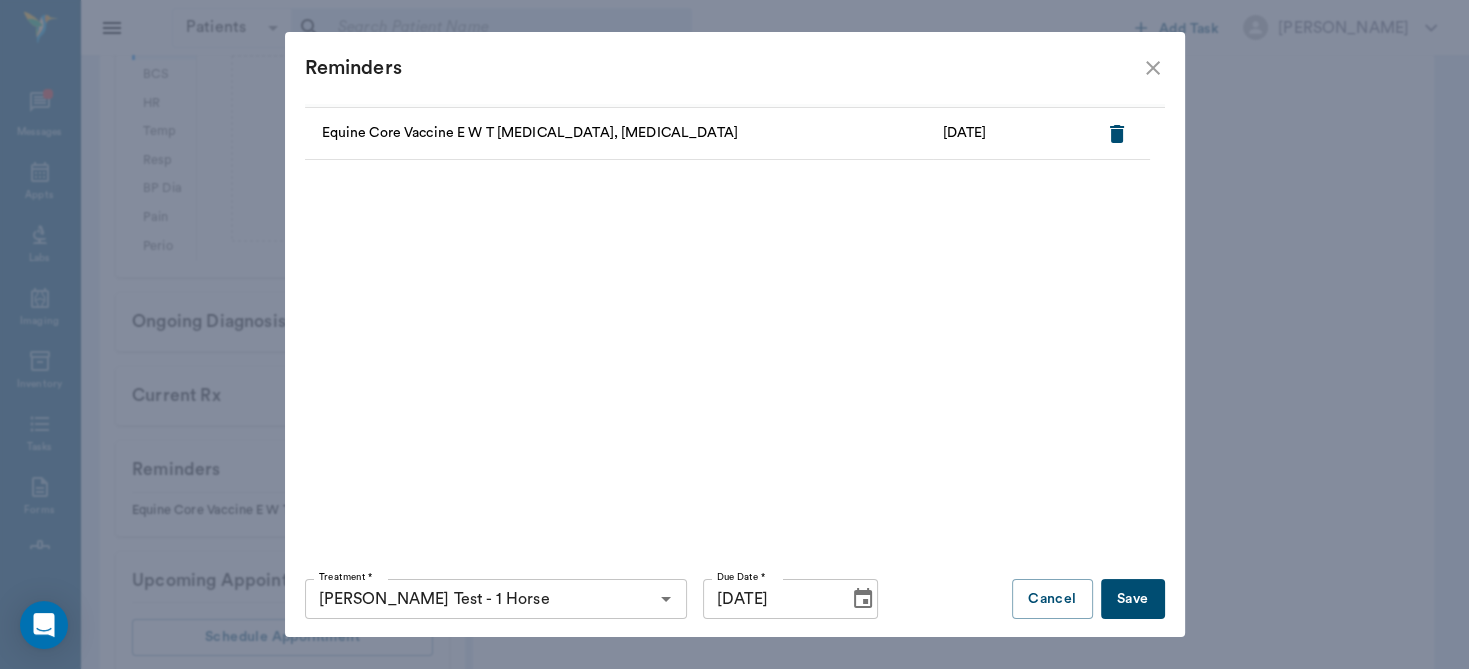 click on "Save" at bounding box center [1133, 599] 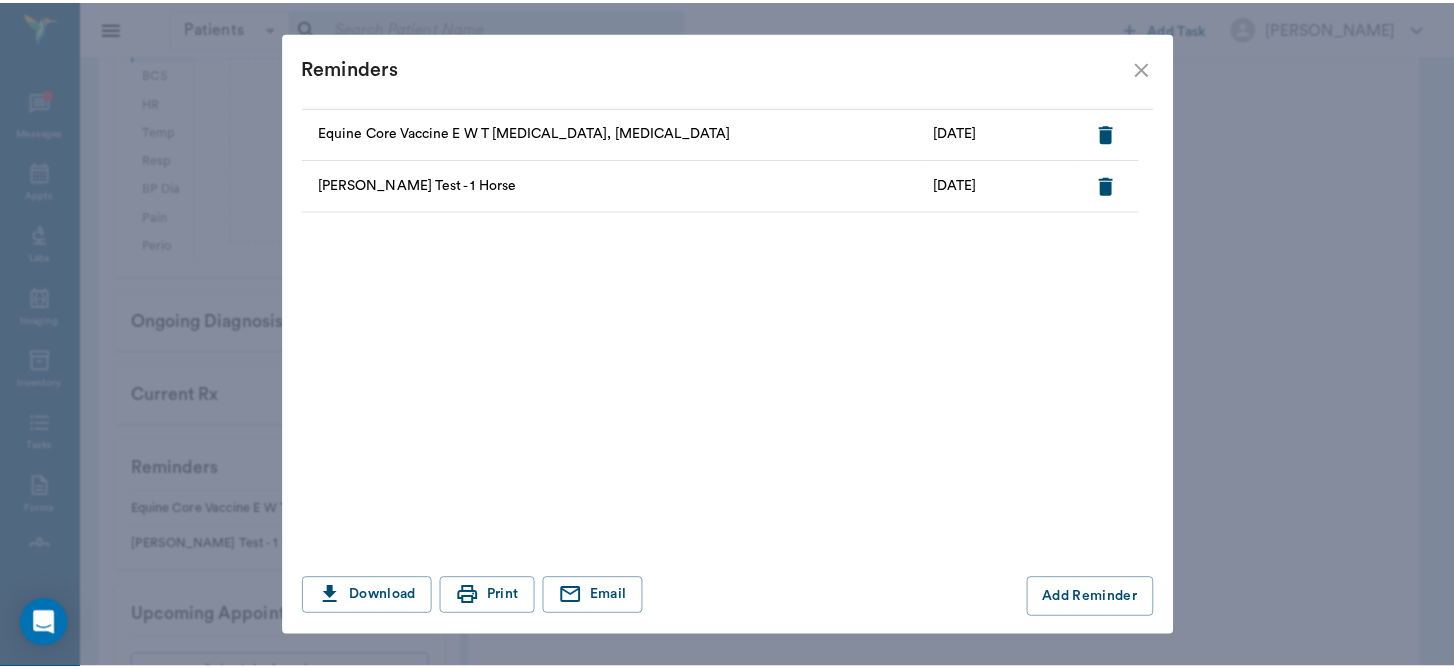 scroll, scrollTop: 0, scrollLeft: 0, axis: both 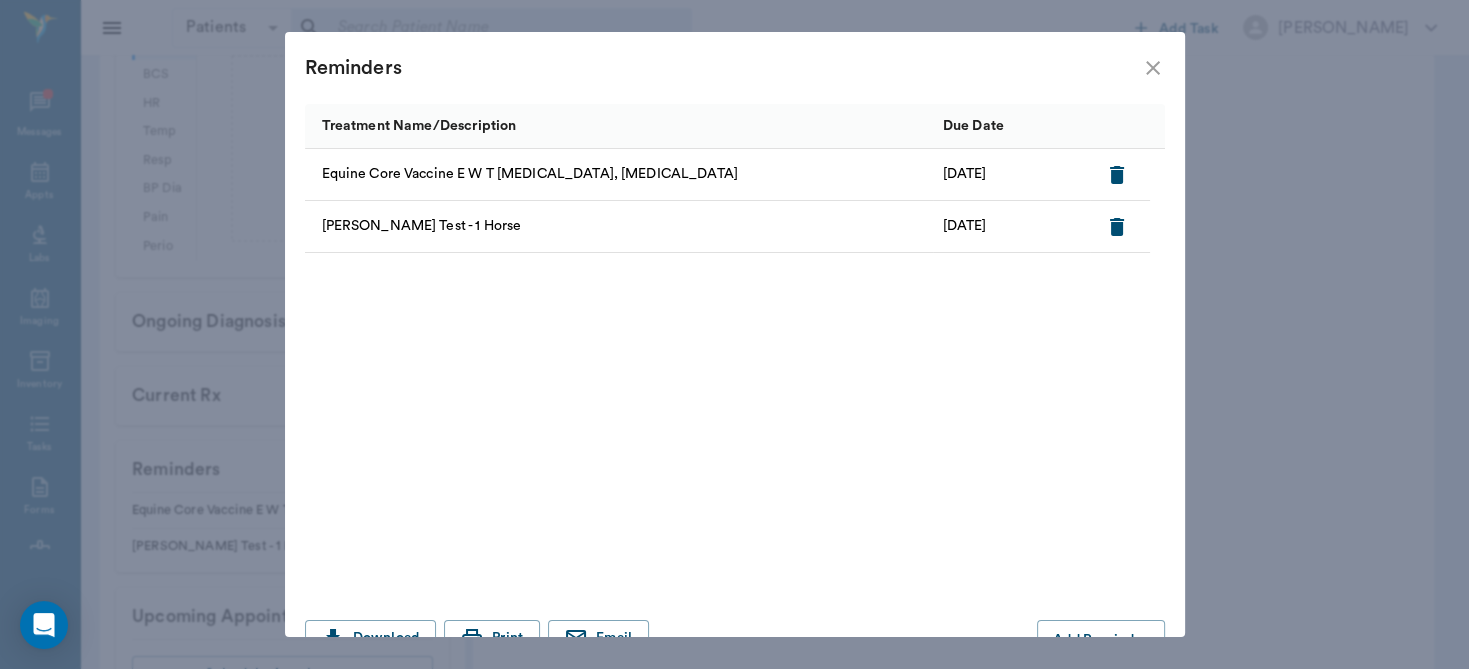 click 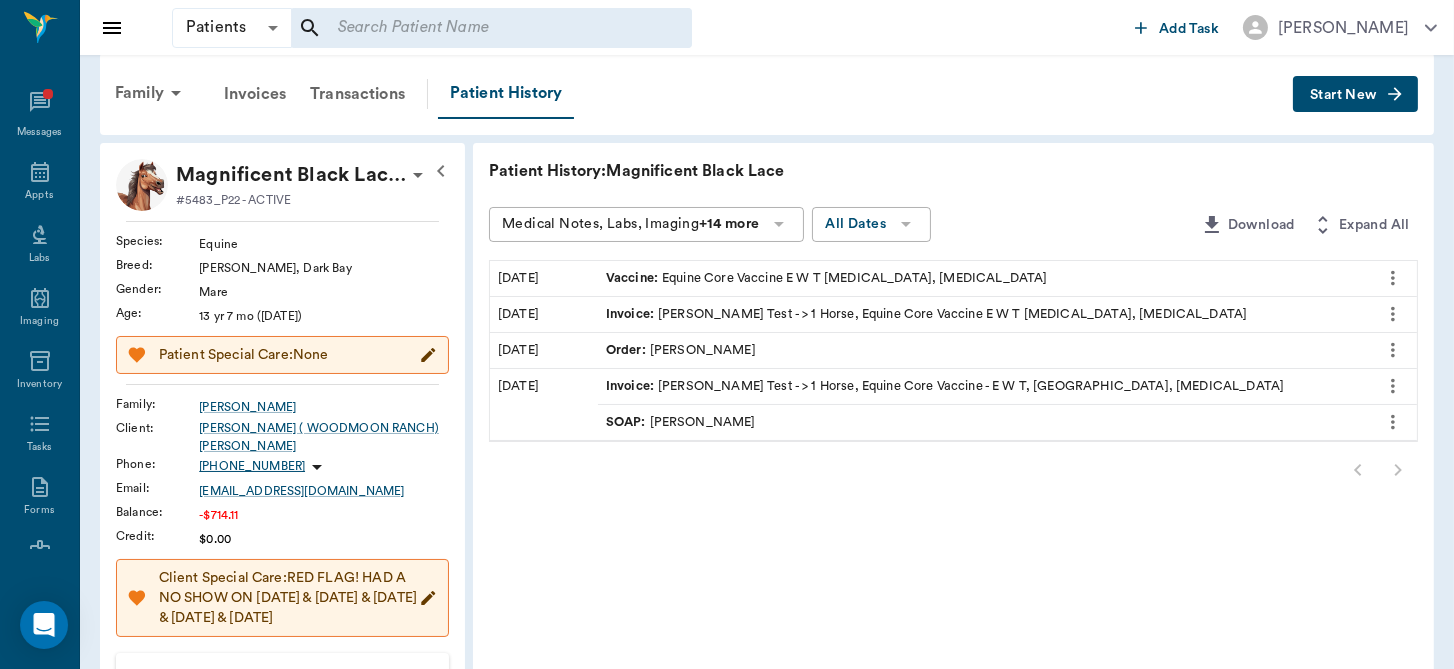scroll, scrollTop: 0, scrollLeft: 0, axis: both 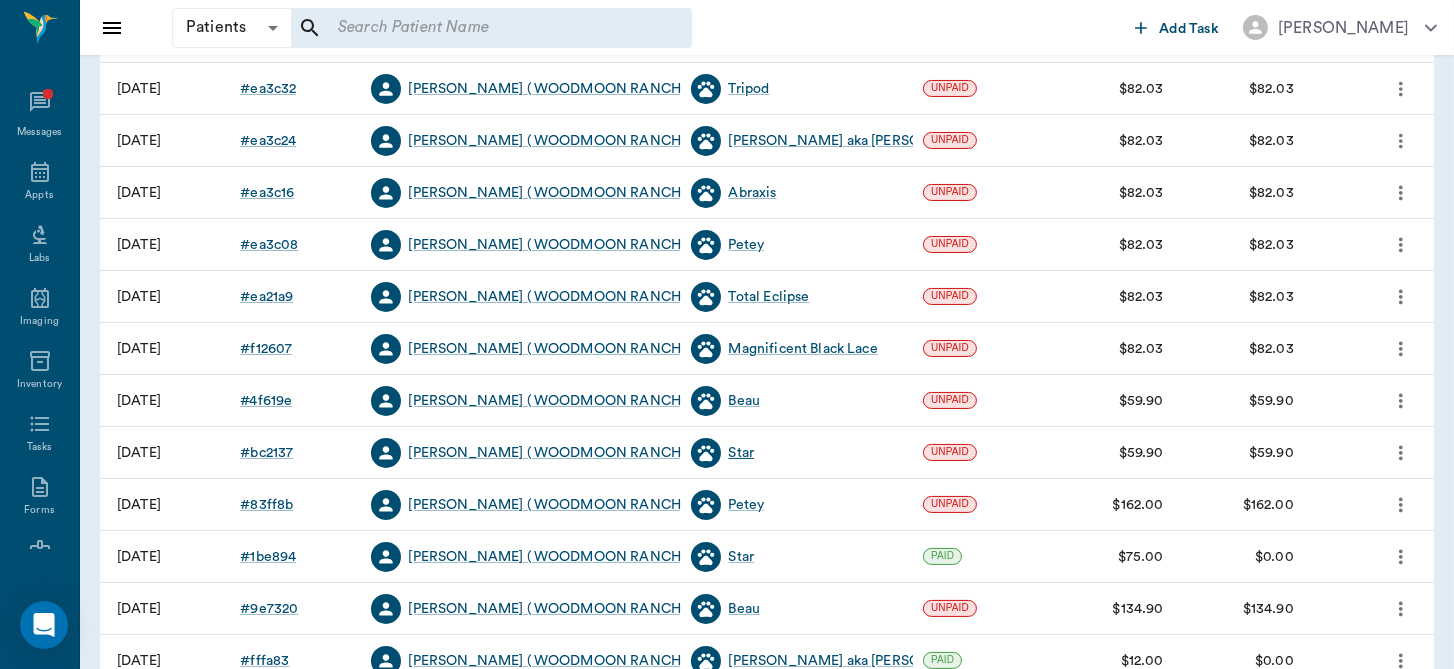 click on "Star" at bounding box center [742, 453] 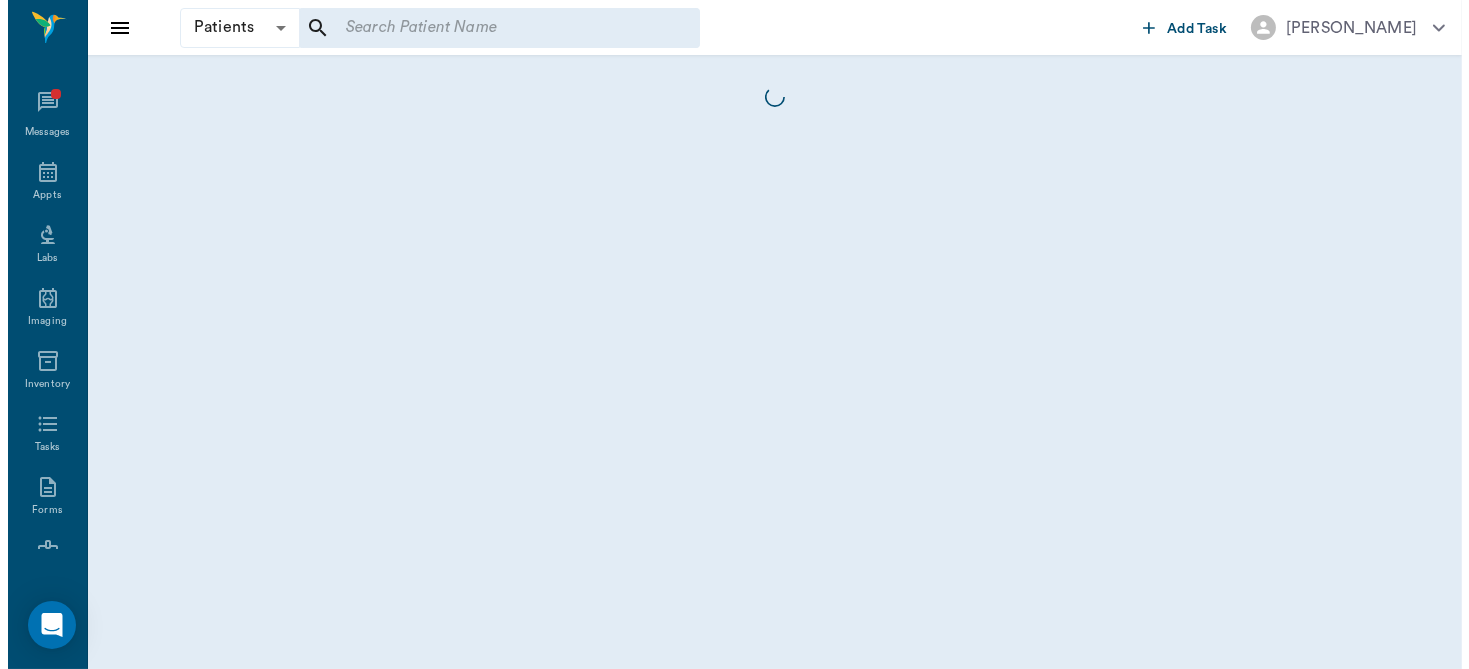 scroll, scrollTop: 0, scrollLeft: 0, axis: both 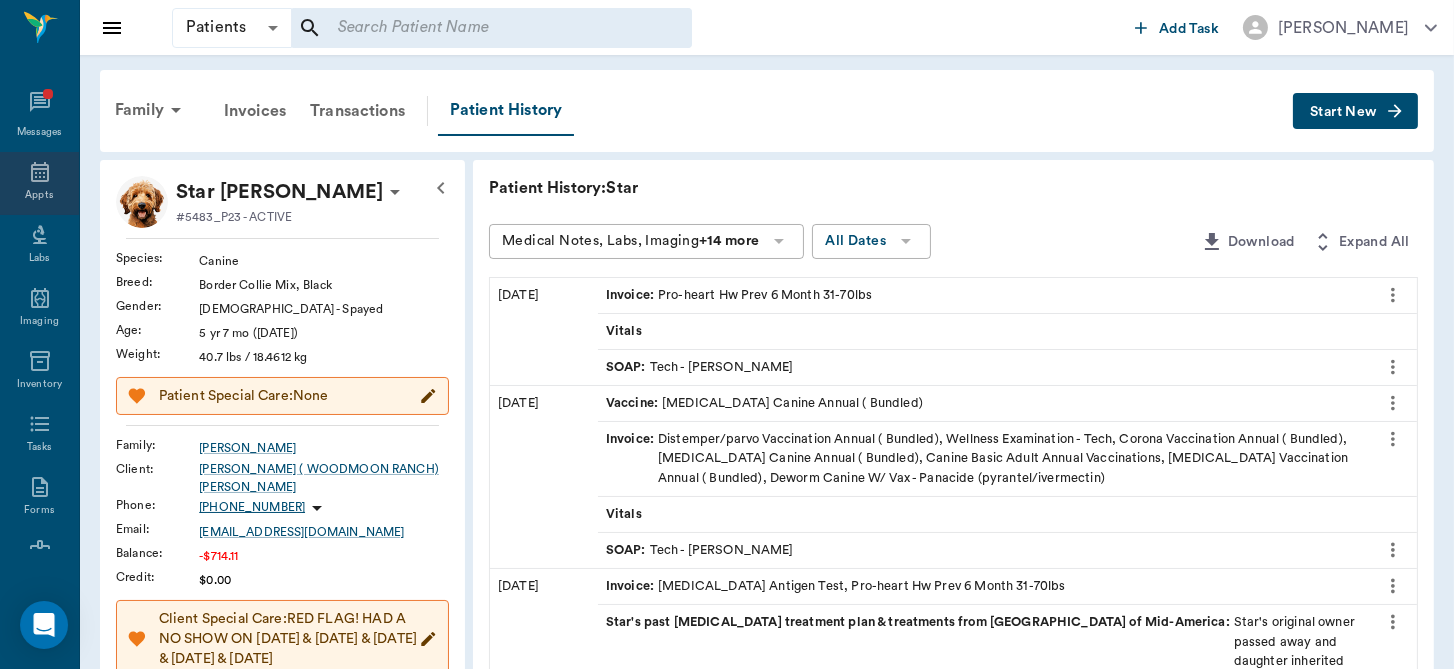 click on "Appts" at bounding box center [39, 183] 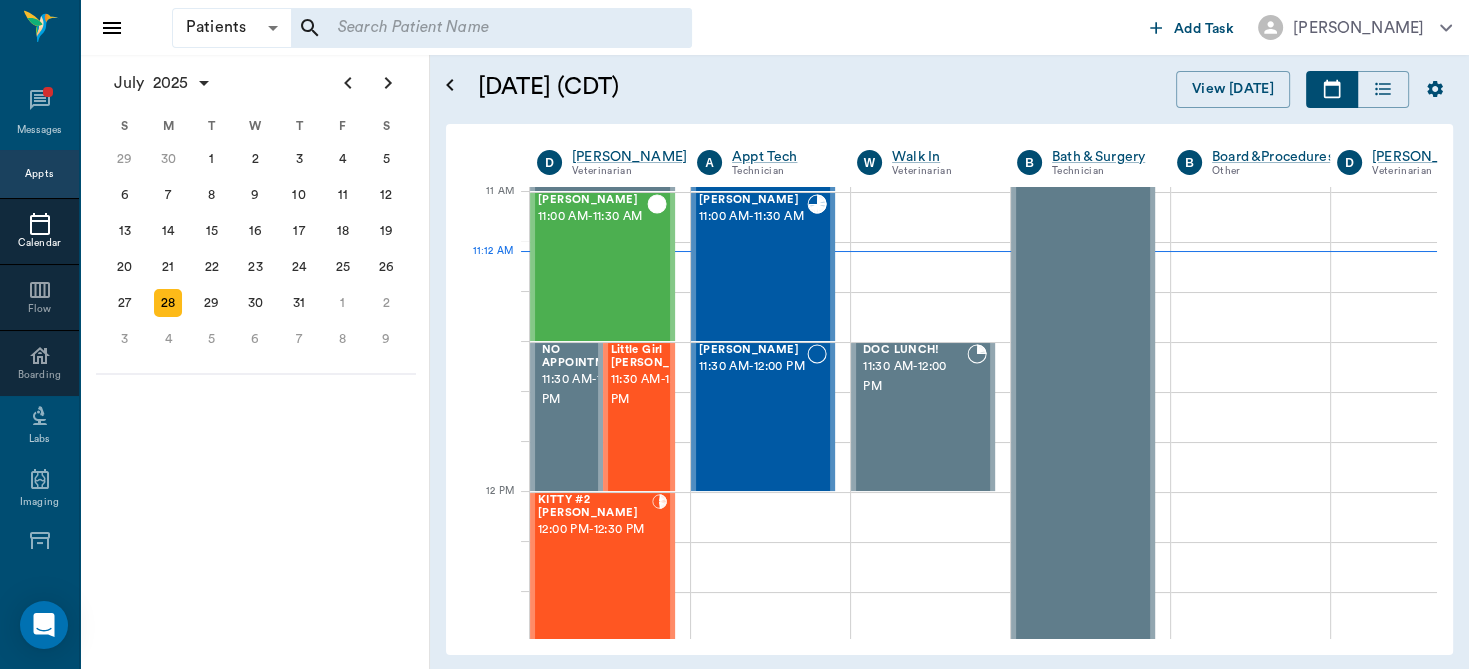 scroll, scrollTop: 903, scrollLeft: 0, axis: vertical 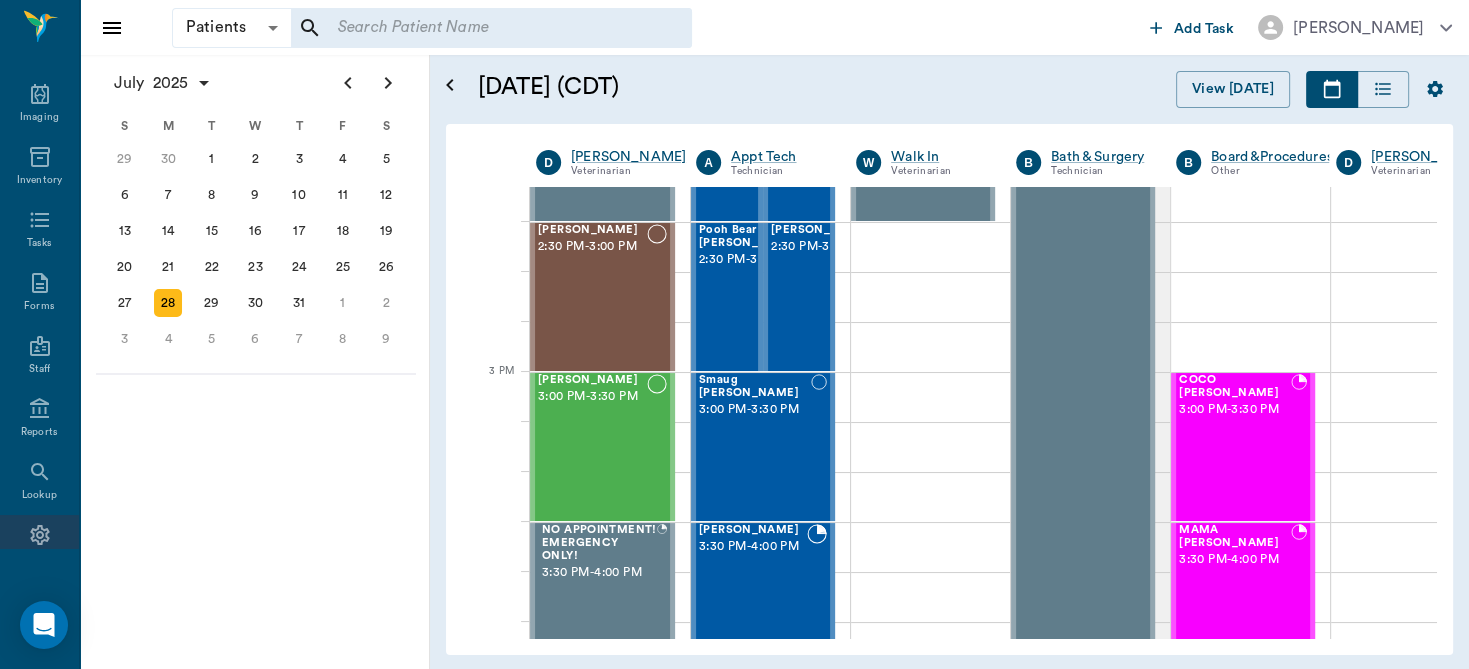 click 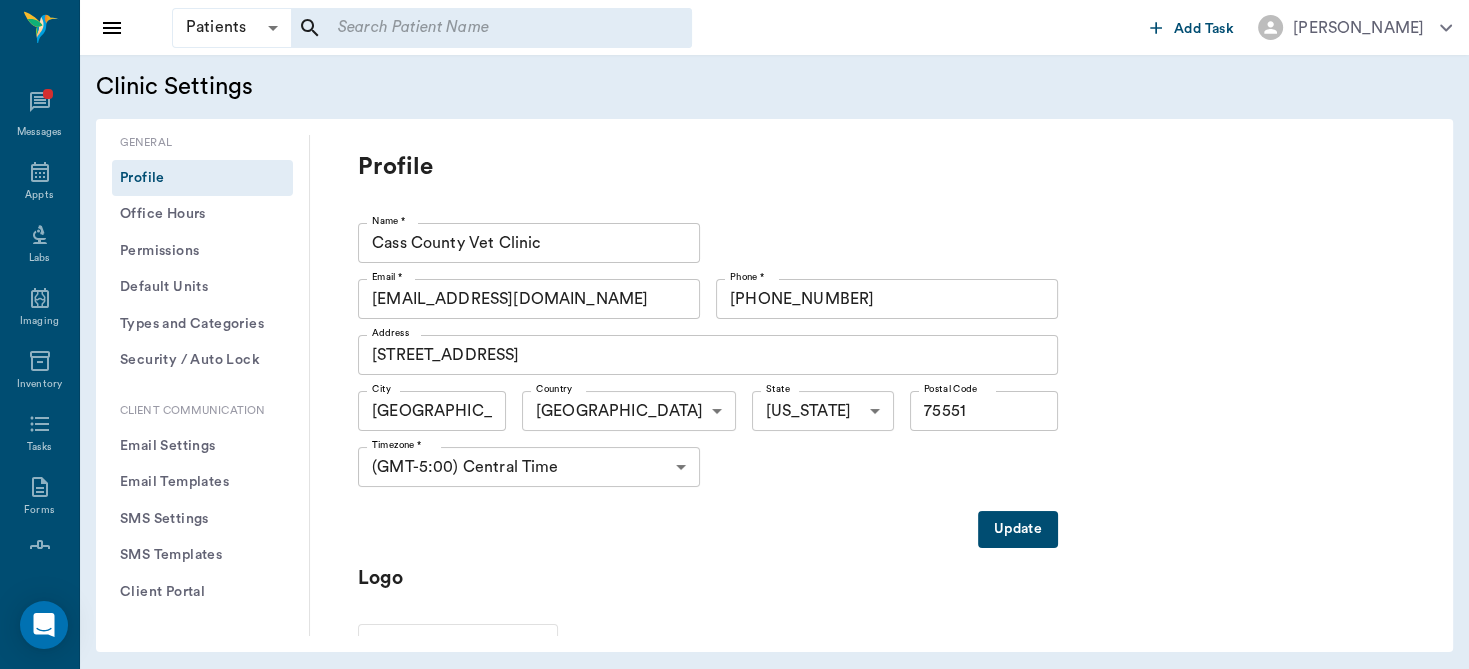 scroll, scrollTop: 241, scrollLeft: 0, axis: vertical 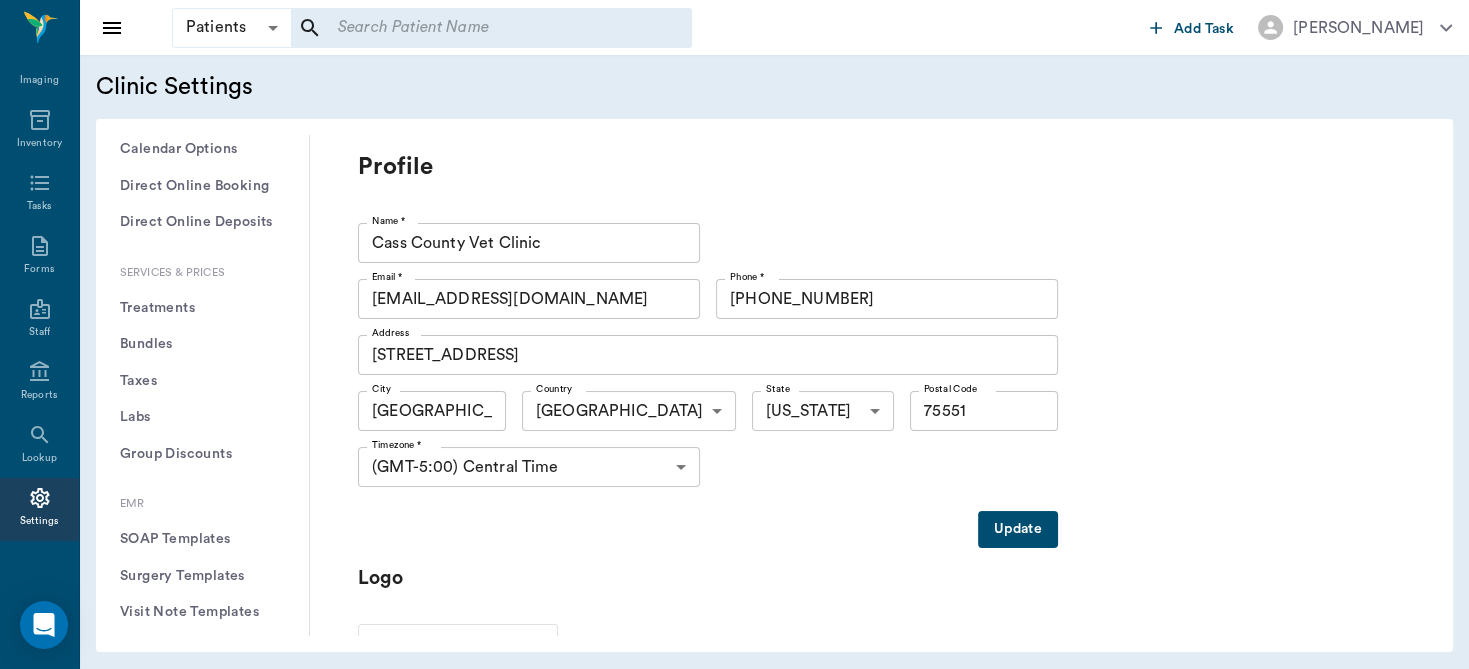 click on "Treatments" at bounding box center (202, 308) 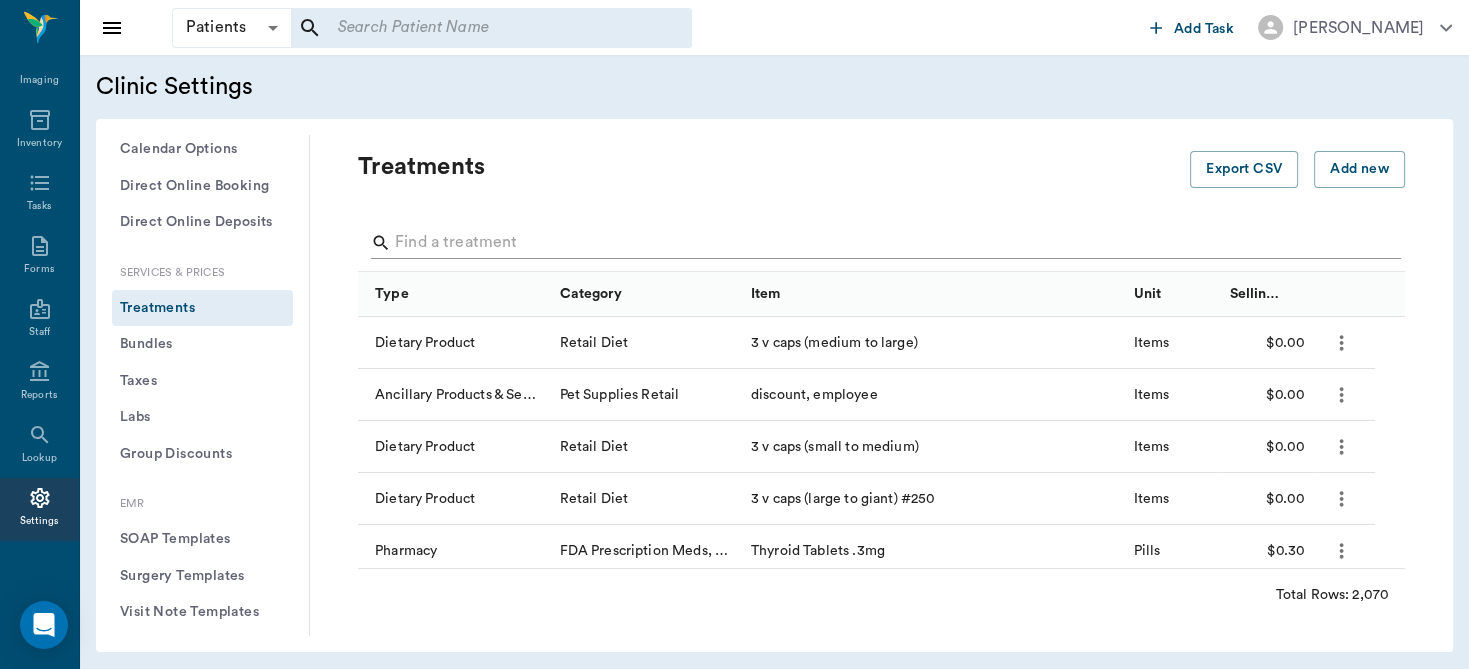 click at bounding box center [883, 243] 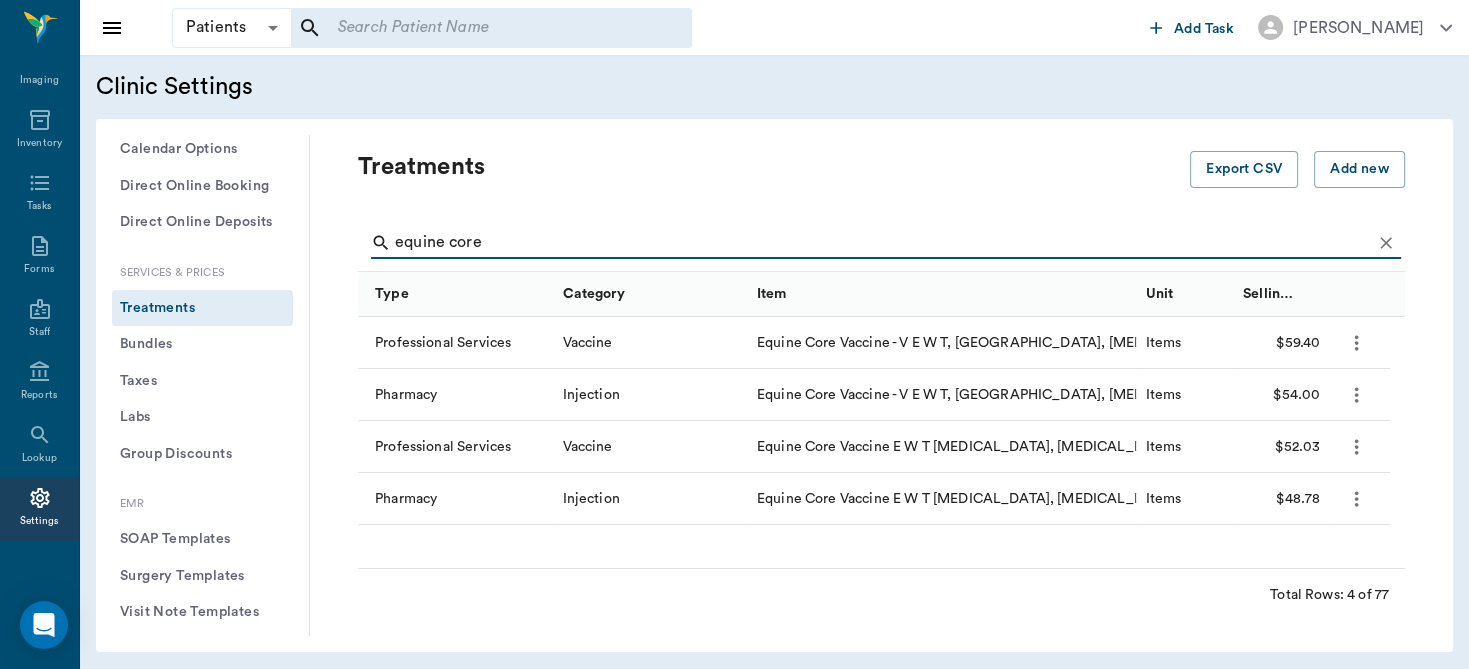 type on "equine core" 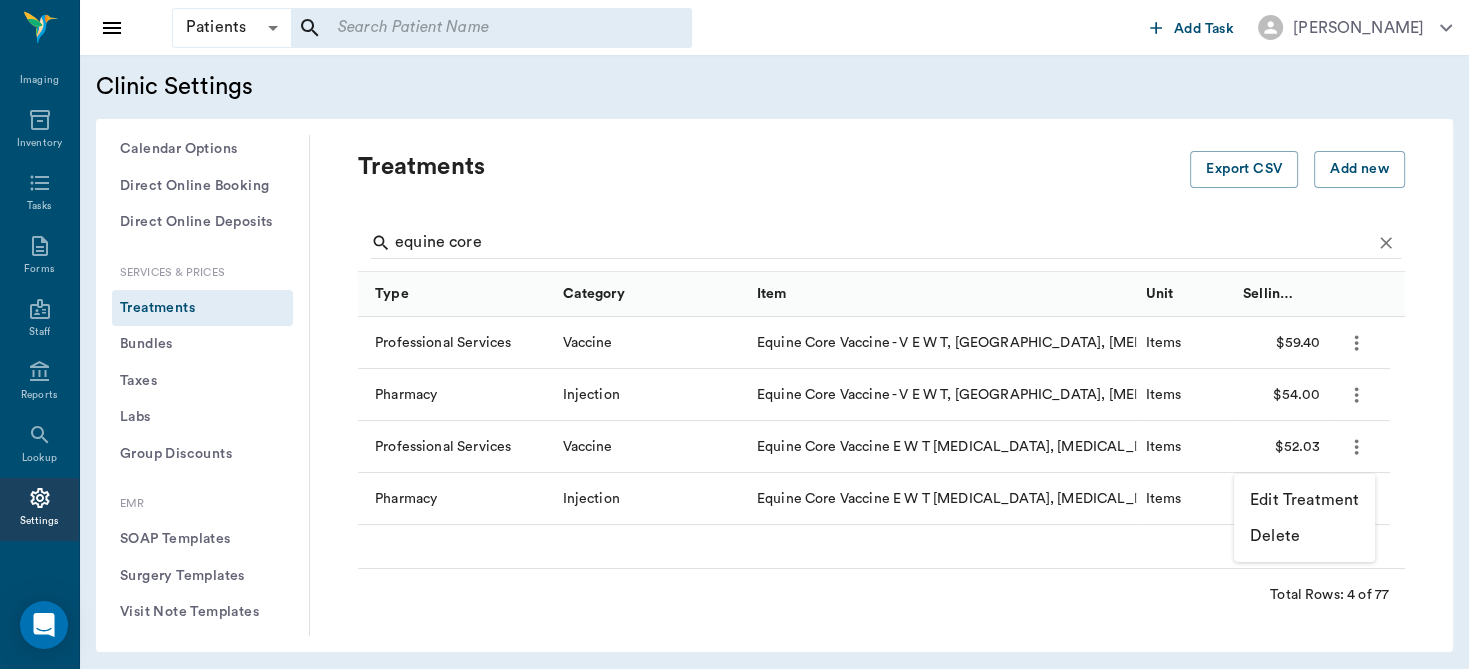 click on "Edit Treatment" at bounding box center (1304, 500) 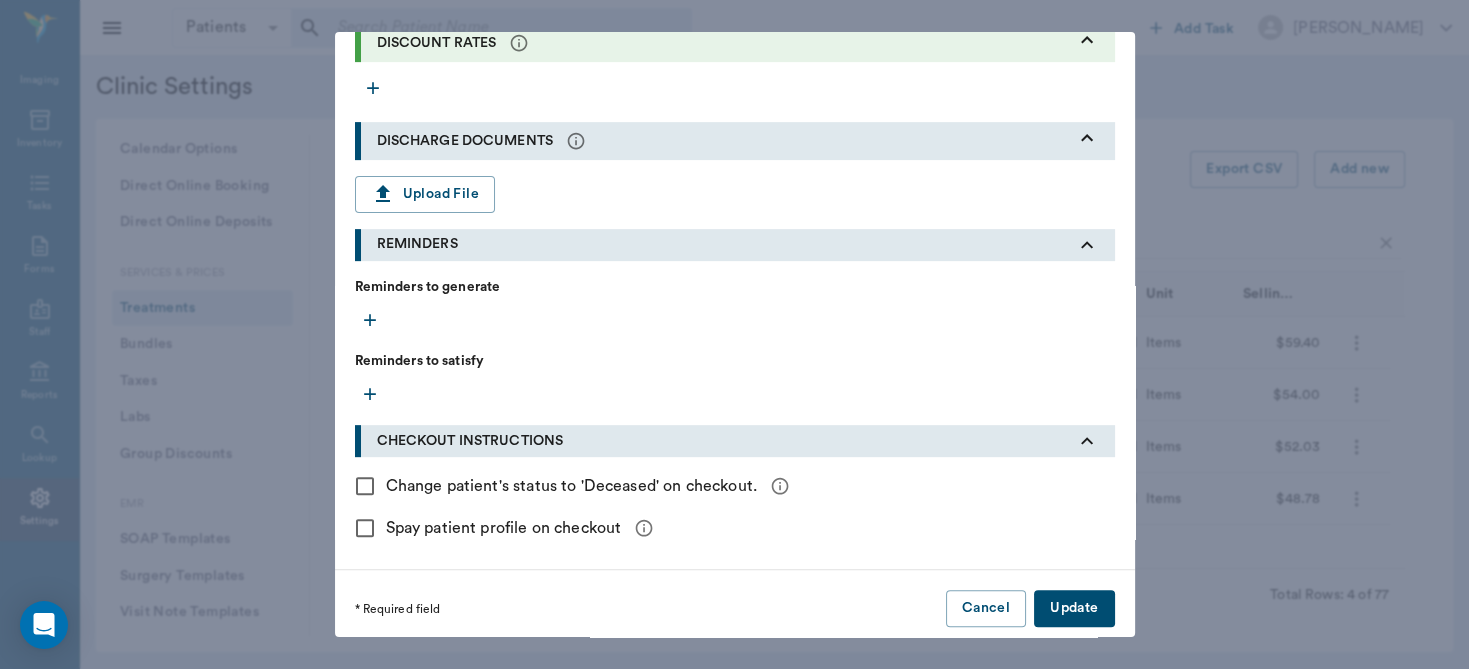 scroll, scrollTop: 772, scrollLeft: 0, axis: vertical 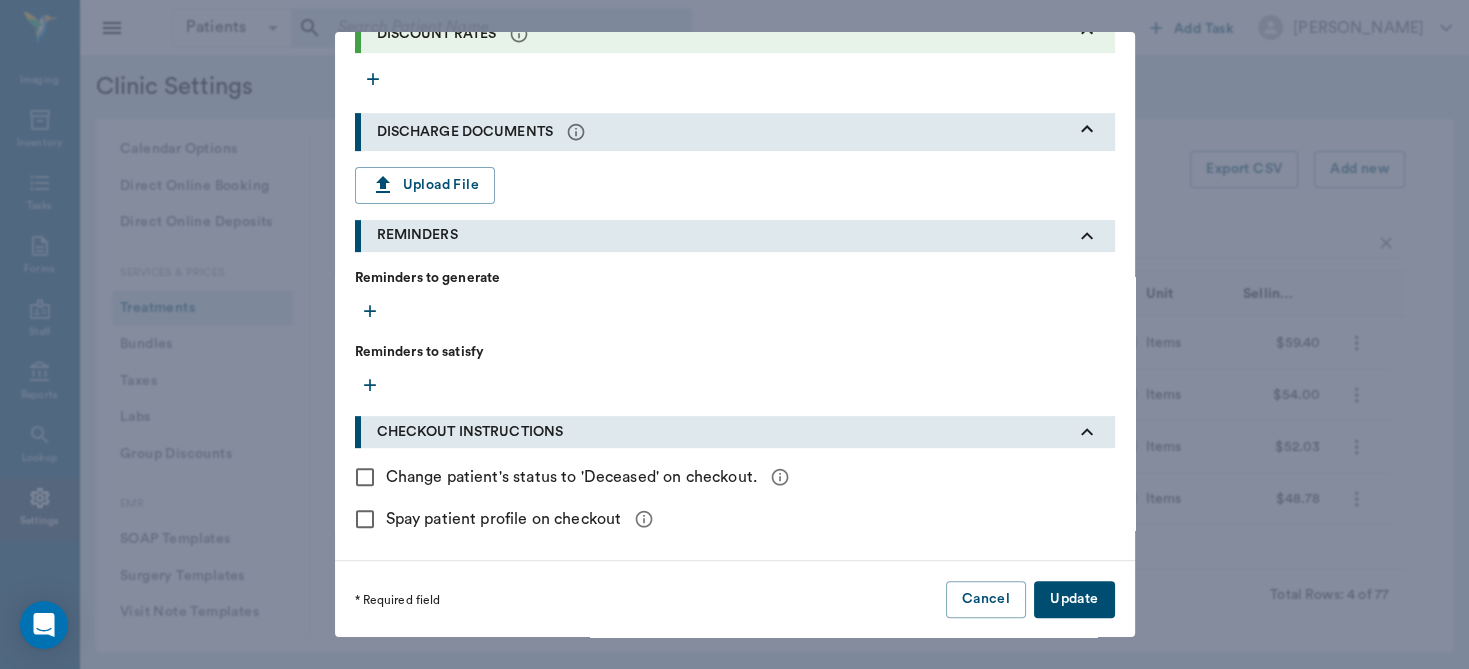 click 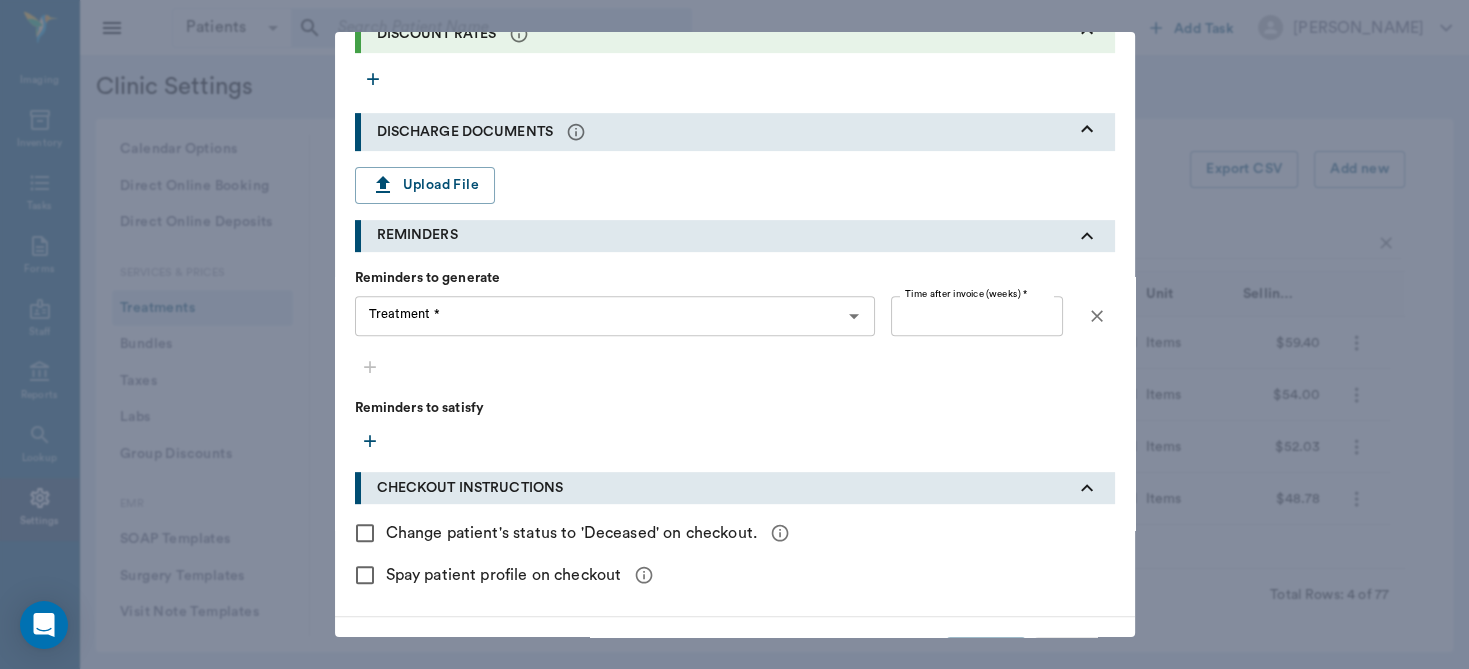click on "Treatment * Treatment *" at bounding box center [615, 316] 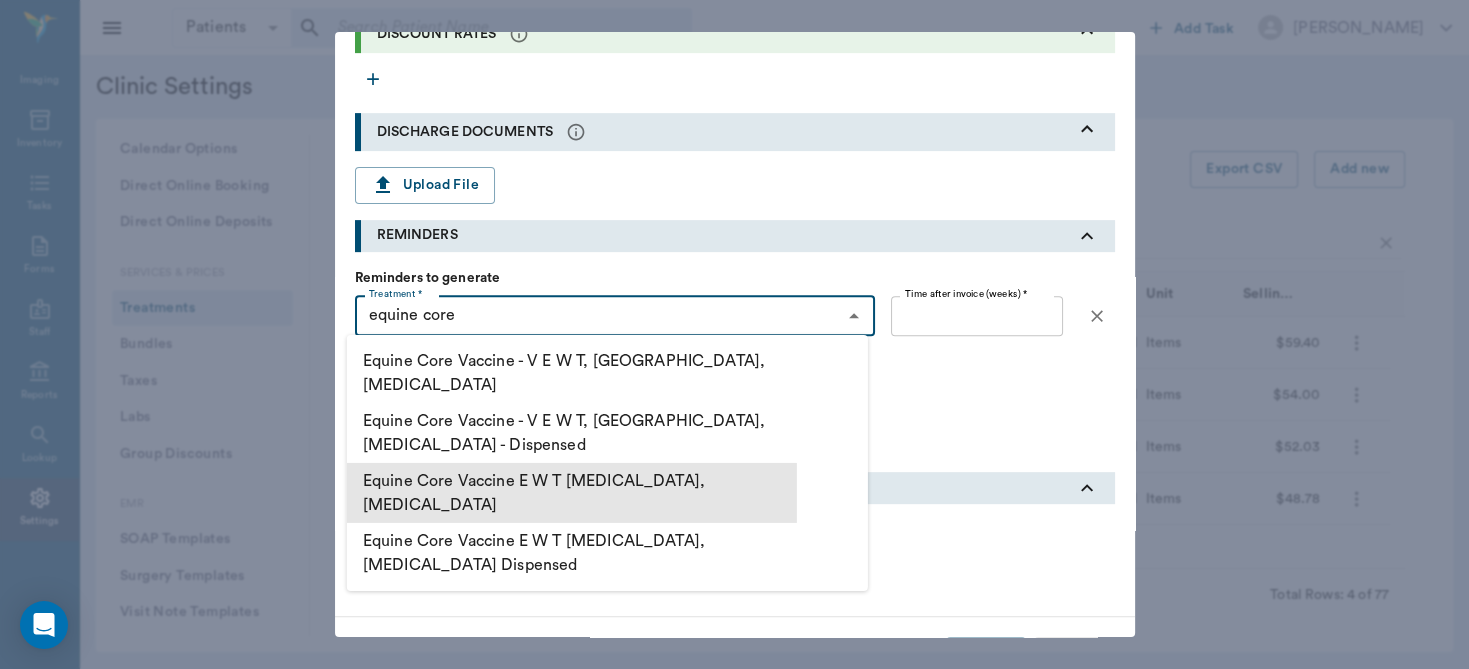 click on "Equine Core Vaccine E W T [MEDICAL_DATA], [MEDICAL_DATA]" at bounding box center [572, 493] 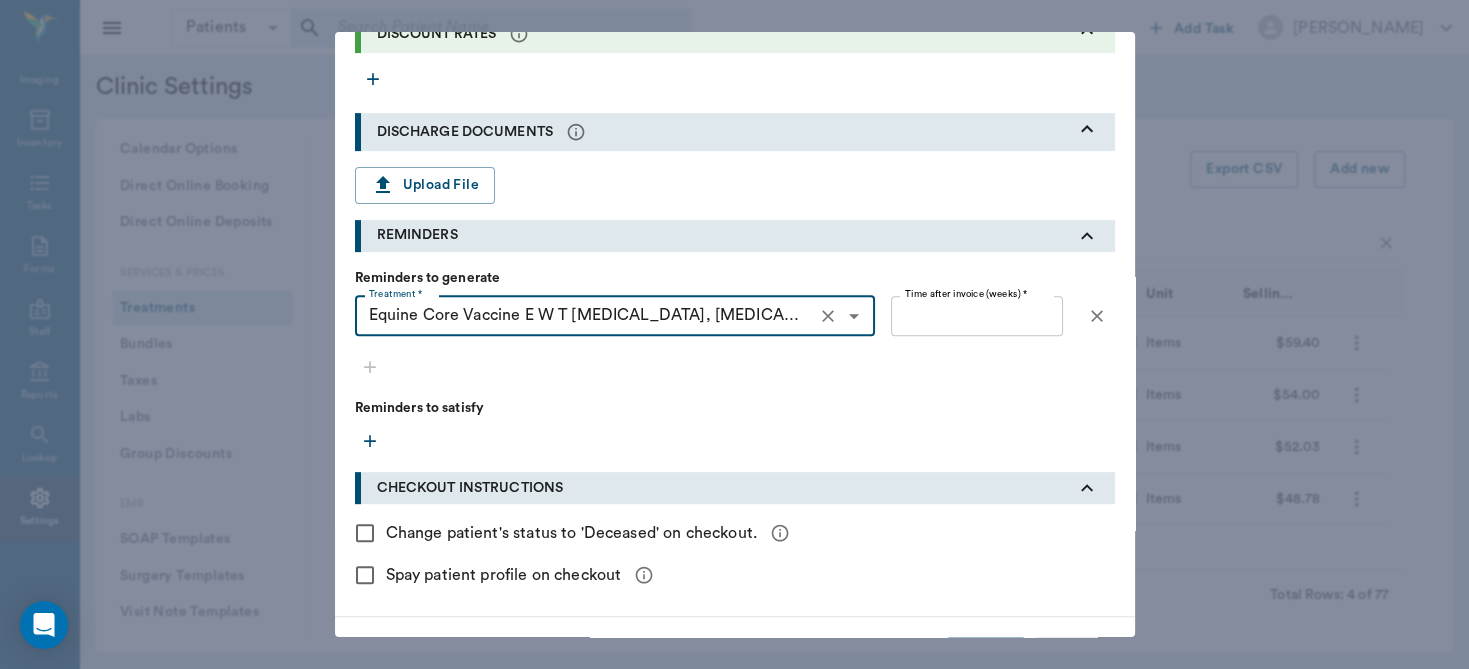 type on "Equine Core Vaccine E W T [MEDICAL_DATA], [MEDICAL_DATA]" 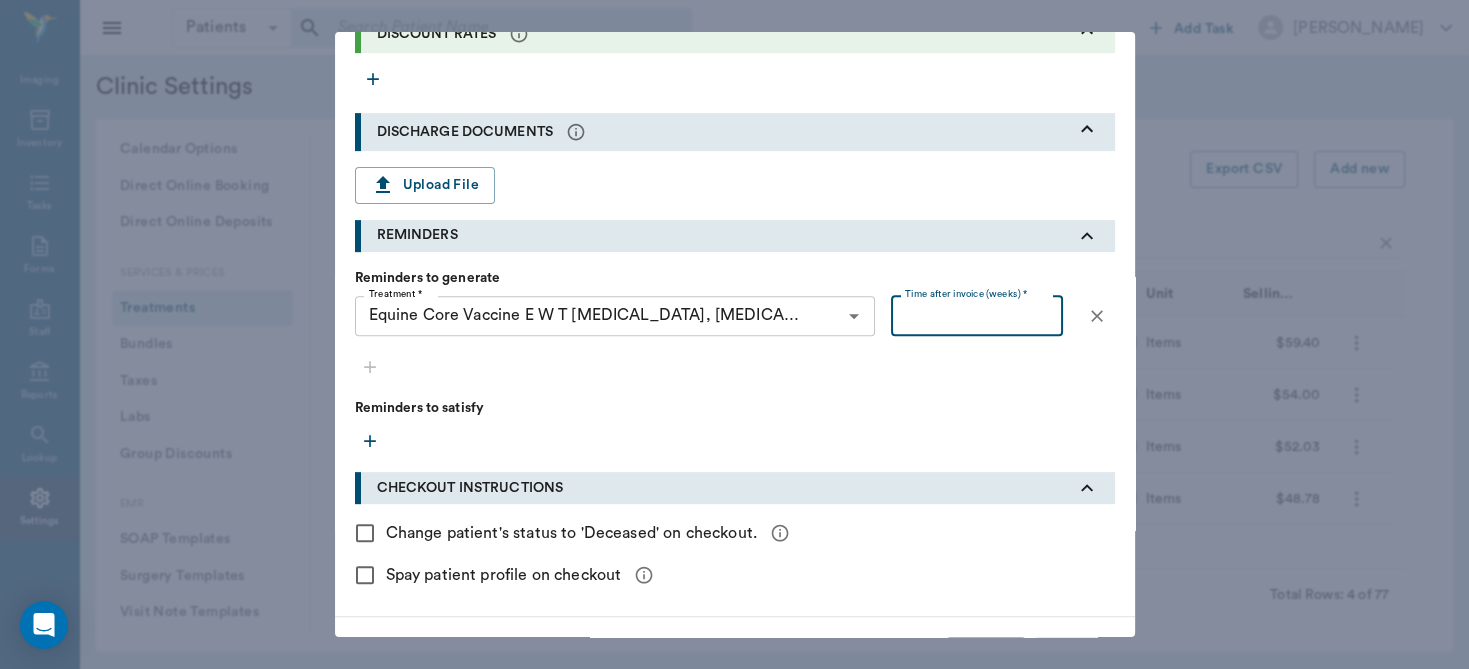 click on "Time after invoice (weeks) *" at bounding box center (976, 316) 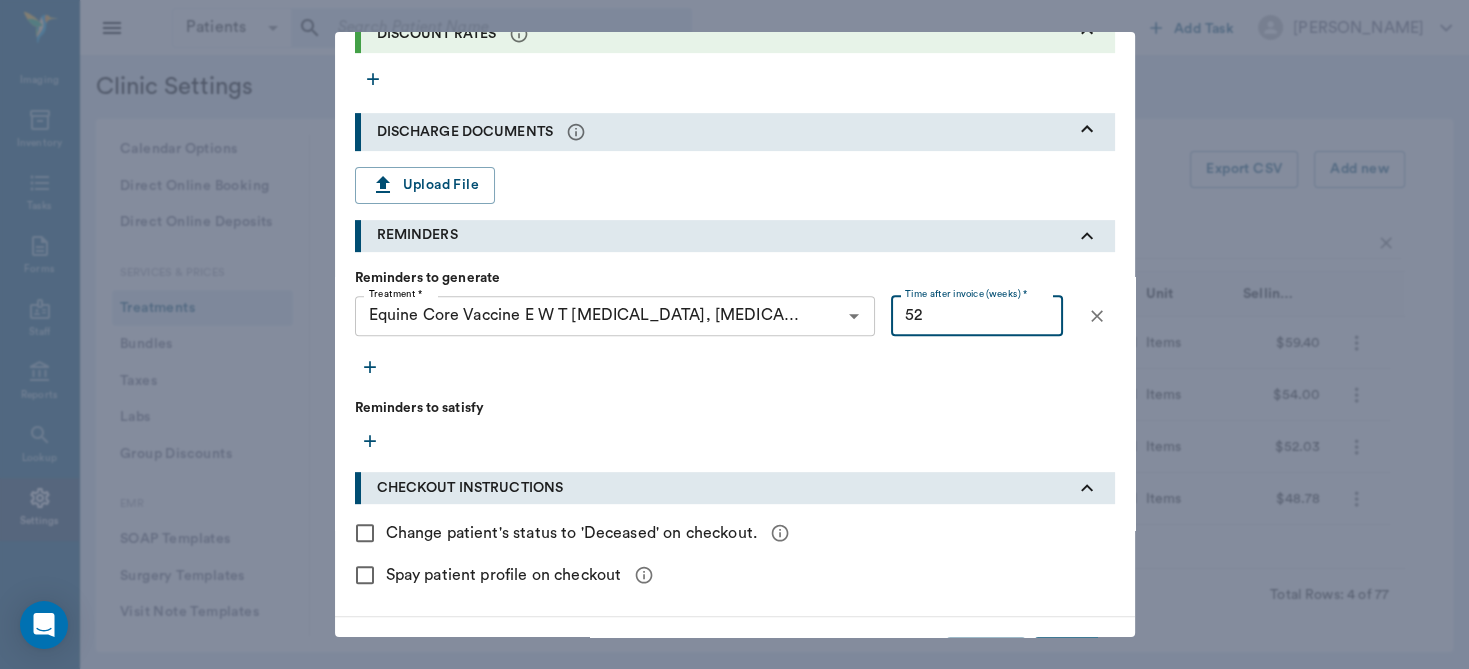 type on "52" 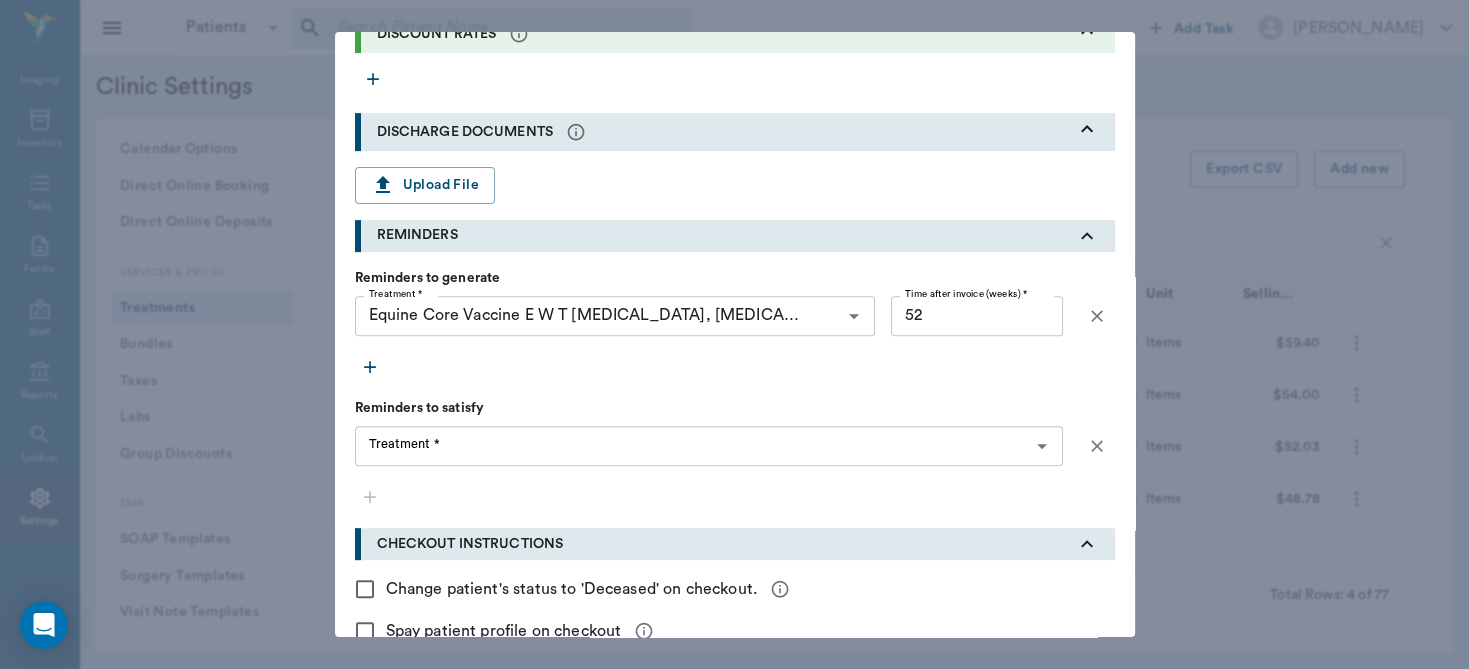 click on "Treatment *" at bounding box center [692, 446] 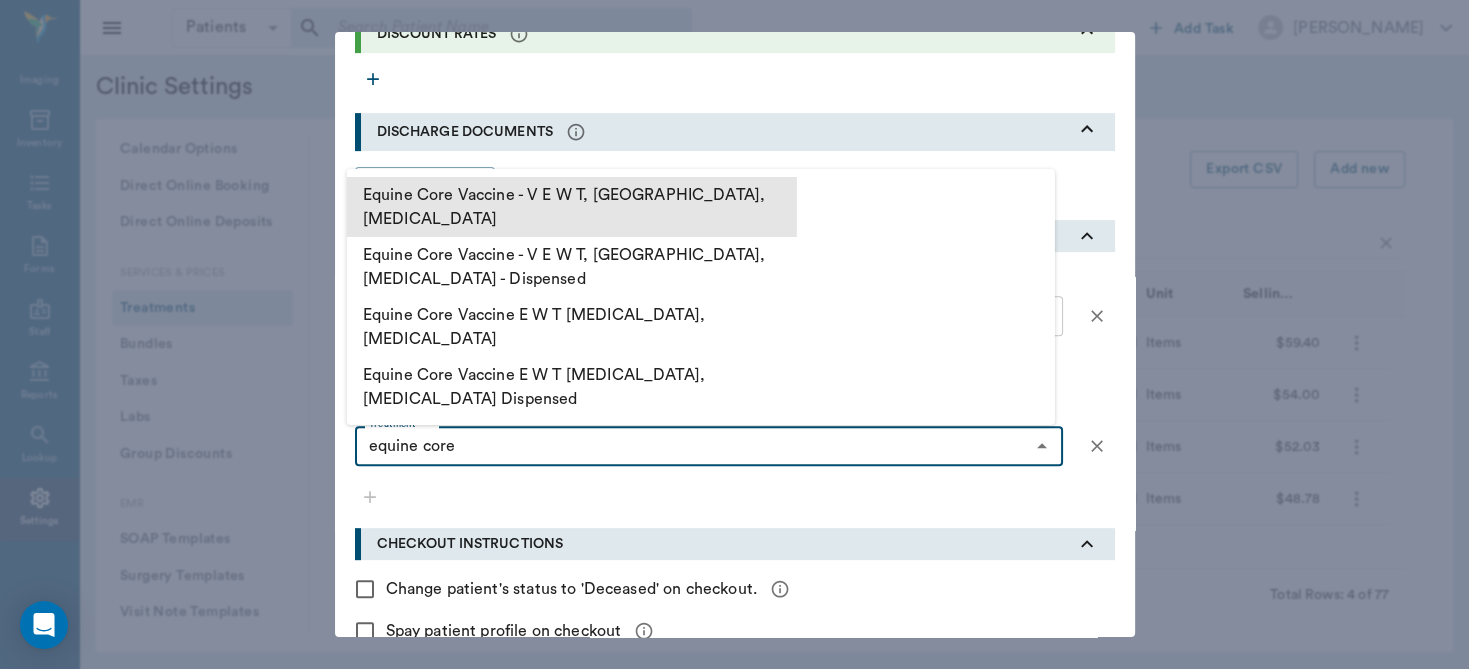 click on "Equine Core Vaccine -  V E W T, [GEOGRAPHIC_DATA], [MEDICAL_DATA]" at bounding box center (572, 207) 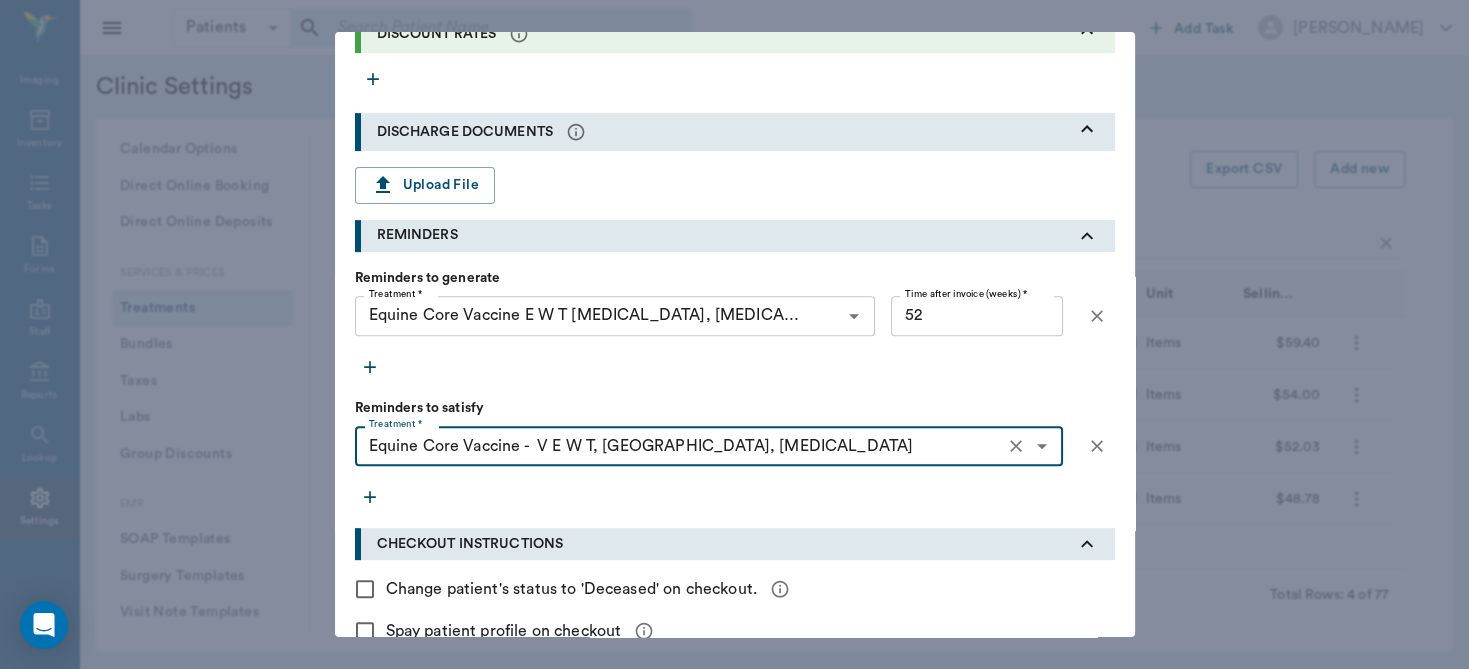 type on "Equine Core Vaccine -  V E W T, [GEOGRAPHIC_DATA], [MEDICAL_DATA]" 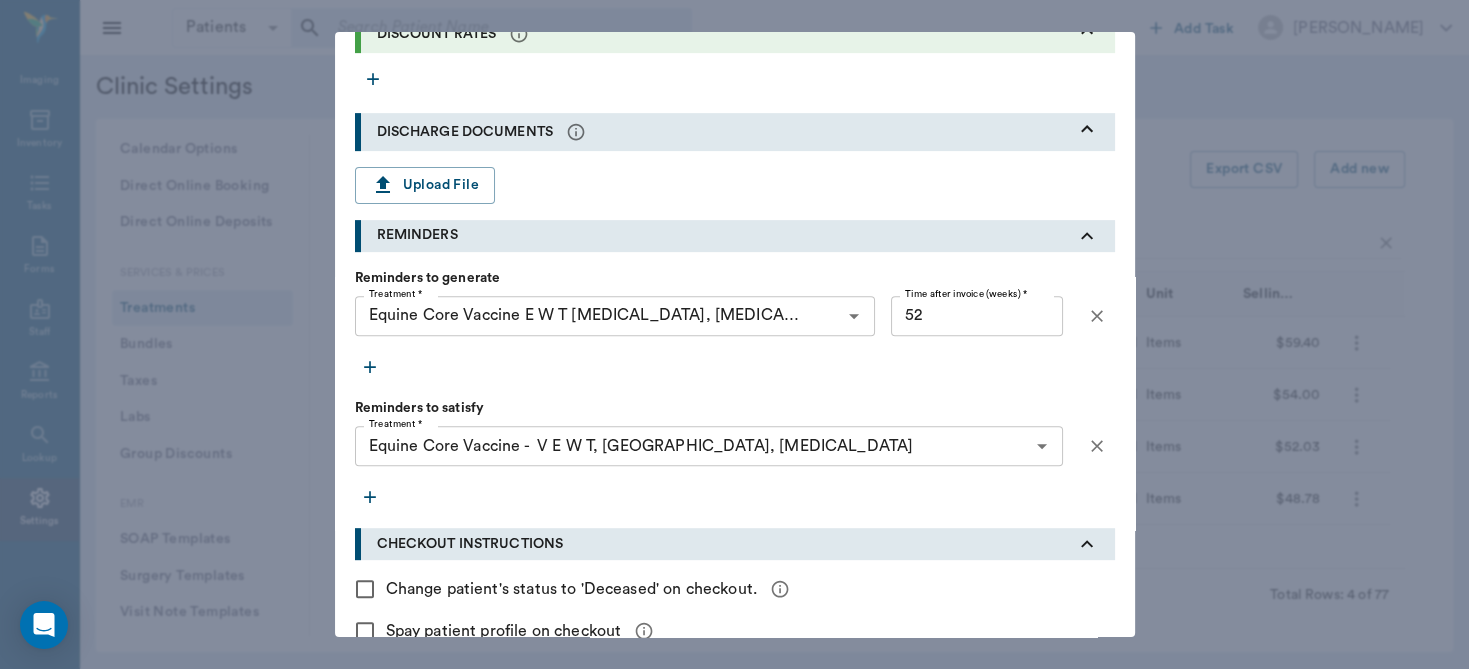 click 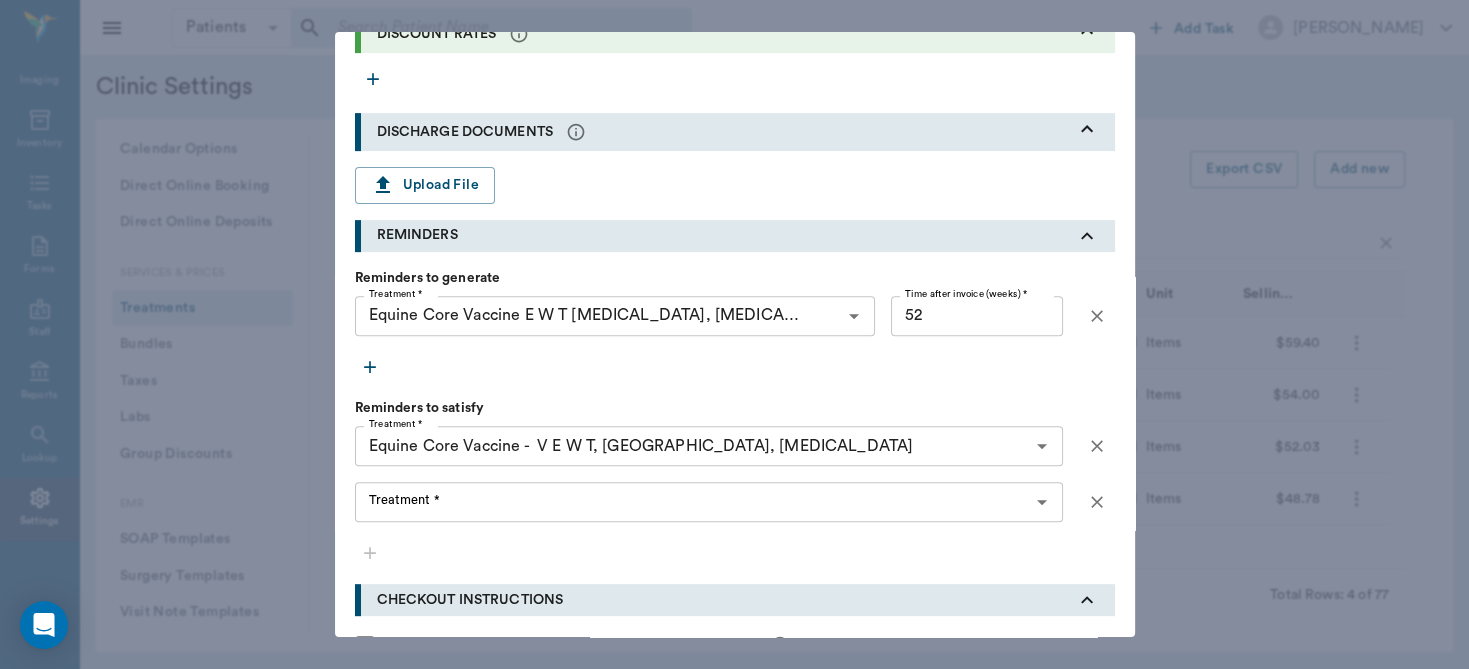 click on "Treatment * Treatment *" at bounding box center (709, 502) 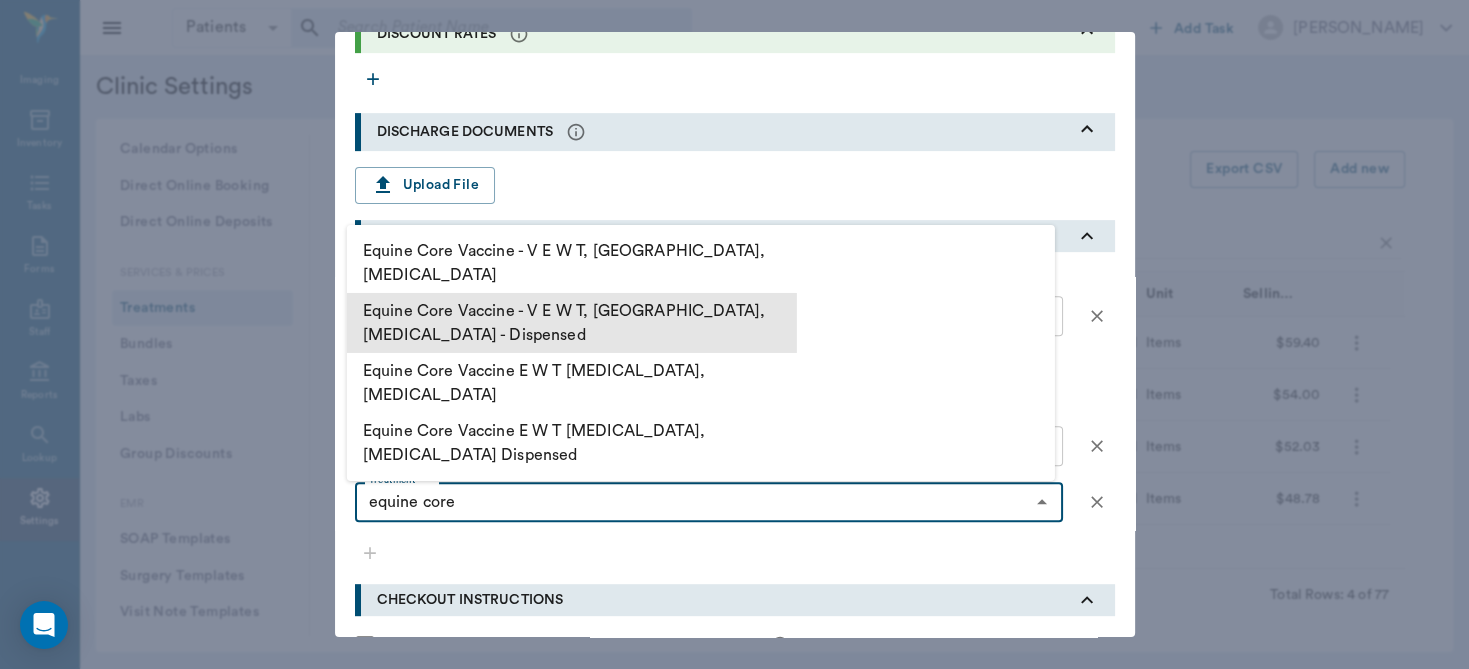 click on "Equine Core Vaccine - V E W T, [GEOGRAPHIC_DATA], [MEDICAL_DATA] - Dispensed" at bounding box center (572, 323) 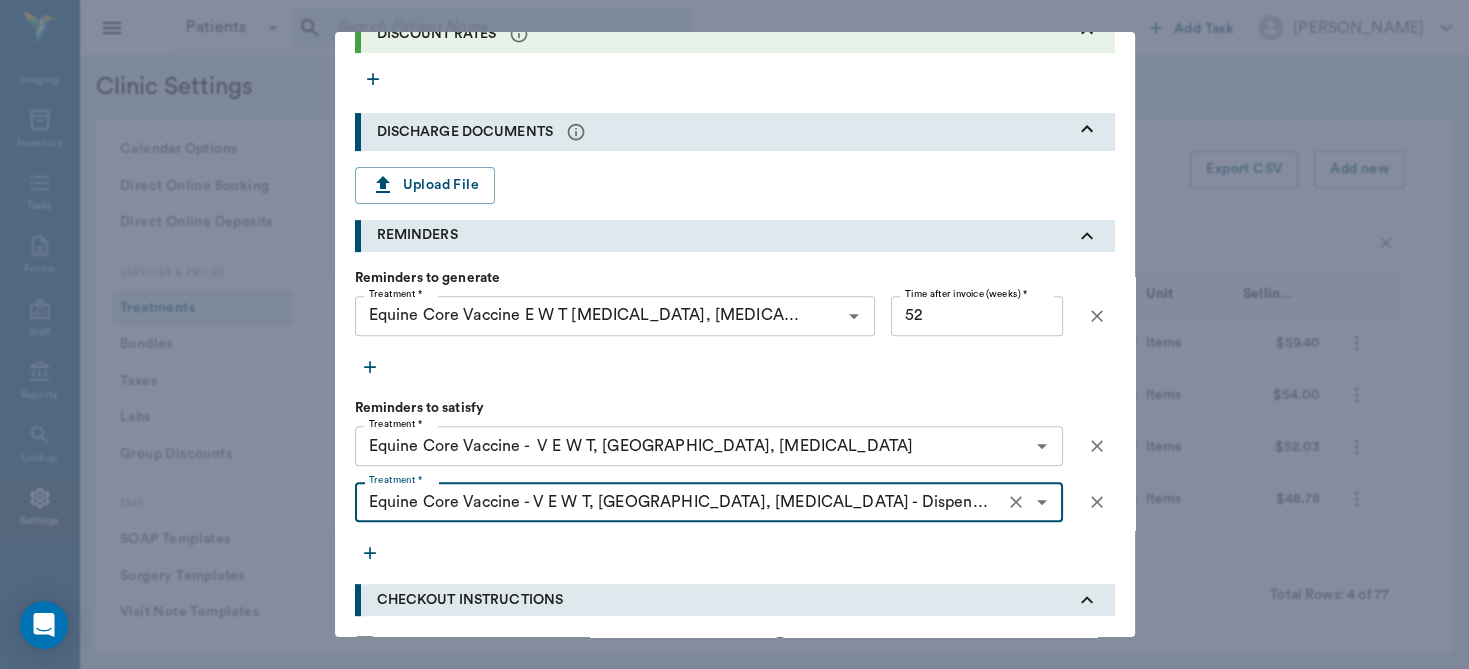type on "Equine Core Vaccine - V E W T, [GEOGRAPHIC_DATA], [MEDICAL_DATA] - Dispensed" 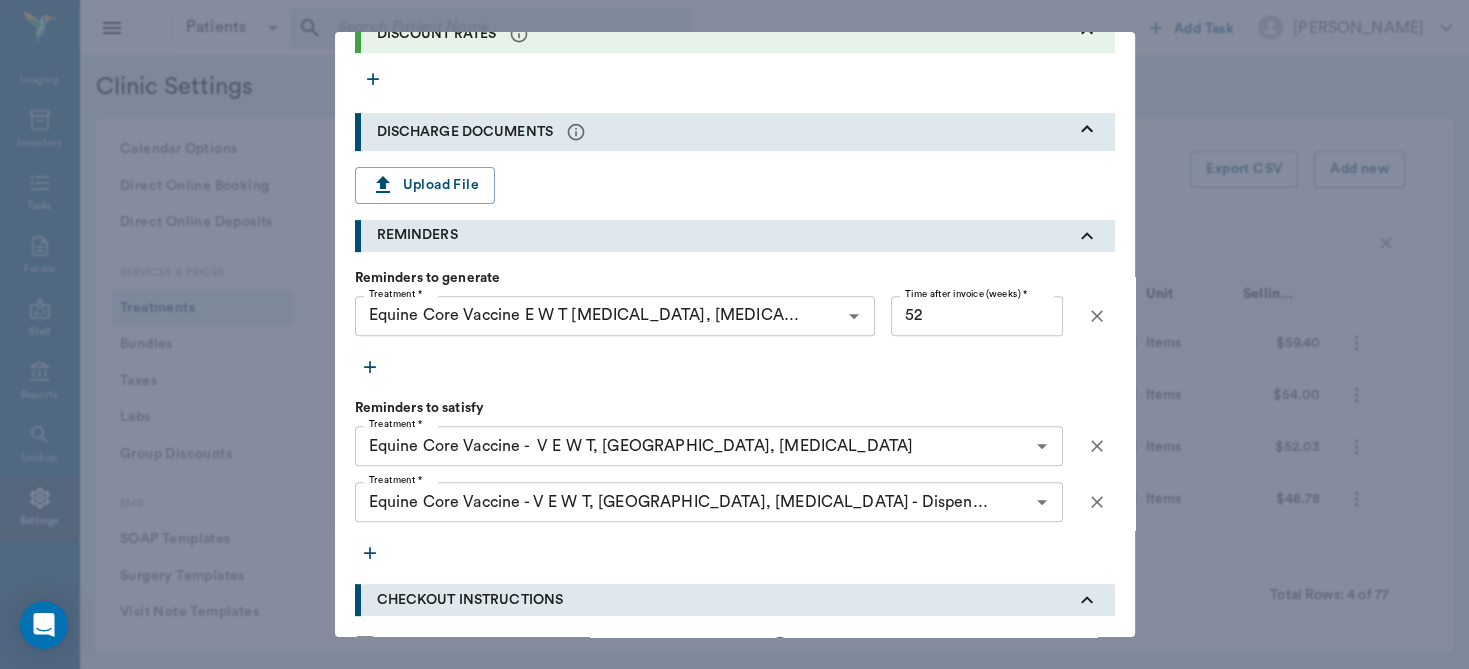 click 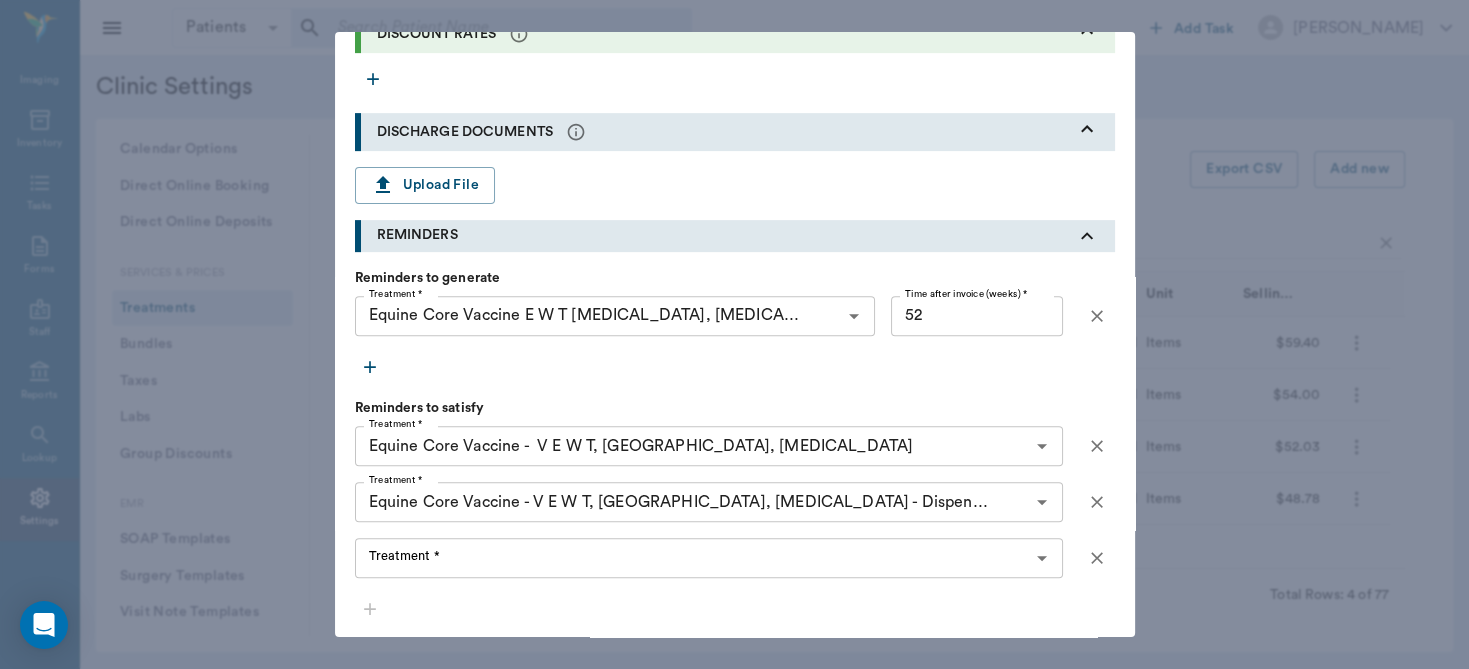 click on "Treatment * Treatment *" at bounding box center [709, 558] 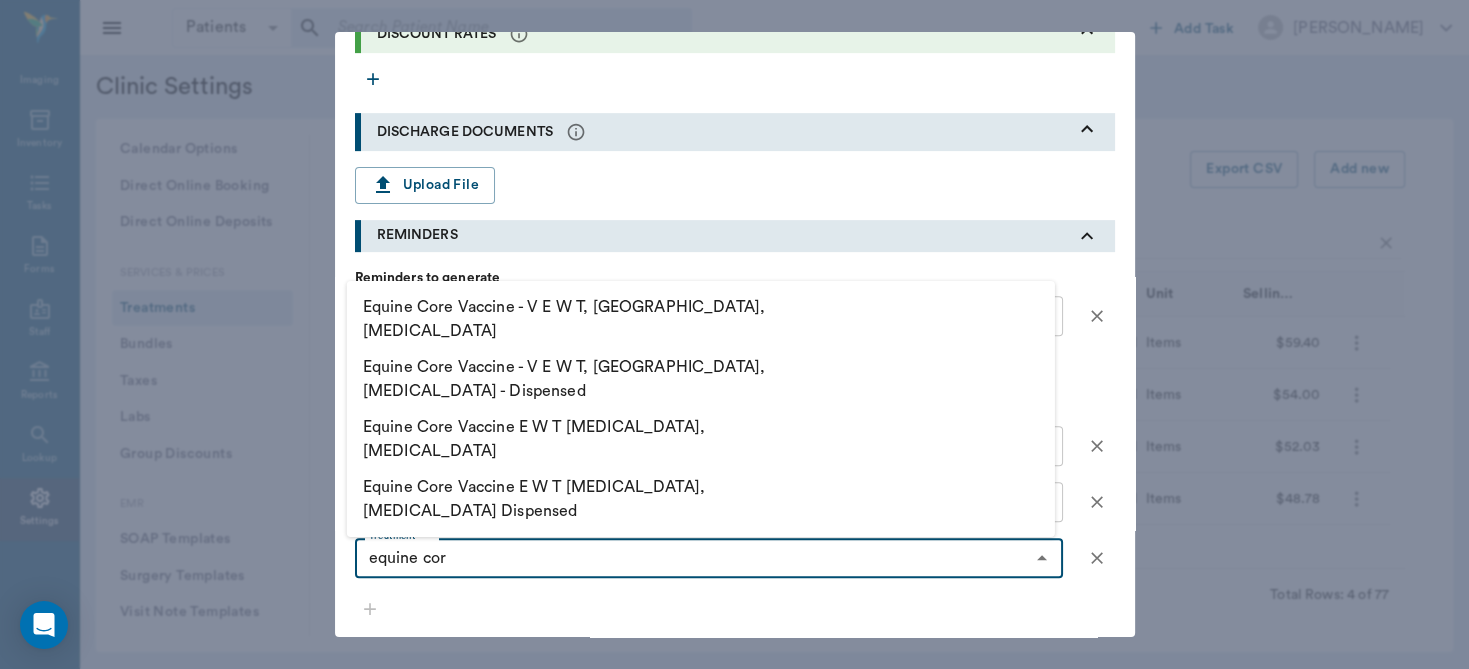 type on "equine core" 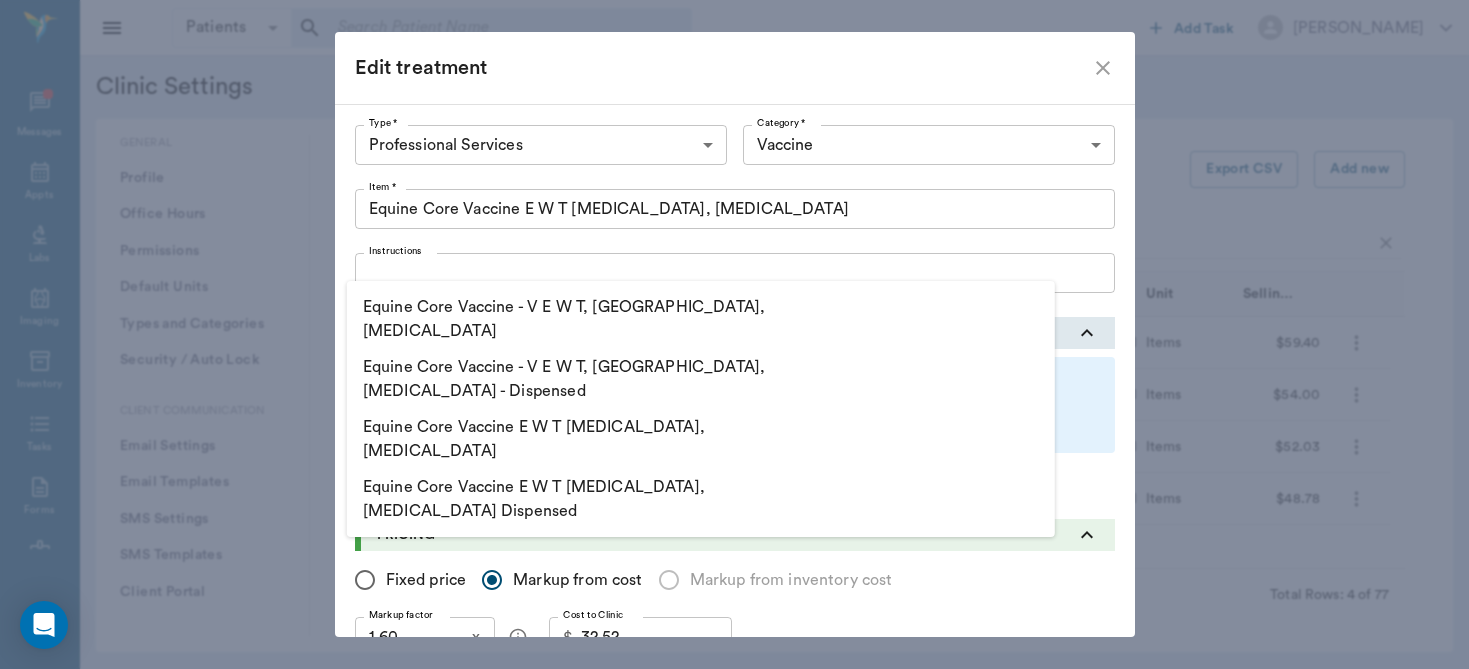 scroll, scrollTop: 0, scrollLeft: 0, axis: both 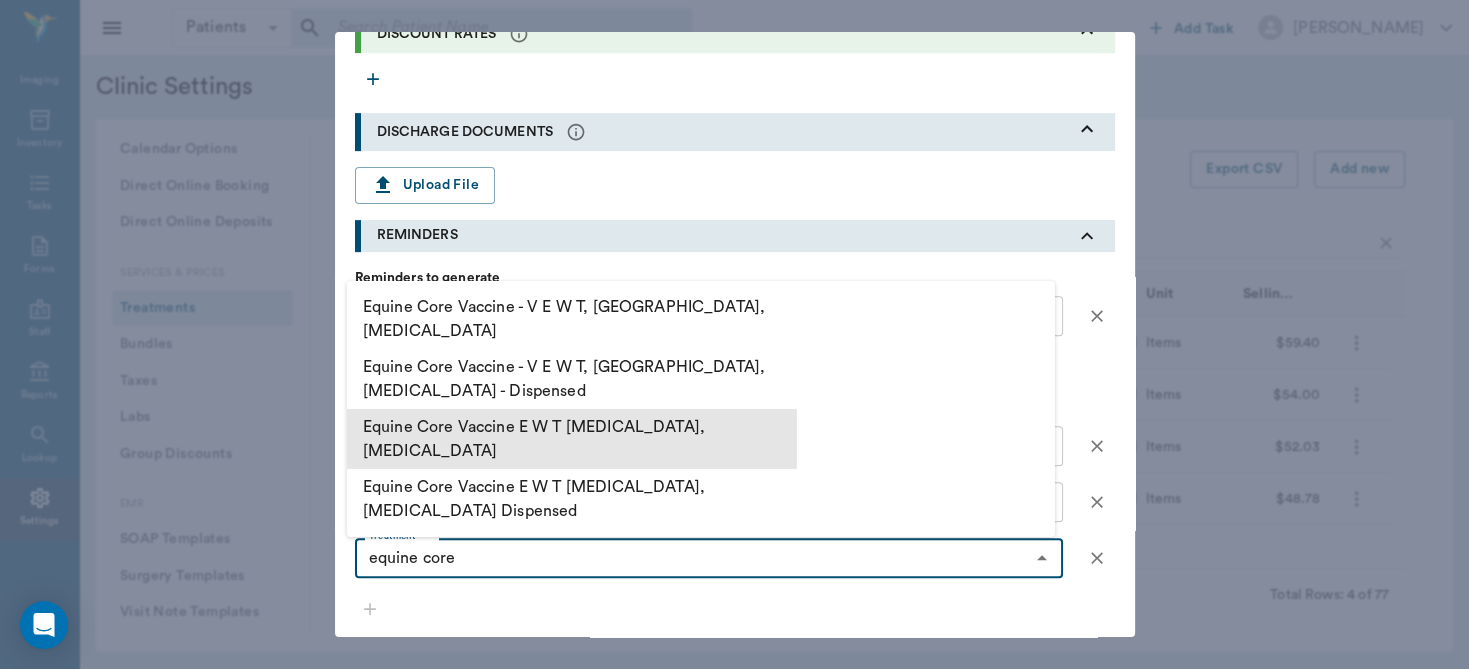 click on "Equine Core Vaccine E W T [MEDICAL_DATA], [MEDICAL_DATA]" at bounding box center [572, 439] 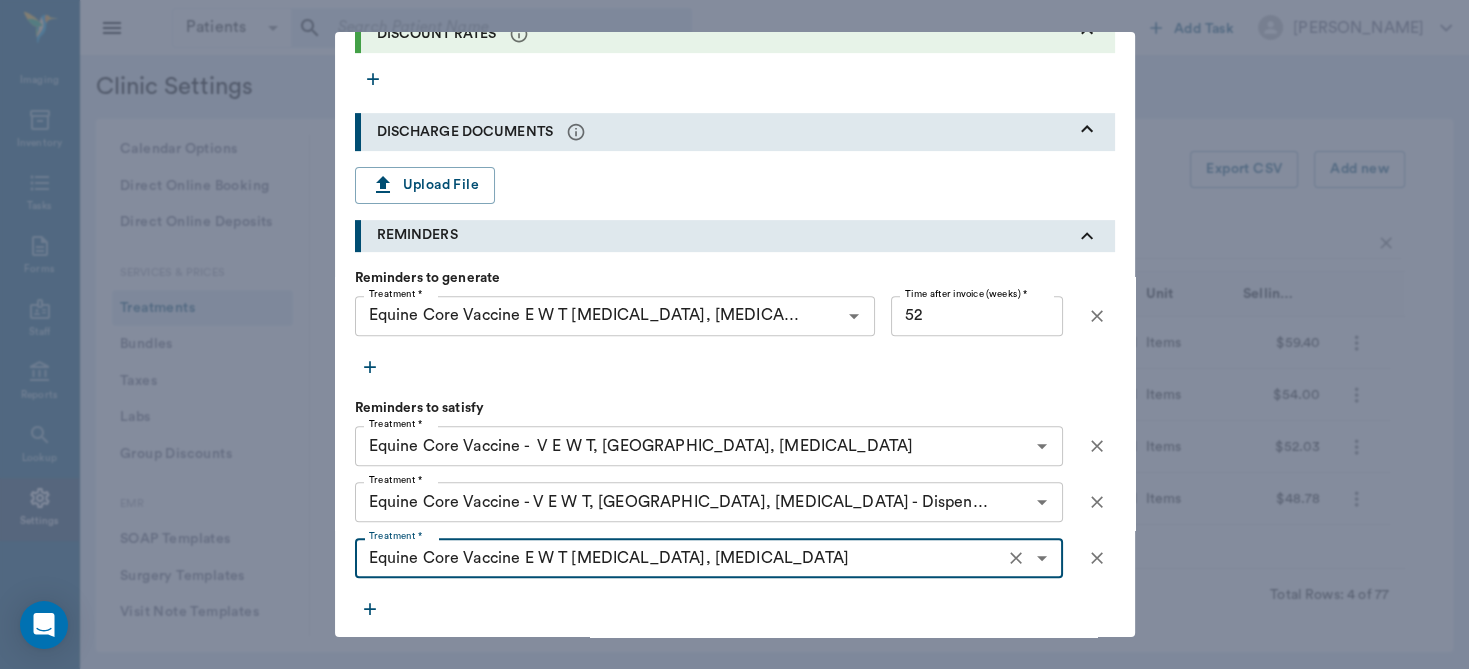 type on "Equine Core Vaccine E W T [MEDICAL_DATA], [MEDICAL_DATA]" 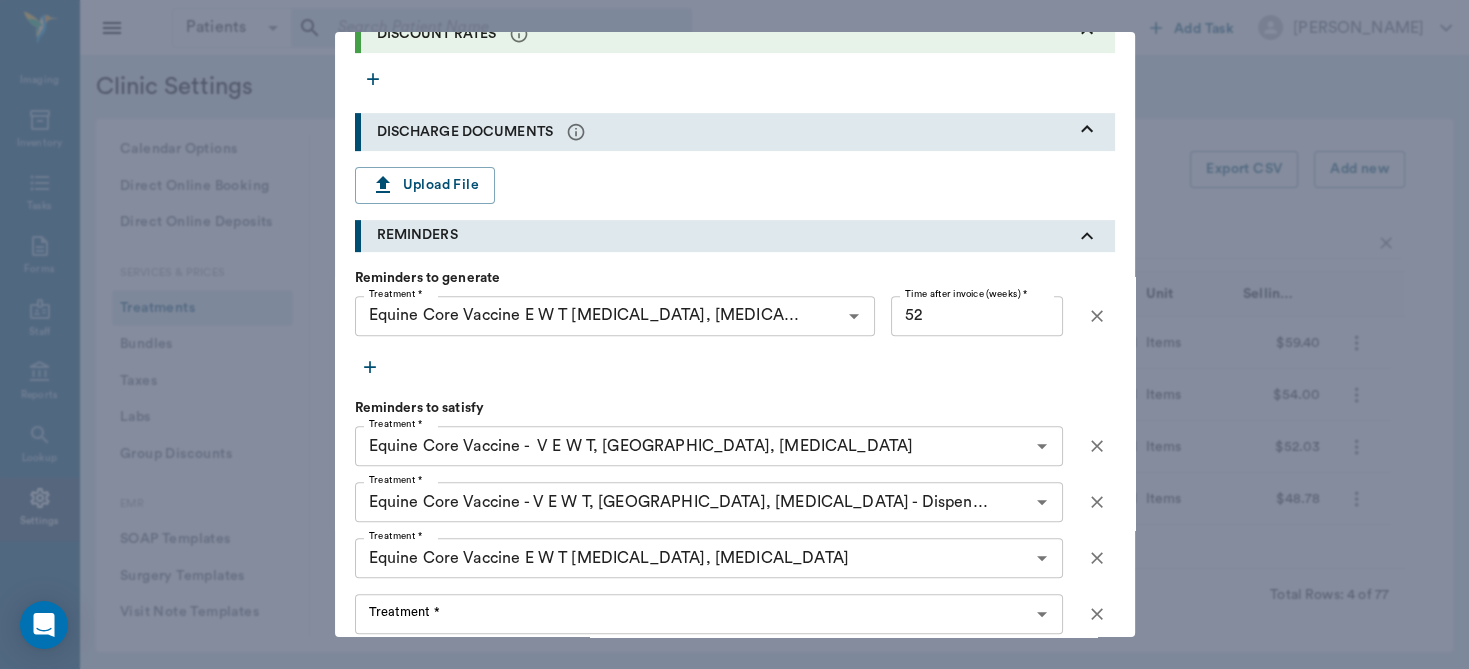 click on "Treatment *" at bounding box center (692, 614) 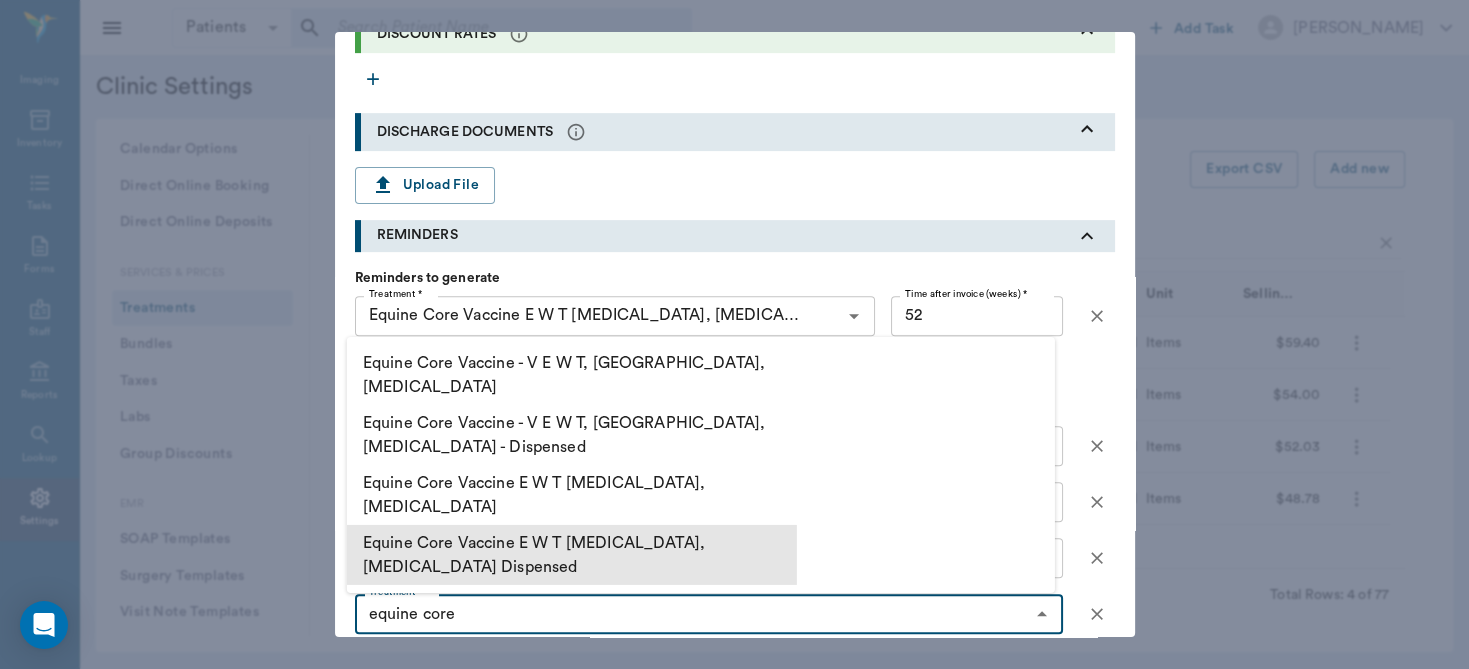 click on "Equine Core Vaccine E W T [MEDICAL_DATA], [MEDICAL_DATA] Dispensed" at bounding box center [572, 555] 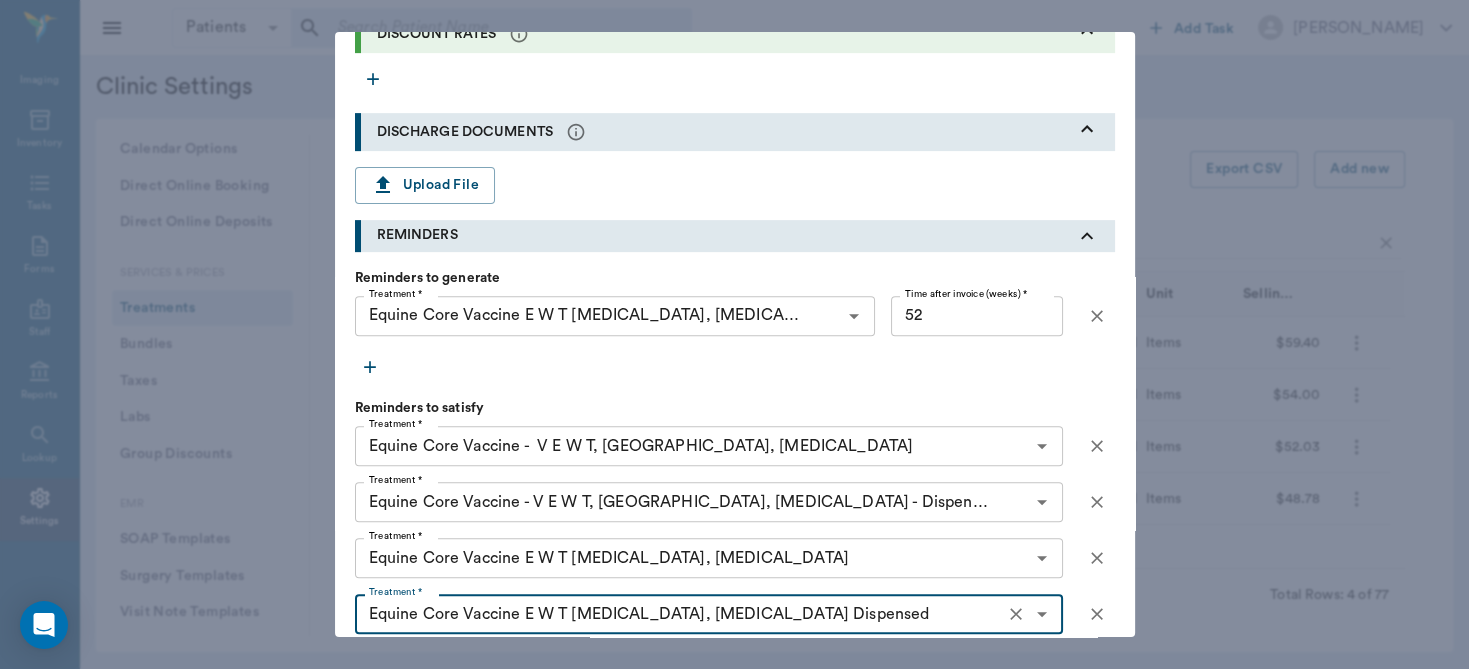 type on "Equine Core Vaccine E W T [MEDICAL_DATA], [MEDICAL_DATA] Dispensed" 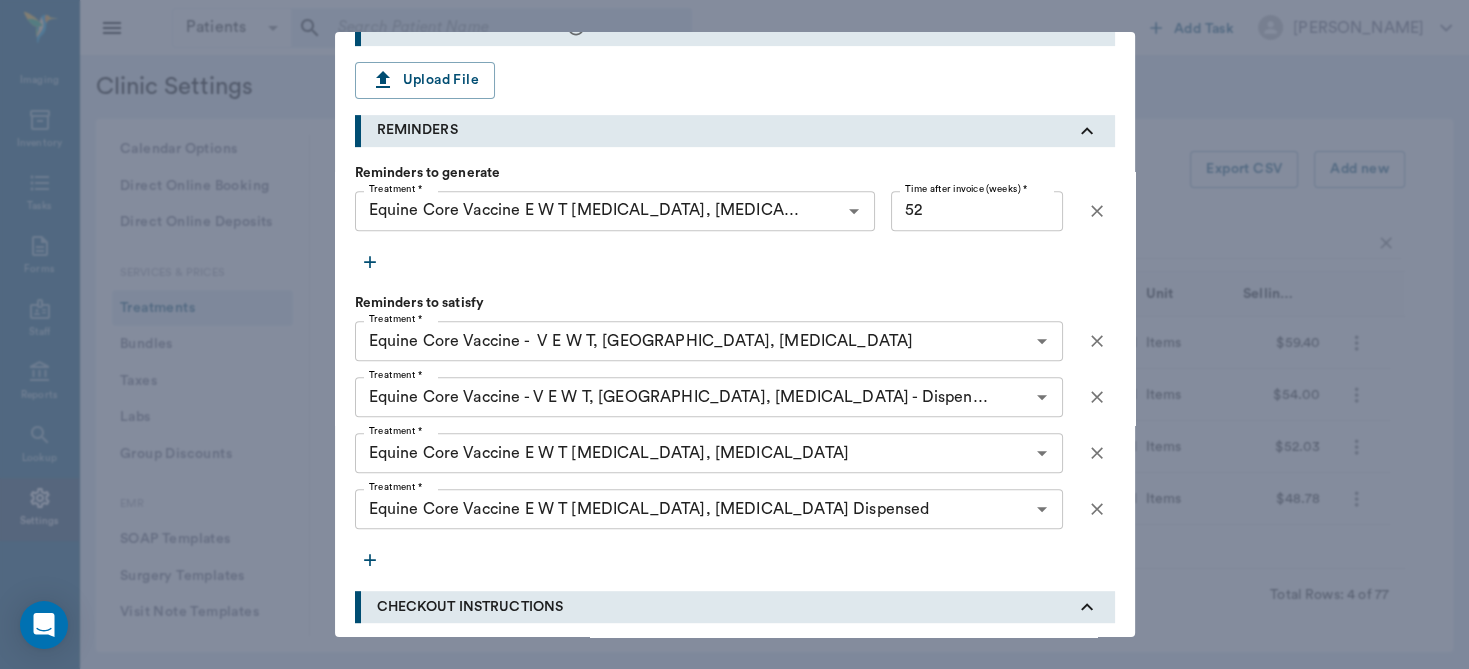 scroll, scrollTop: 1052, scrollLeft: 0, axis: vertical 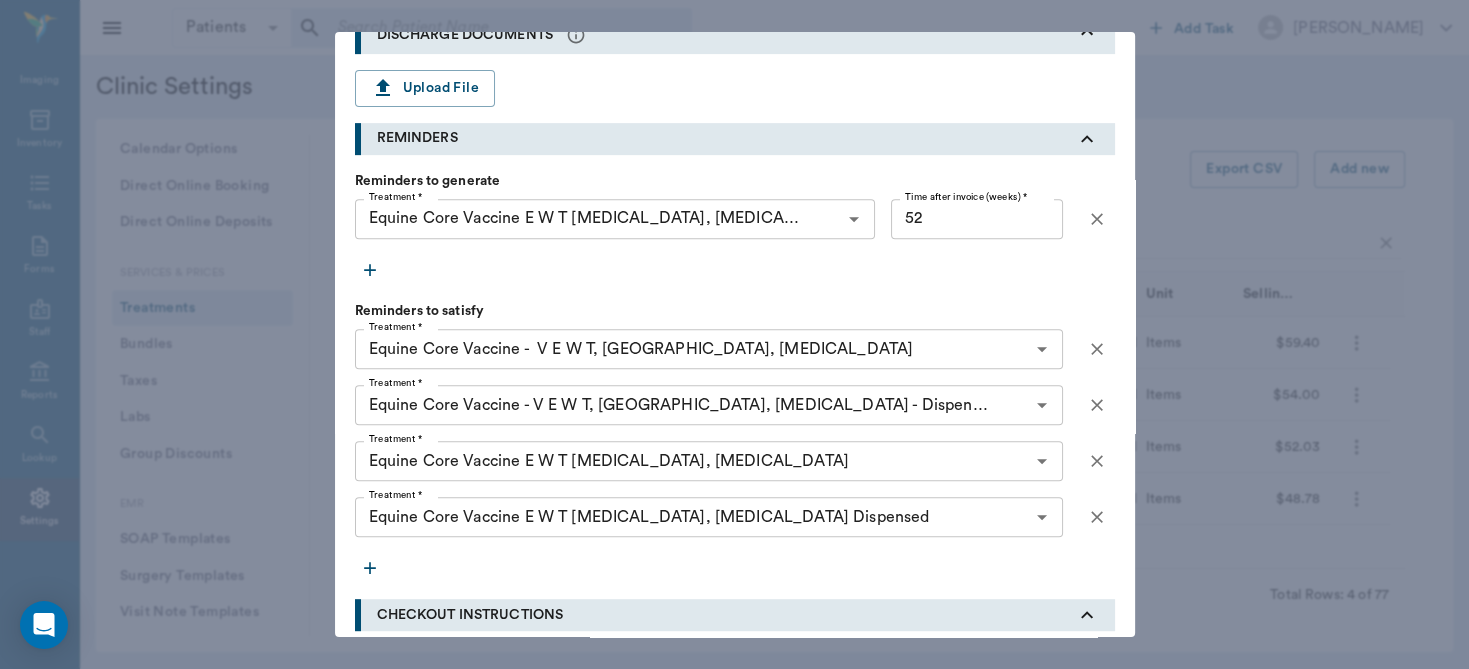 click 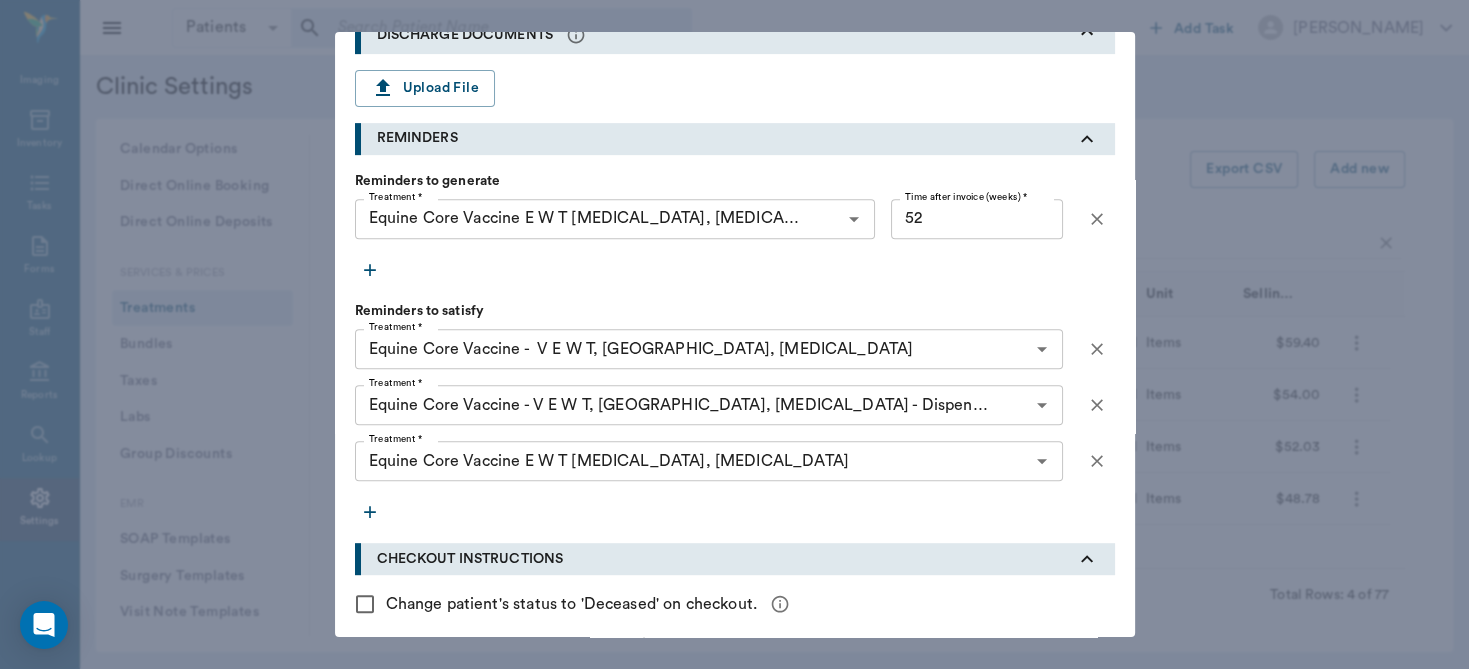 type on "Equine Core Vaccine E W T [MEDICAL_DATA], [MEDICAL_DATA]" 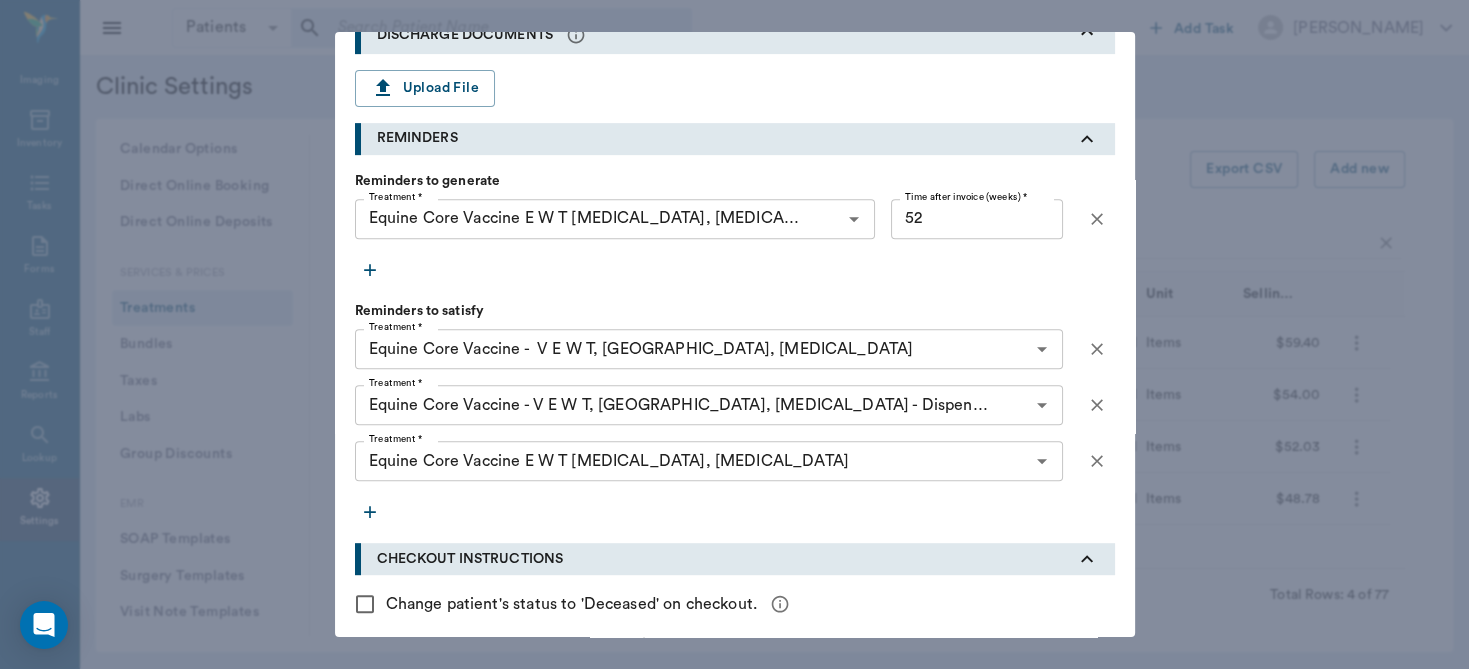 type on "Equine Core Vaccine E W T [MEDICAL_DATA], [MEDICAL_DATA] Dispensed" 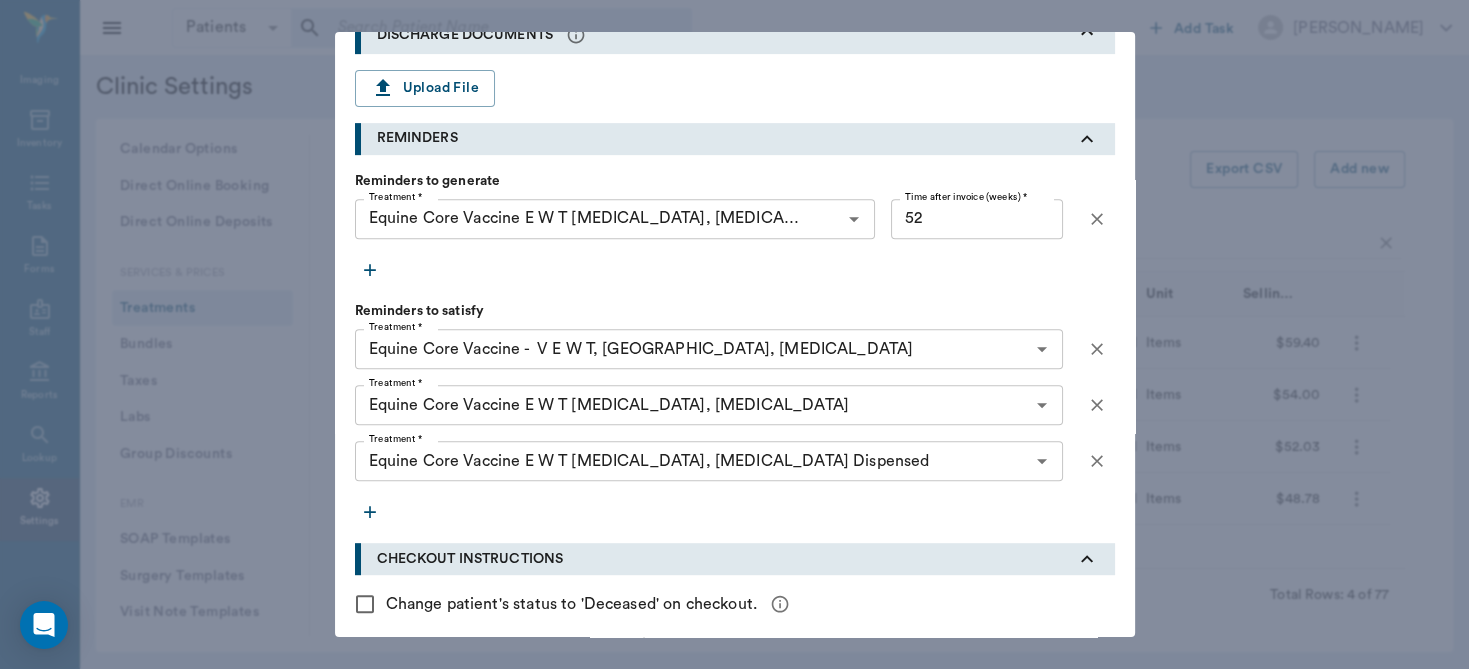 click 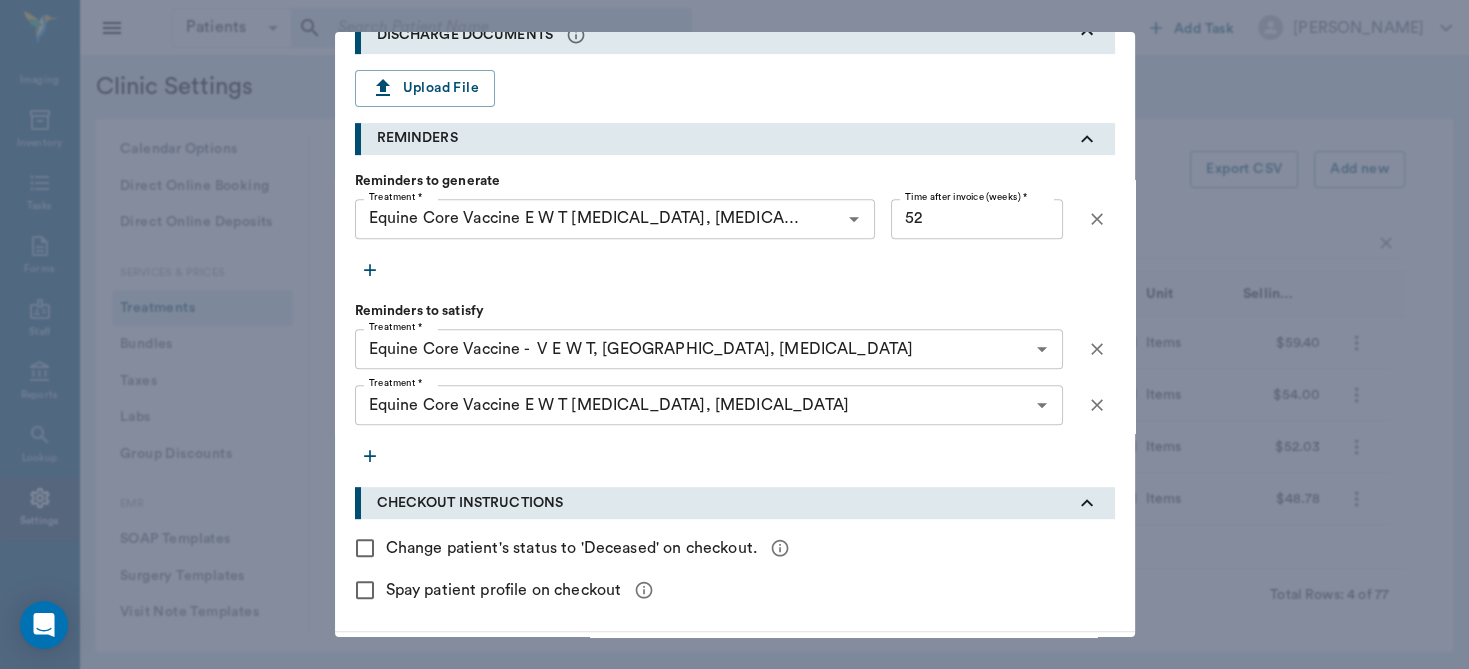 scroll, scrollTop: 940, scrollLeft: 0, axis: vertical 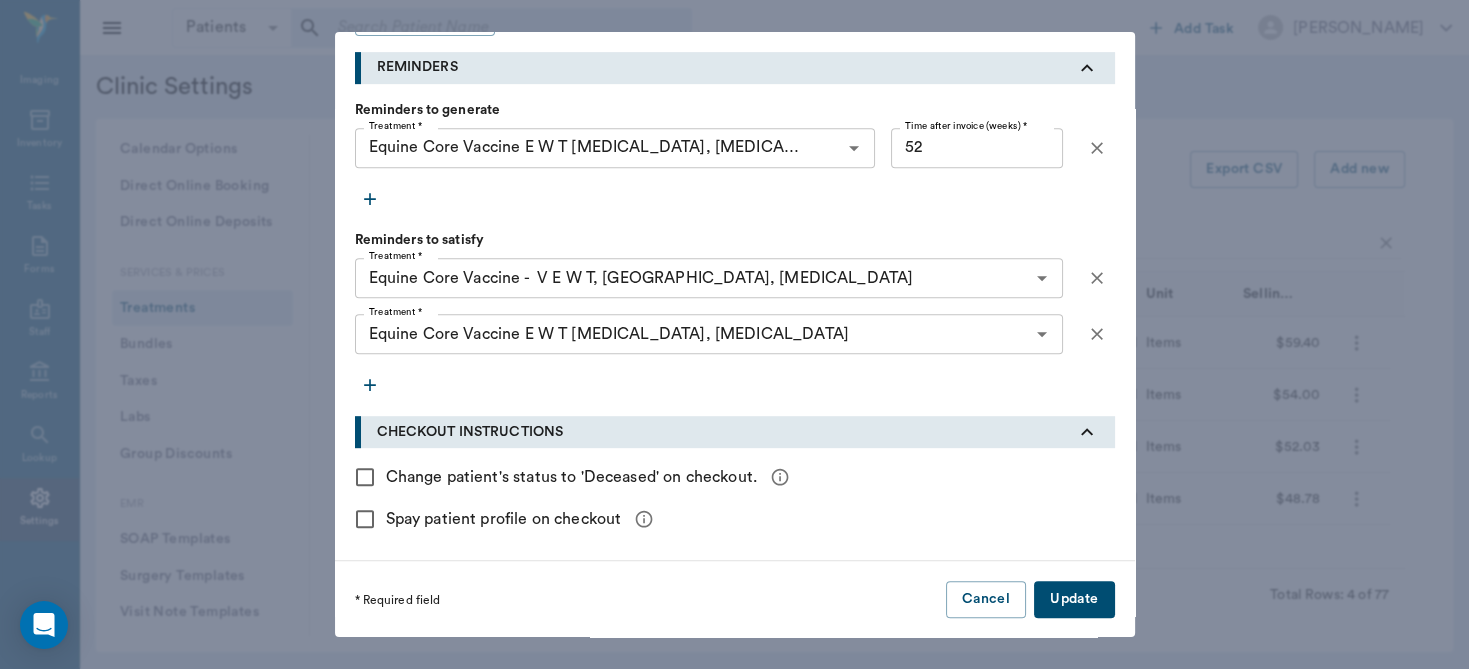click on "Update" at bounding box center (1074, 599) 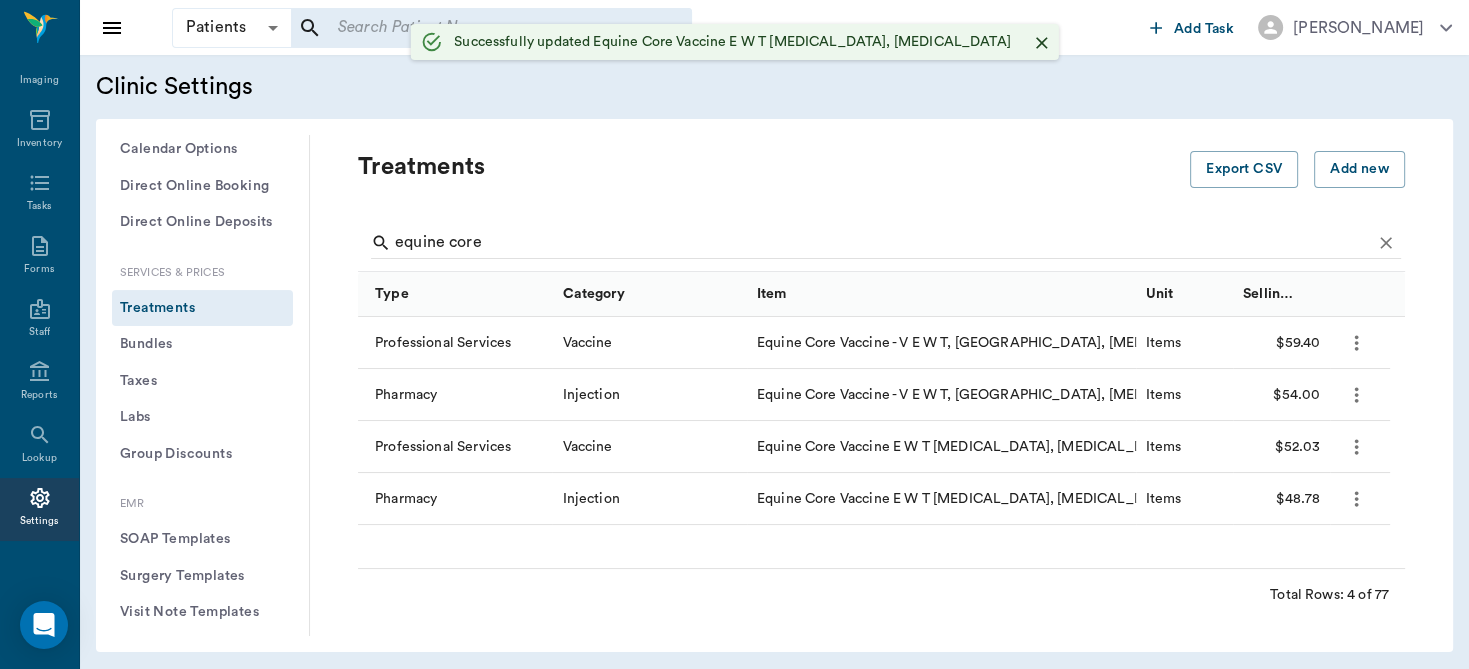 scroll, scrollTop: 0, scrollLeft: 0, axis: both 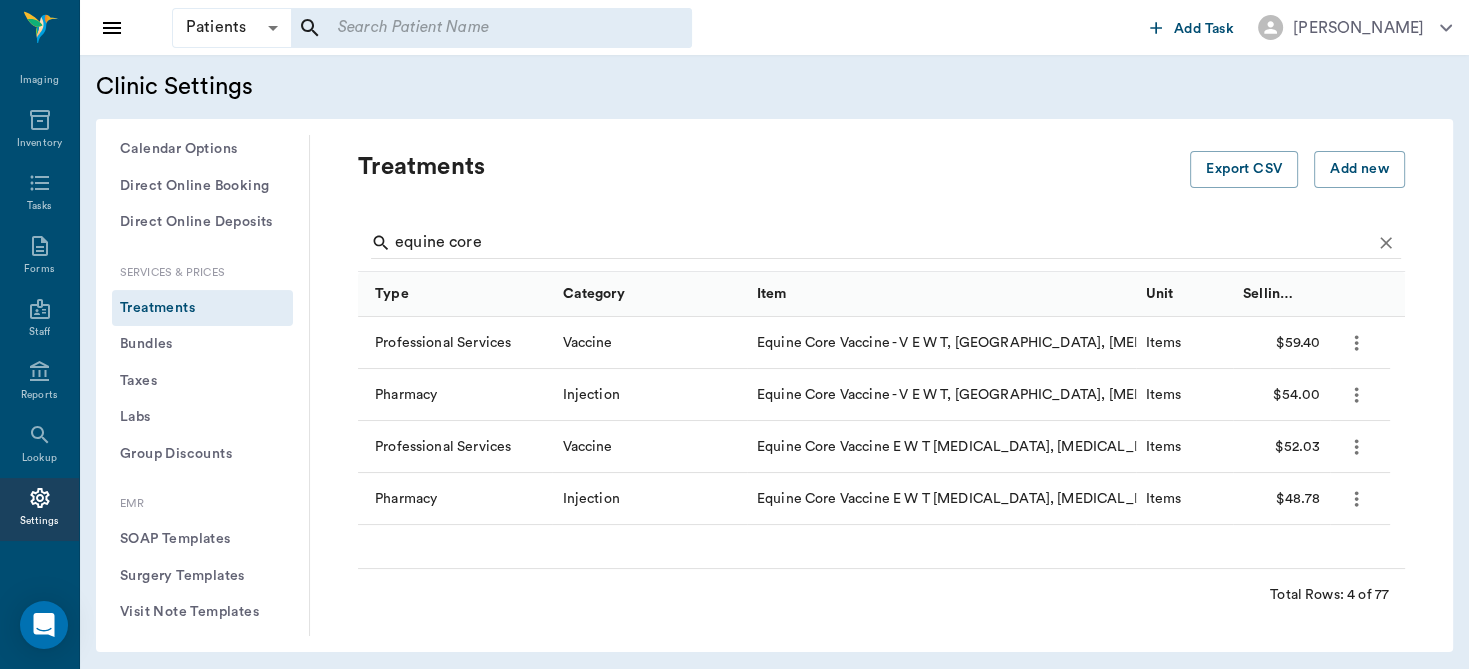 click 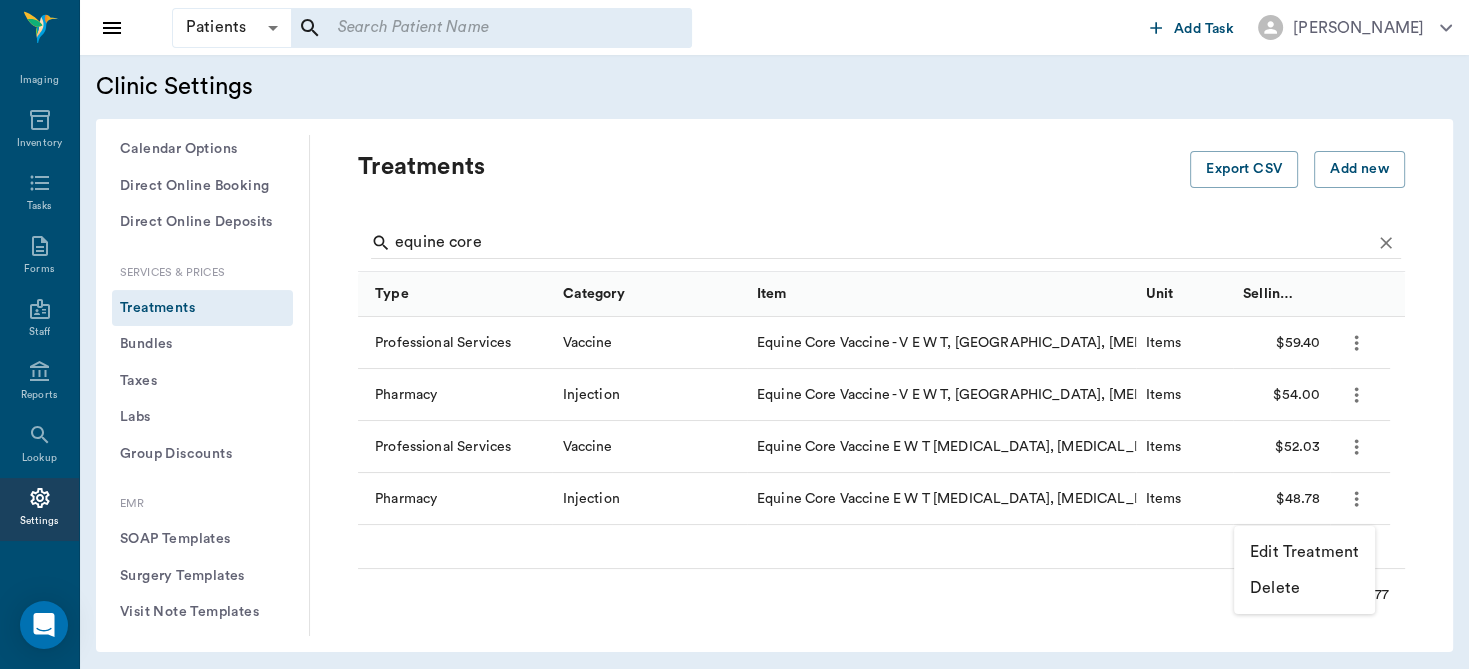 click on "Edit Treatment" at bounding box center [1304, 552] 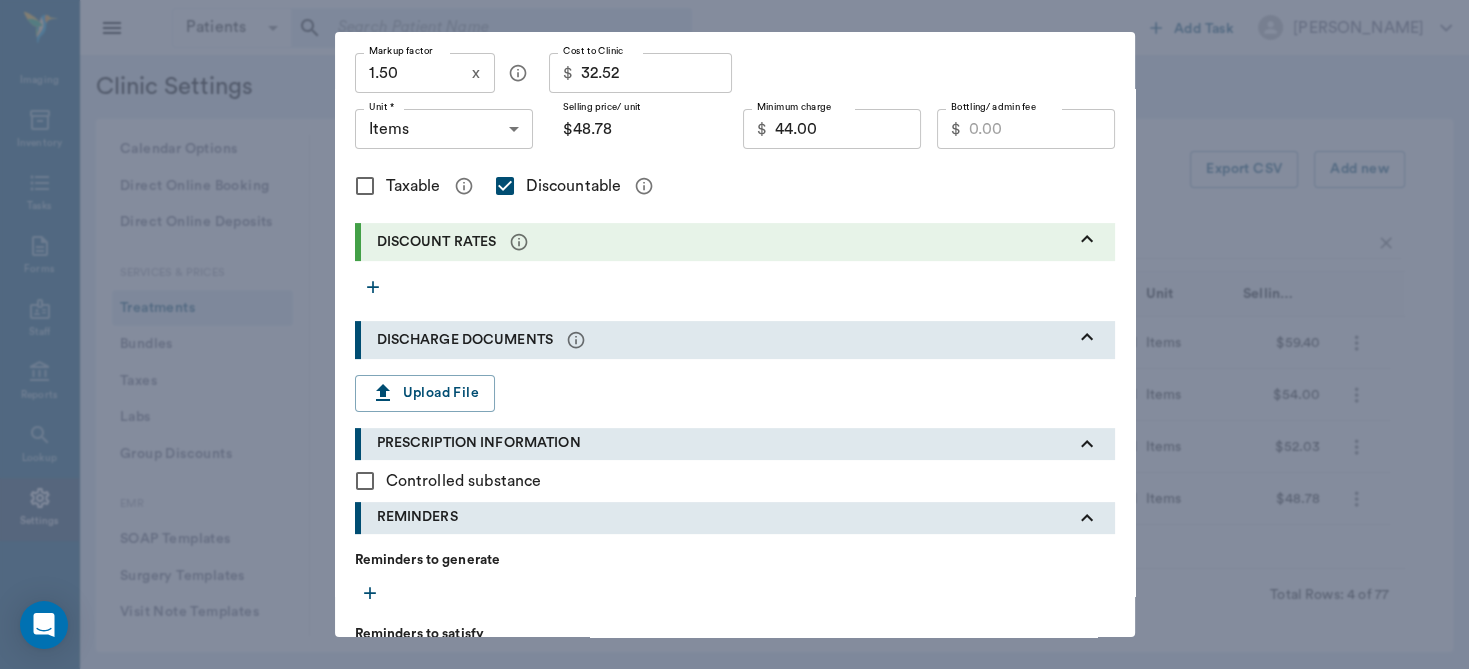 scroll, scrollTop: 577, scrollLeft: 0, axis: vertical 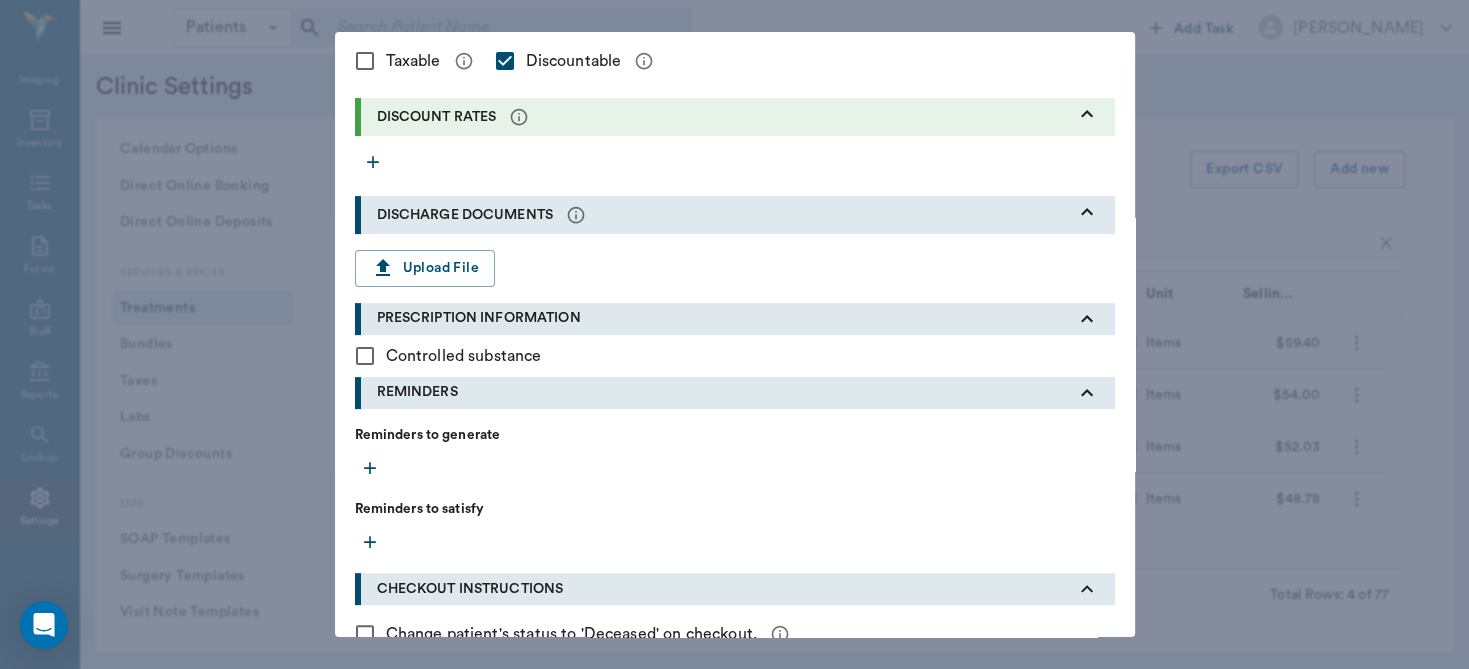 click 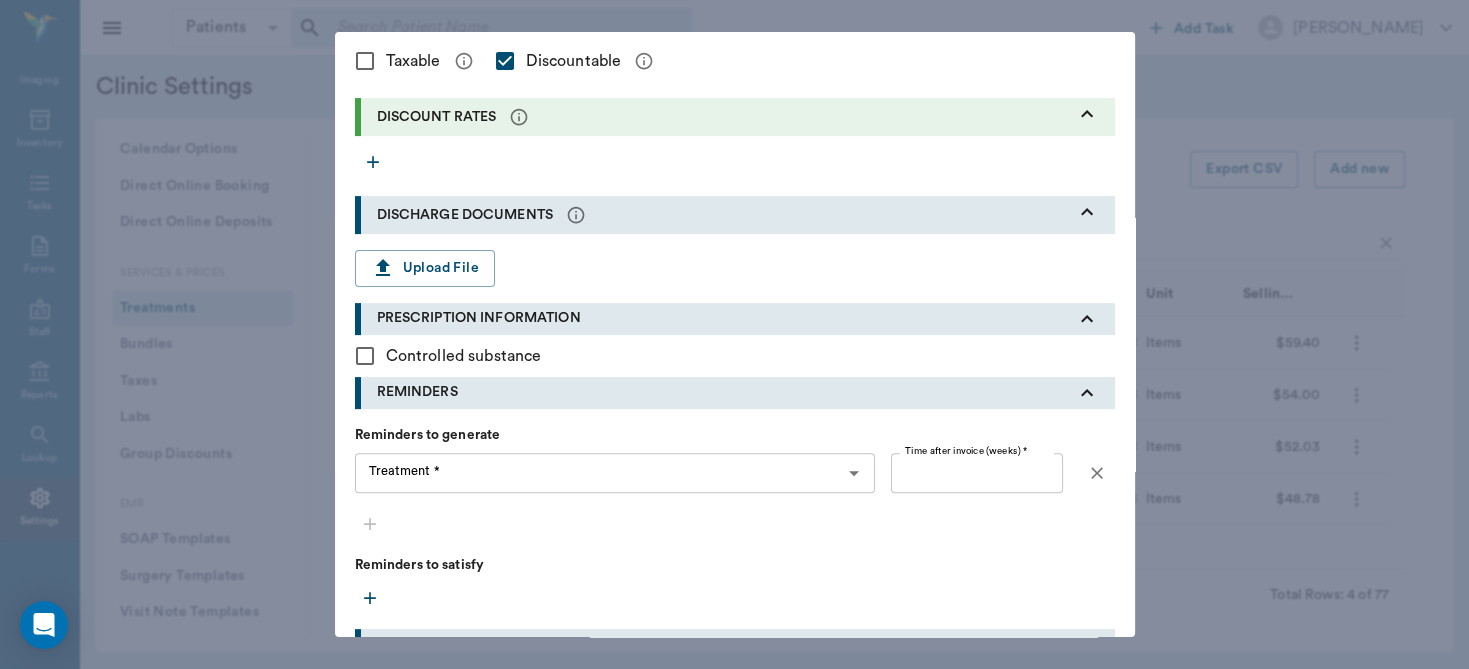 click on "Treatment * Treatment *" at bounding box center (615, 473) 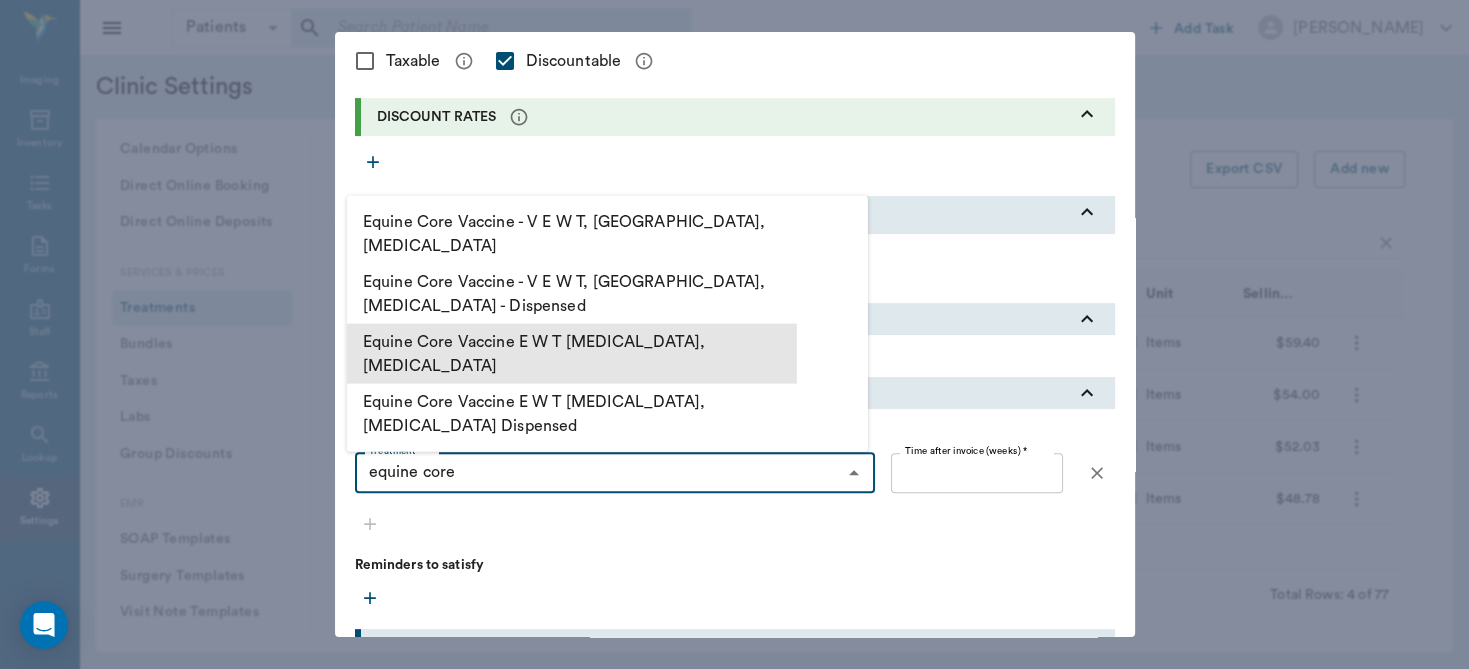 click on "Equine Core Vaccine E W T [MEDICAL_DATA], [MEDICAL_DATA]" at bounding box center [572, 354] 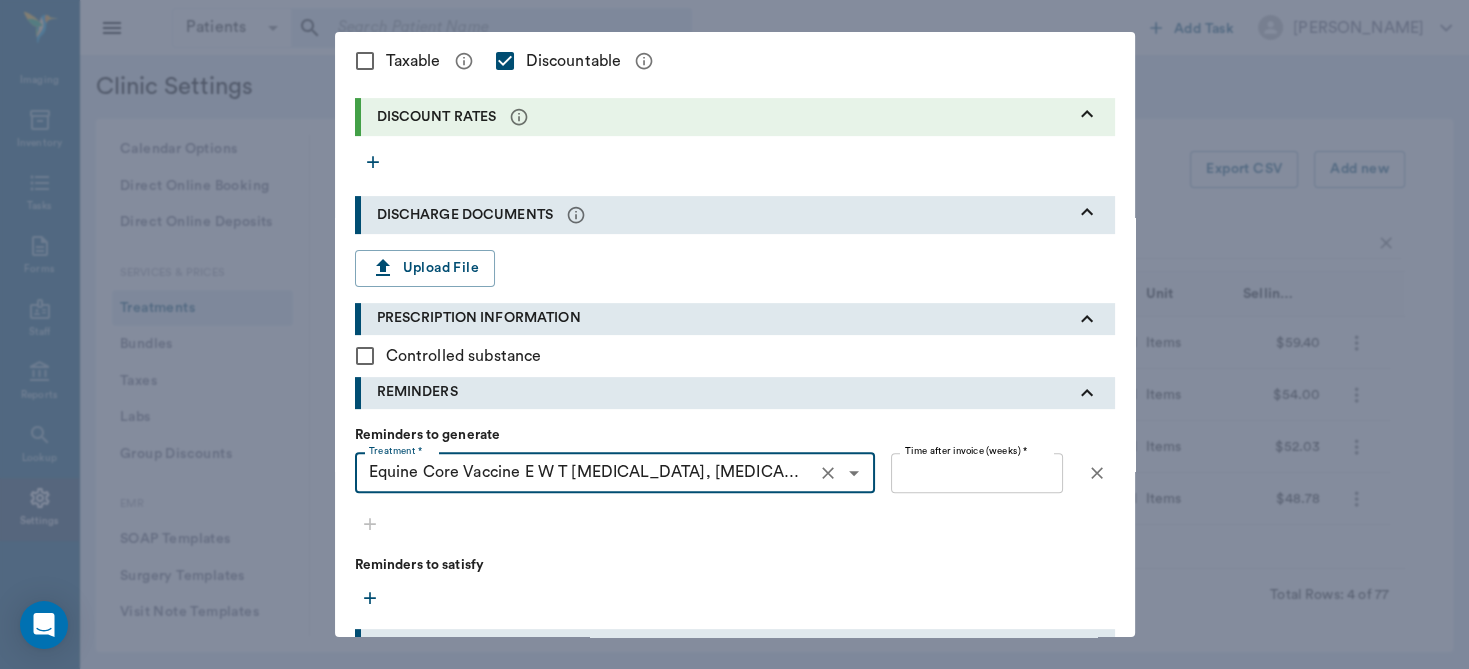 type on "Equine Core Vaccine E W T [MEDICAL_DATA], [MEDICAL_DATA]" 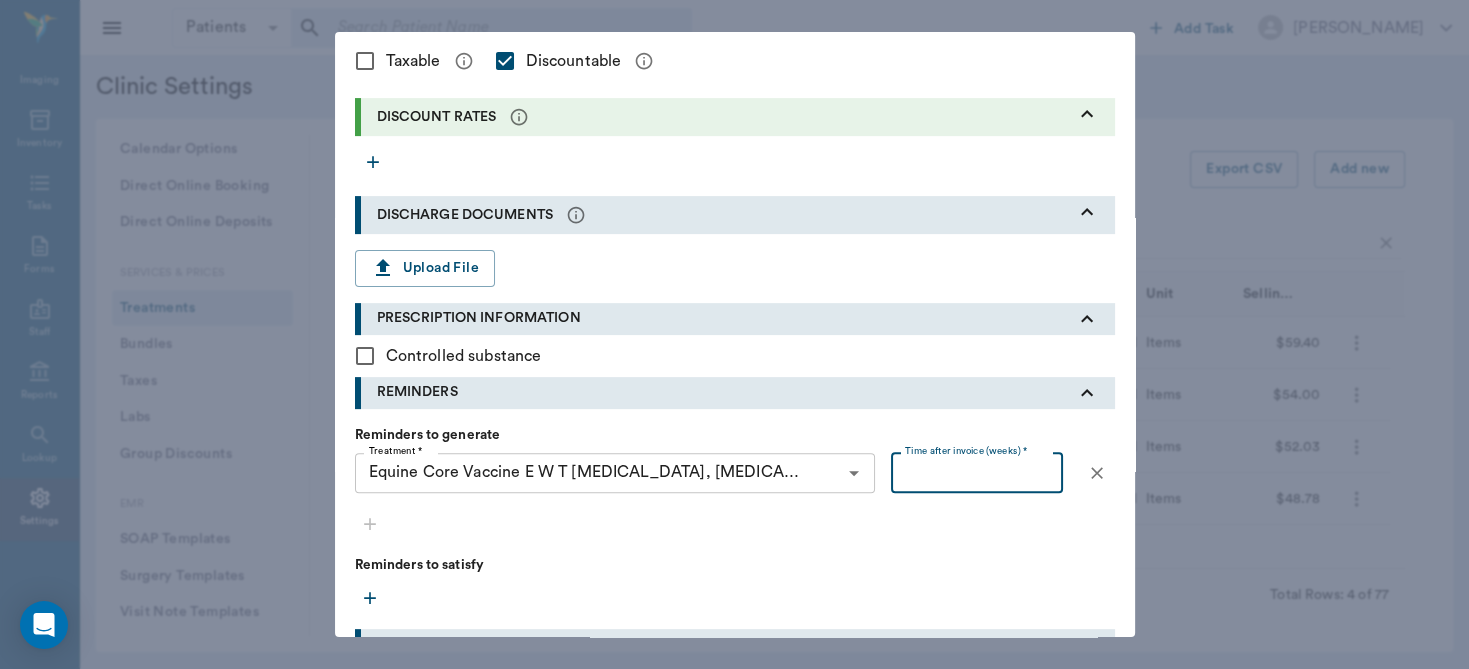 click on "Time after invoice (weeks) *" at bounding box center [976, 473] 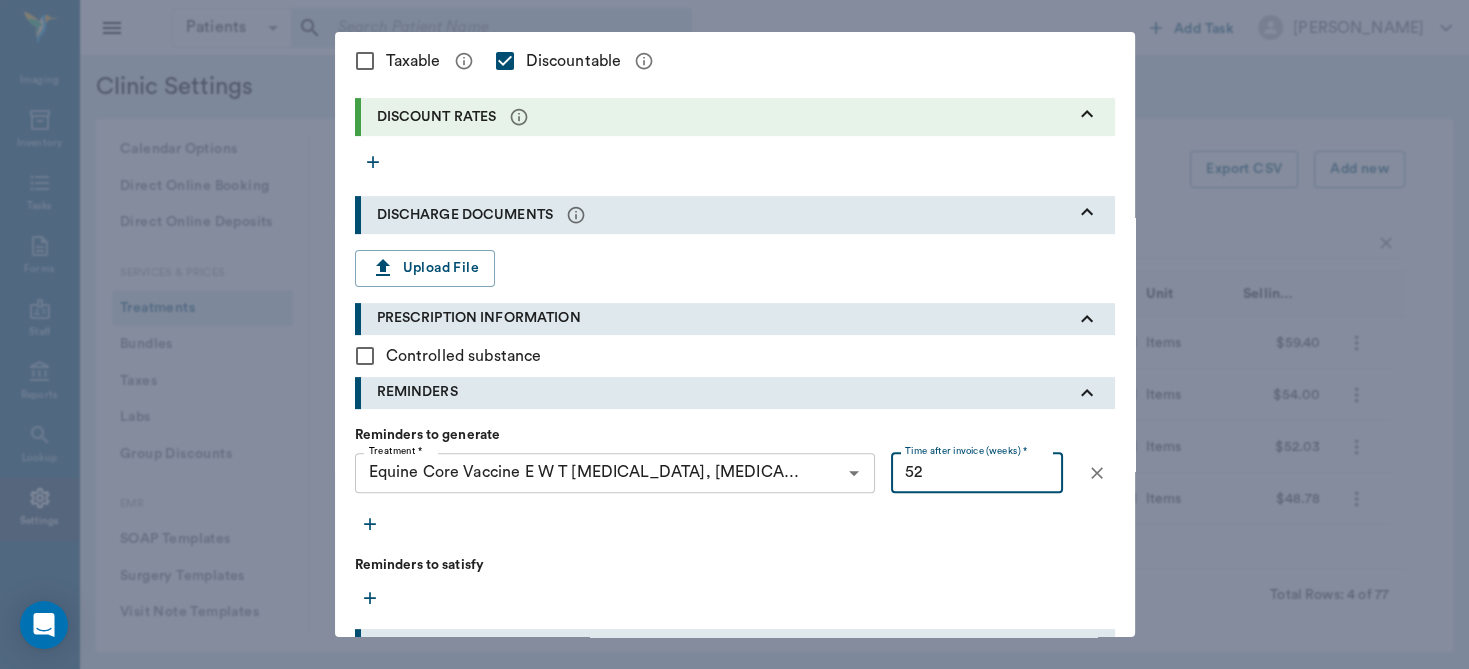type on "52" 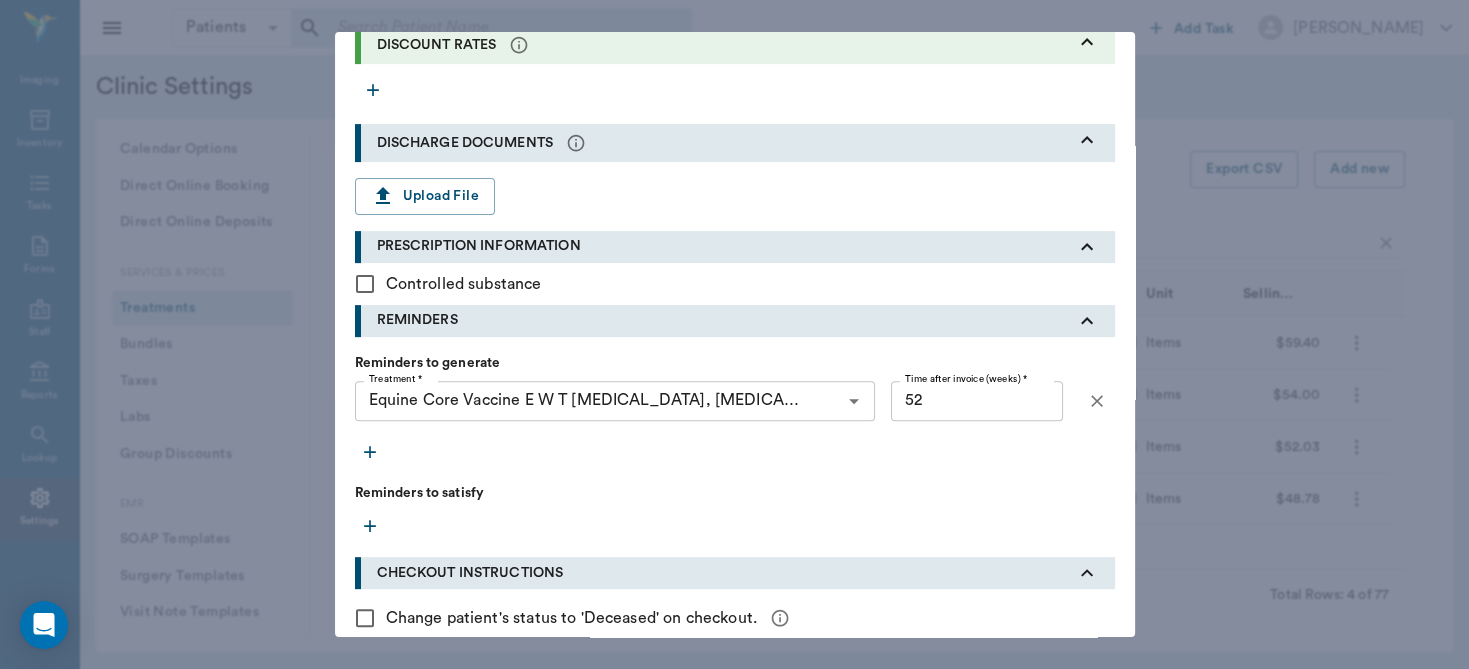 scroll, scrollTop: 680, scrollLeft: 0, axis: vertical 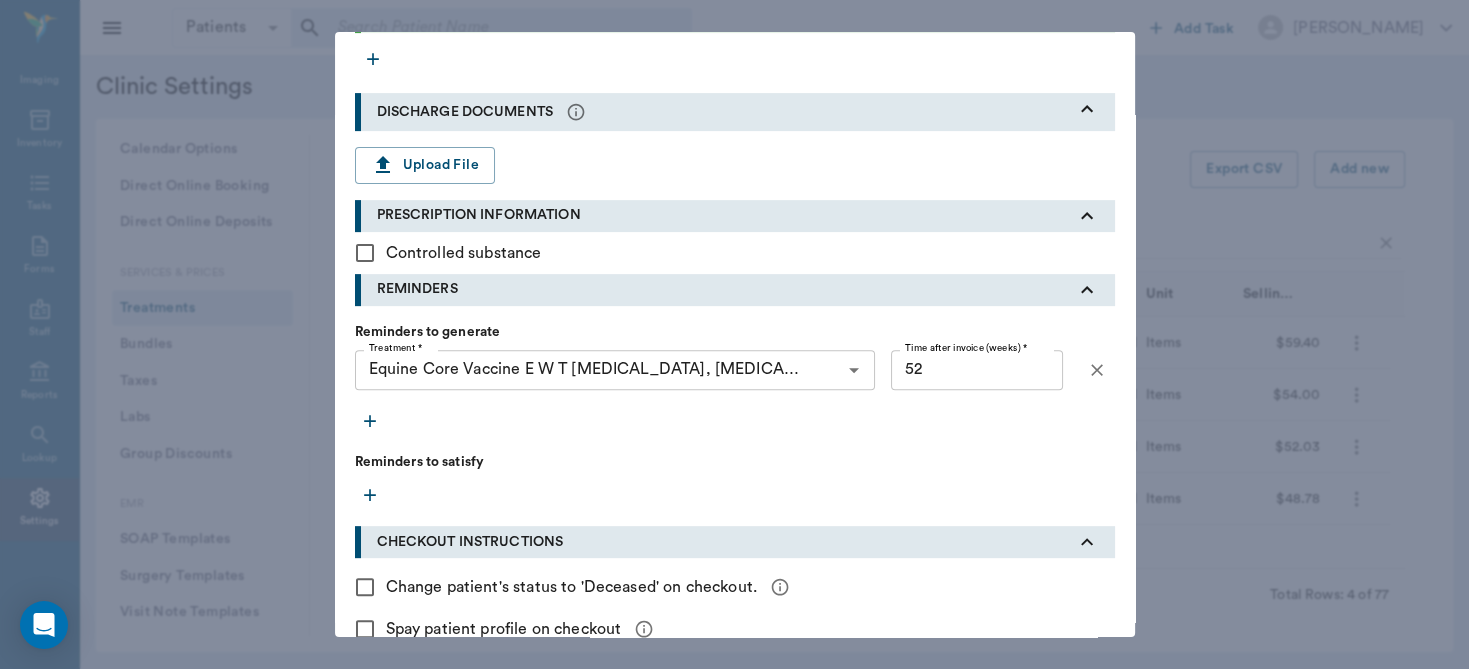 click 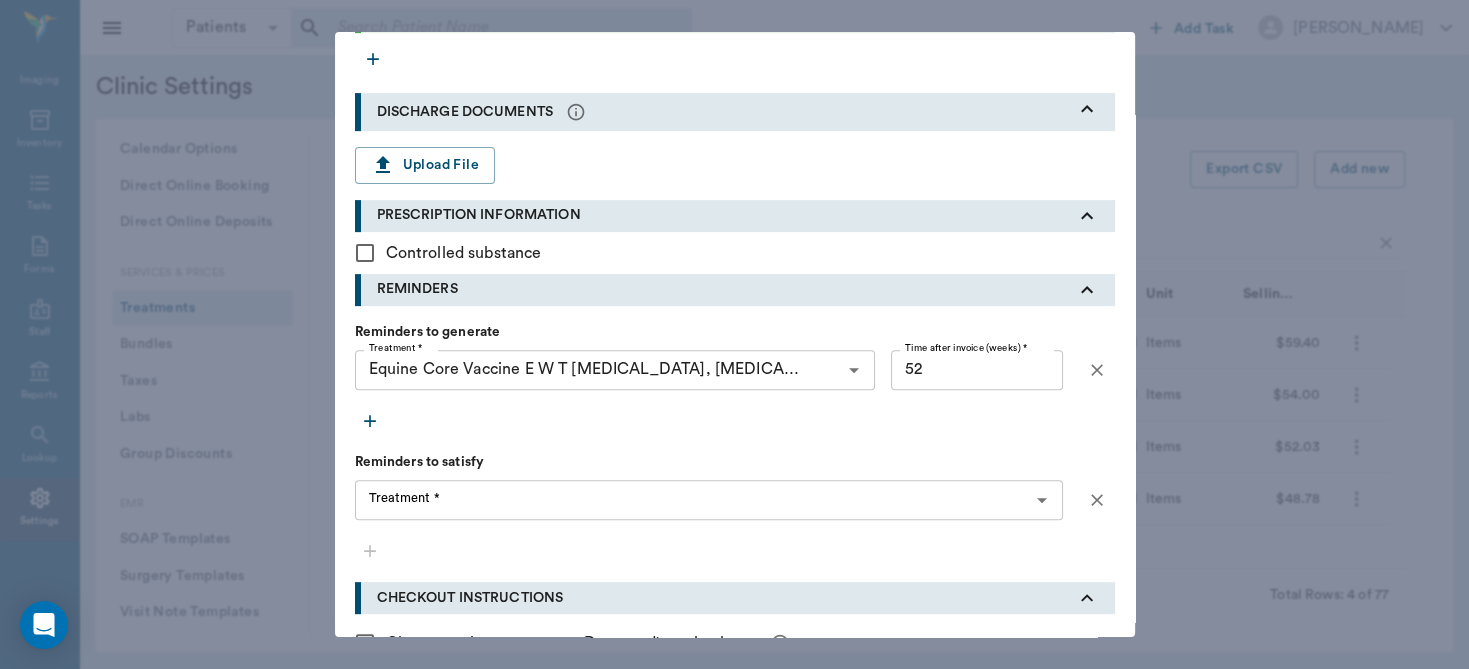 click on "Treatment * Treatment *" at bounding box center (709, 500) 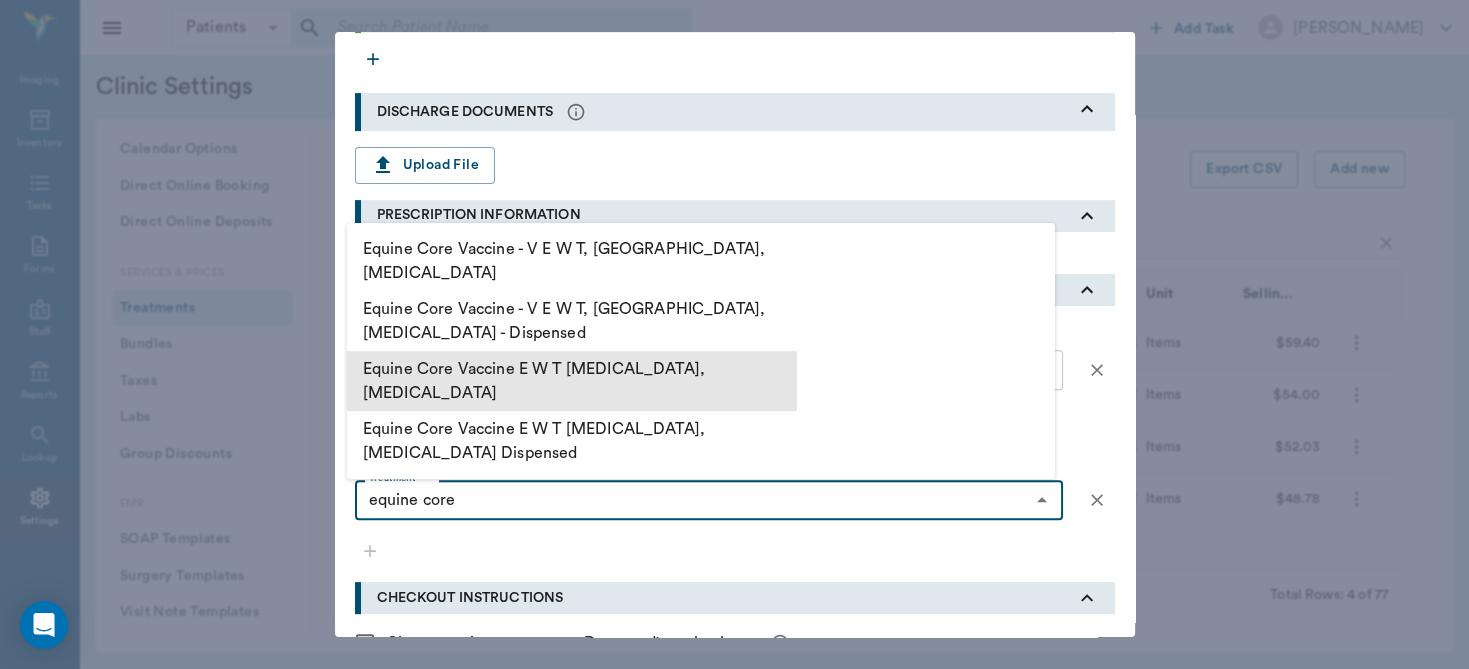 click on "Equine Core Vaccine E W T [MEDICAL_DATA], [MEDICAL_DATA]" at bounding box center [572, 381] 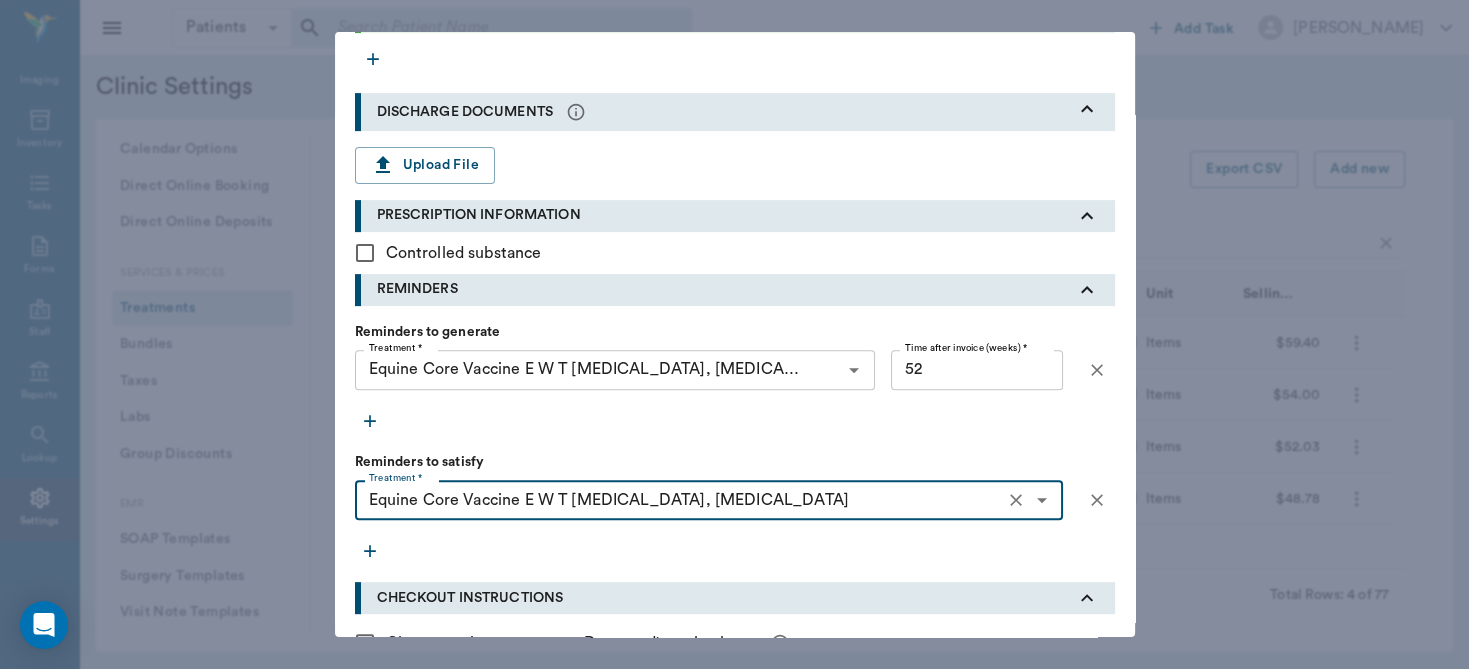 type on "Equine Core Vaccine E W T [MEDICAL_DATA], [MEDICAL_DATA]" 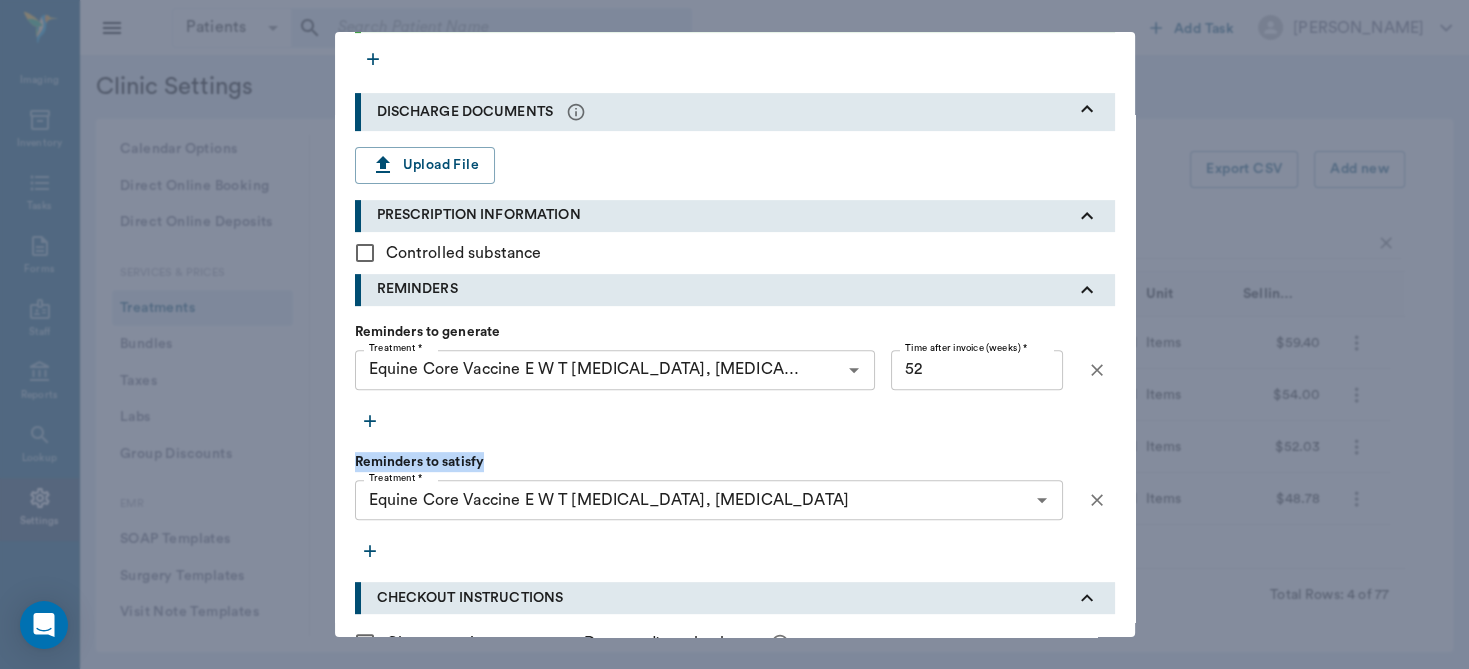 drag, startPoint x: 988, startPoint y: 413, endPoint x: 1119, endPoint y: 459, distance: 138.84163 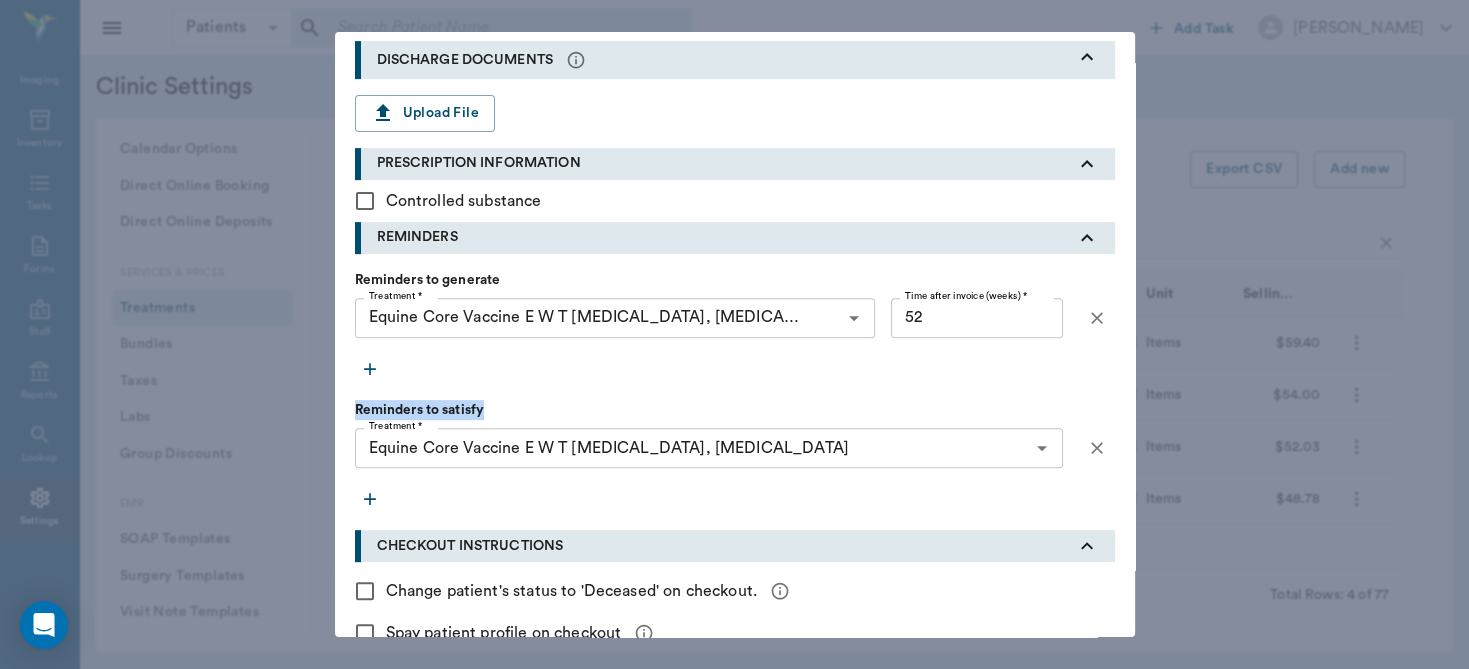 click 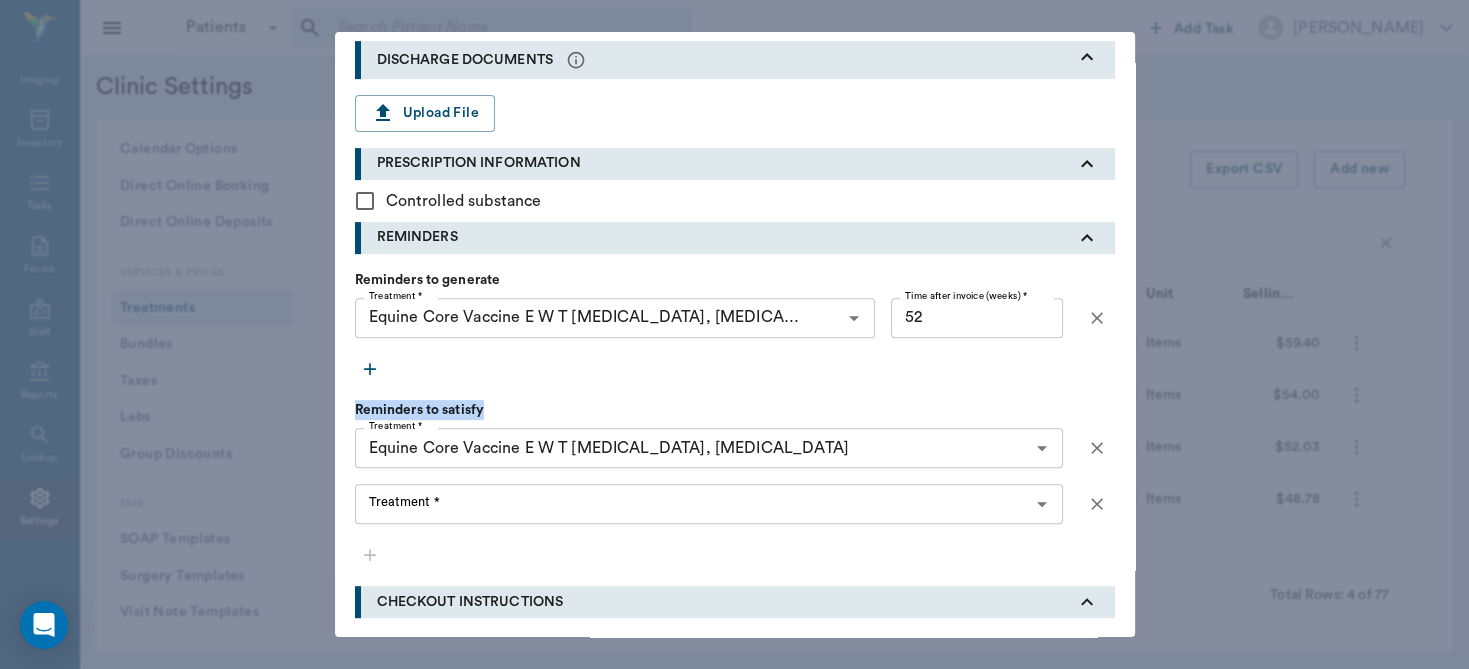 click on "Treatment * Treatment *" at bounding box center [709, 504] 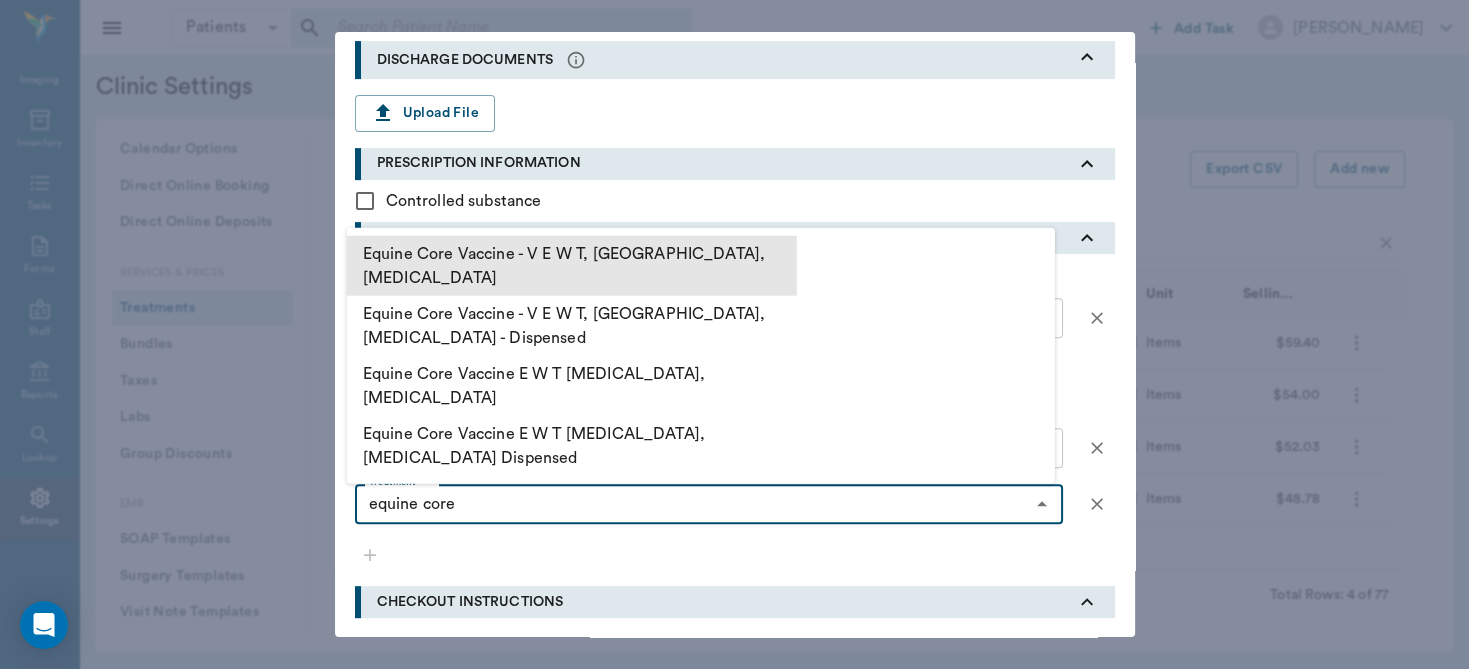 click on "Equine Core Vaccine -  V E W T, [GEOGRAPHIC_DATA], [MEDICAL_DATA]" at bounding box center (572, 266) 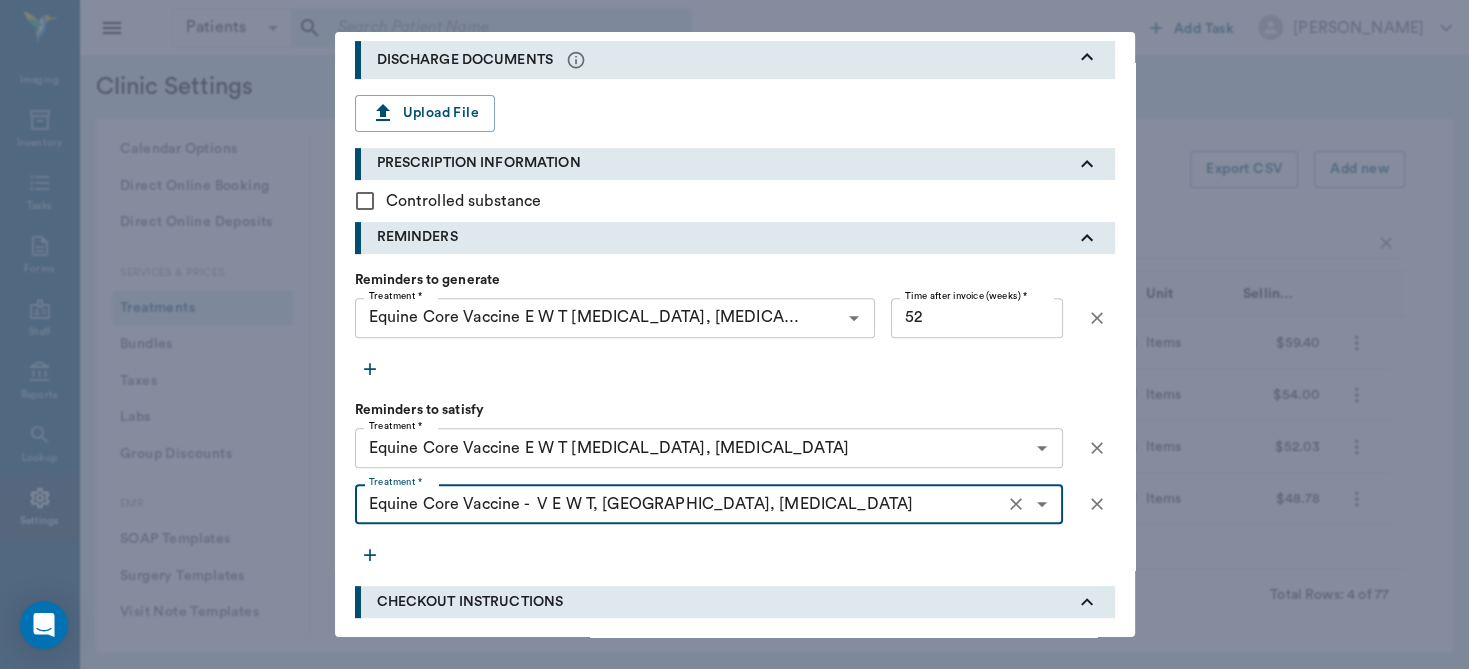 type on "Equine Core Vaccine -  V E W T, [GEOGRAPHIC_DATA], [MEDICAL_DATA]" 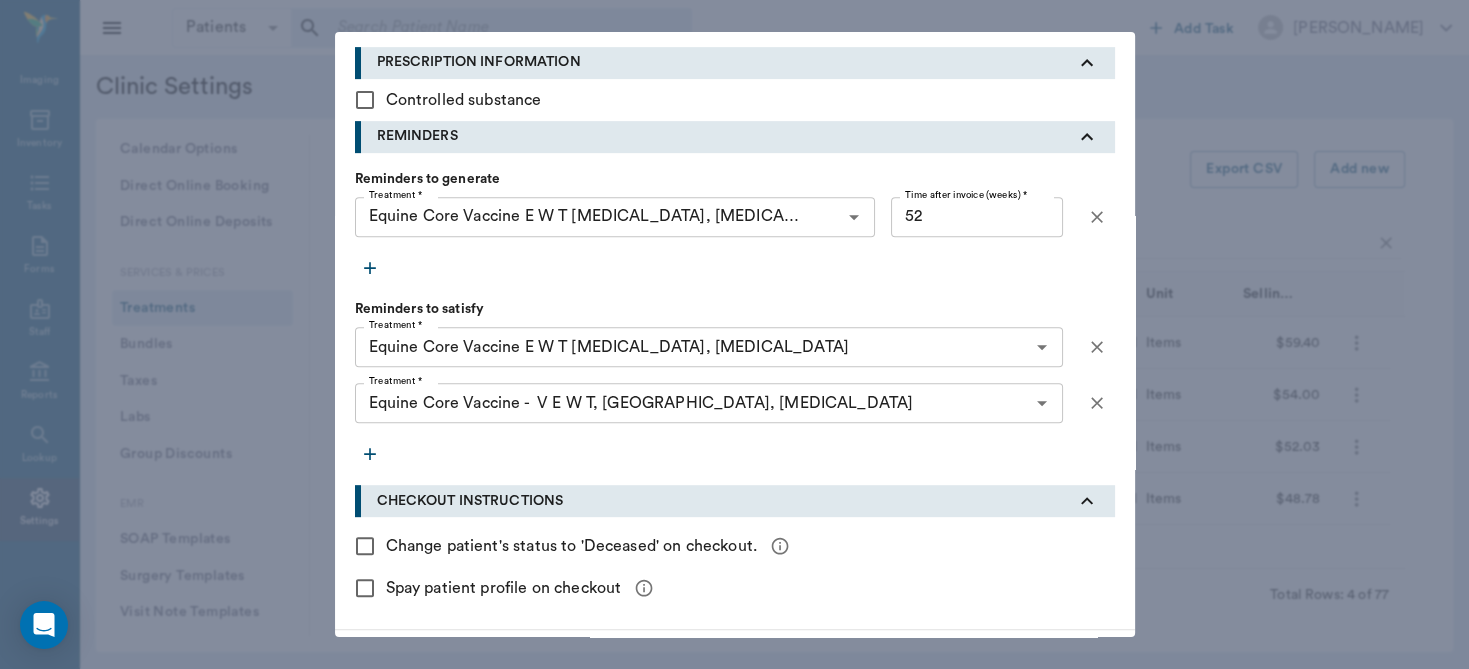 scroll, scrollTop: 901, scrollLeft: 0, axis: vertical 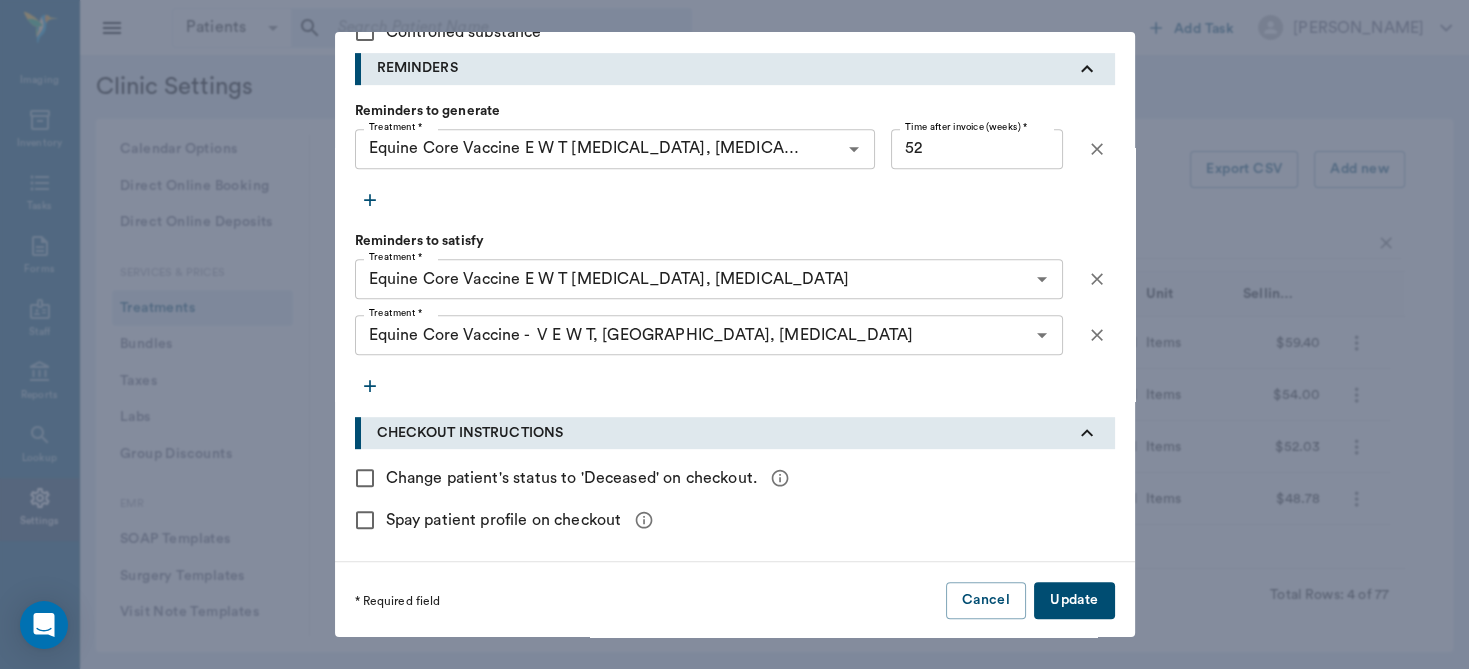 click on "Update" at bounding box center (1074, 600) 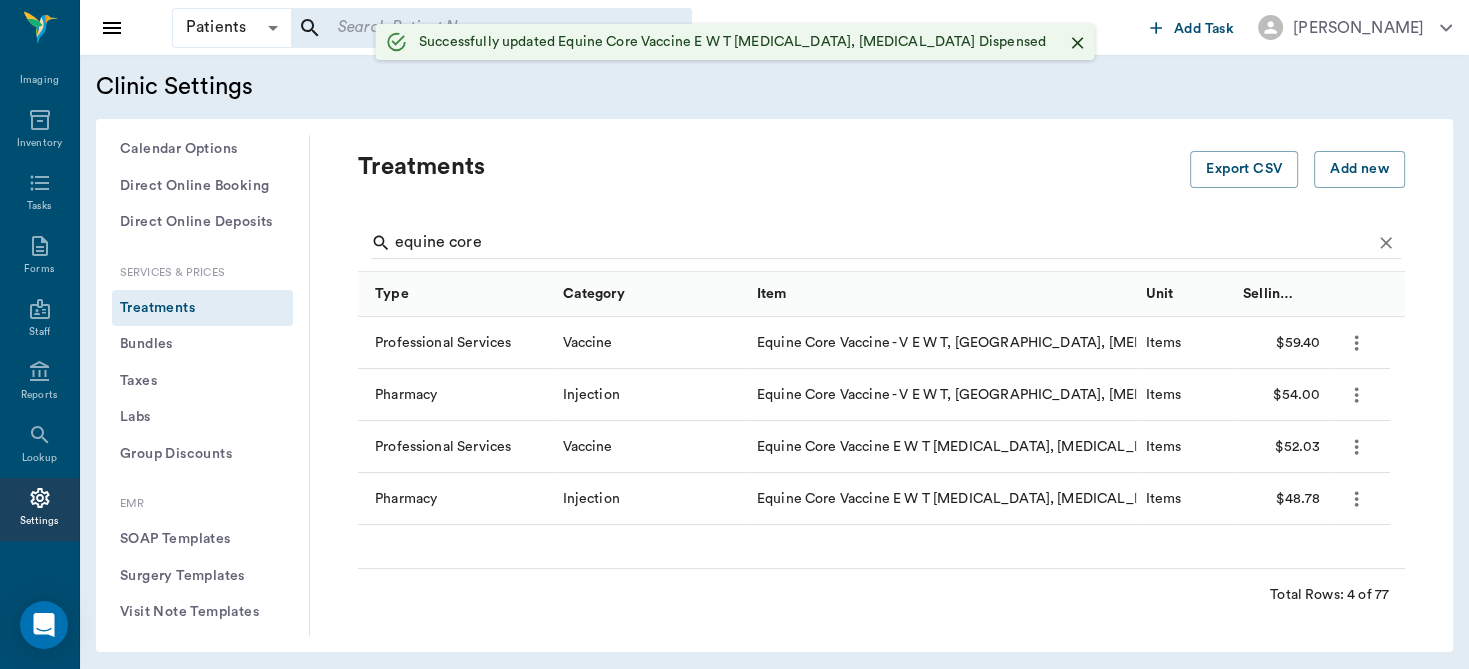 scroll, scrollTop: 0, scrollLeft: 0, axis: both 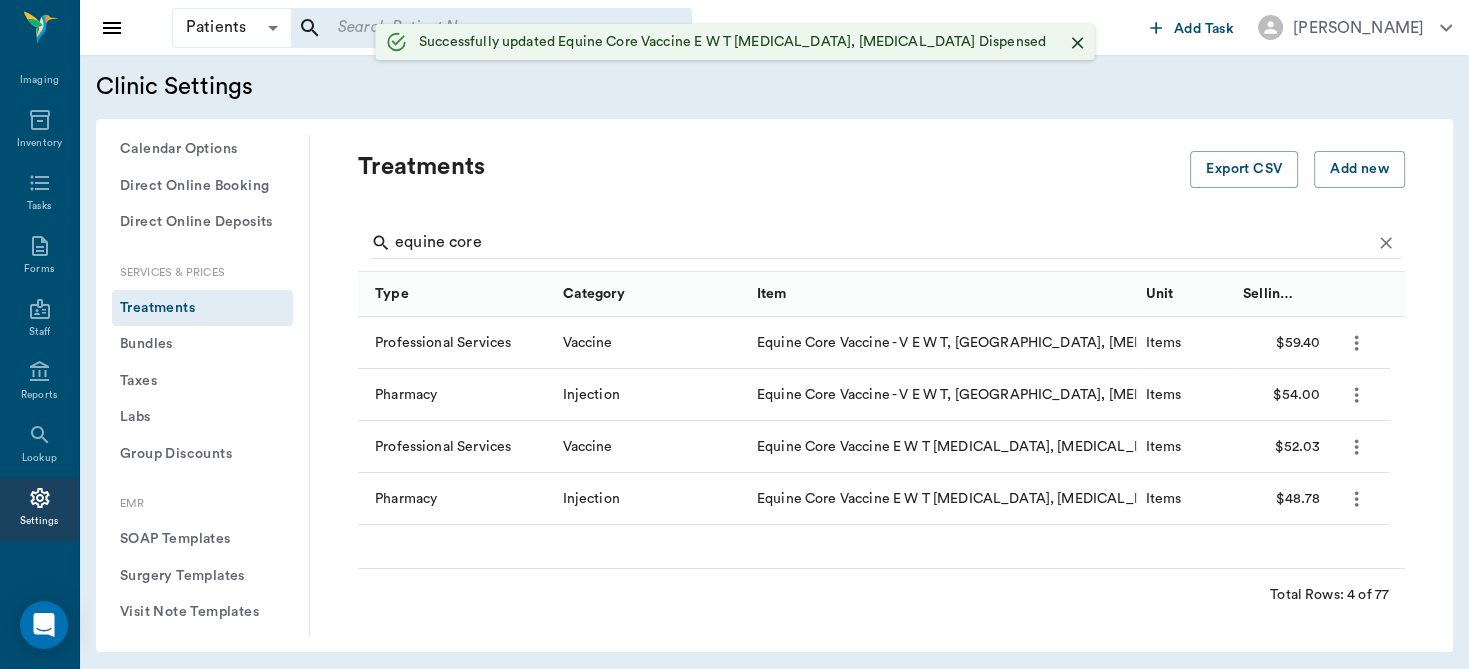 click 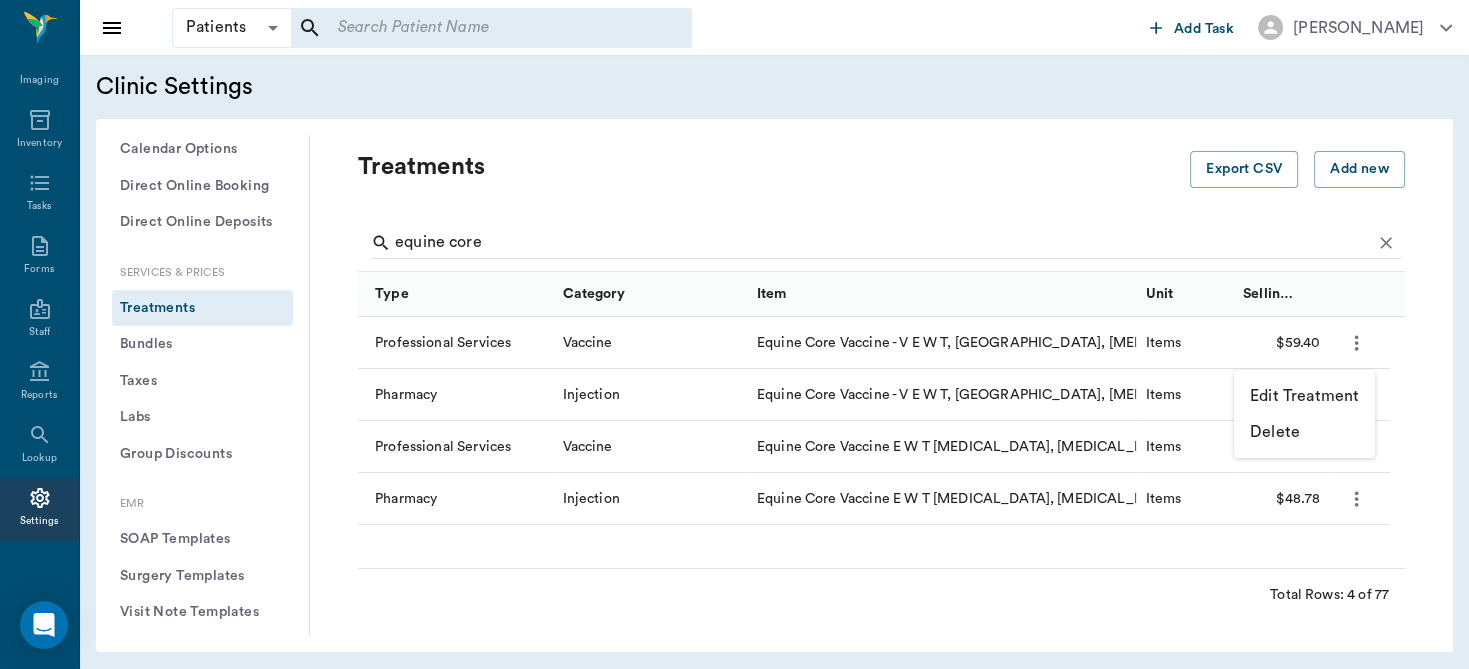 click on "Edit Treatment" at bounding box center [1304, 396] 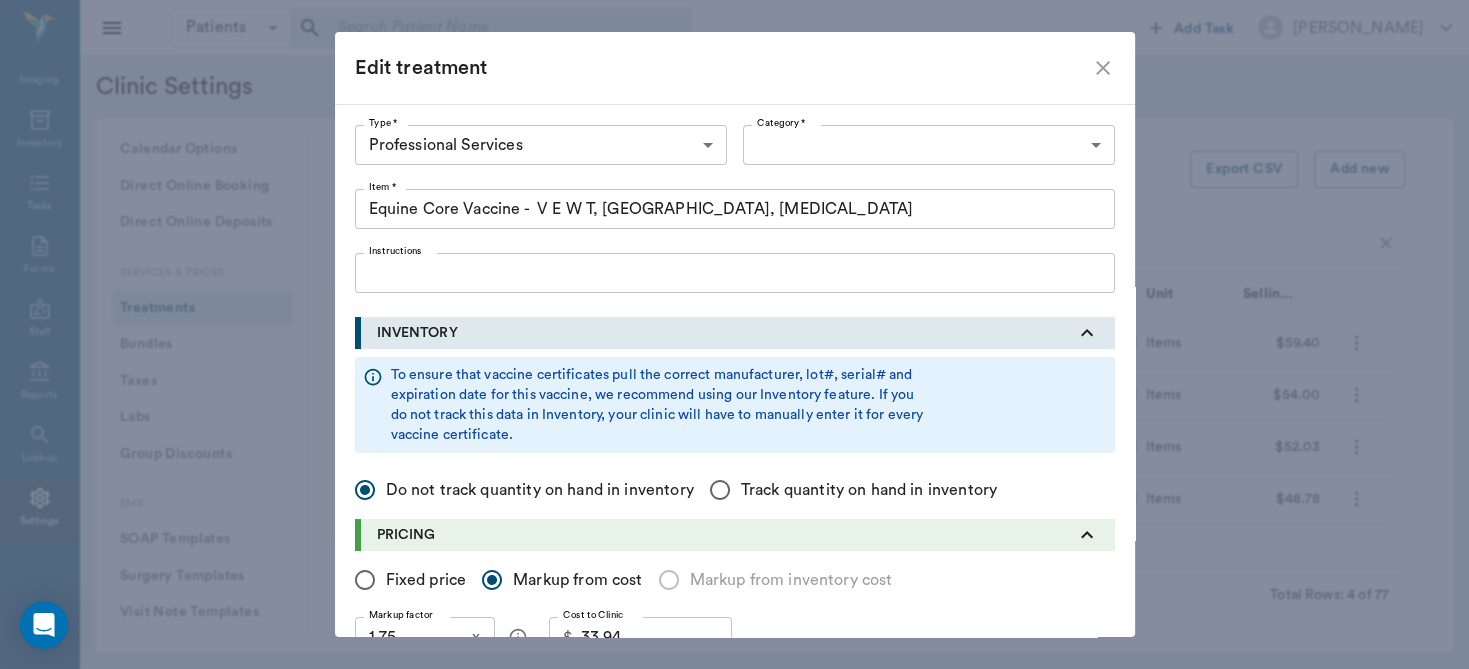 type on "Equine Core Vaccine -  V E W T, [GEOGRAPHIC_DATA], [MEDICAL_DATA]" 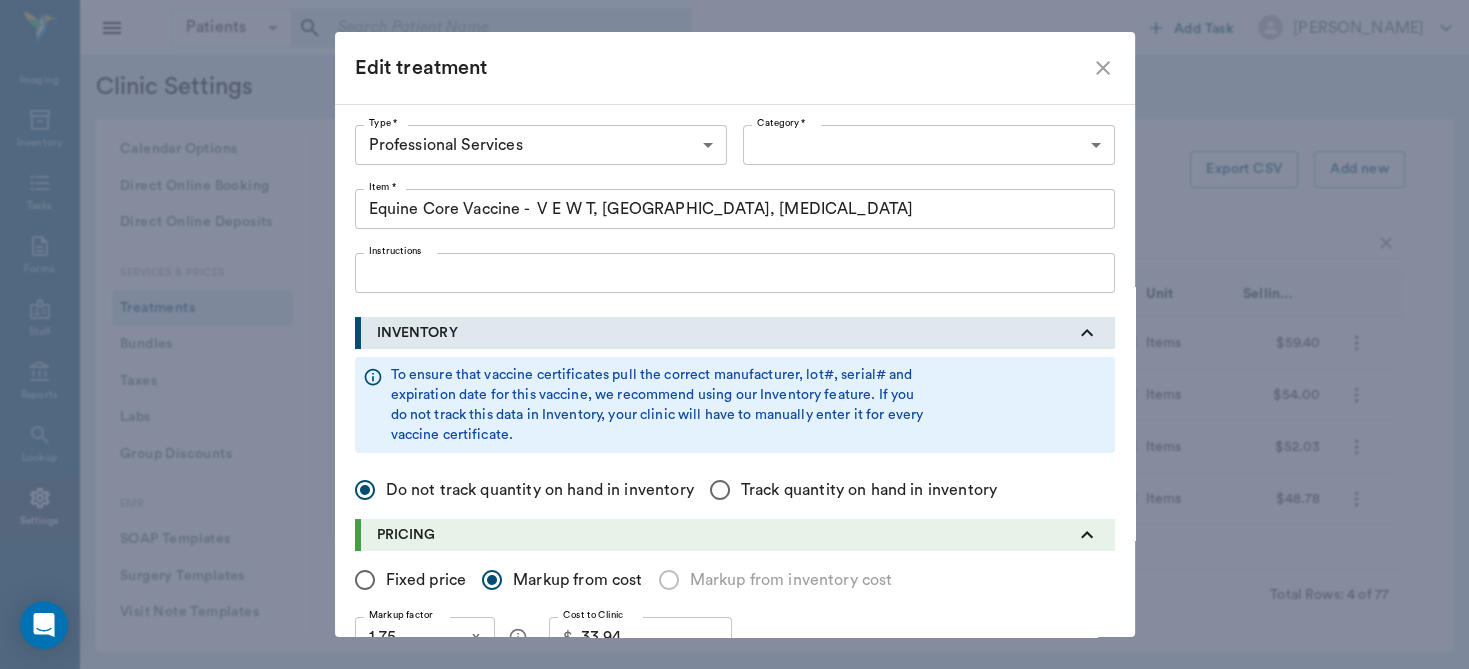 type on "Equine Core Vaccine -  V E W T, [GEOGRAPHIC_DATA], [MEDICAL_DATA]" 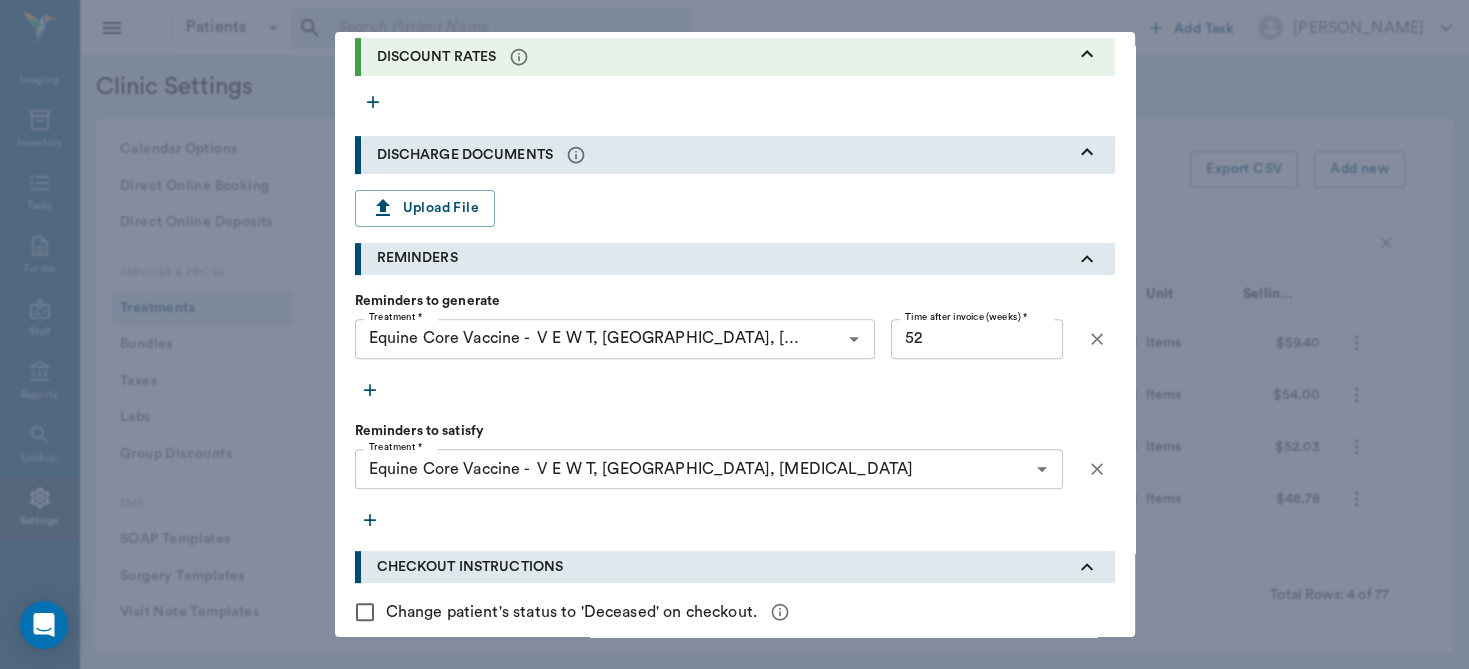 scroll, scrollTop: 768, scrollLeft: 0, axis: vertical 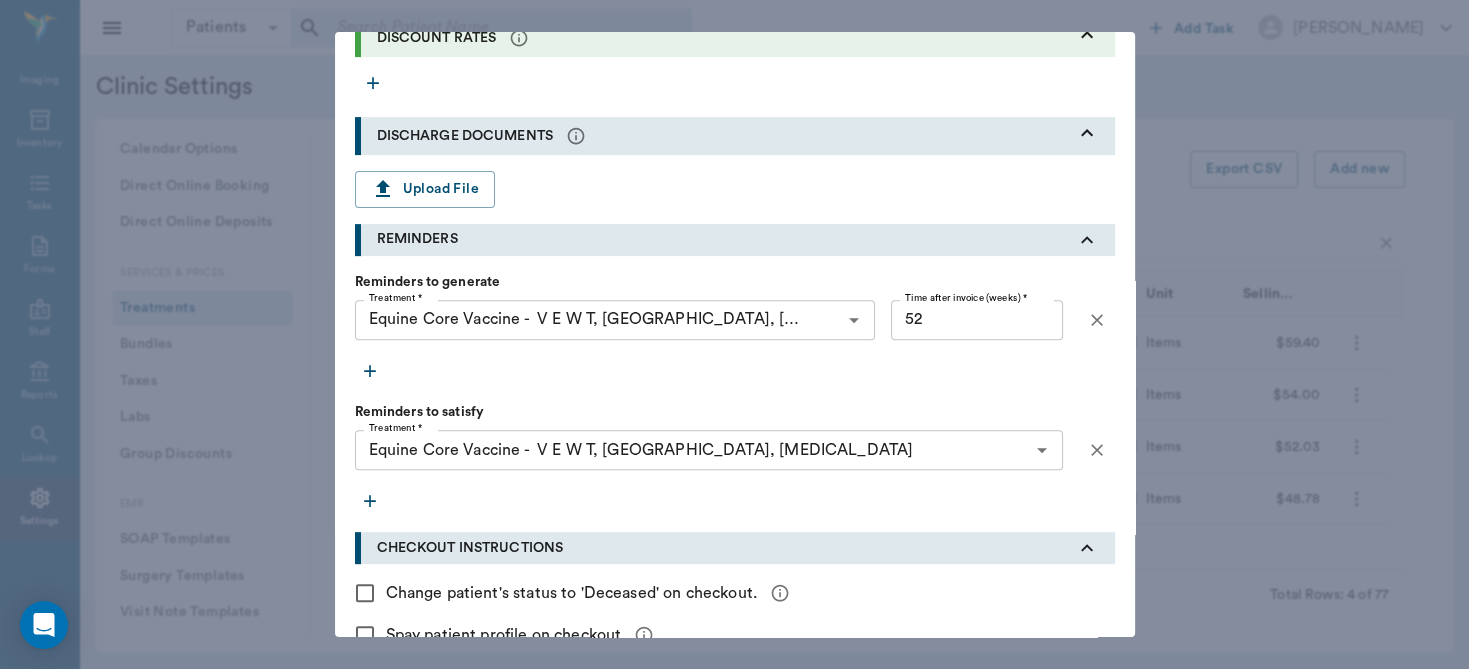 click 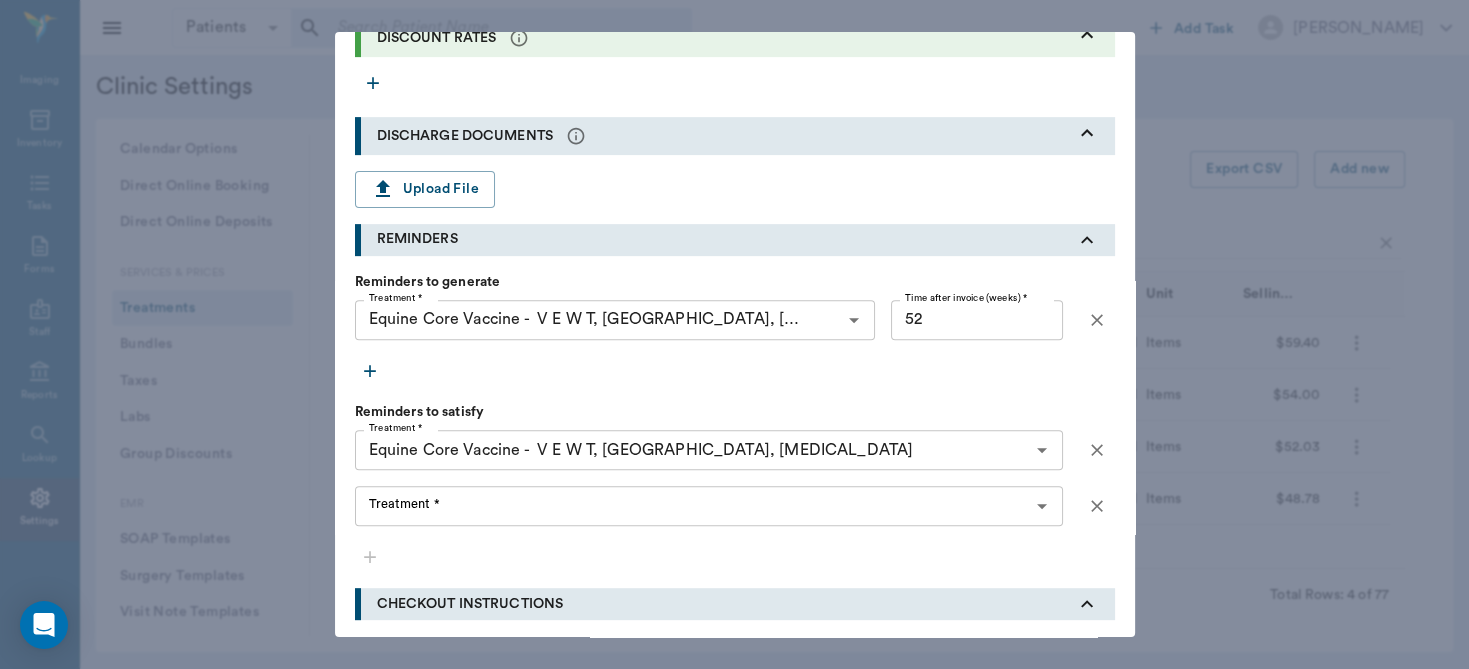 click on "Treatment * Treatment *" at bounding box center [709, 506] 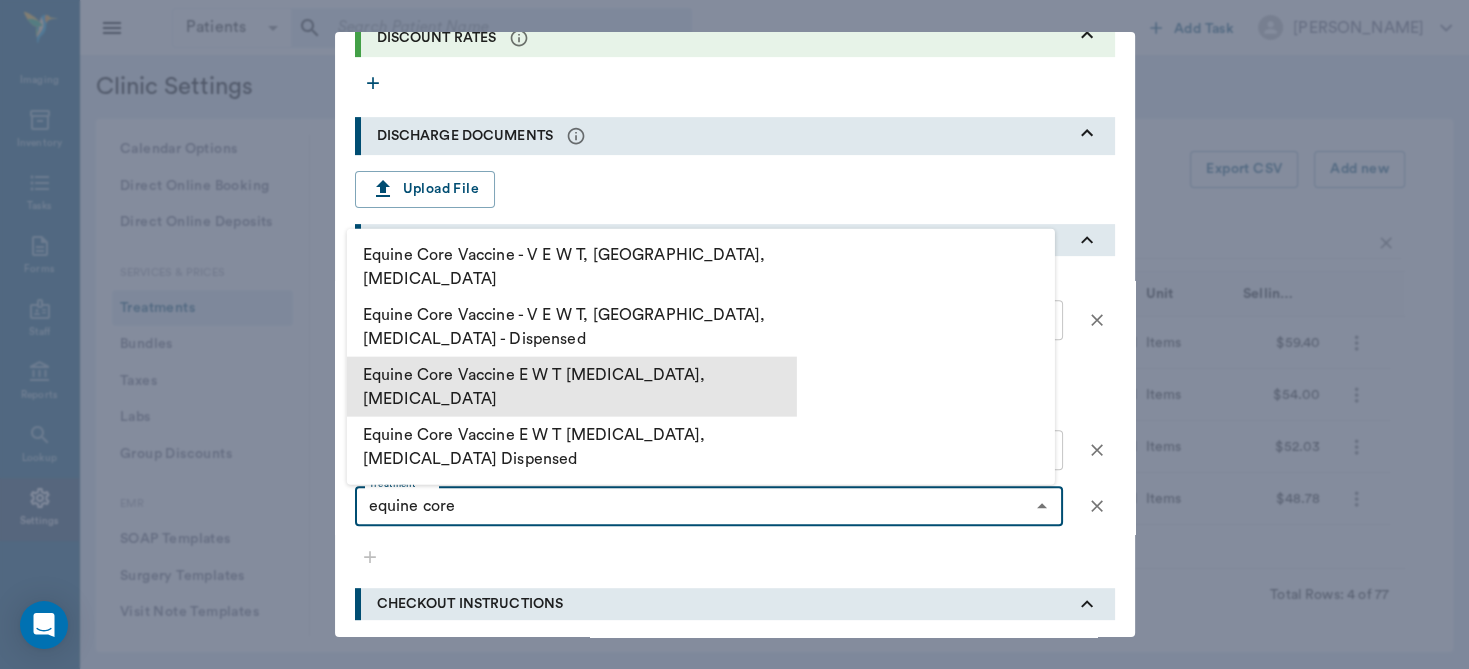 click on "Equine Core Vaccine E W T [MEDICAL_DATA], [MEDICAL_DATA]" at bounding box center [572, 387] 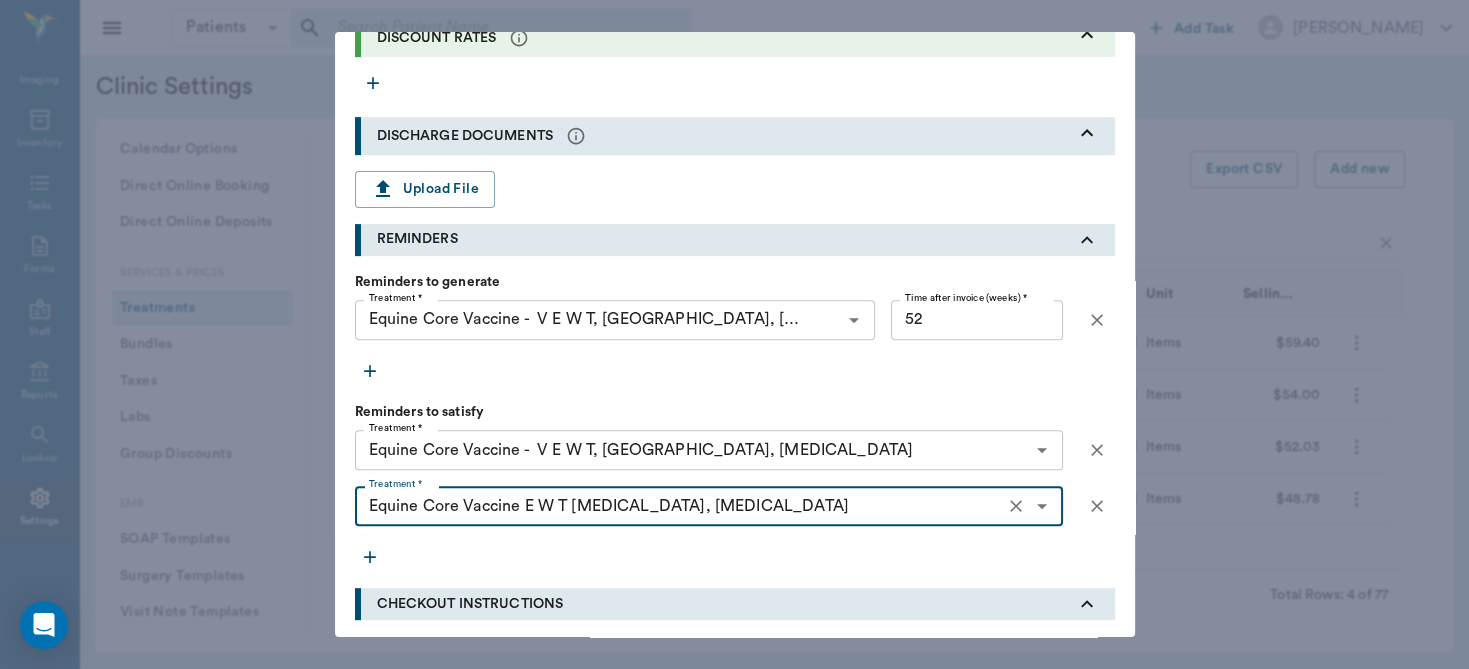 type on "Equine Core Vaccine E W T [MEDICAL_DATA], [MEDICAL_DATA]" 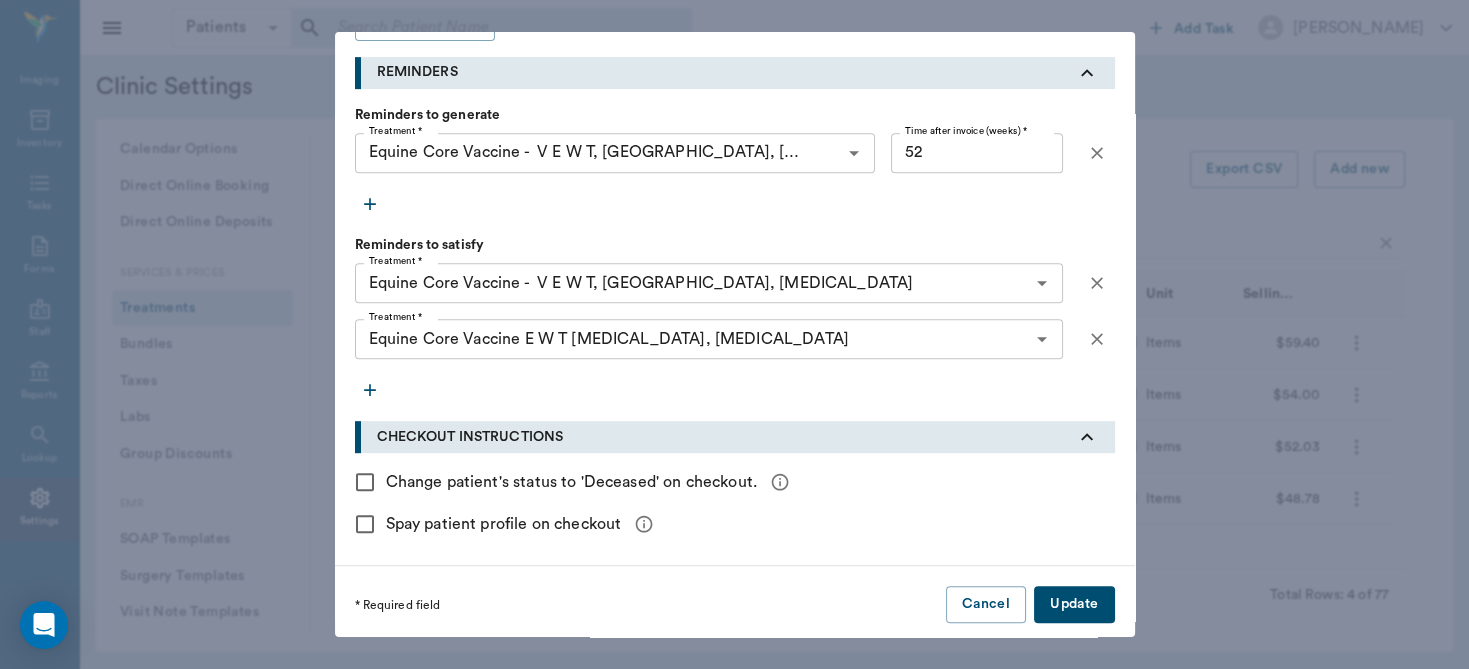 scroll, scrollTop: 940, scrollLeft: 0, axis: vertical 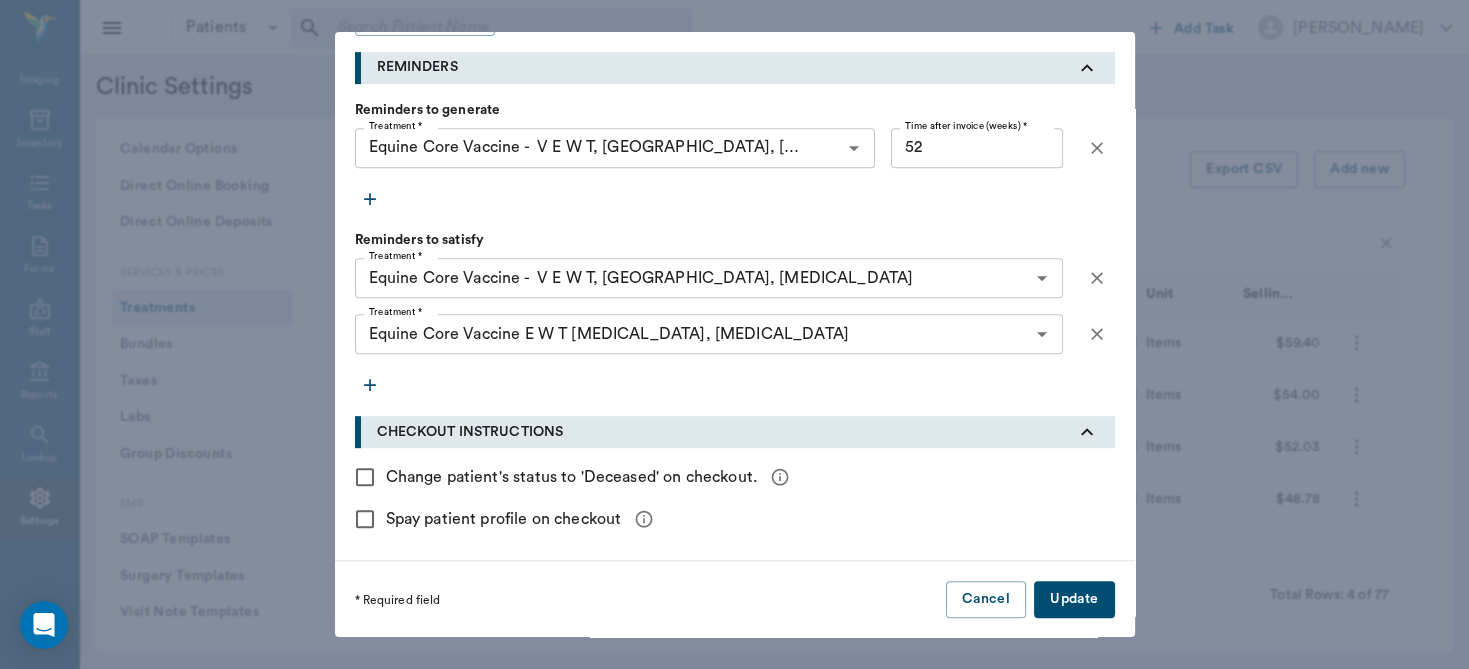 click on "Update" at bounding box center (1074, 599) 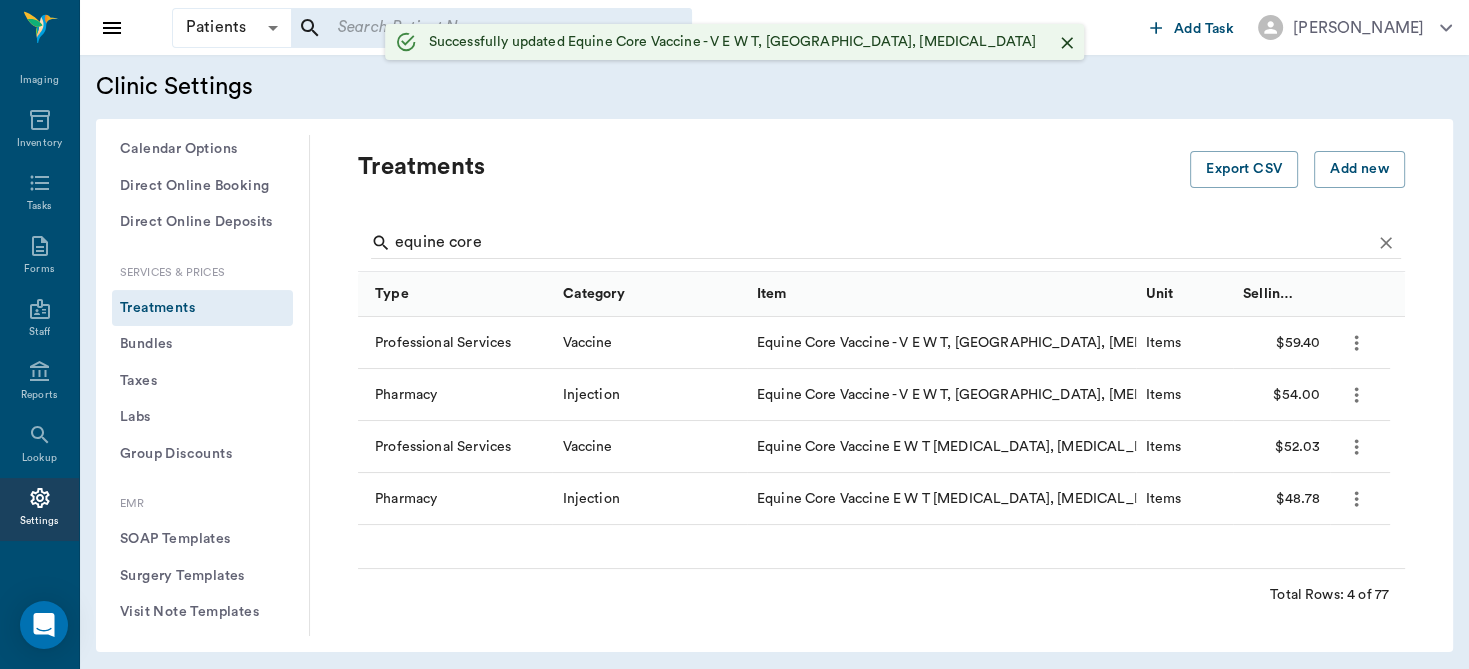 scroll, scrollTop: 0, scrollLeft: 0, axis: both 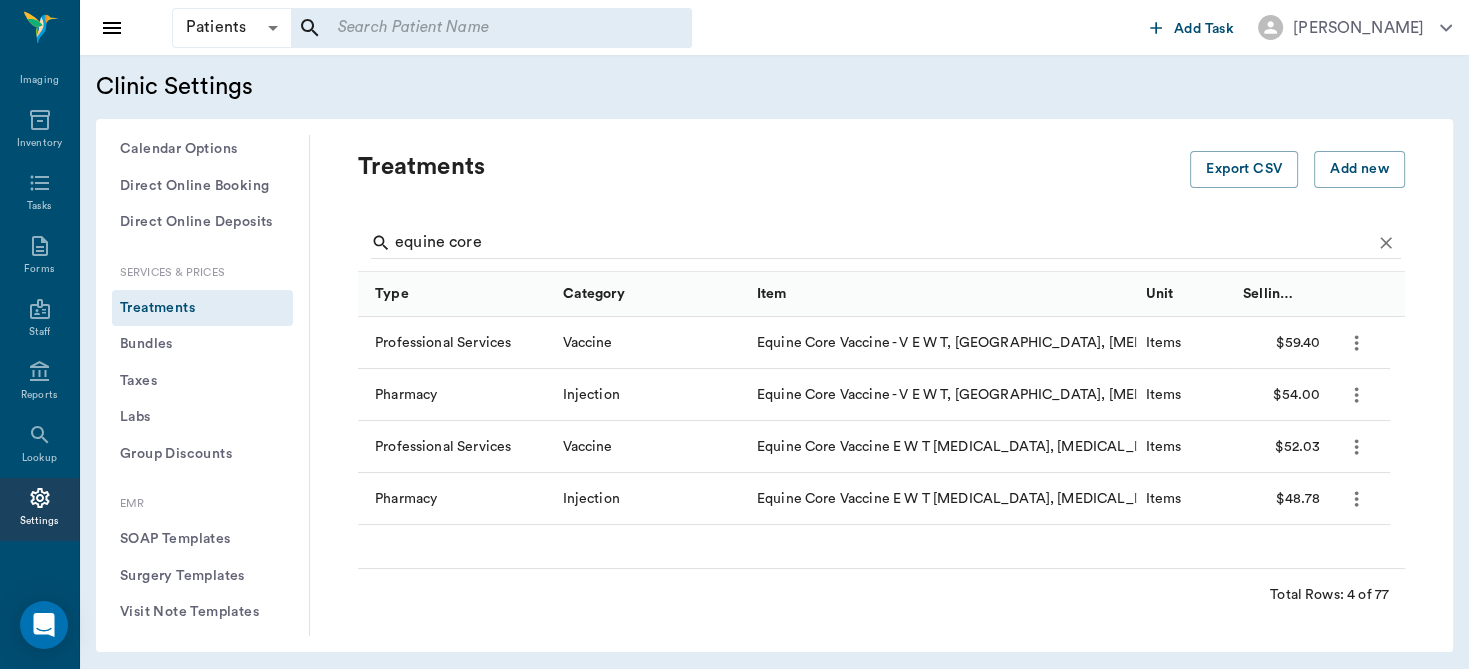 click 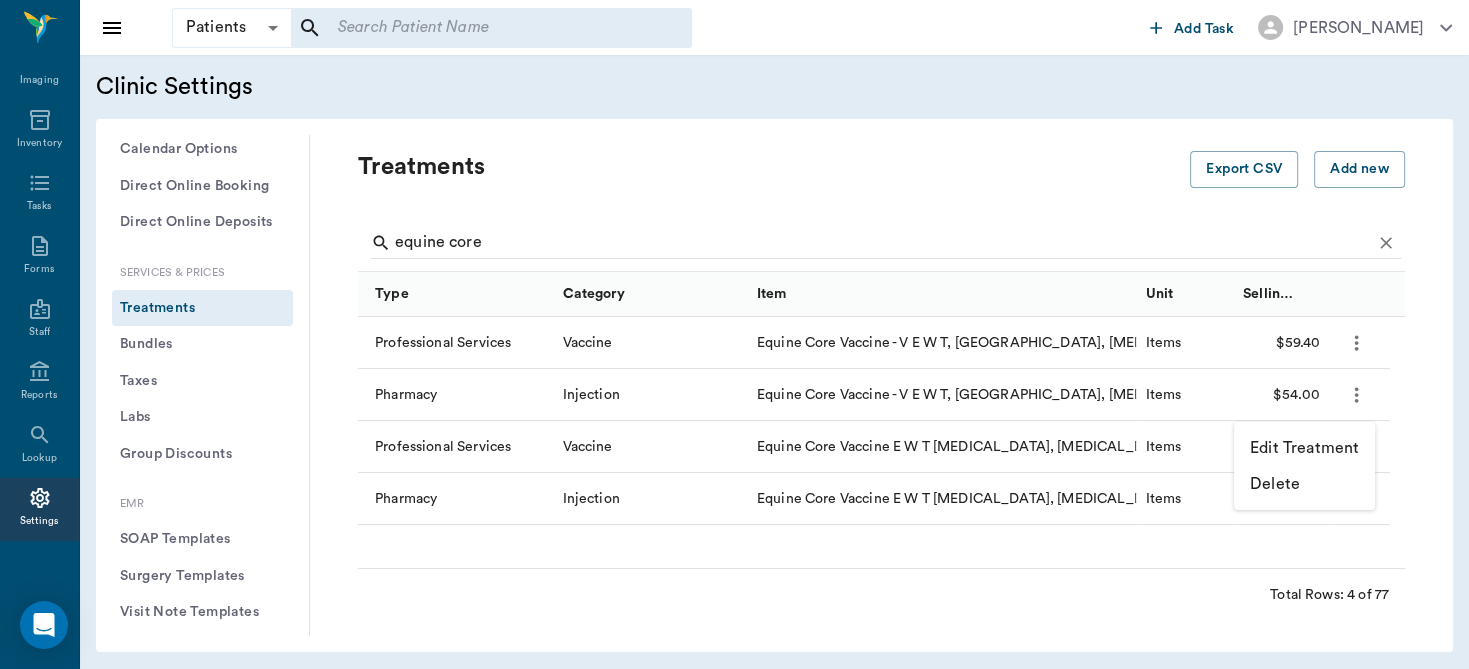 click on "Edit Treatment" at bounding box center [1304, 448] 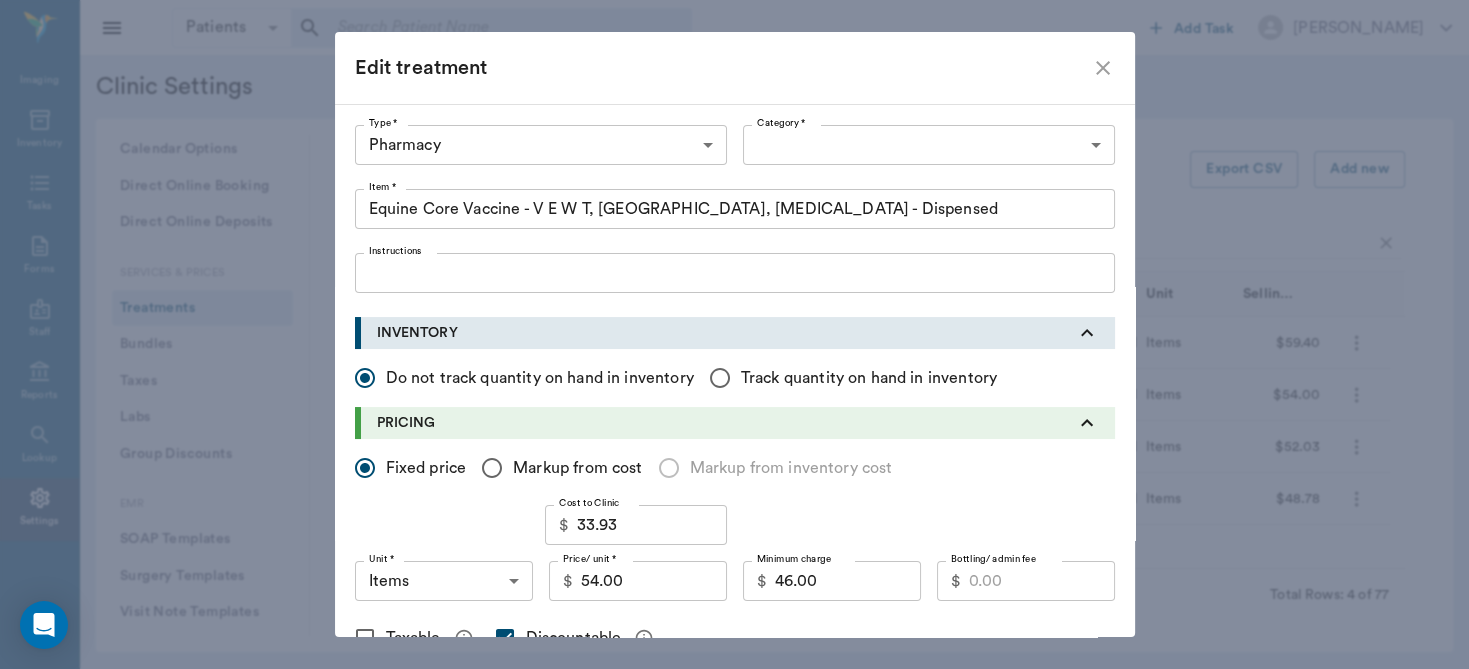 type on "Equine Core Vaccine -  V E W T, [GEOGRAPHIC_DATA], [MEDICAL_DATA]" 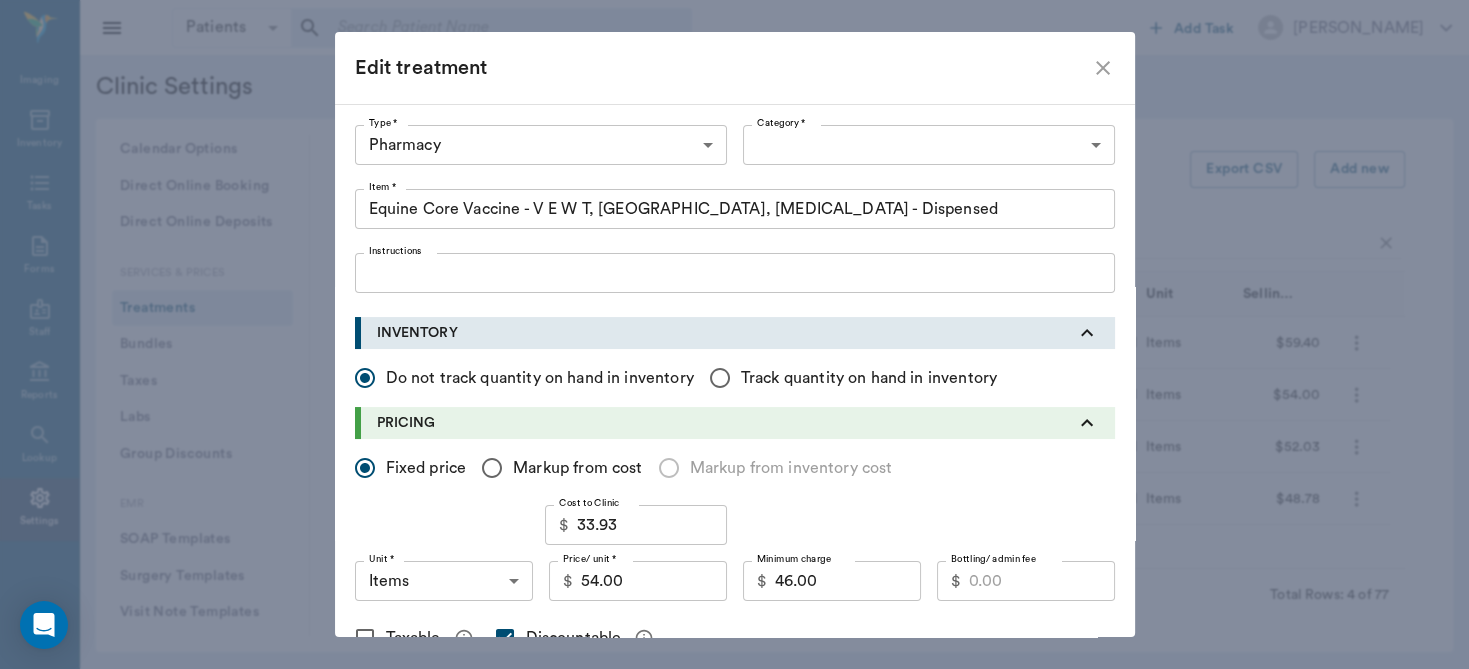 type on "Equine Core Vaccine -  V E W T, [GEOGRAPHIC_DATA], [MEDICAL_DATA]" 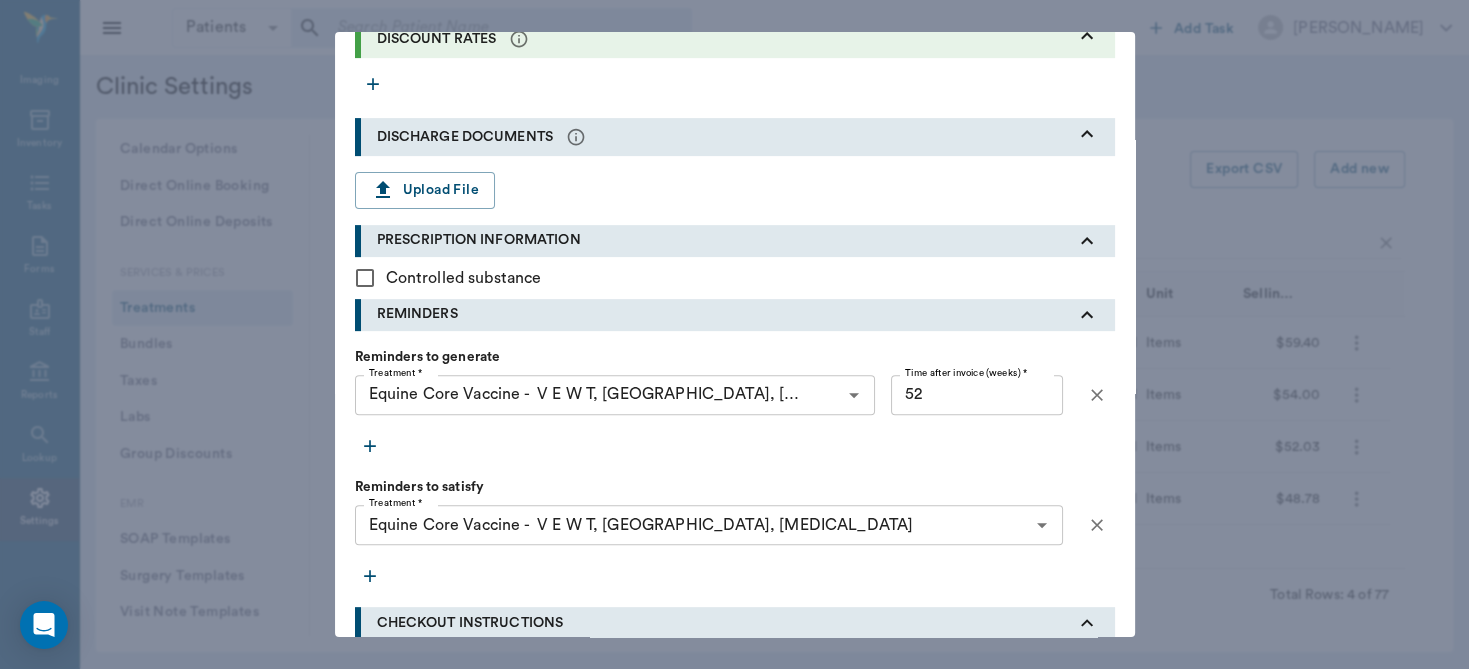 scroll, scrollTop: 681, scrollLeft: 0, axis: vertical 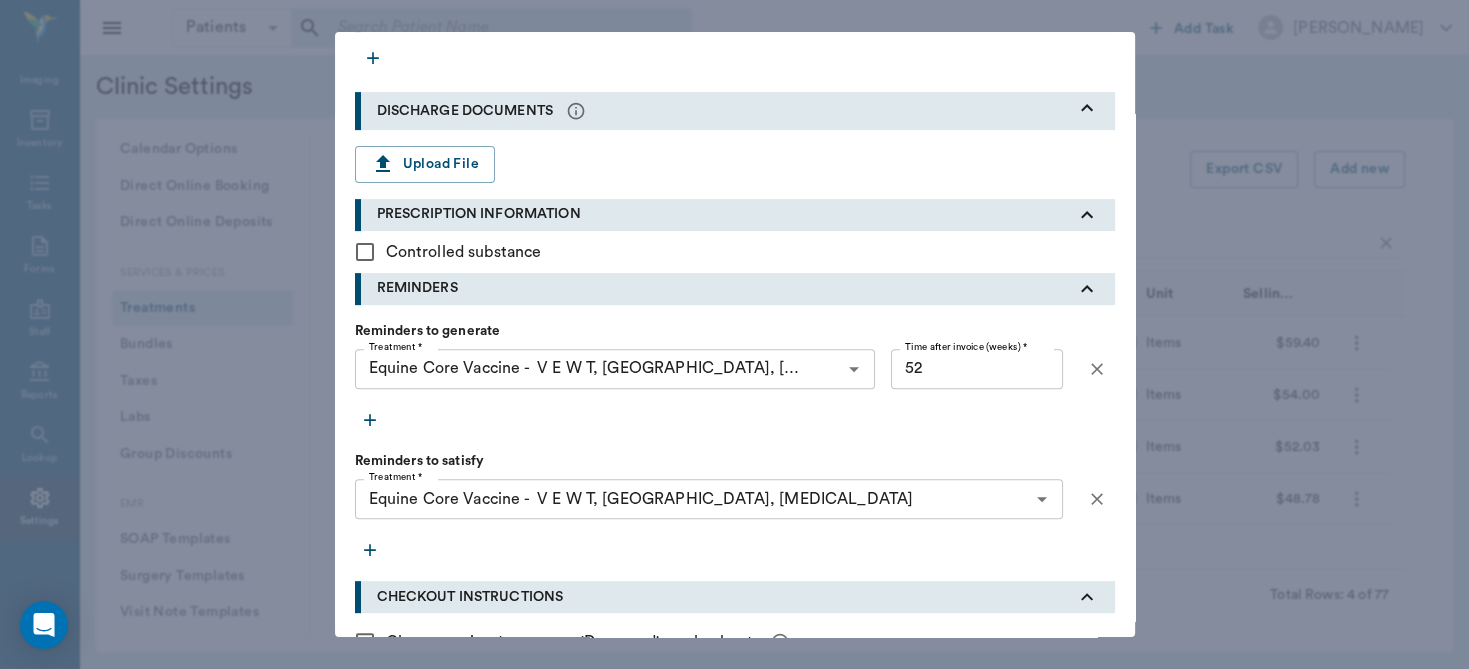 click 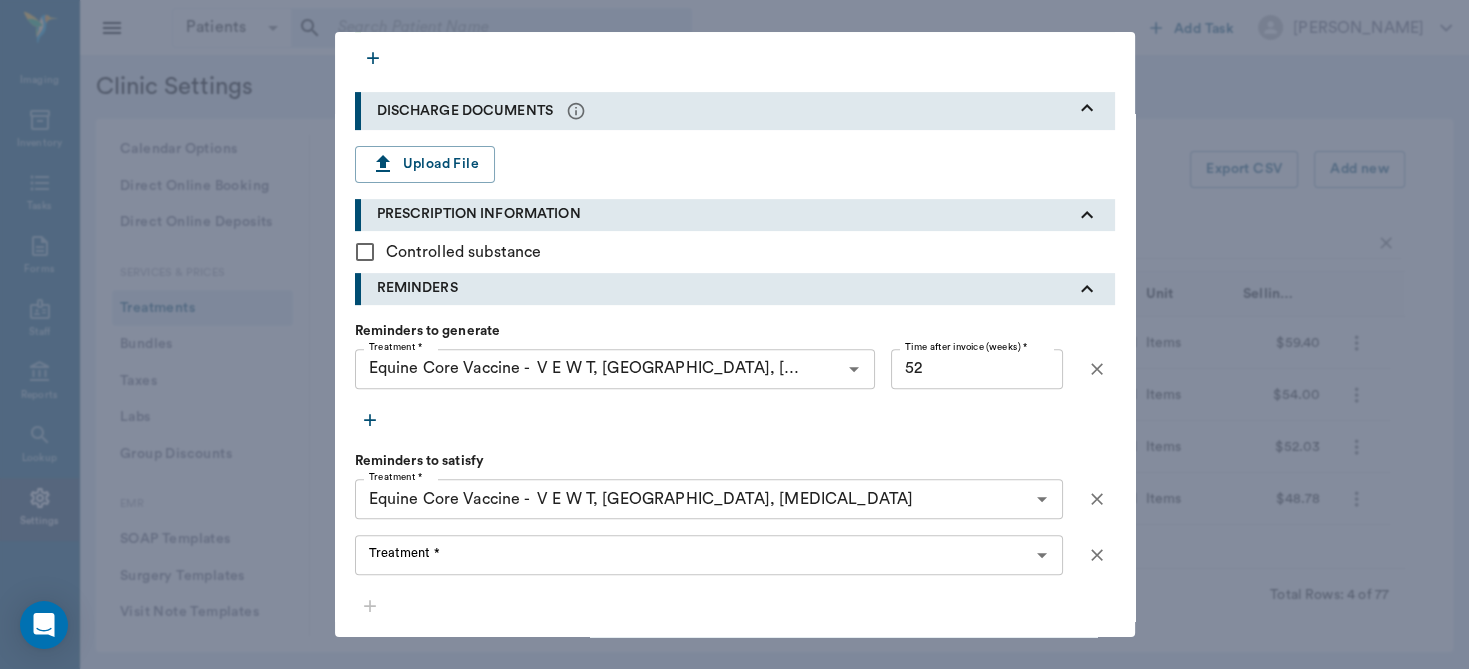 click on "Treatment *" at bounding box center (692, 555) 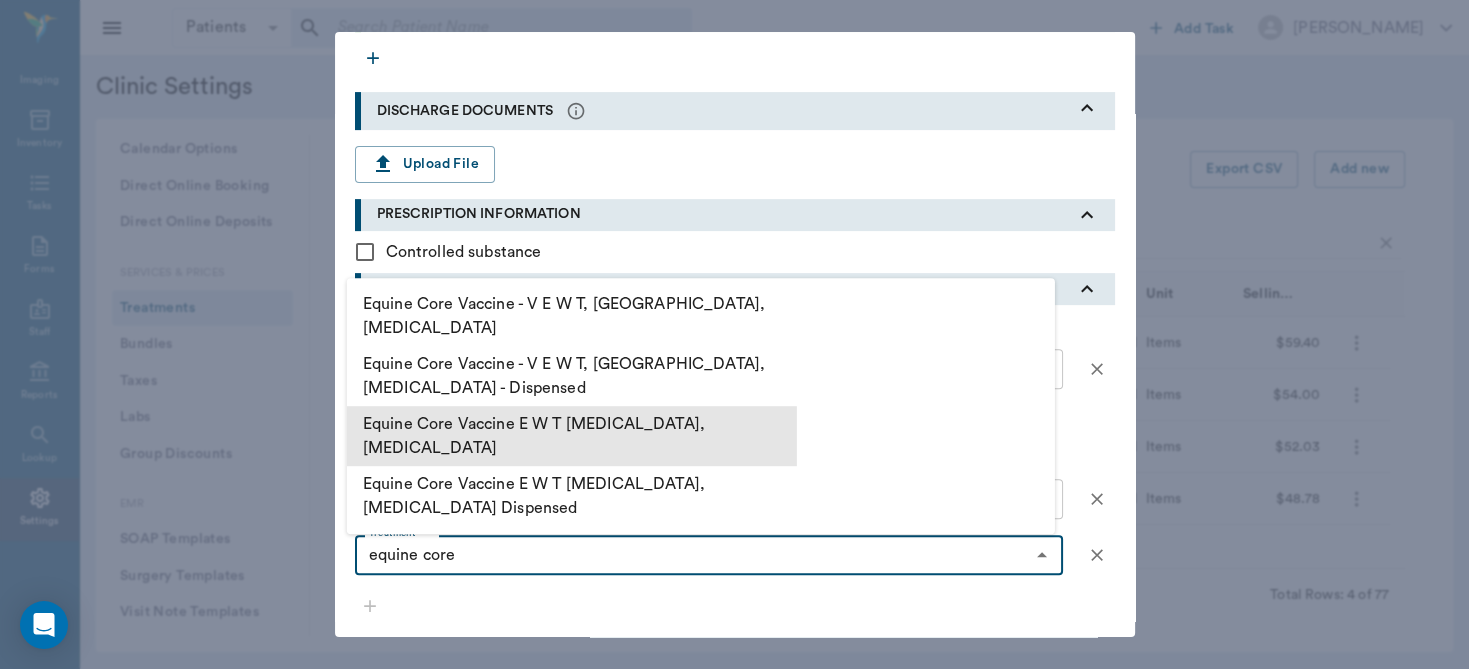 click on "Equine Core Vaccine E W T [MEDICAL_DATA], [MEDICAL_DATA]" at bounding box center (572, 436) 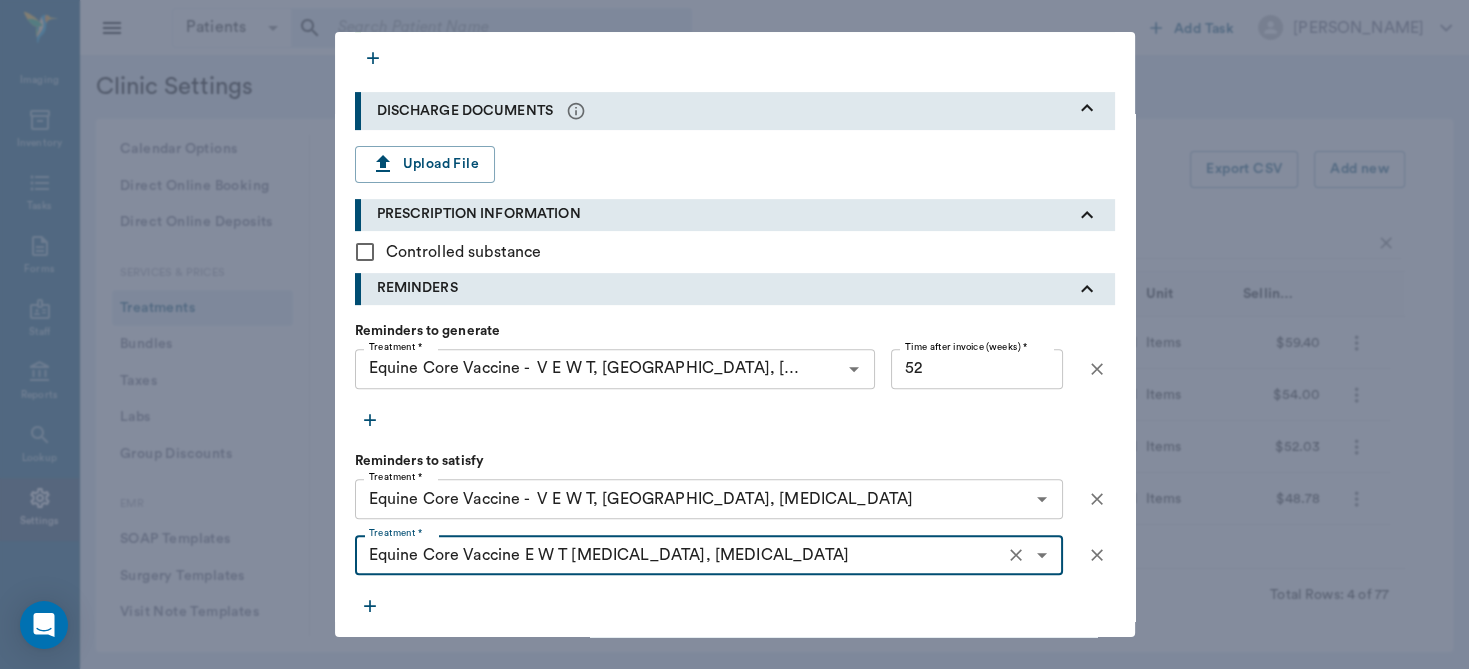 type on "Equine Core Vaccine E W T [MEDICAL_DATA], [MEDICAL_DATA]" 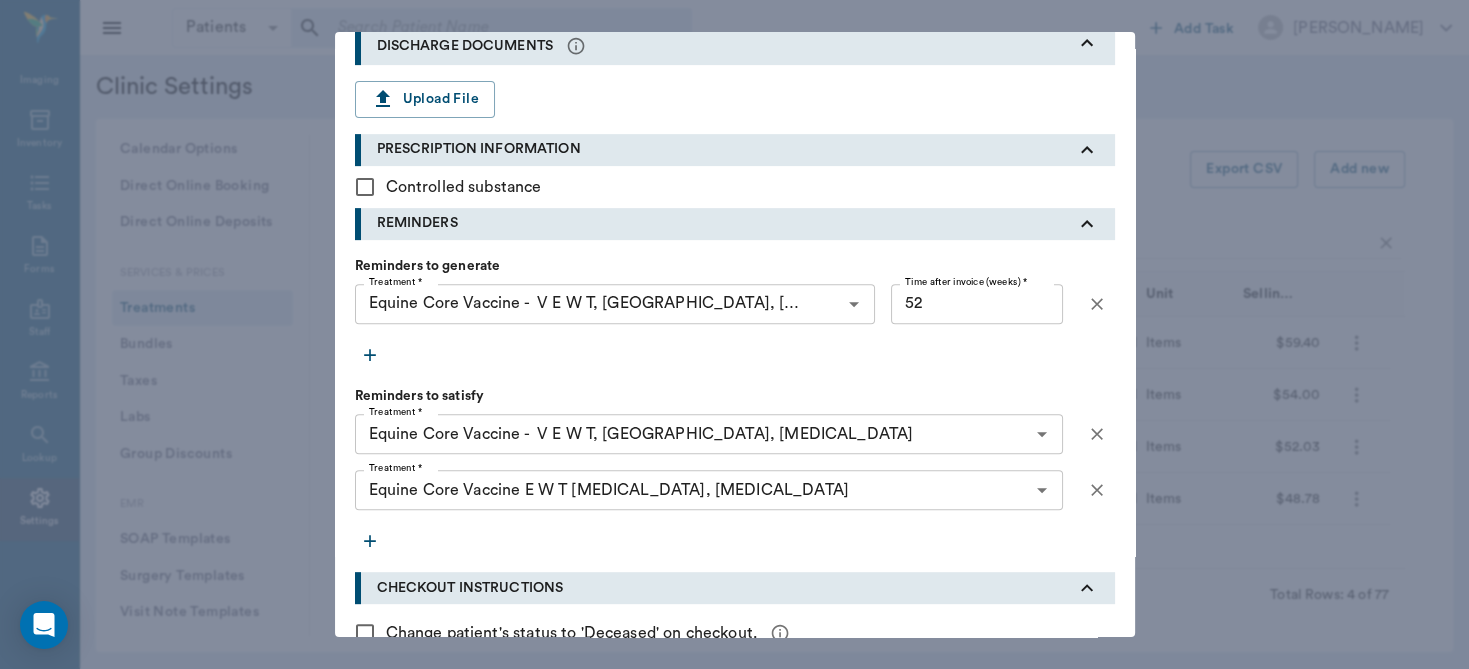 scroll, scrollTop: 780, scrollLeft: 0, axis: vertical 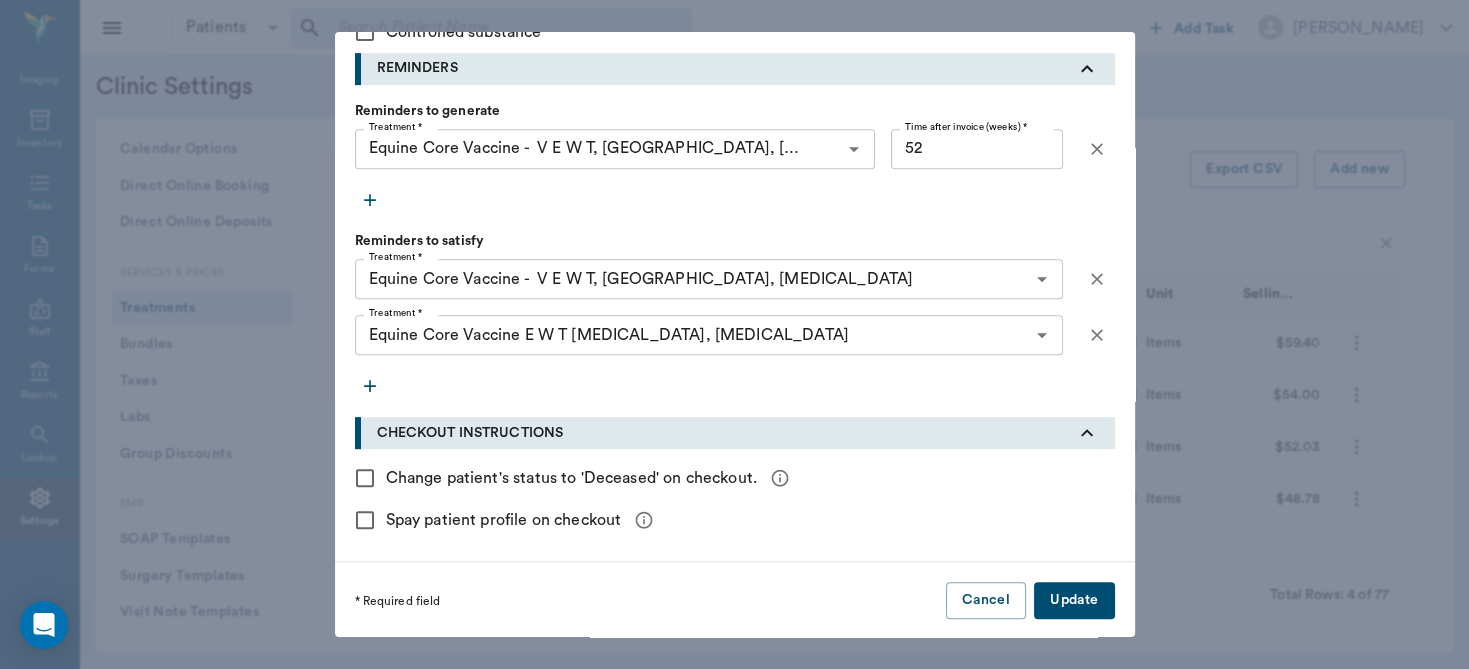 click on "Update" at bounding box center (1074, 600) 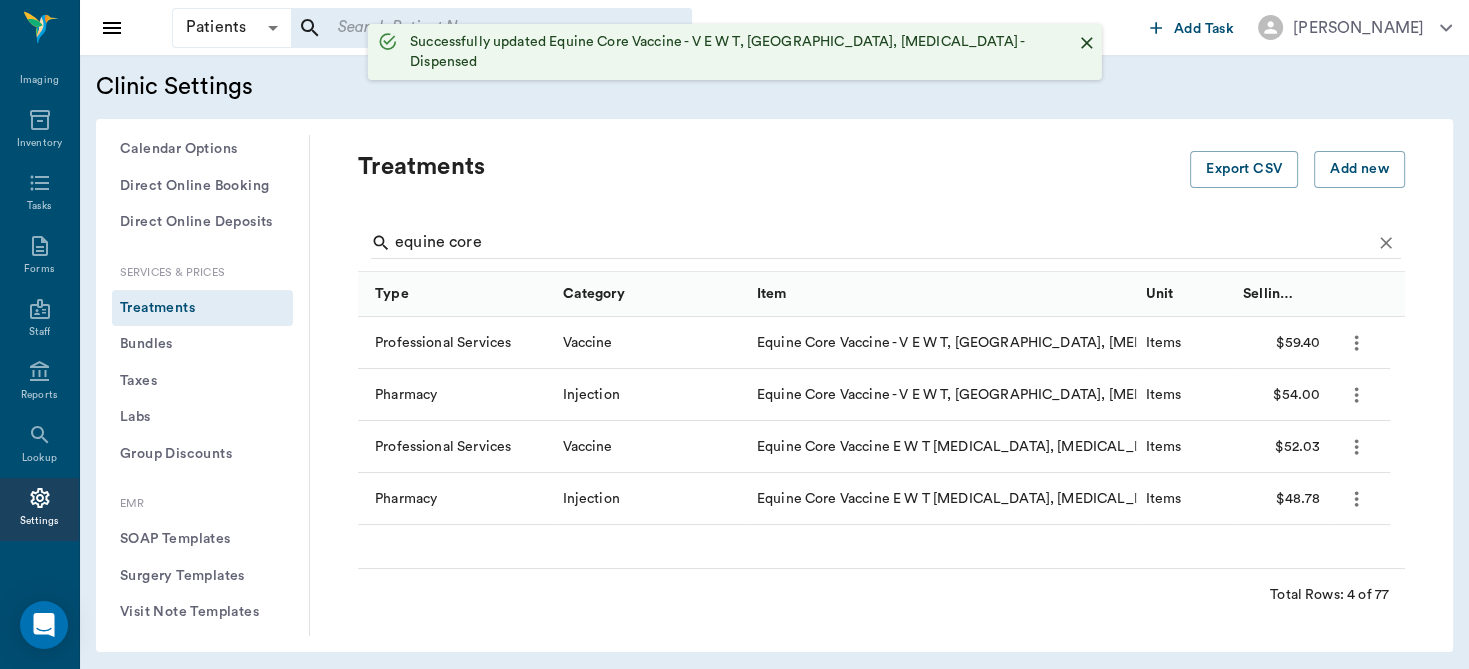 scroll, scrollTop: 0, scrollLeft: 0, axis: both 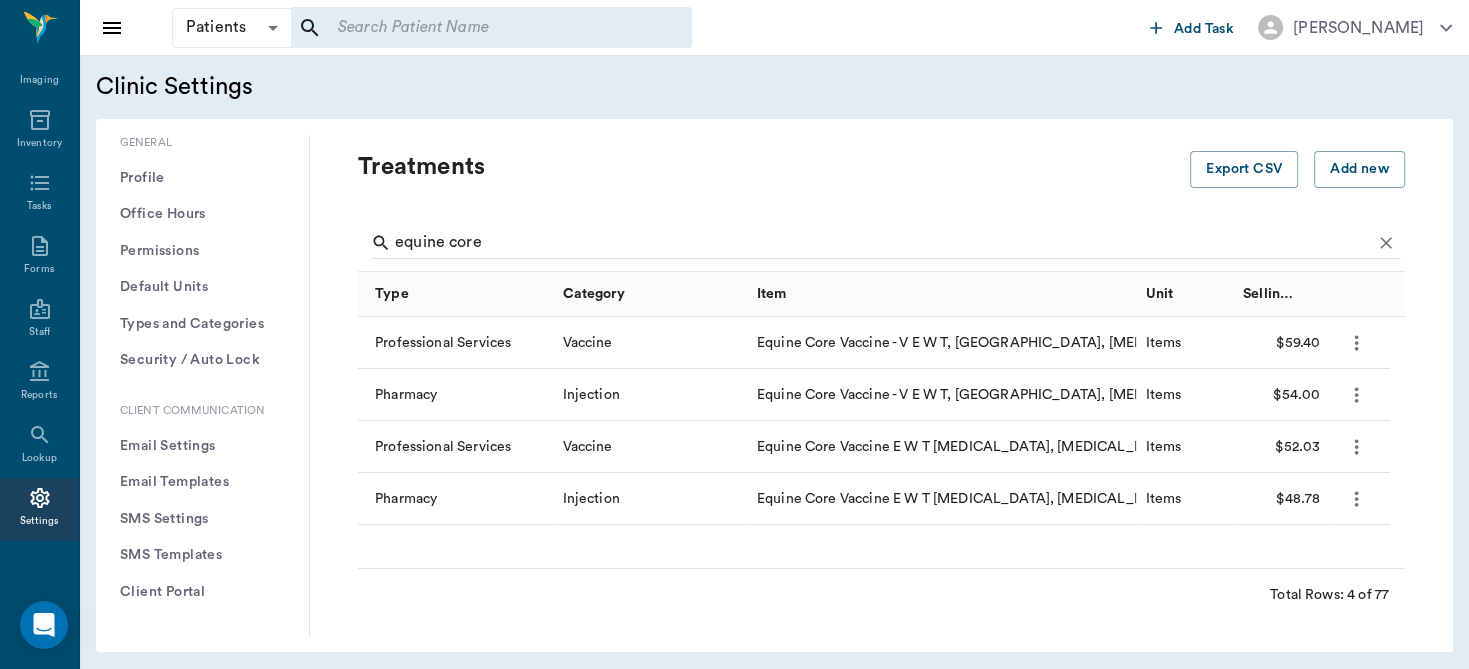 click at bounding box center [491, 28] 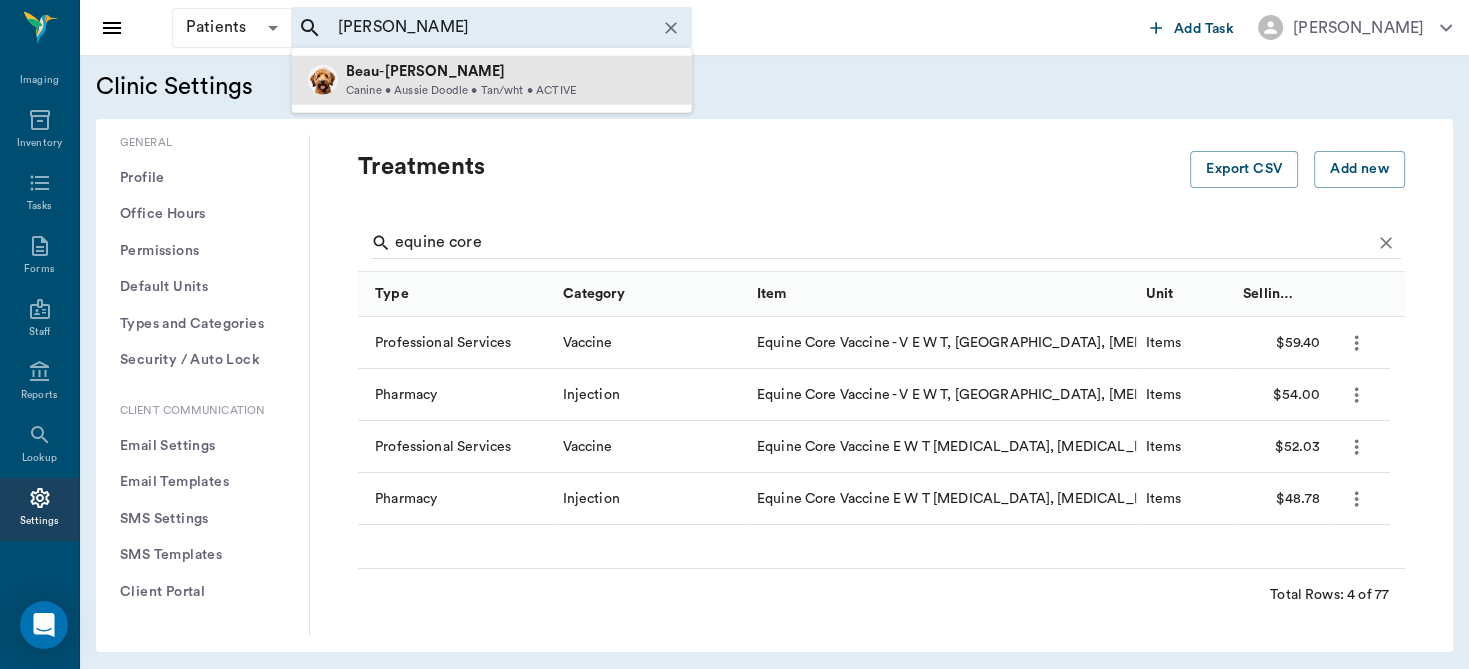 click on "[PERSON_NAME]" at bounding box center (445, 71) 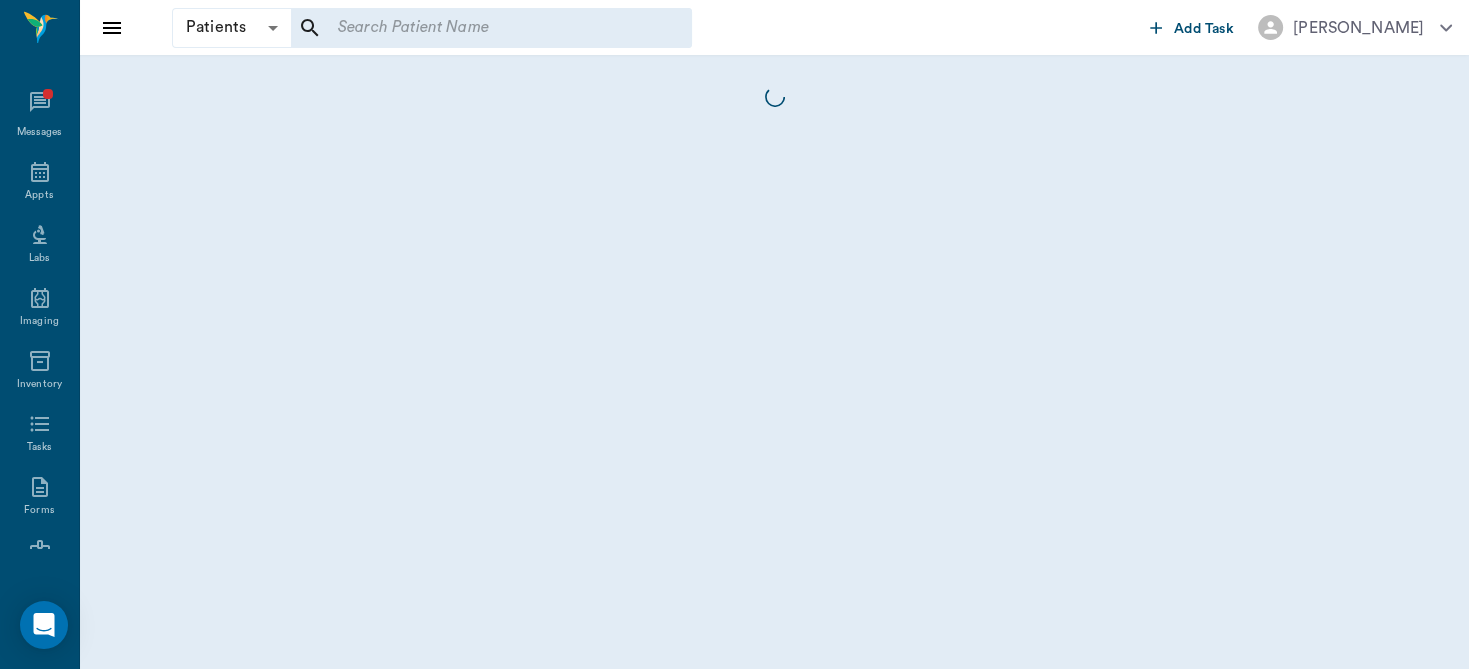 scroll, scrollTop: 241, scrollLeft: 0, axis: vertical 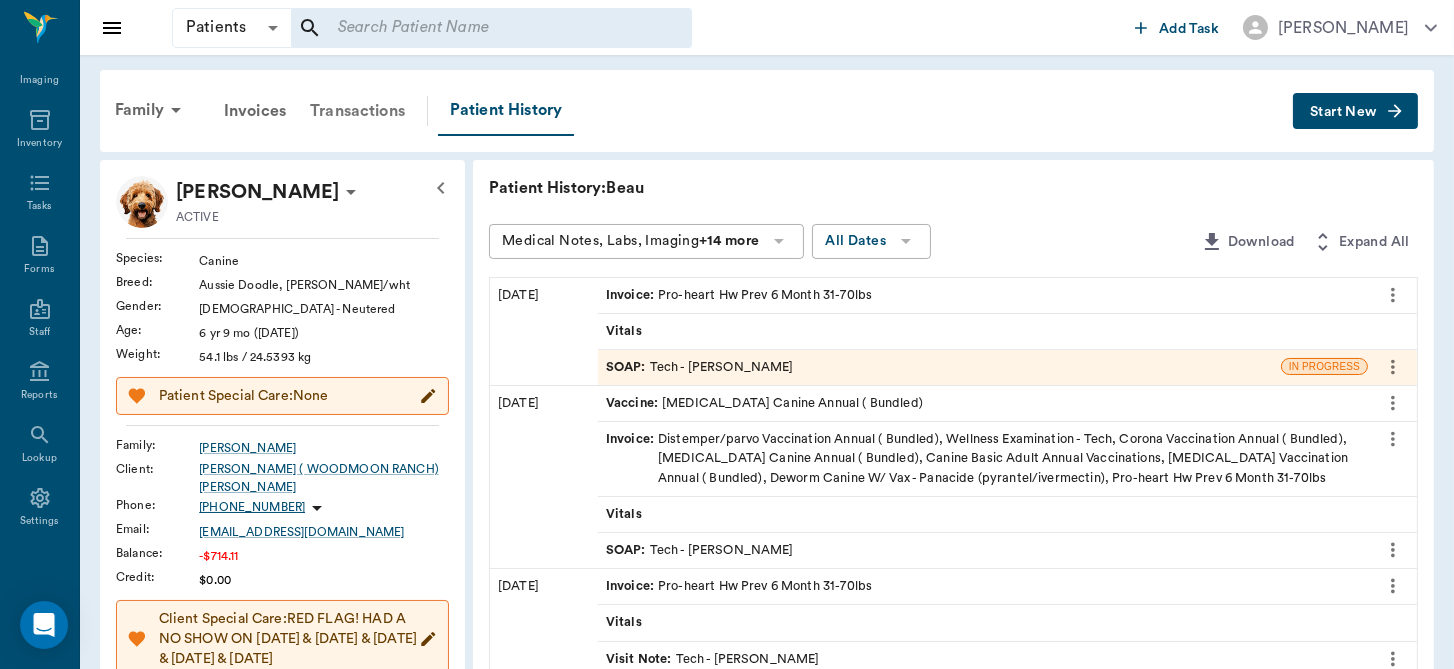 click on "Transactions" at bounding box center [357, 111] 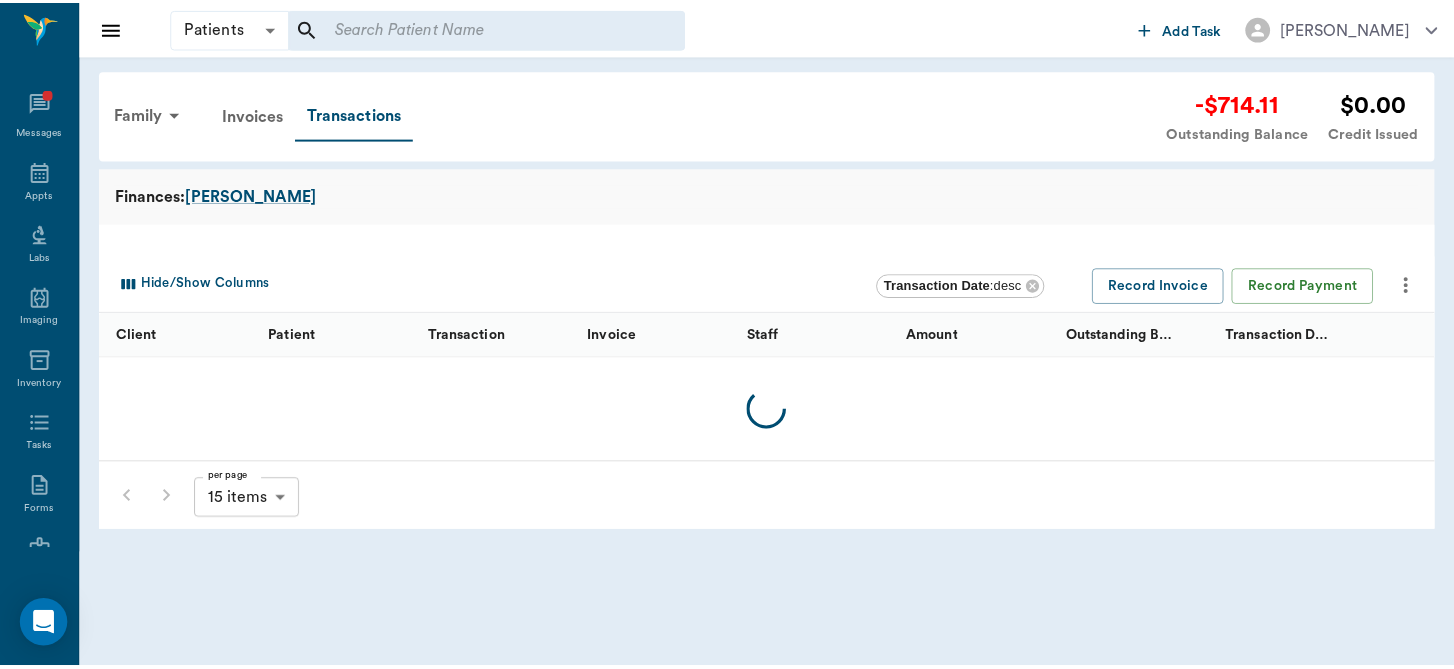 scroll, scrollTop: 241, scrollLeft: 0, axis: vertical 